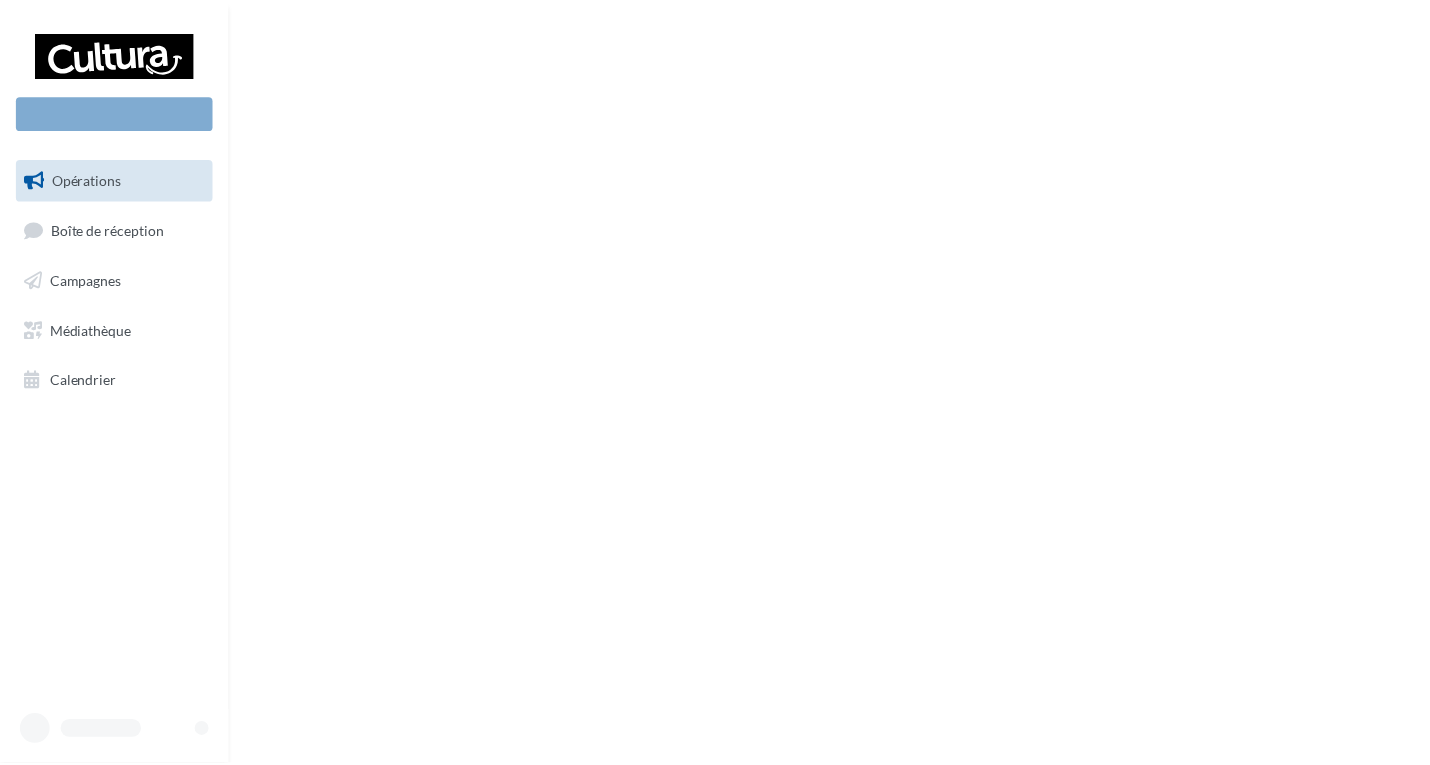 scroll, scrollTop: 0, scrollLeft: 0, axis: both 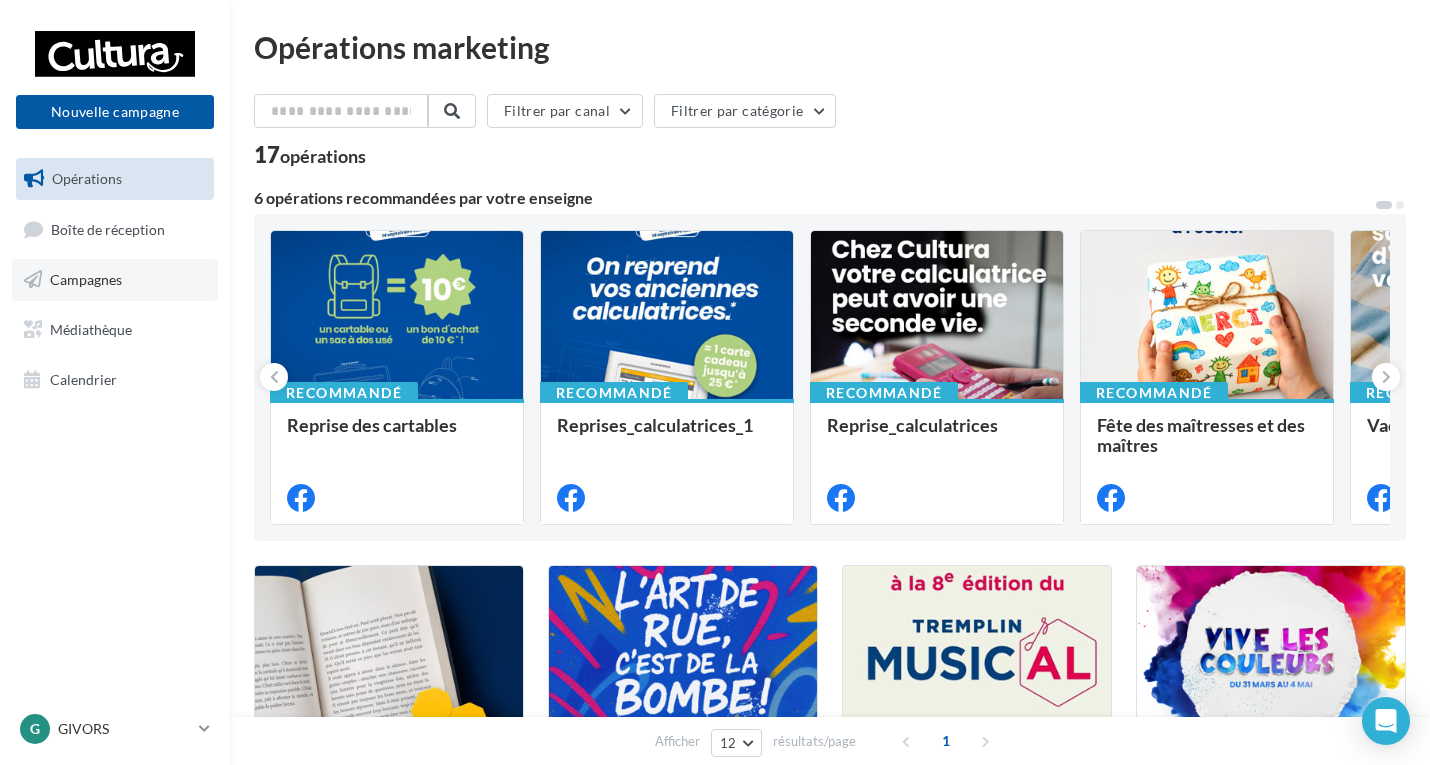 click on "Campagnes" at bounding box center (86, 279) 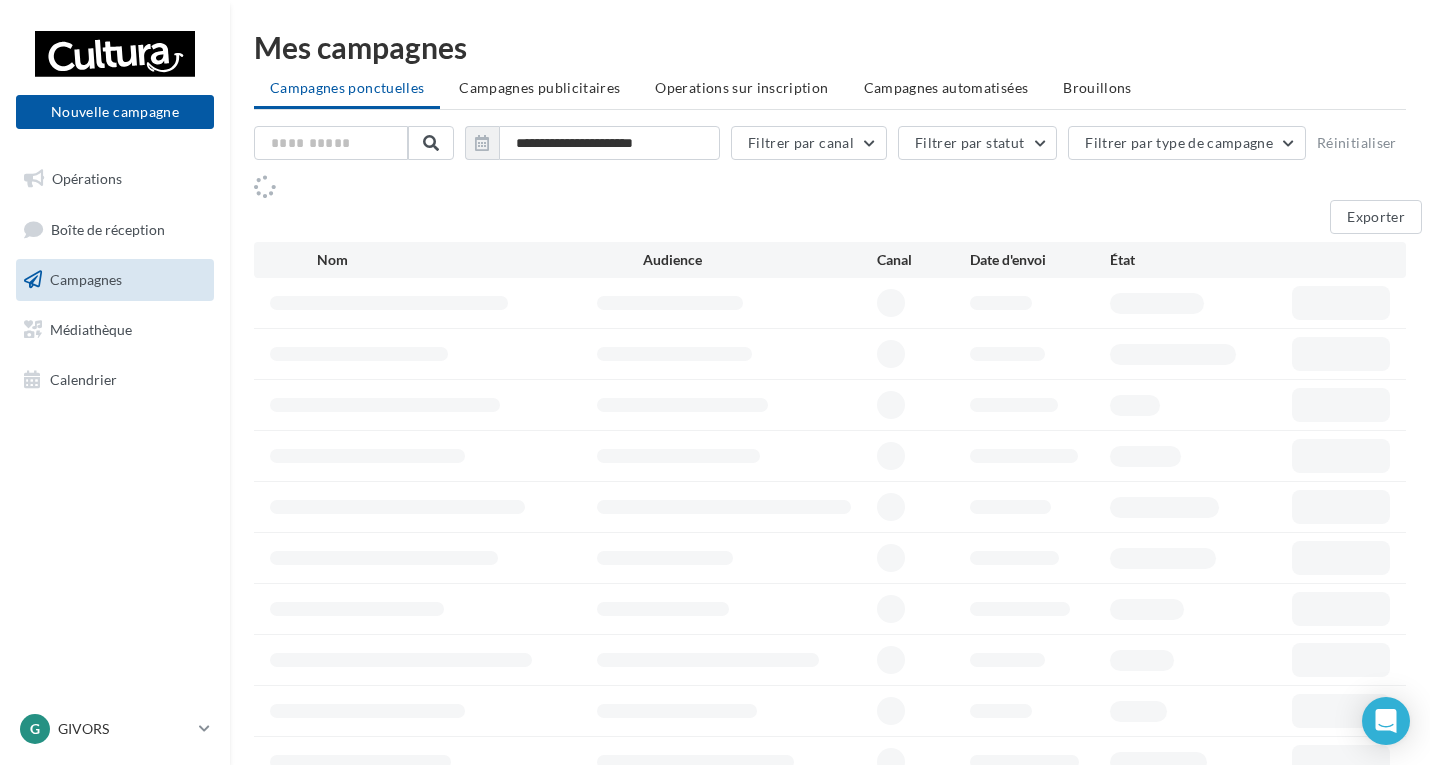 scroll, scrollTop: 0, scrollLeft: 0, axis: both 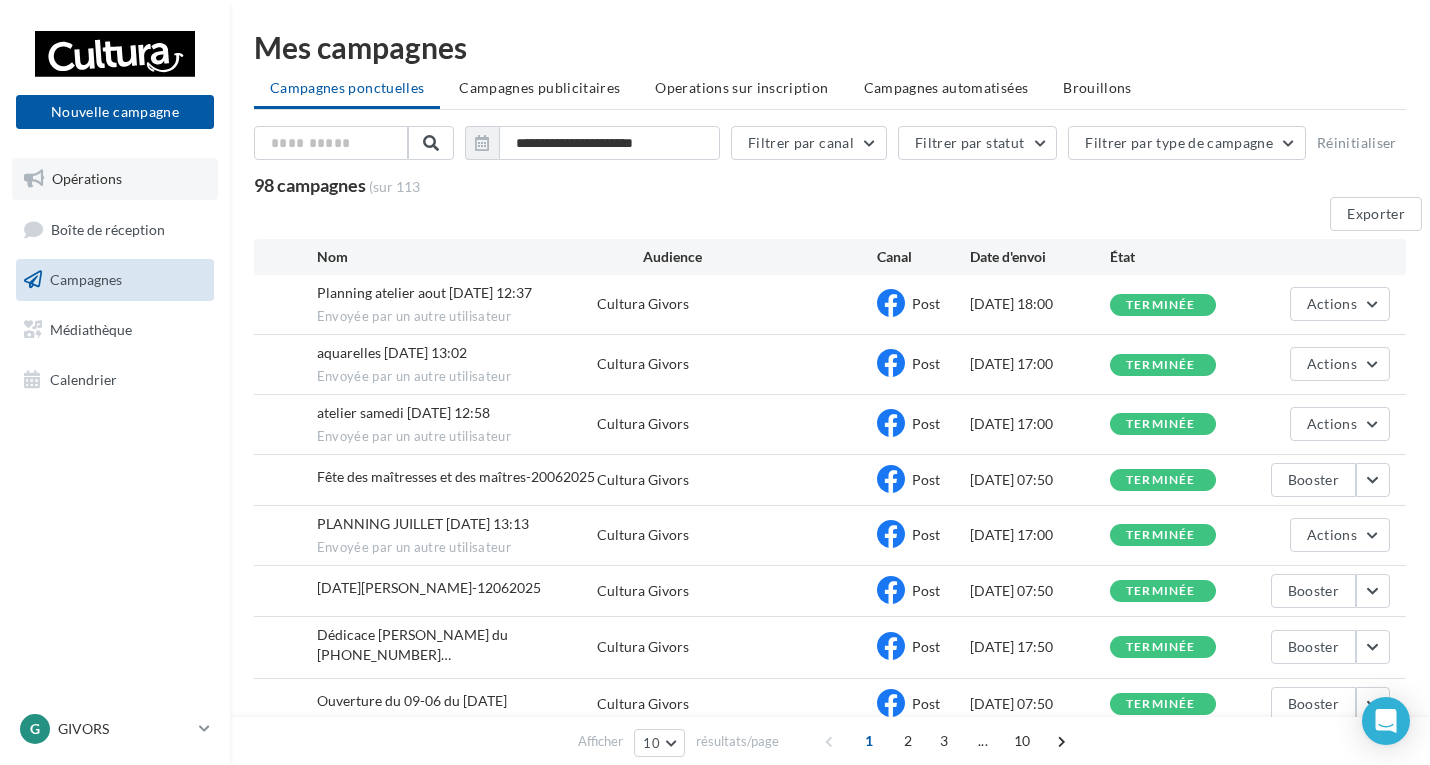 click on "Opérations" at bounding box center (115, 179) 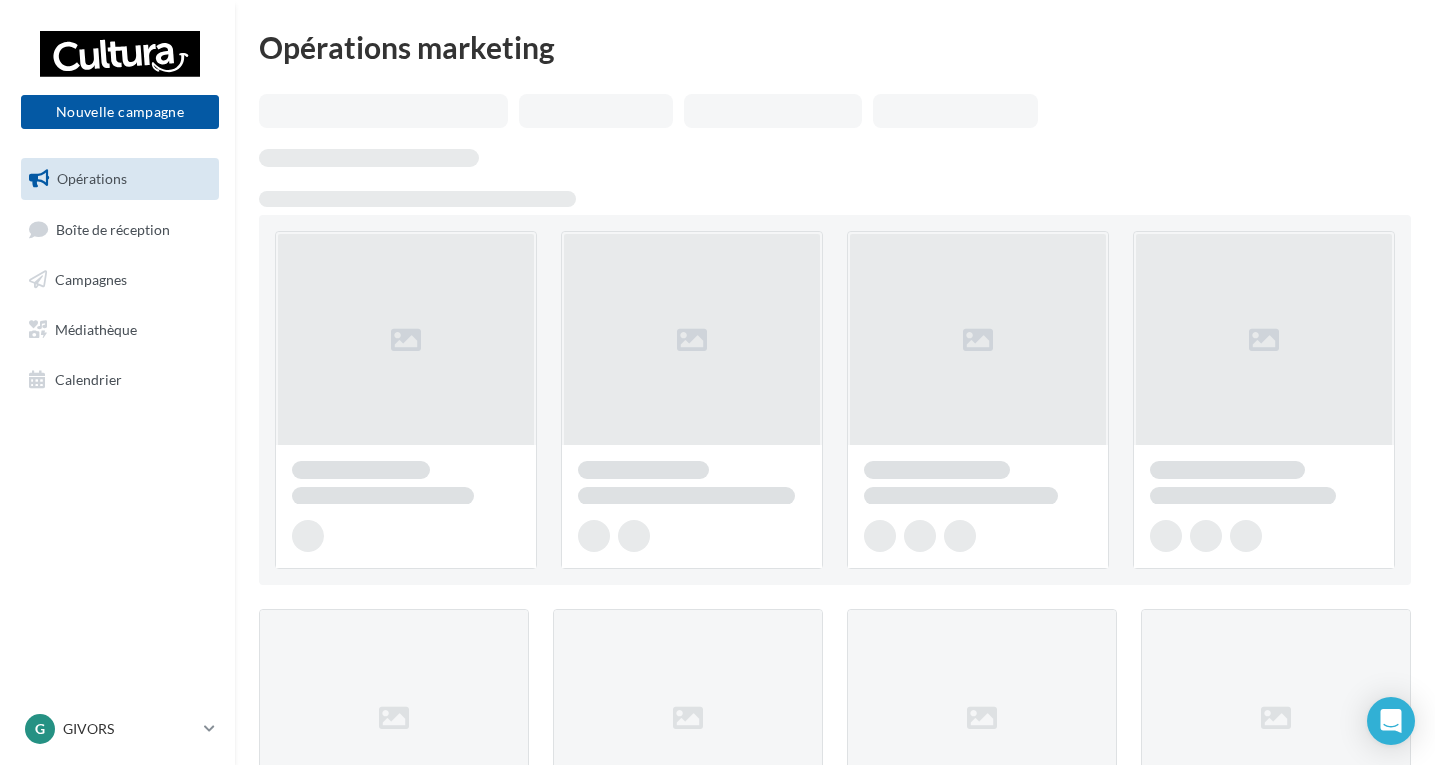 scroll, scrollTop: 0, scrollLeft: 0, axis: both 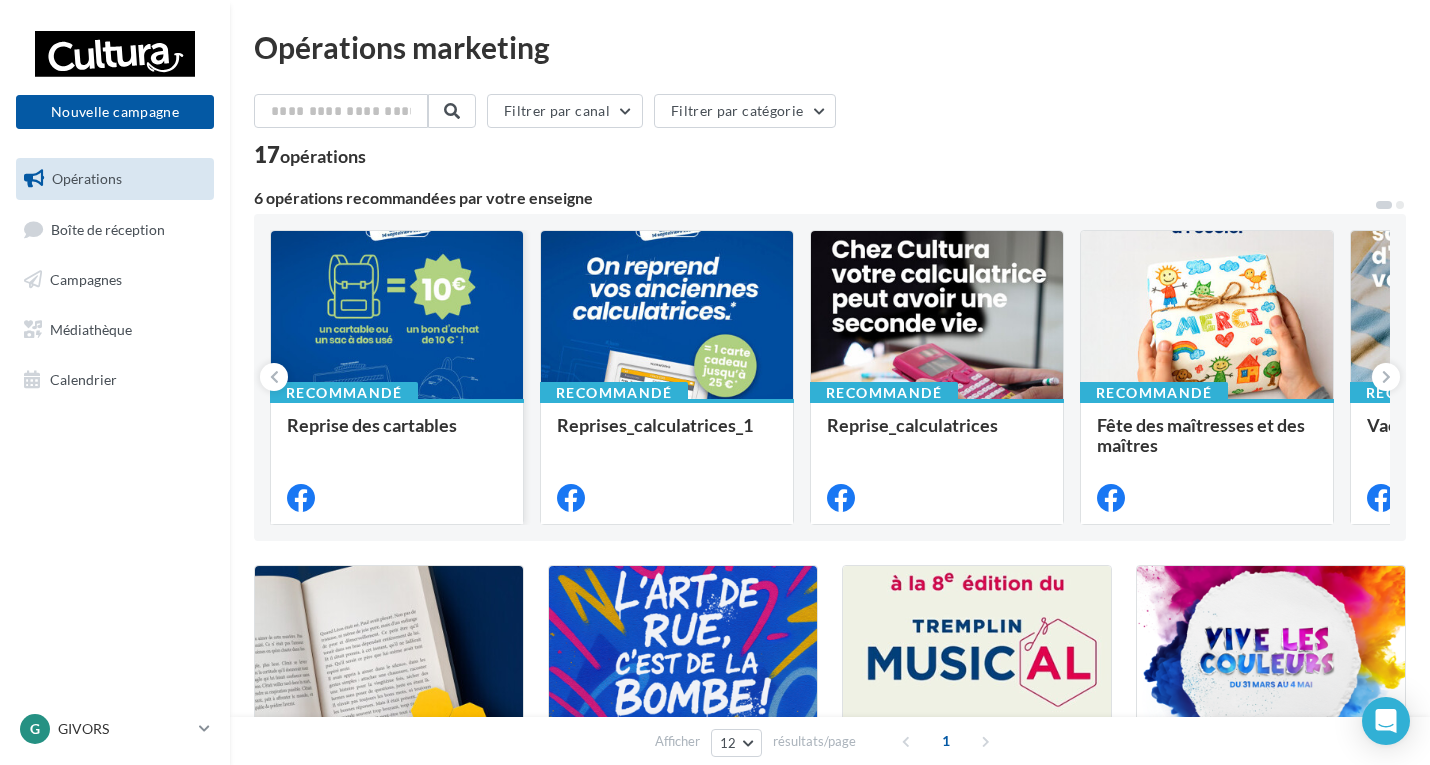 click at bounding box center [397, 316] 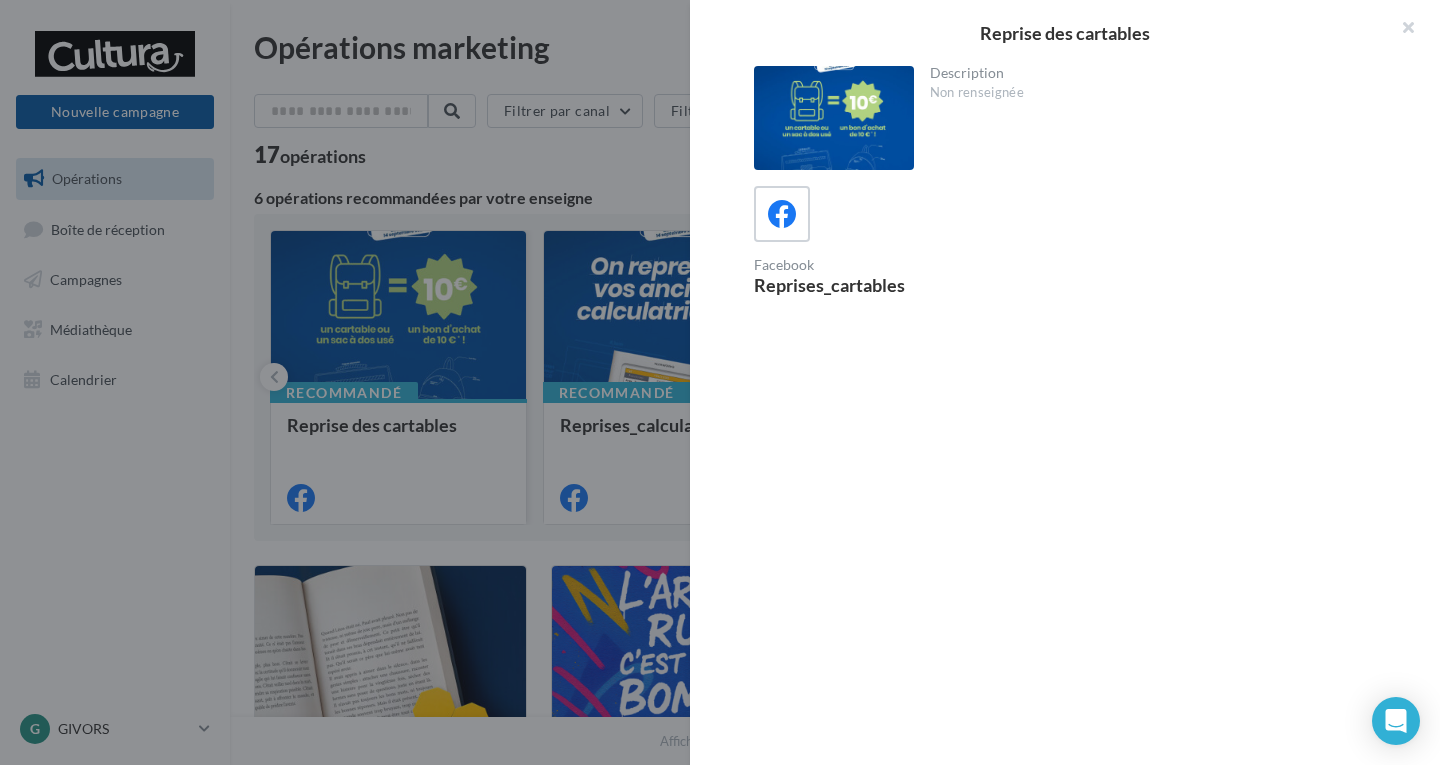 click at bounding box center (720, 382) 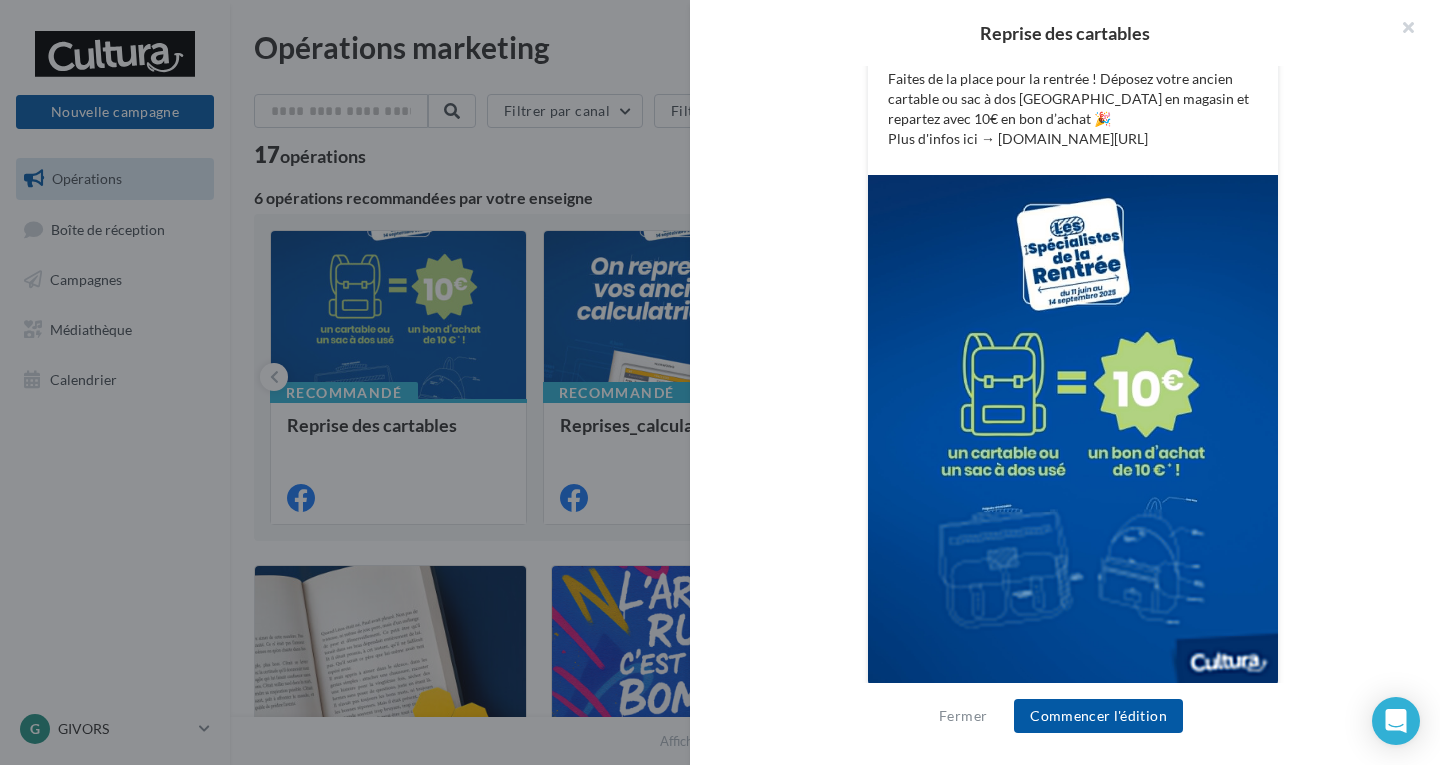 scroll, scrollTop: 438, scrollLeft: 0, axis: vertical 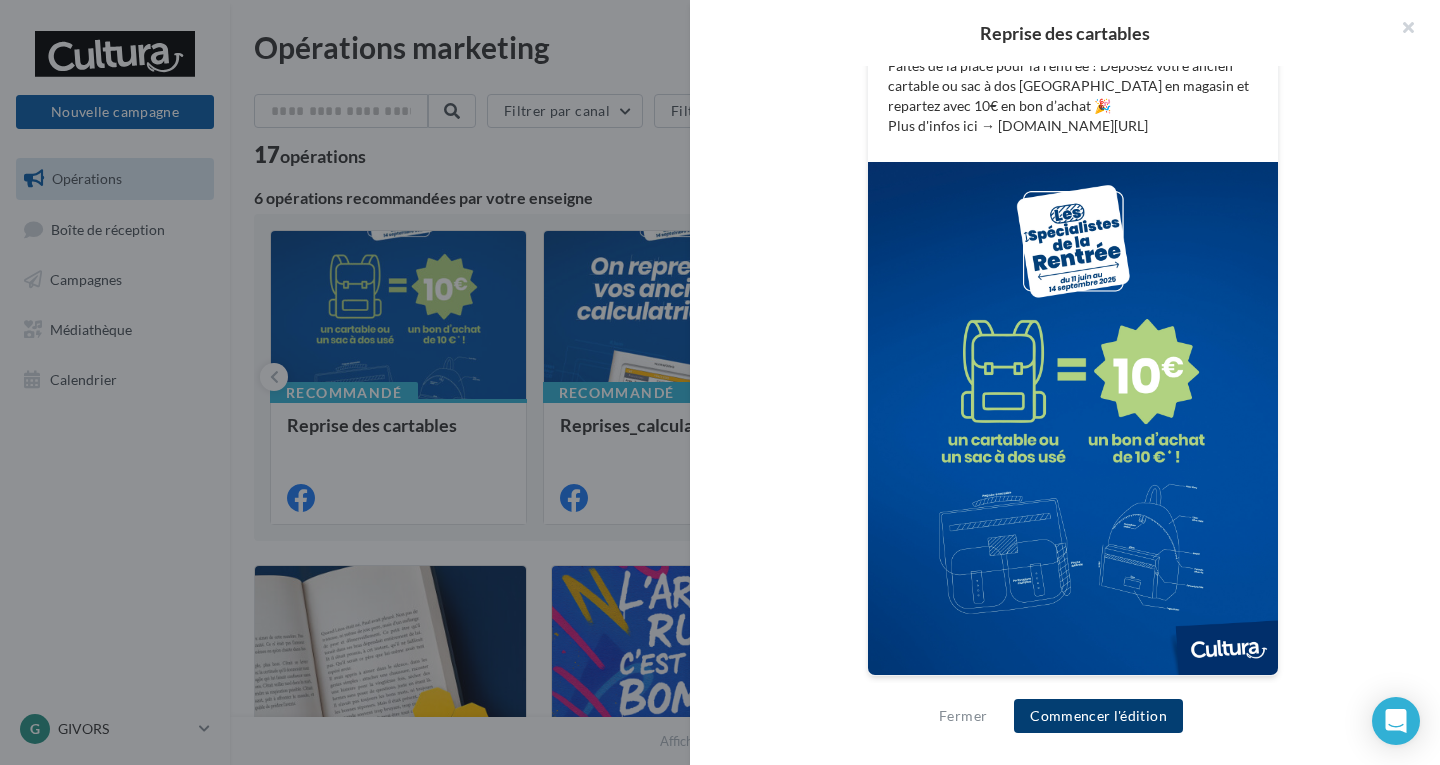 click on "Commencer l'édition" at bounding box center (1098, 716) 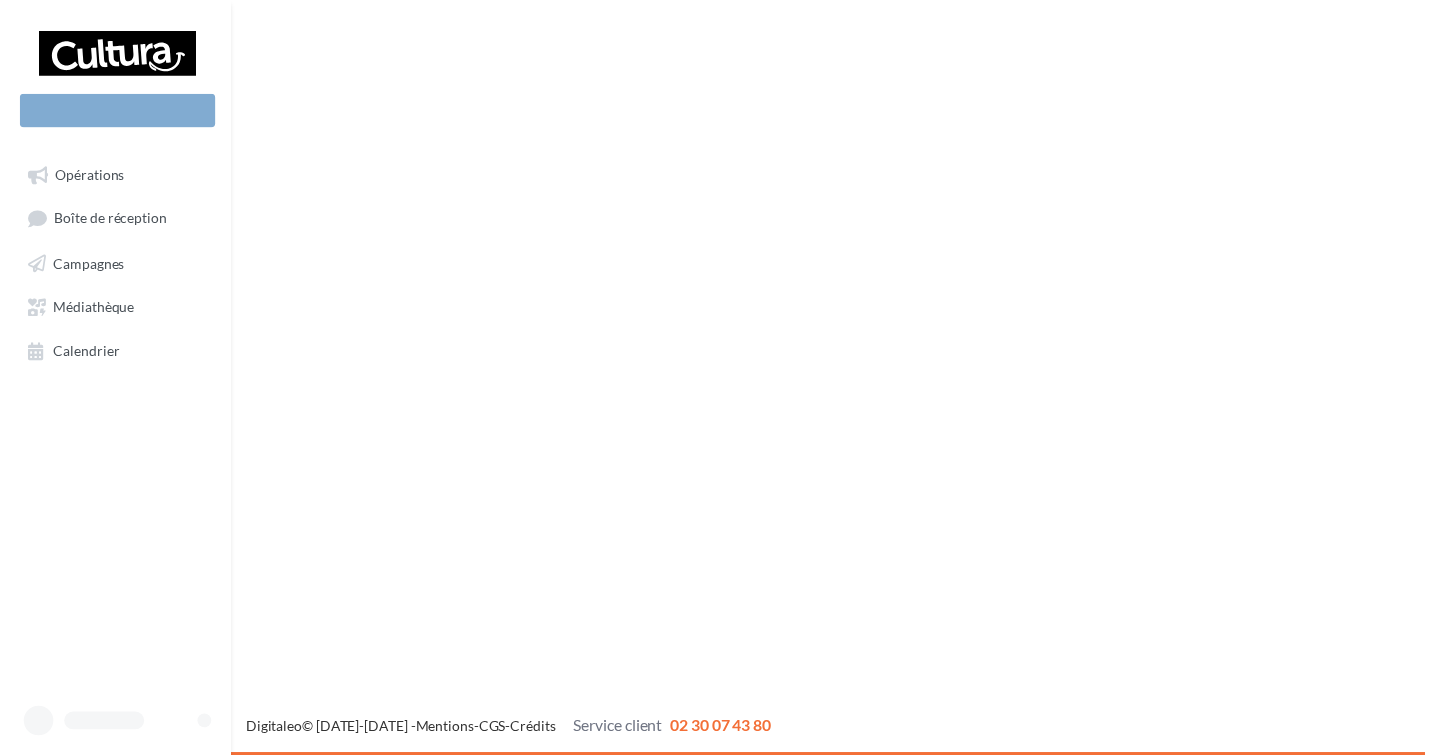 scroll, scrollTop: 0, scrollLeft: 0, axis: both 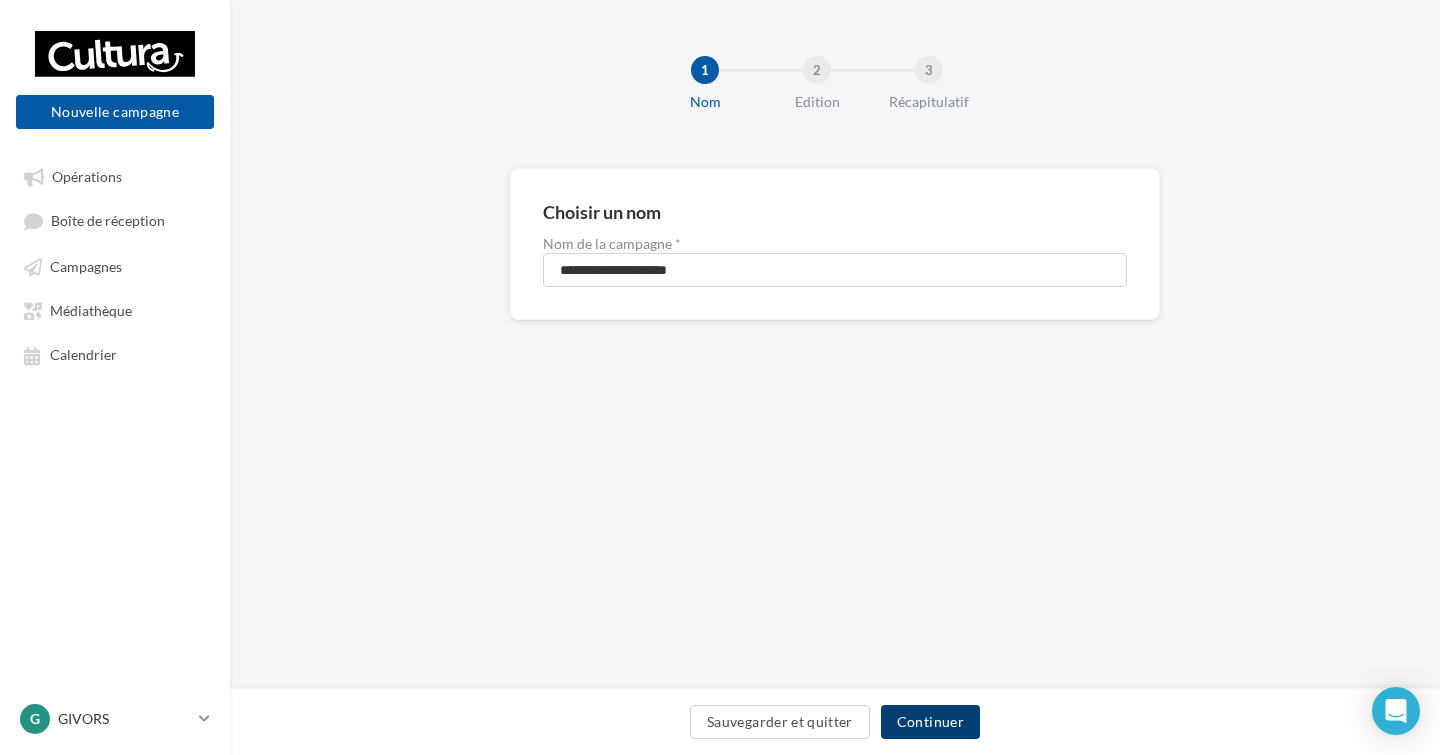 click on "Continuer" at bounding box center [930, 722] 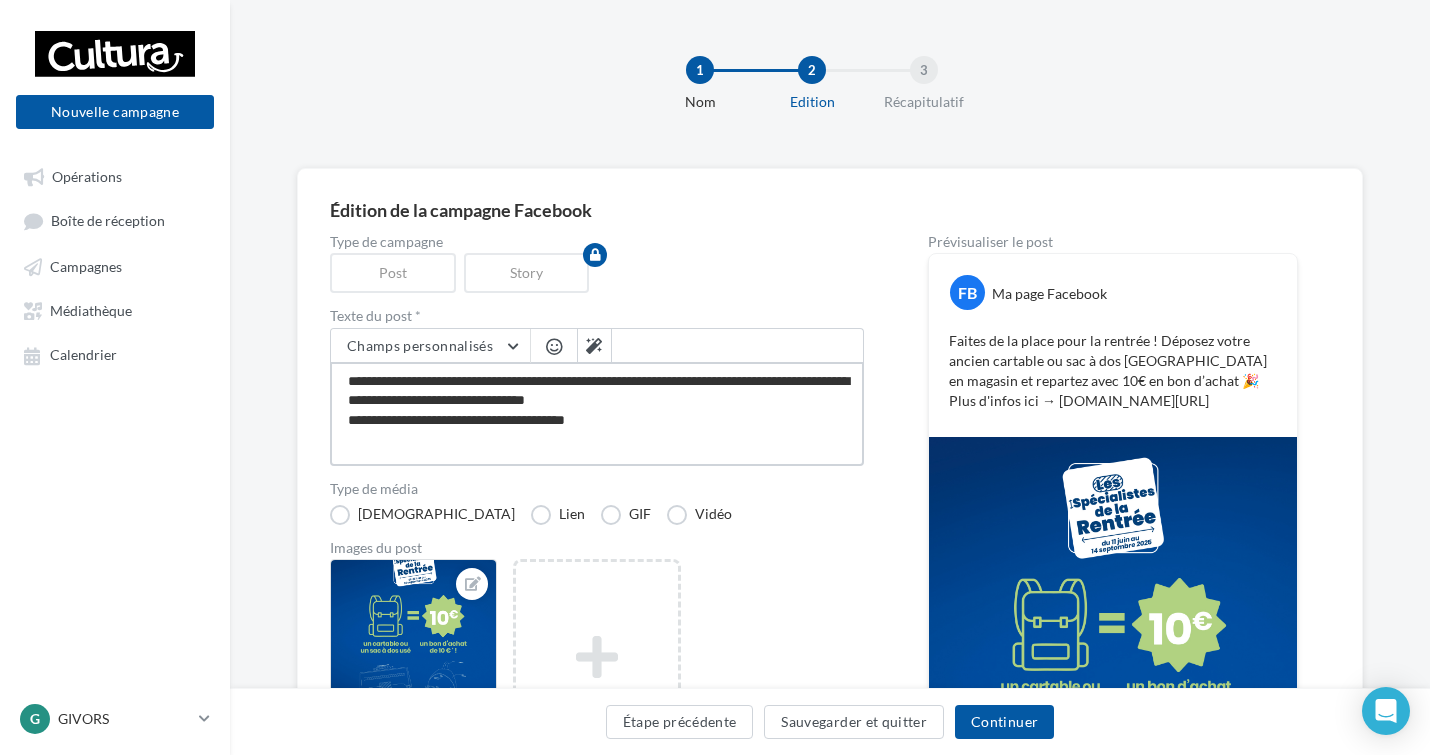 click on "**********" at bounding box center [597, 414] 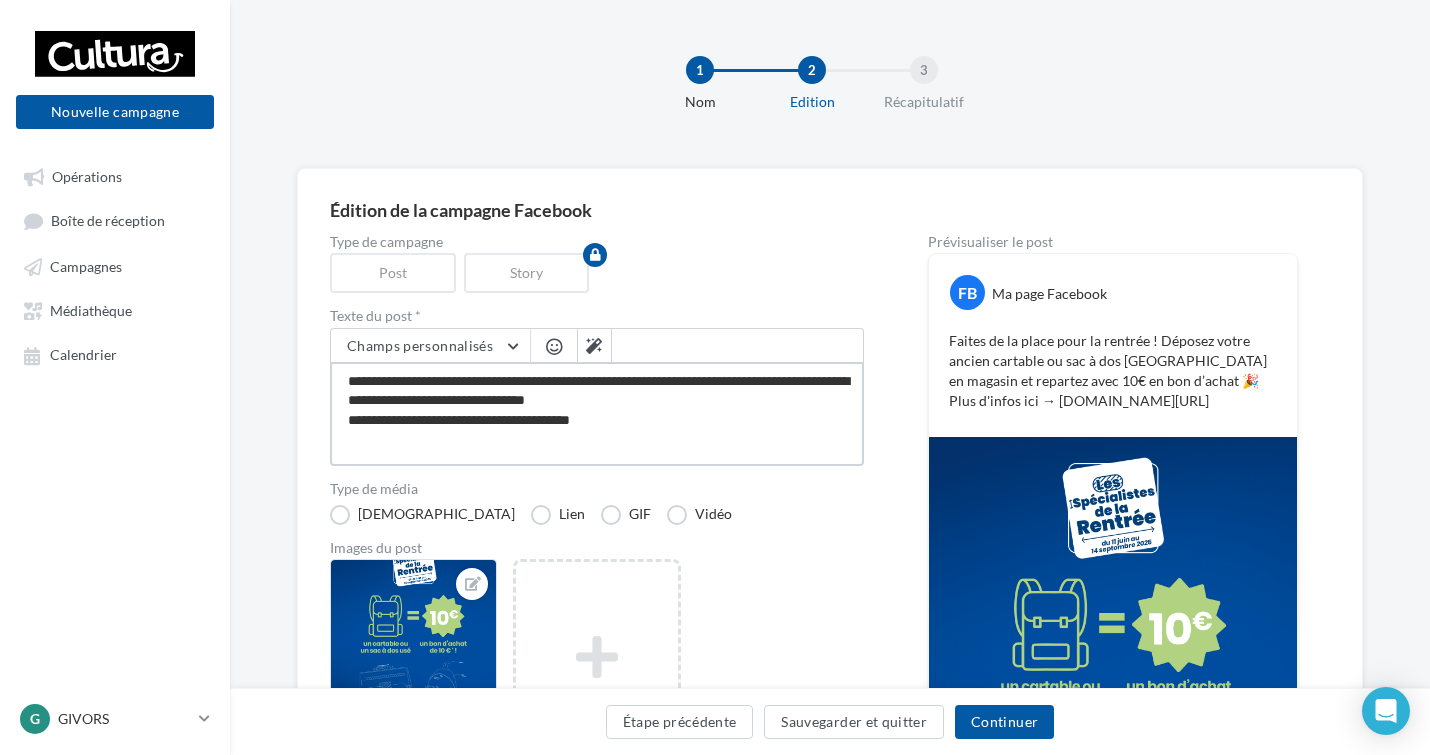 type on "**********" 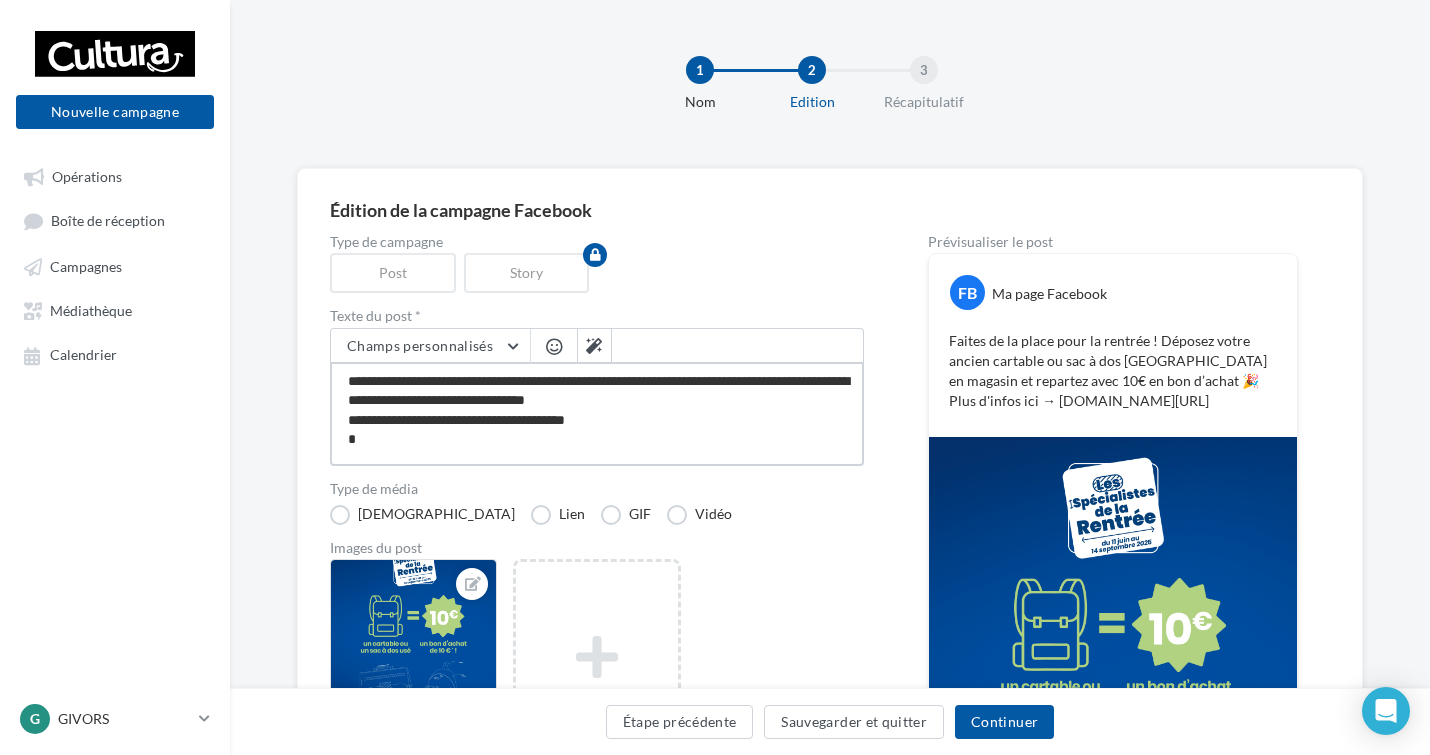 type on "**********" 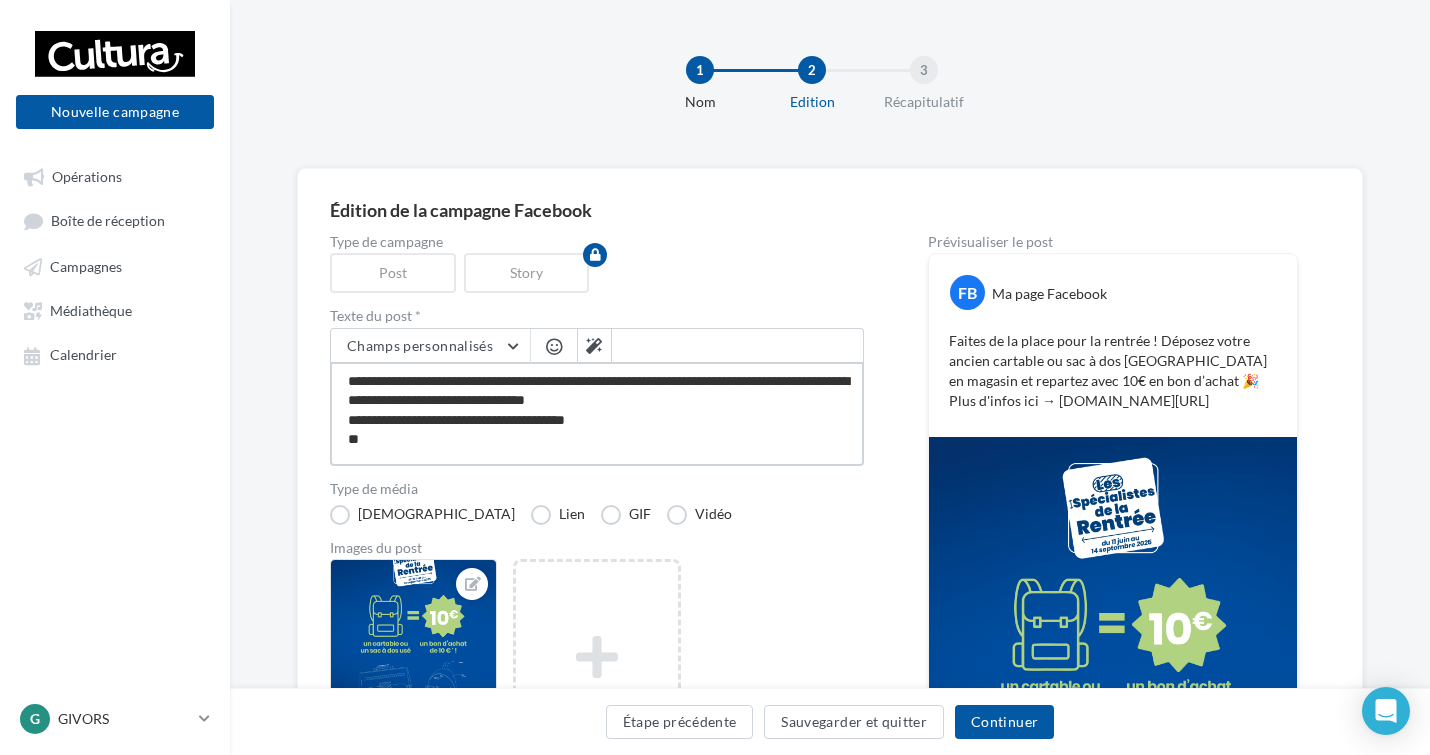 type on "**********" 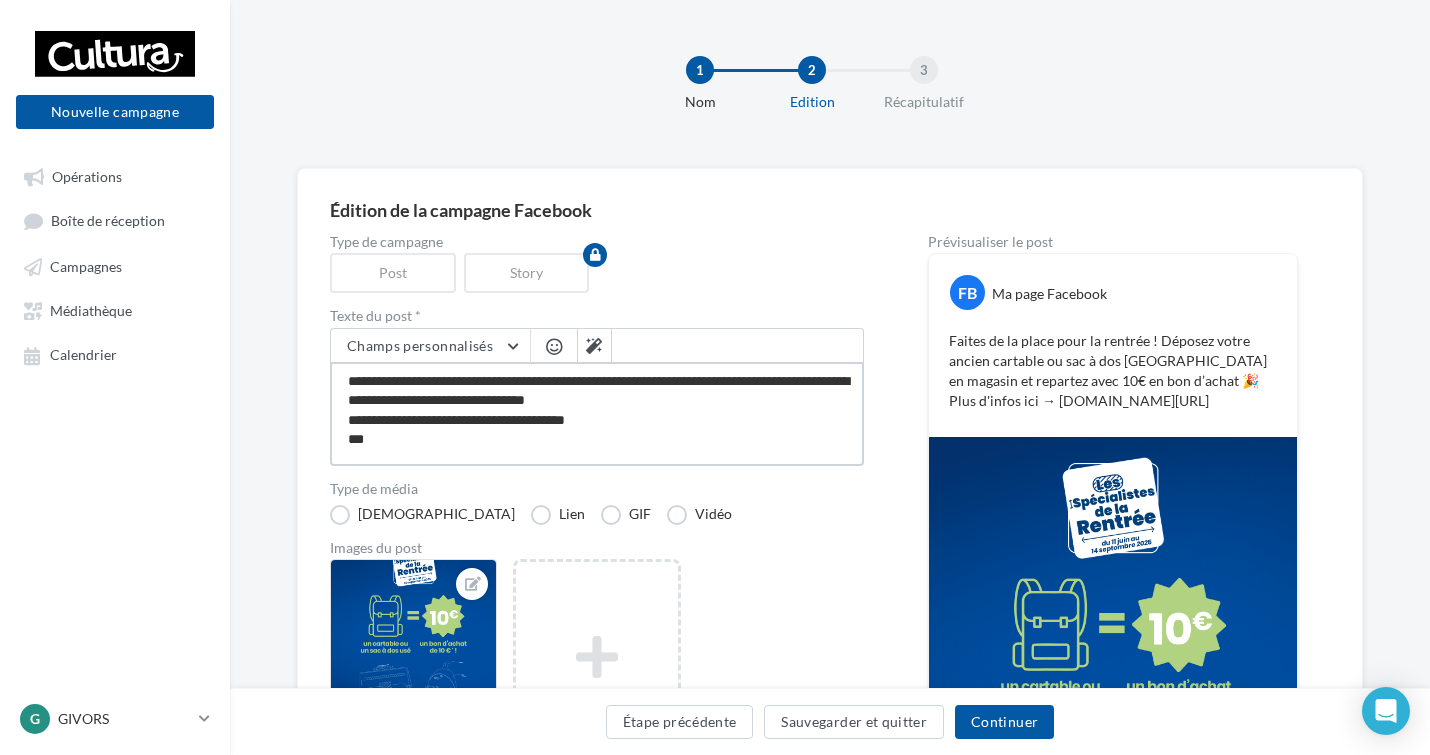 type on "**********" 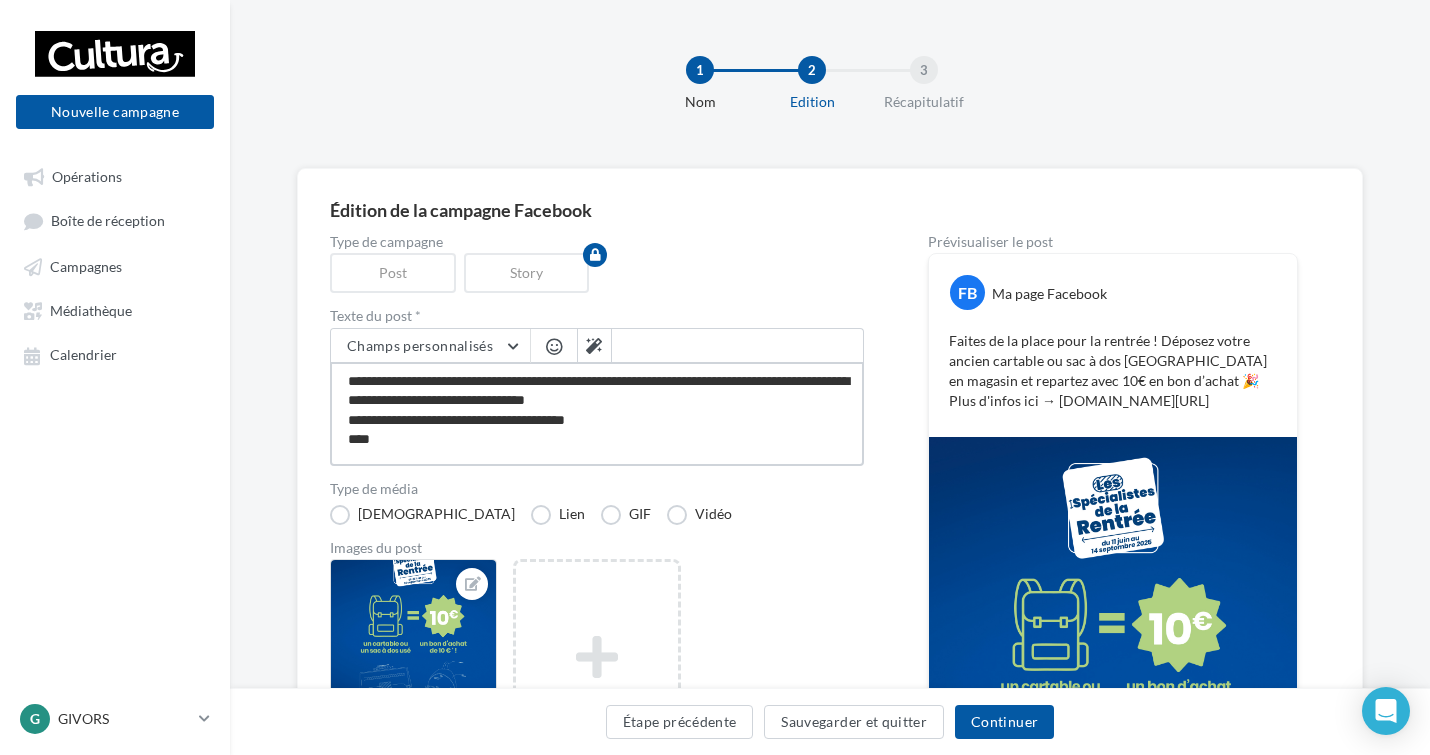 type on "**********" 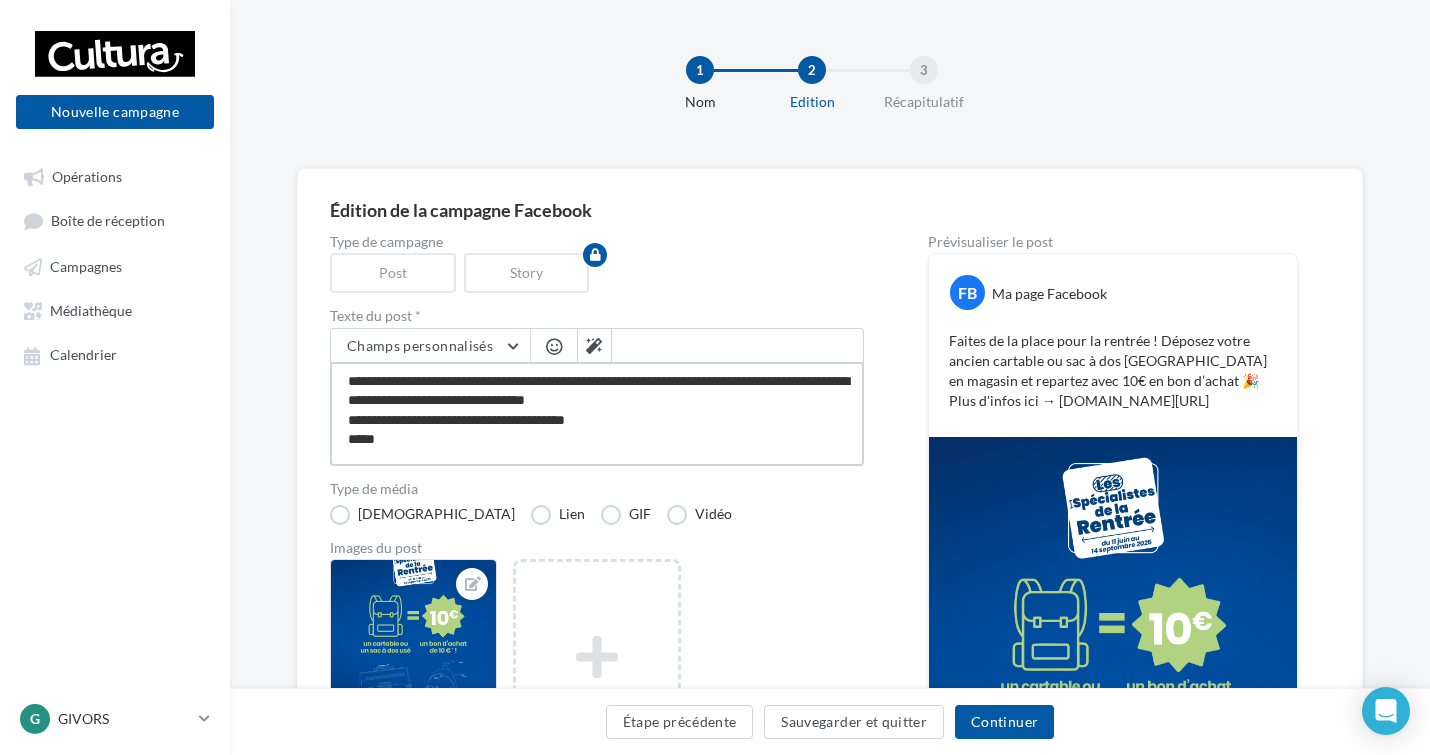 type on "**********" 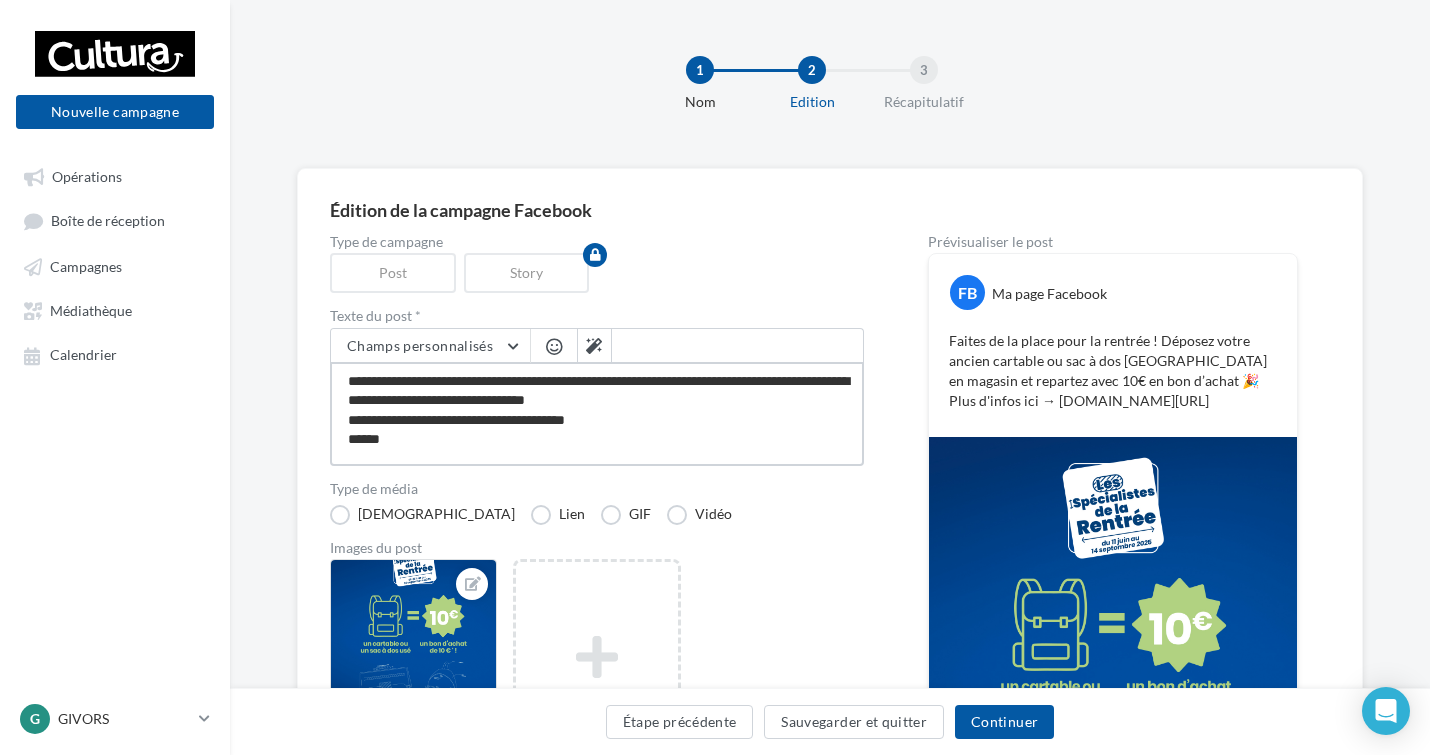 type on "**********" 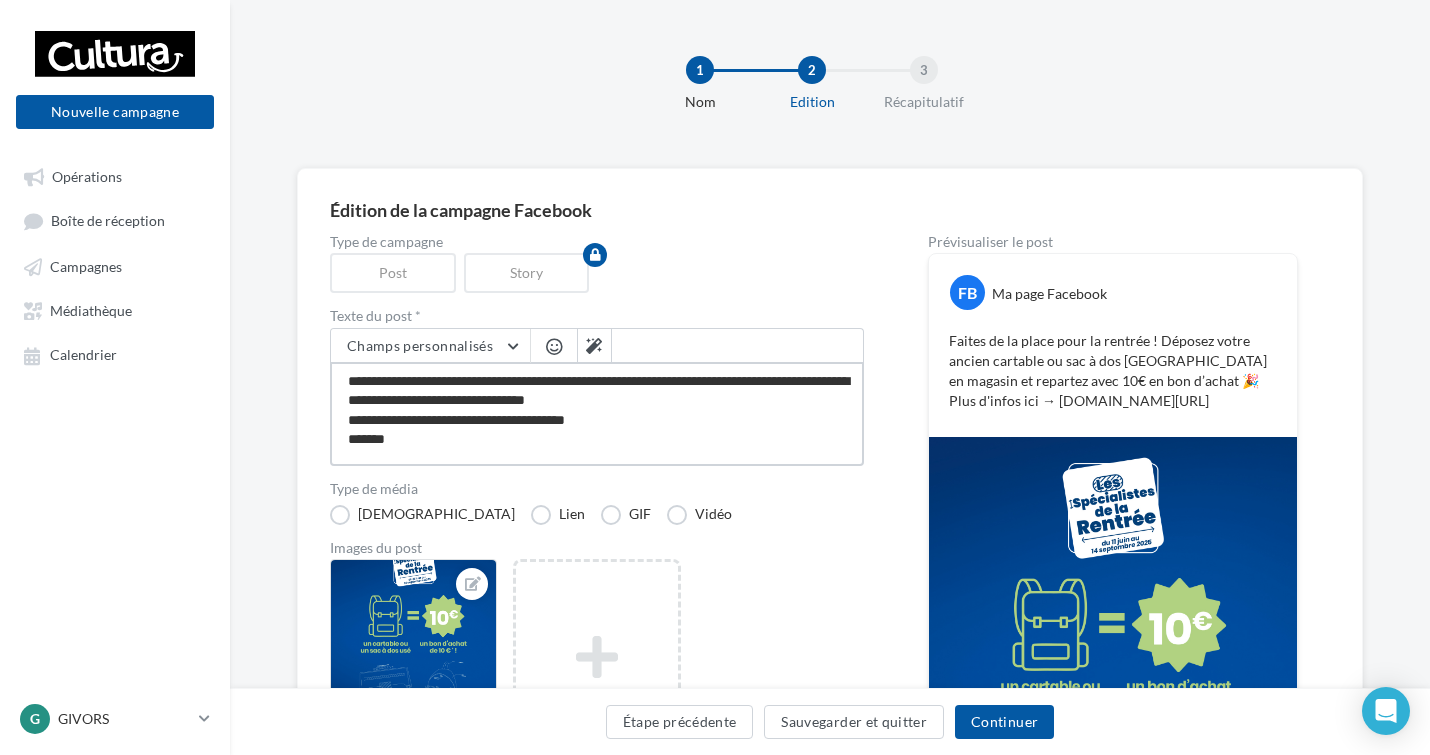 type on "**********" 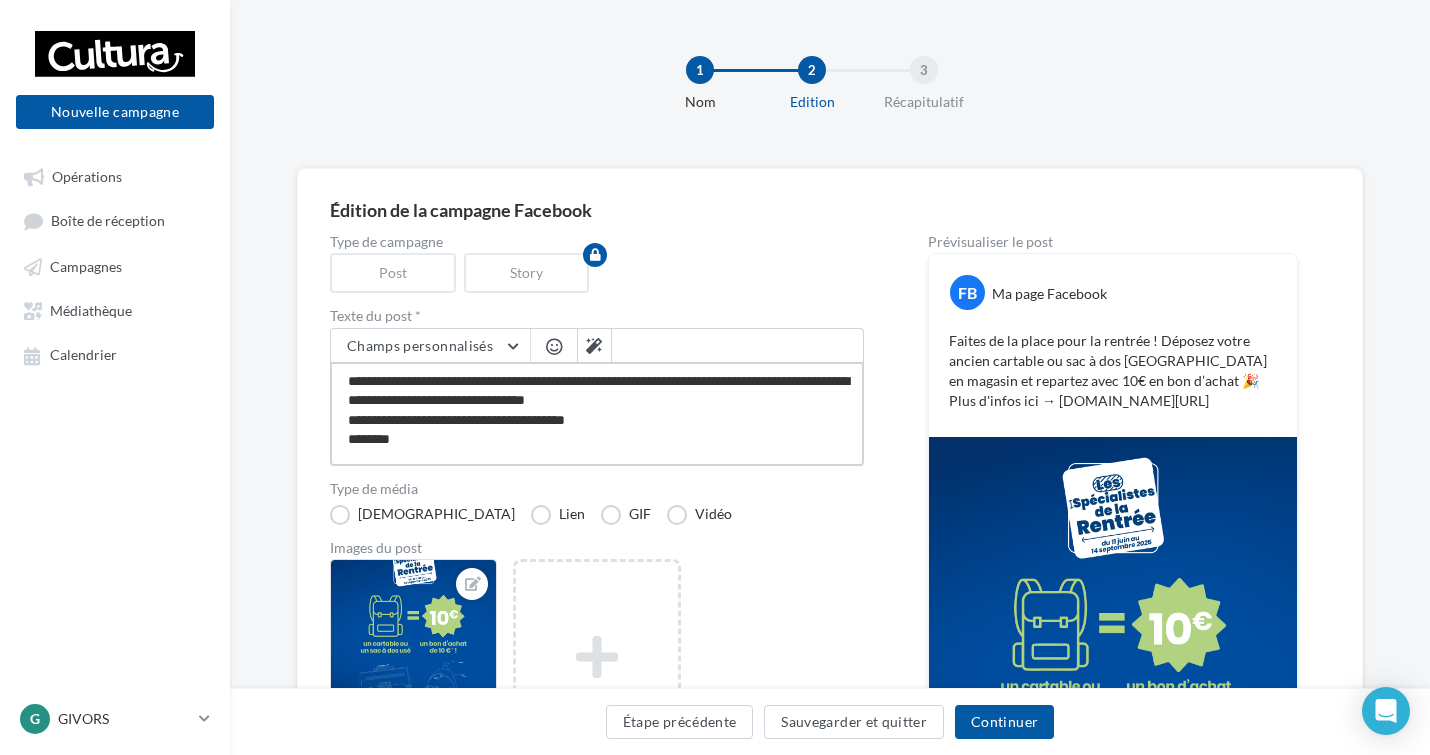 type on "**********" 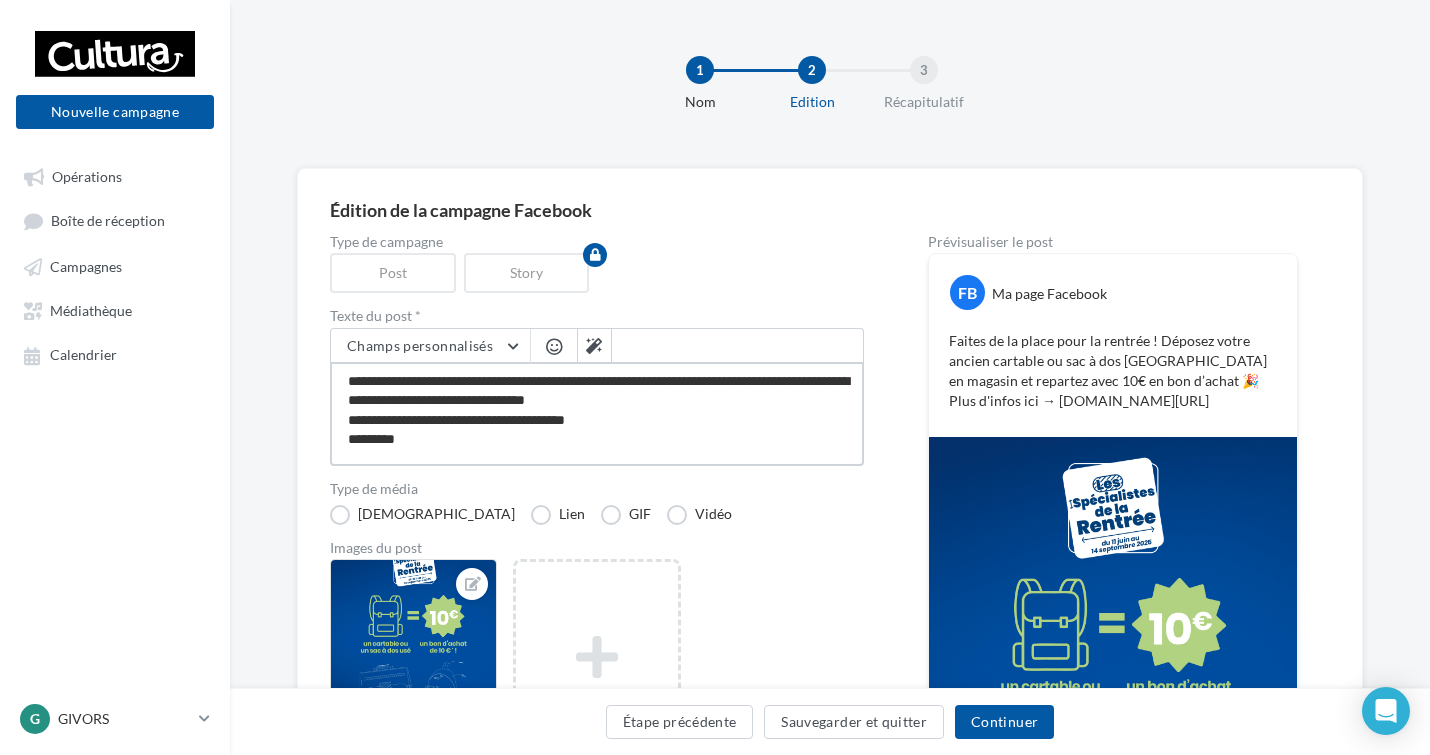 type on "**********" 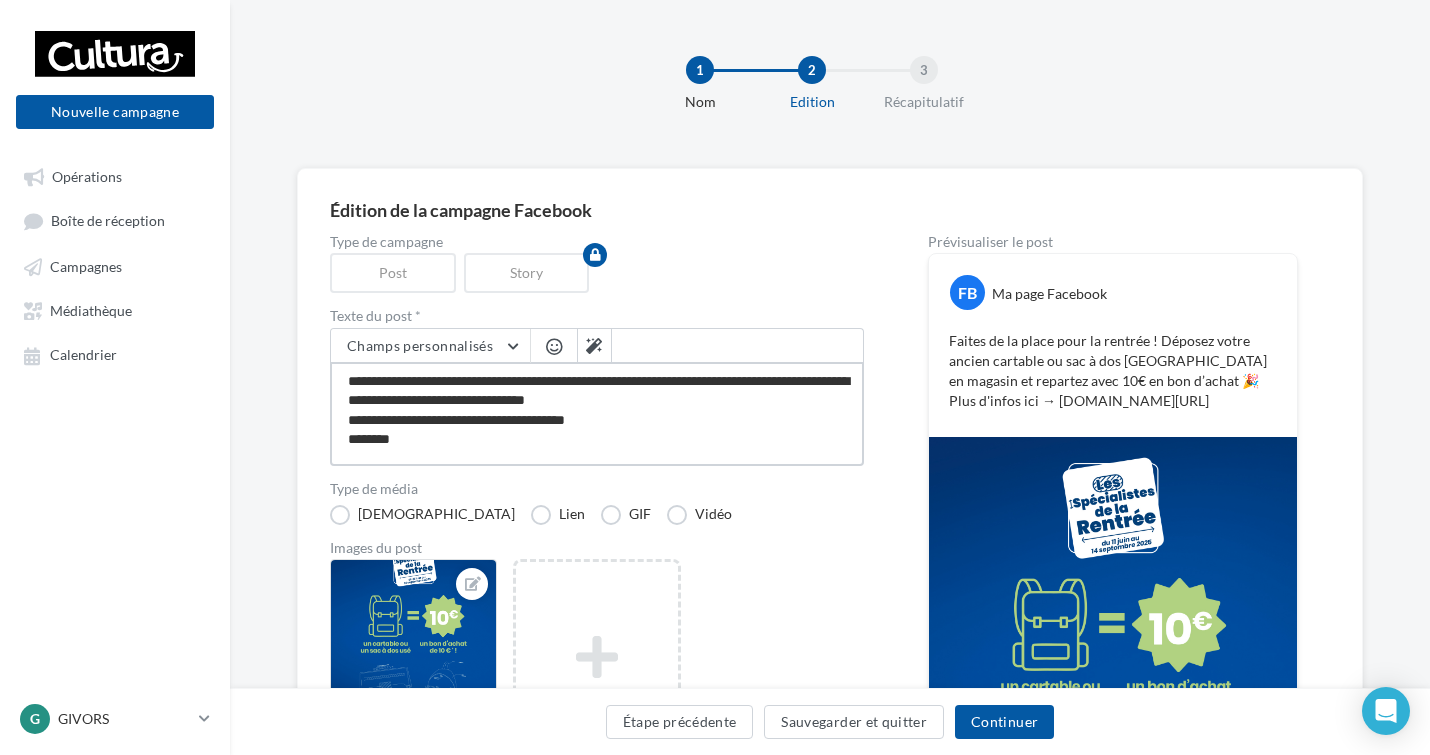 type on "**********" 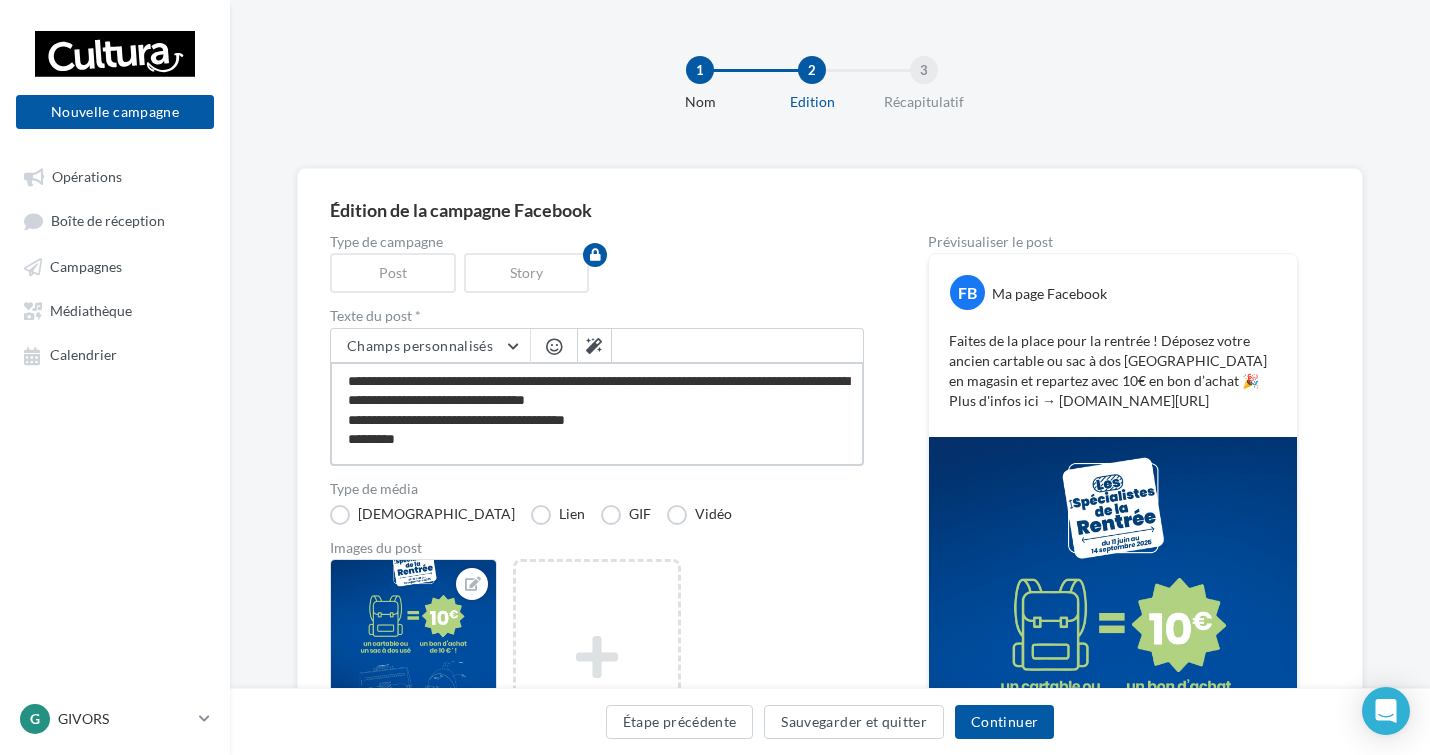 type on "**********" 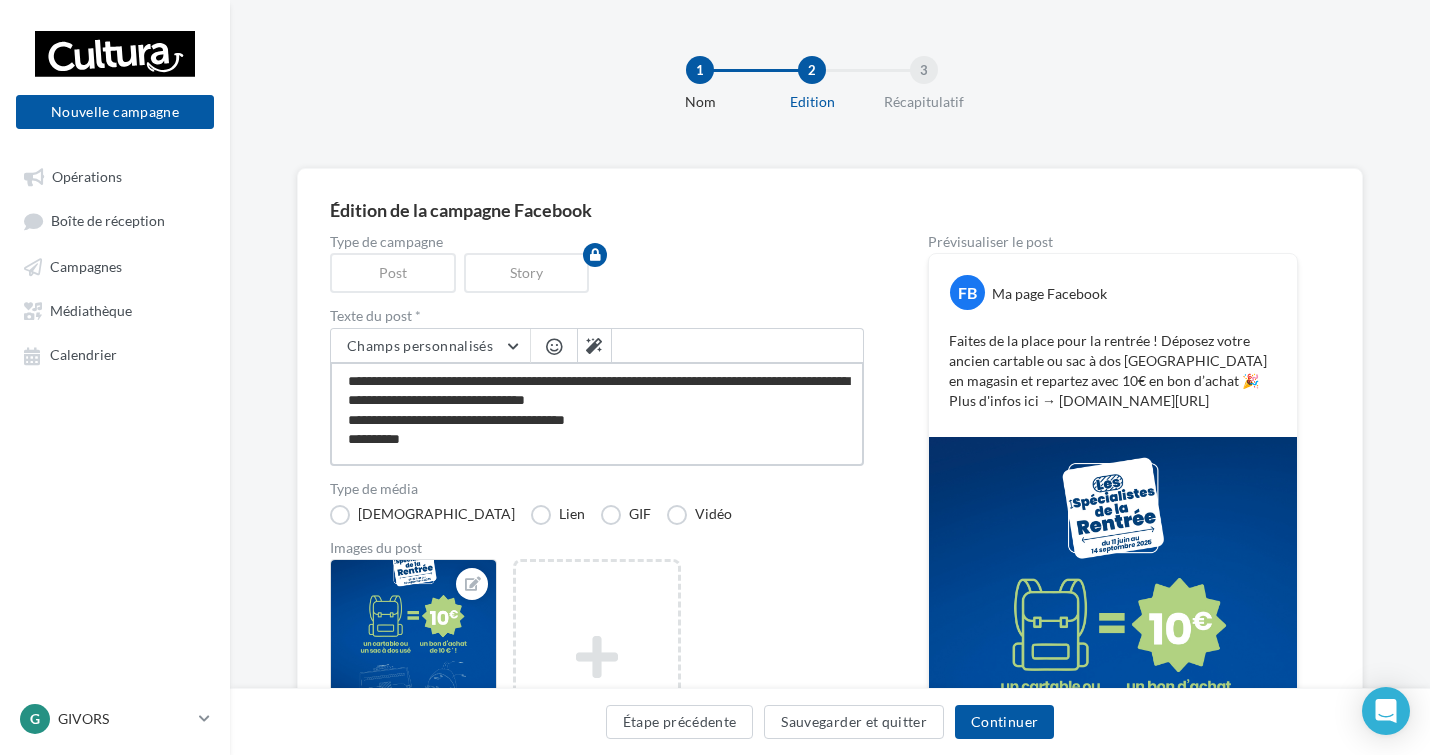 type on "**********" 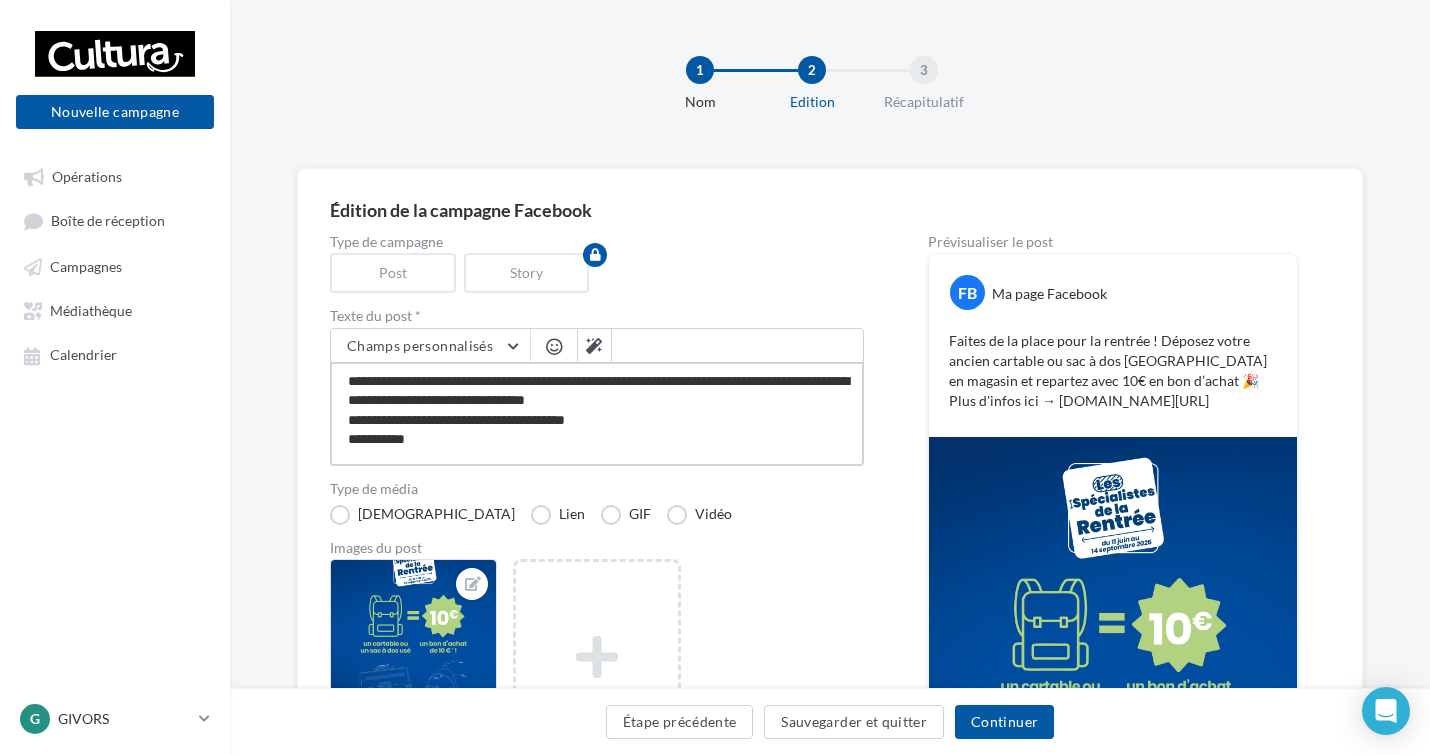 type on "**********" 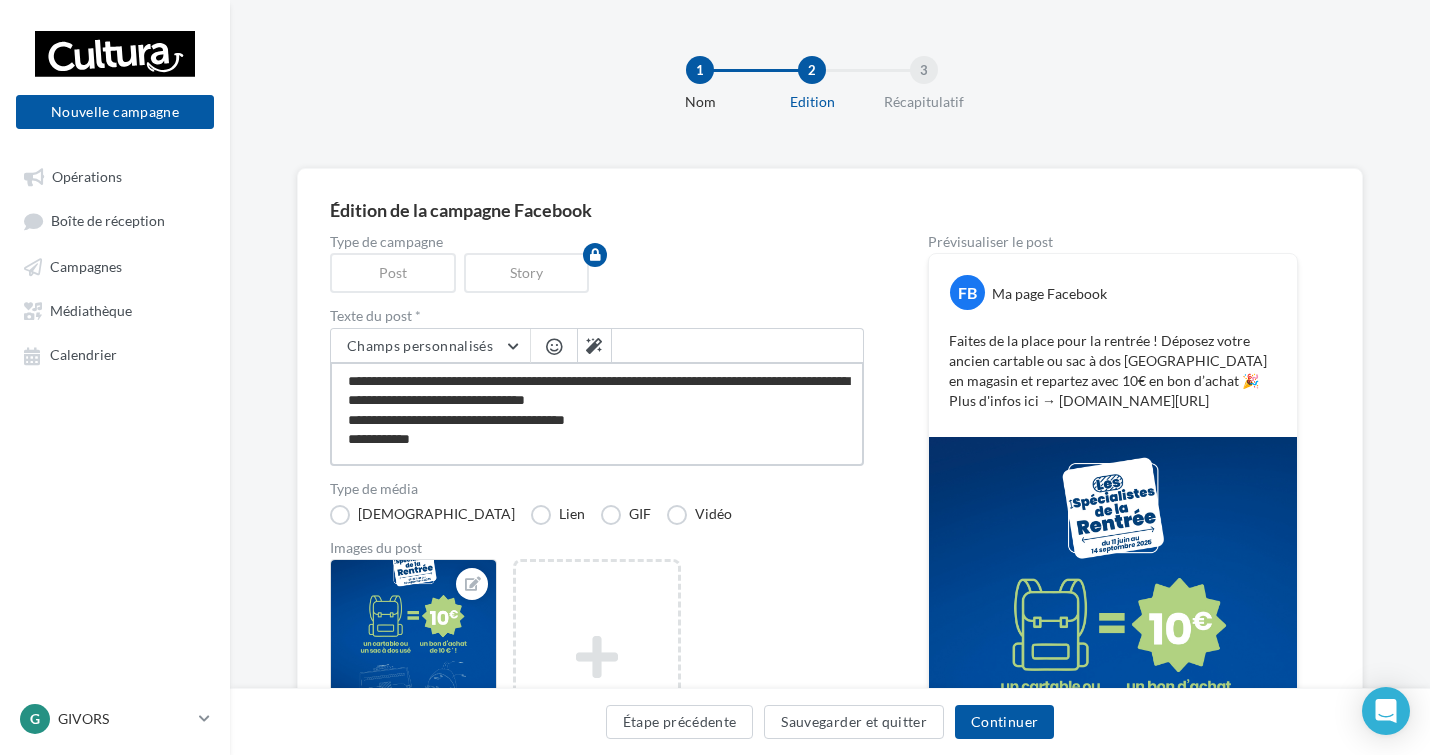 type on "**********" 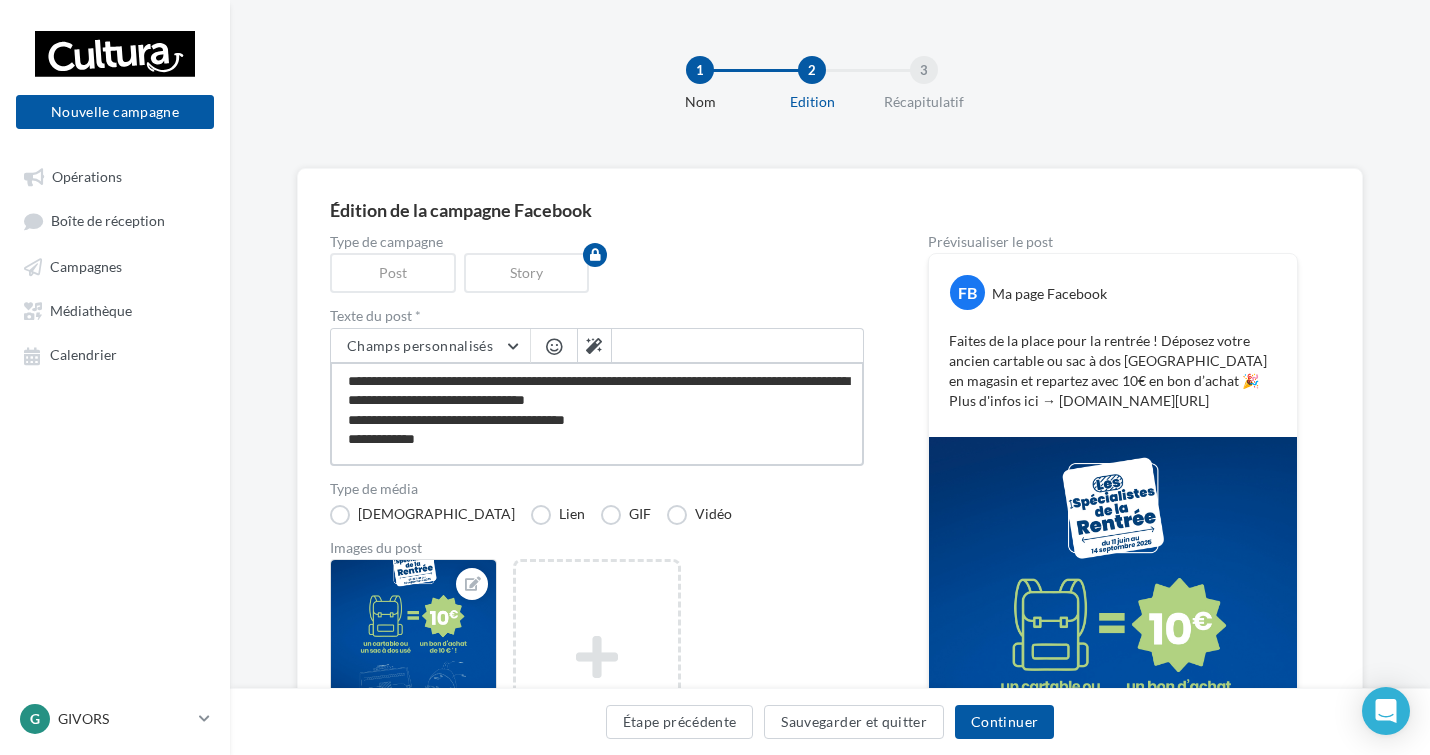type on "**********" 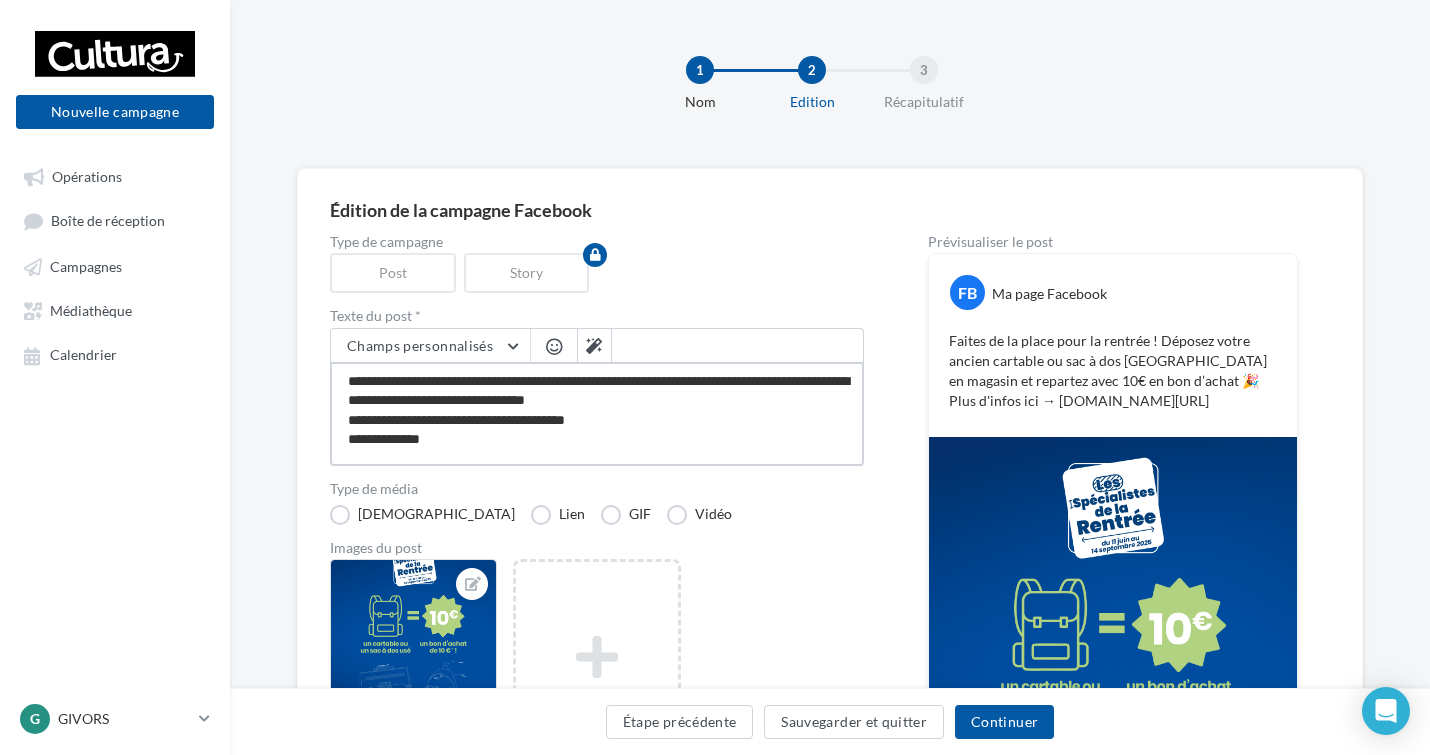 type on "**********" 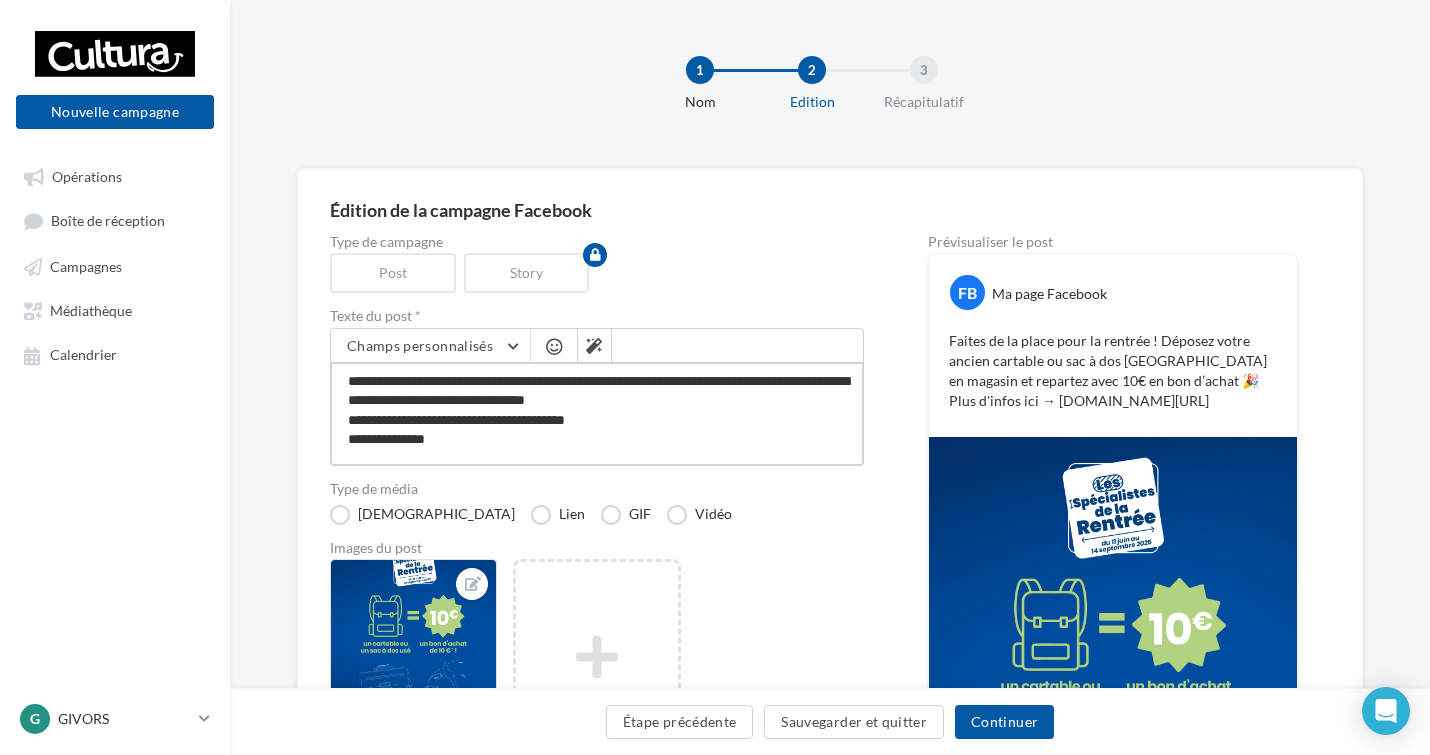 type on "**********" 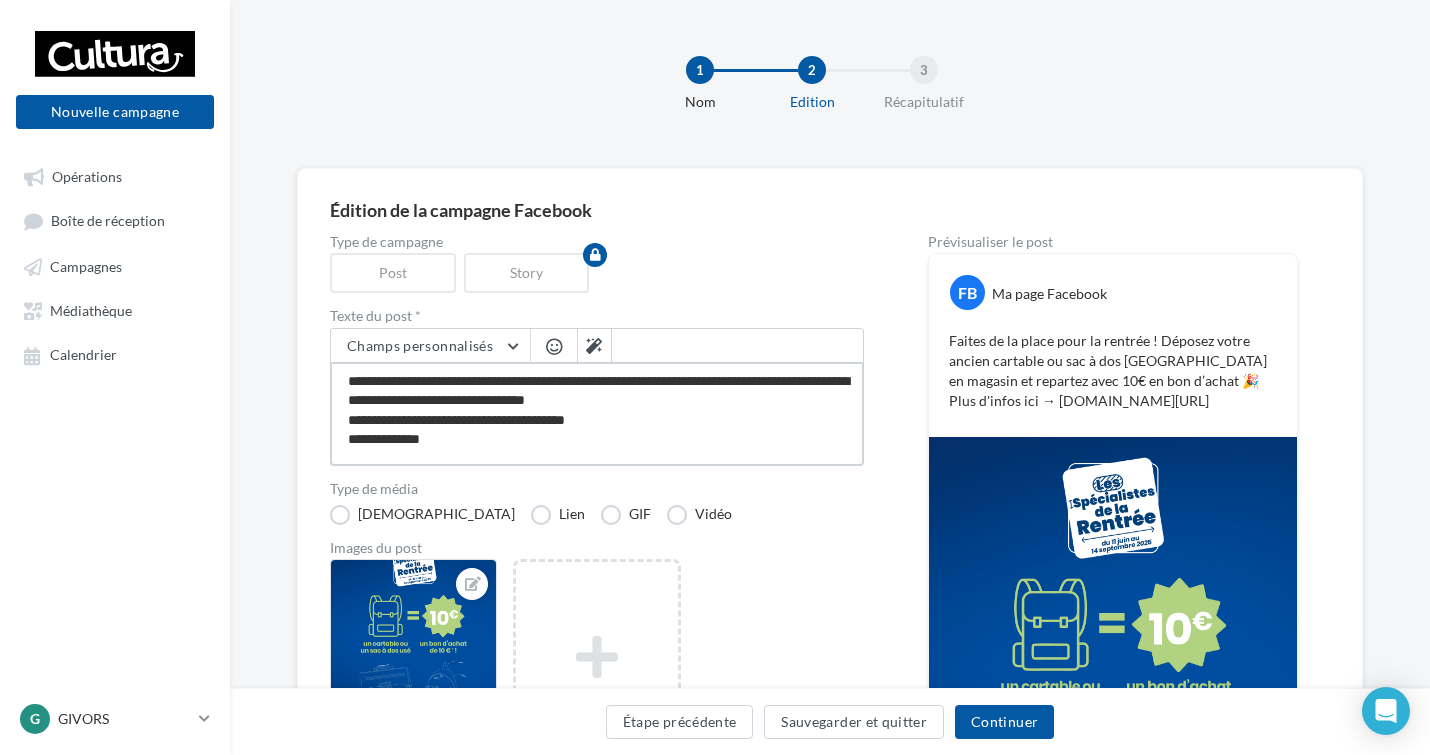 type on "**********" 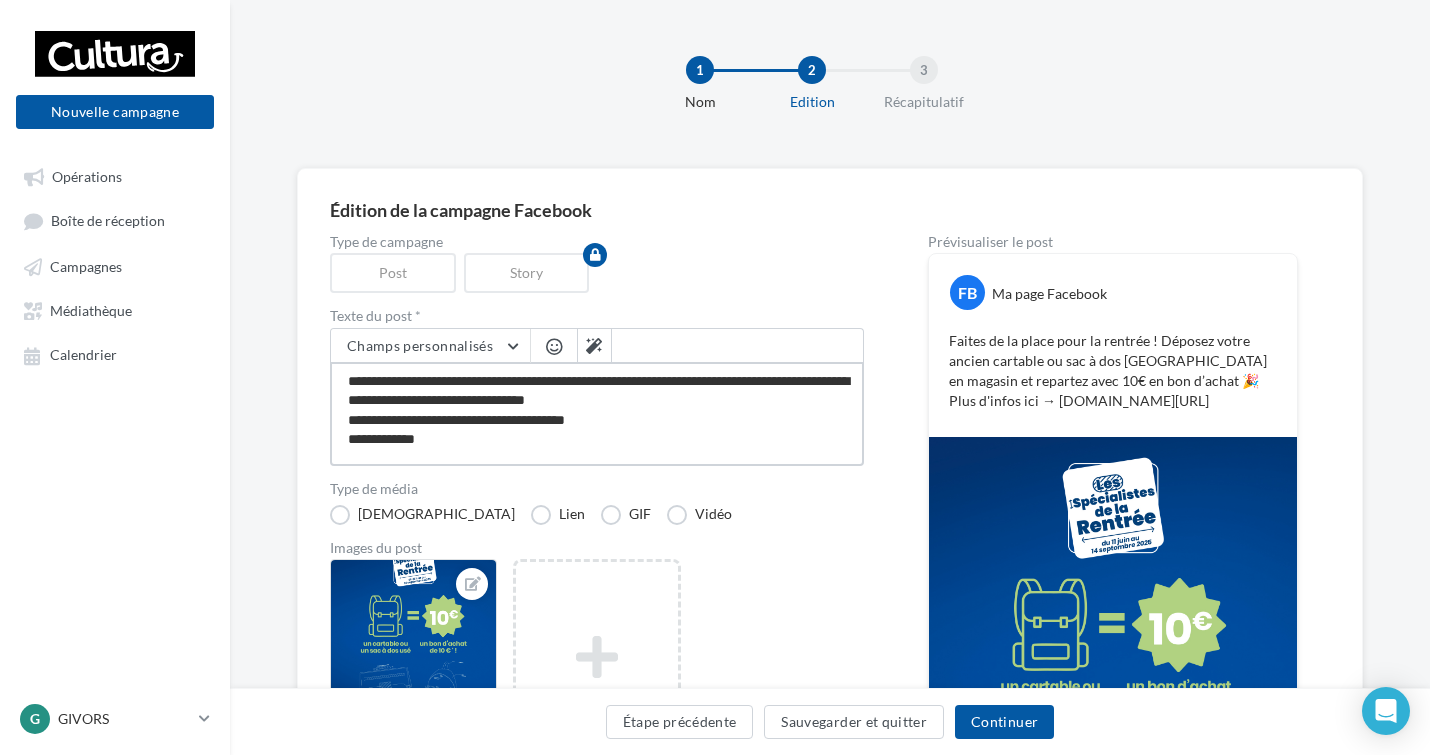 type on "**********" 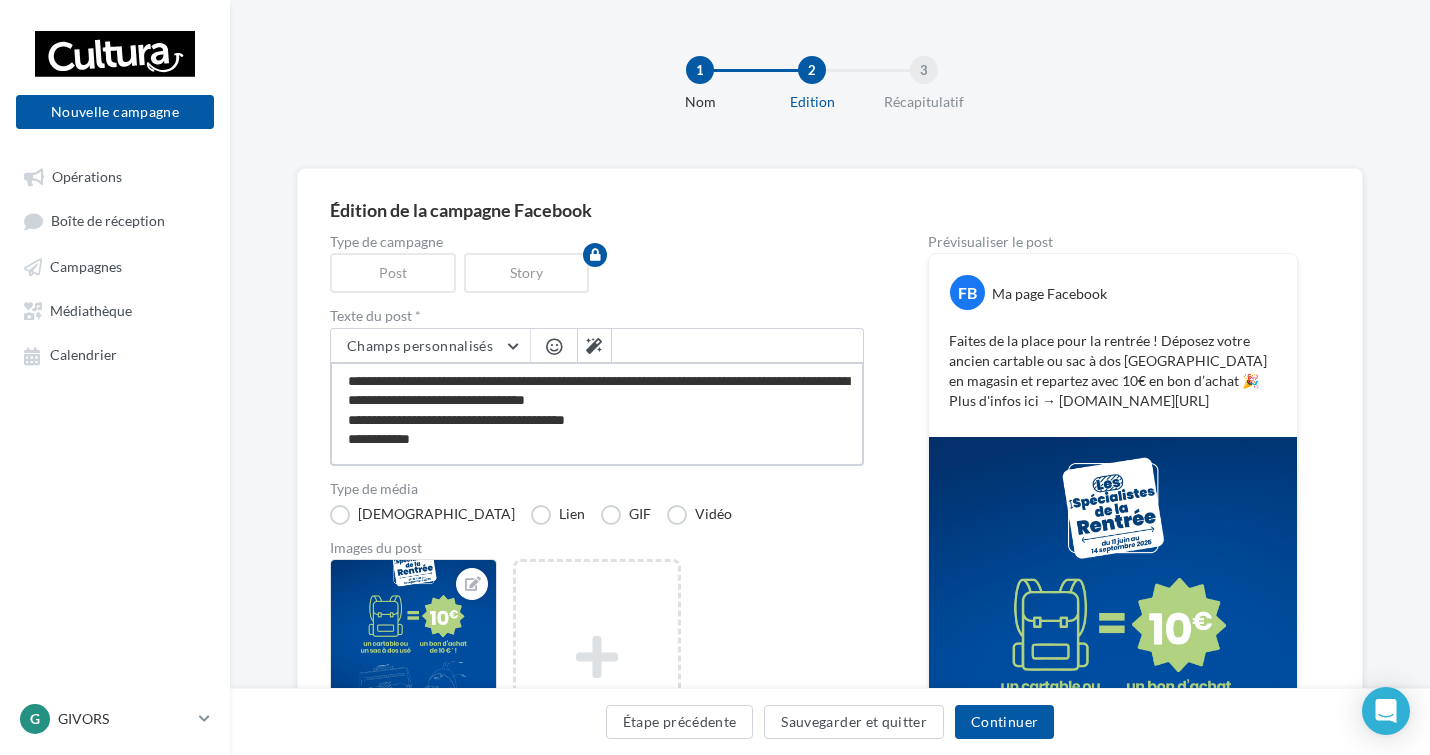 type on "**********" 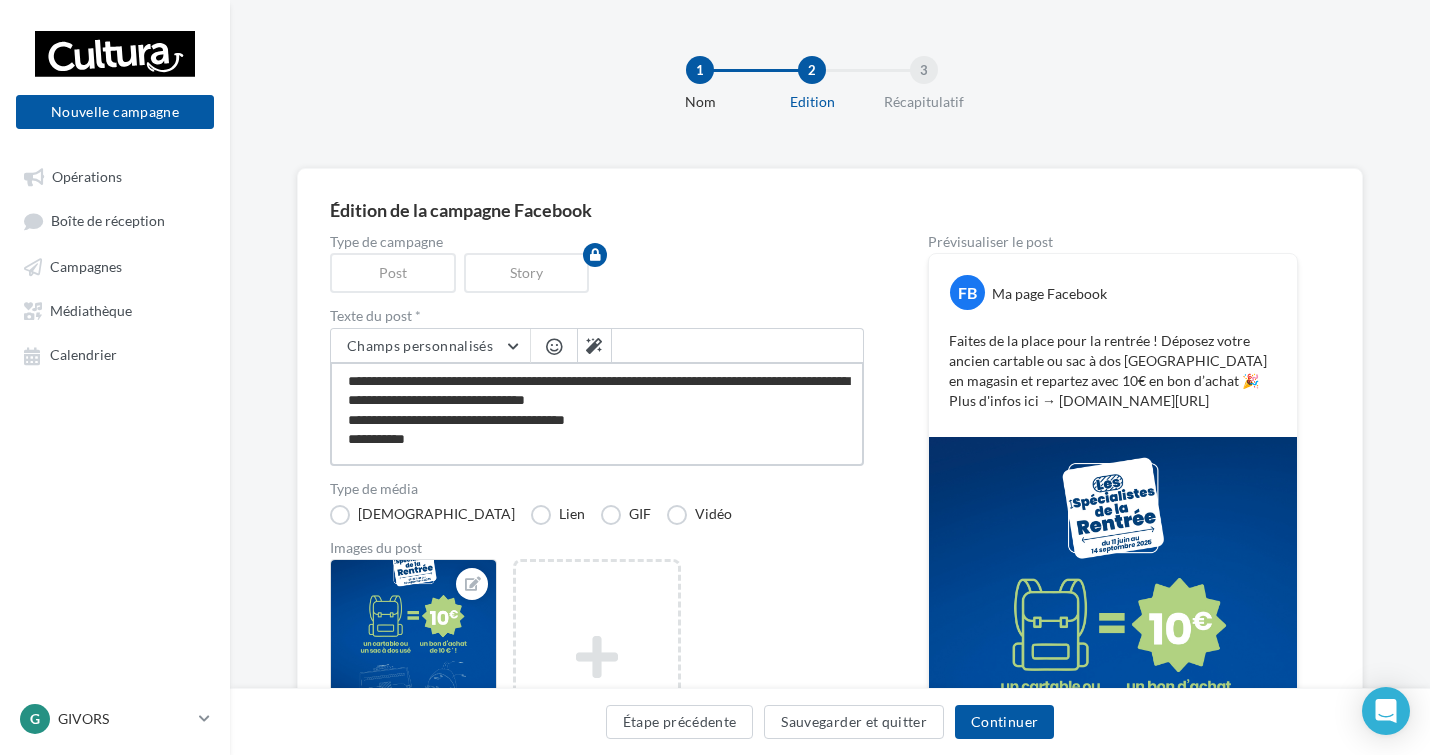 type on "**********" 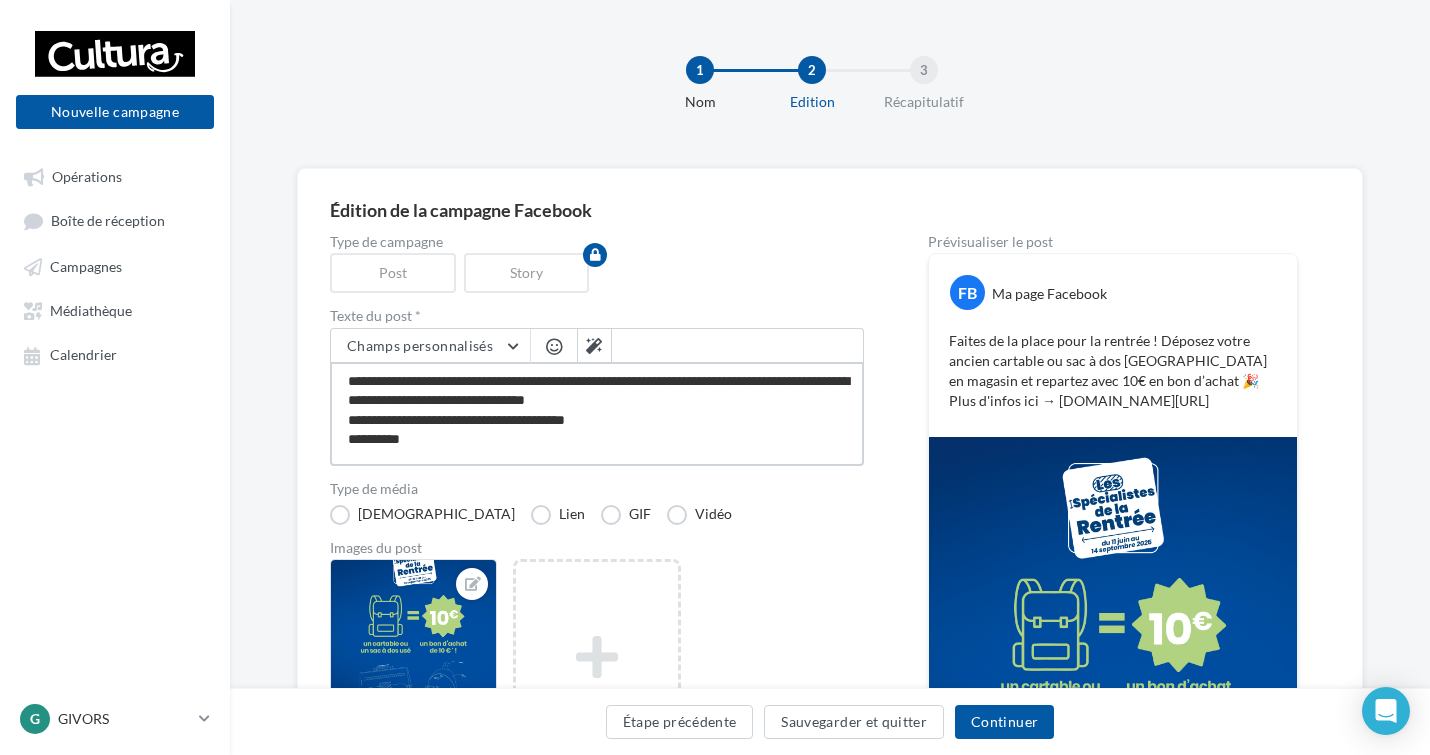 type on "**********" 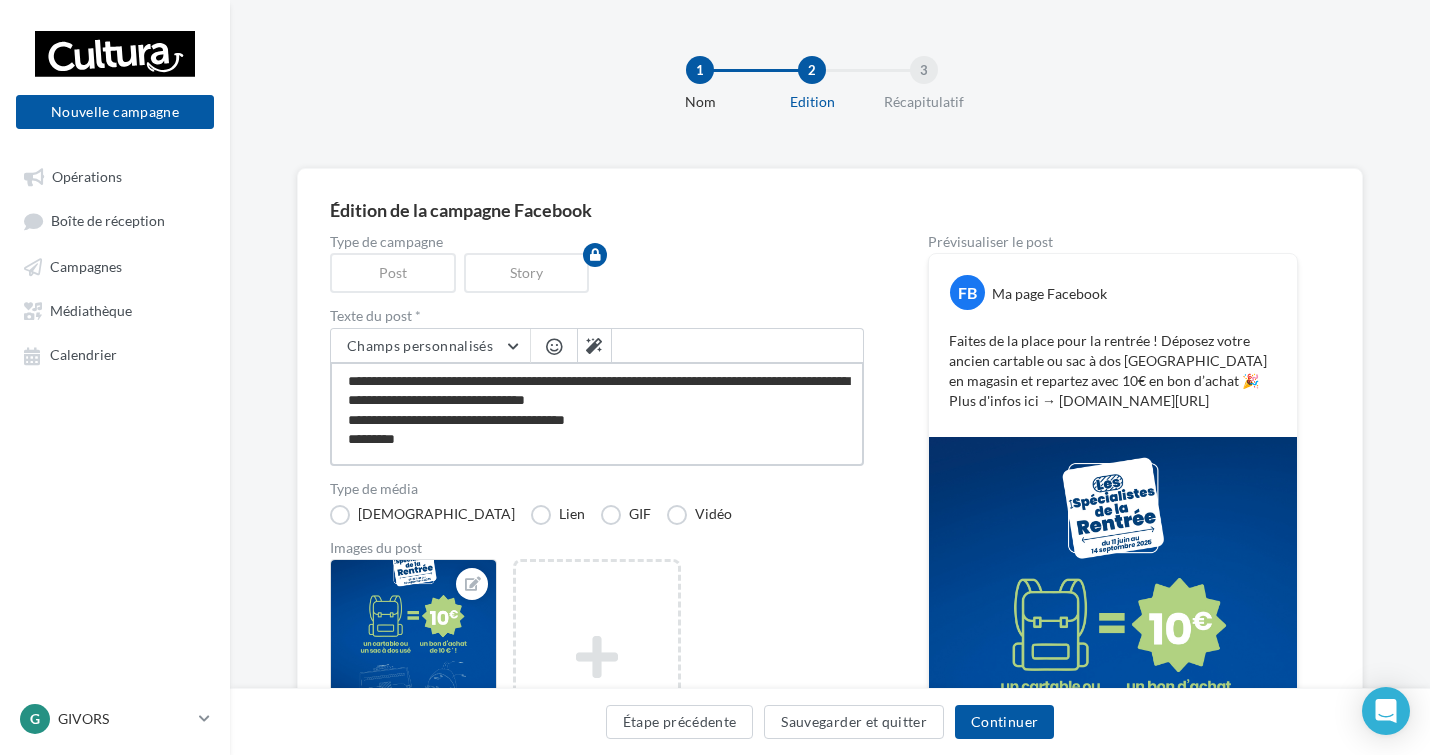type on "**********" 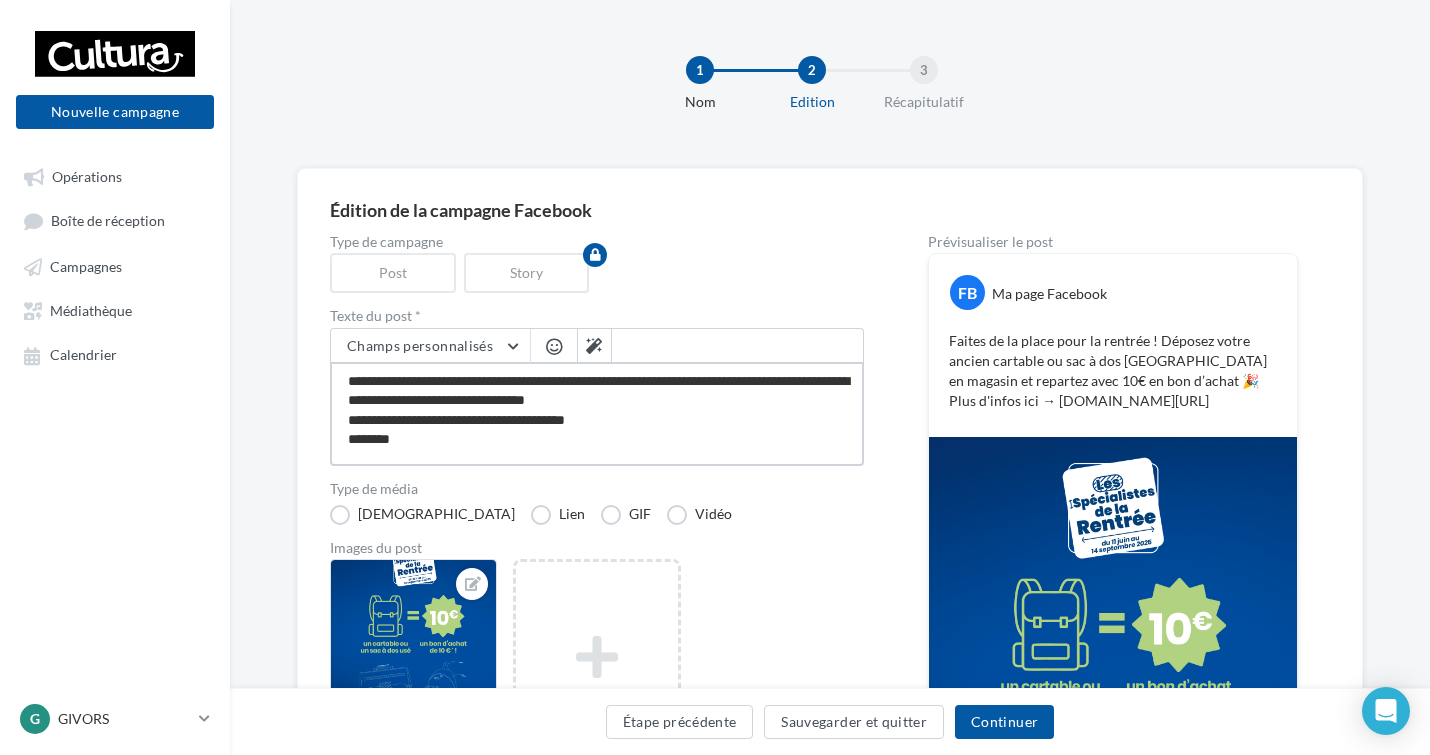 type on "**********" 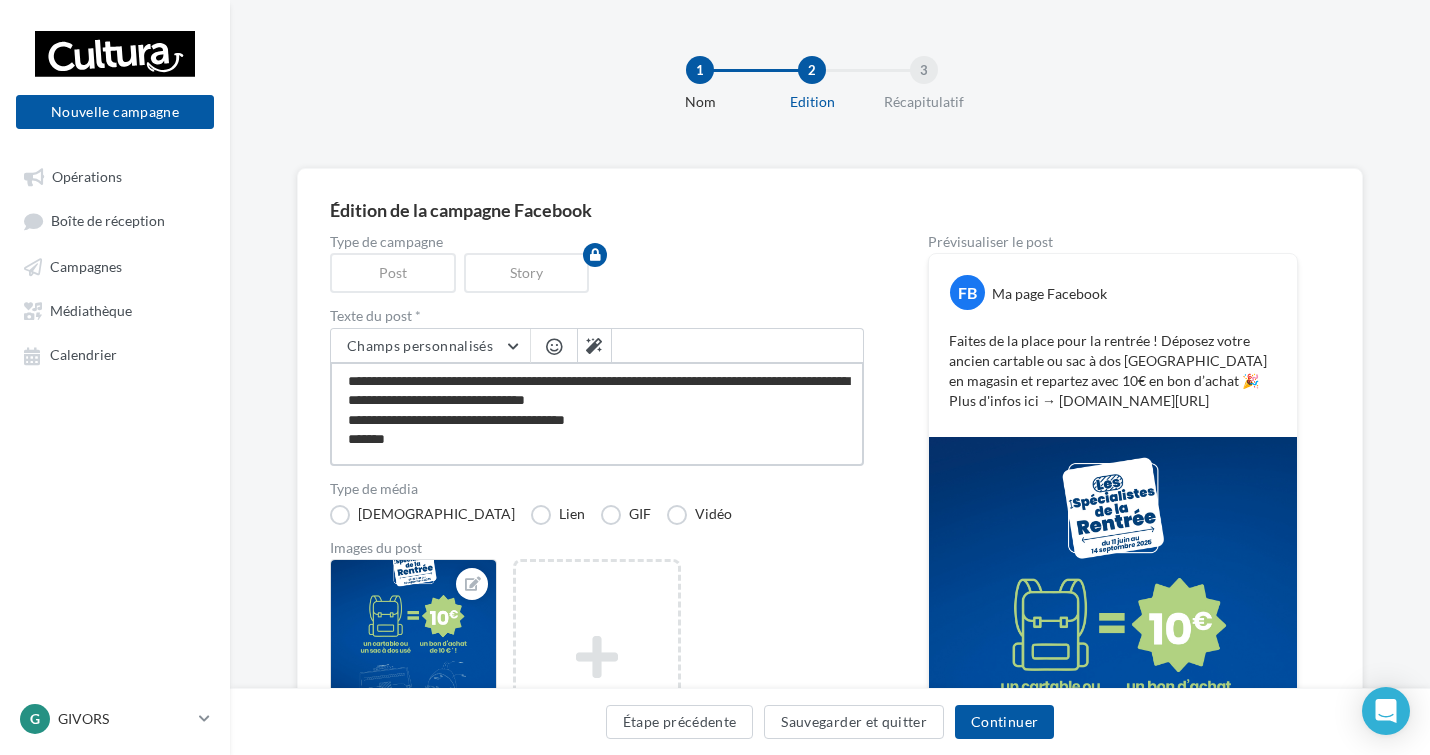 type on "**********" 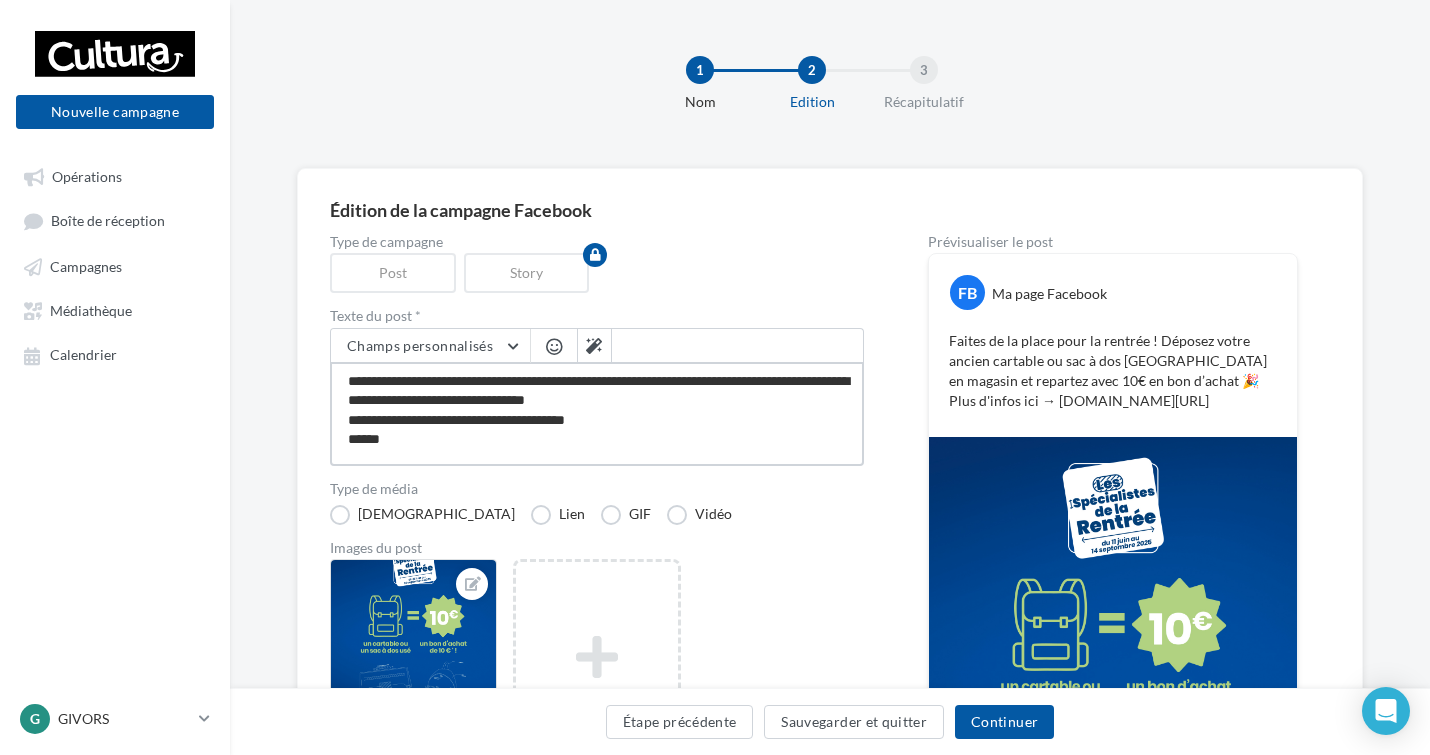 type on "**********" 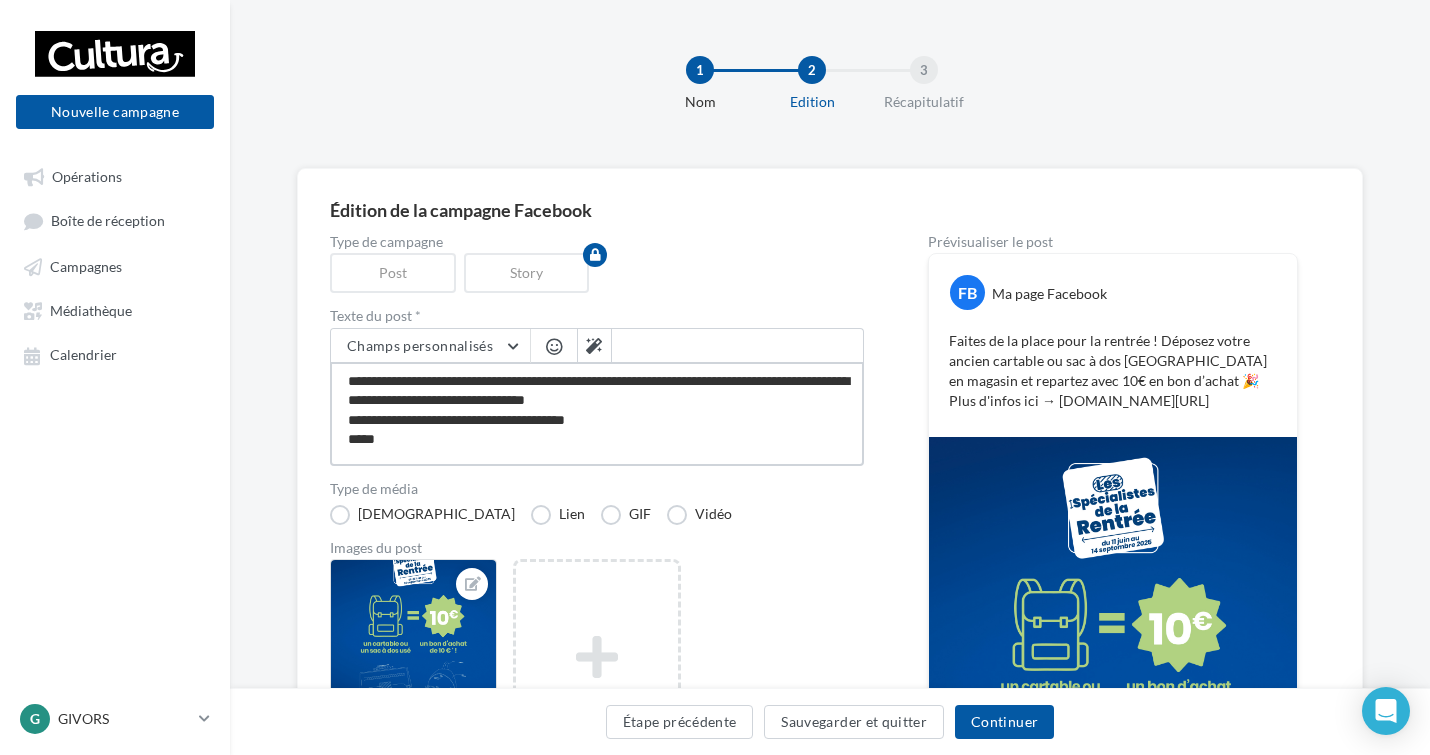 type on "**********" 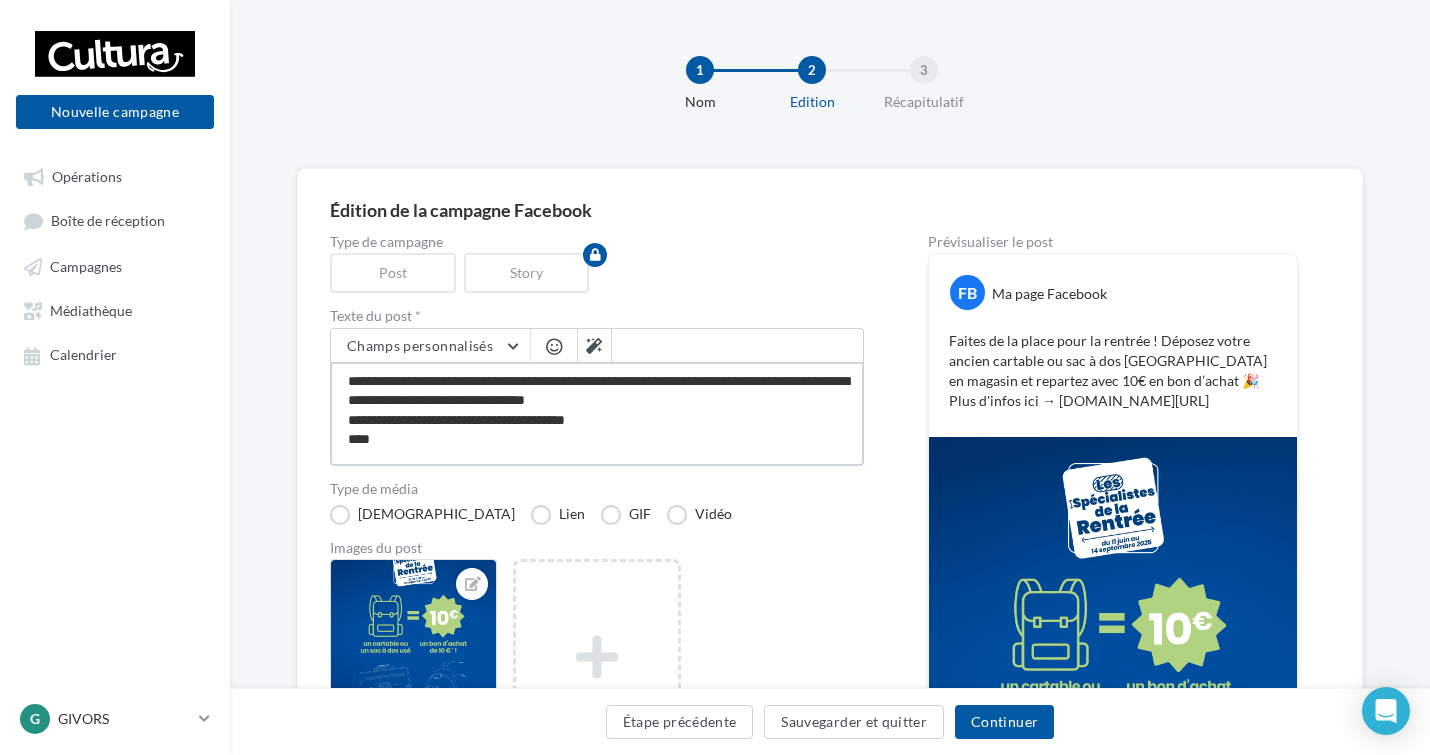 type on "**********" 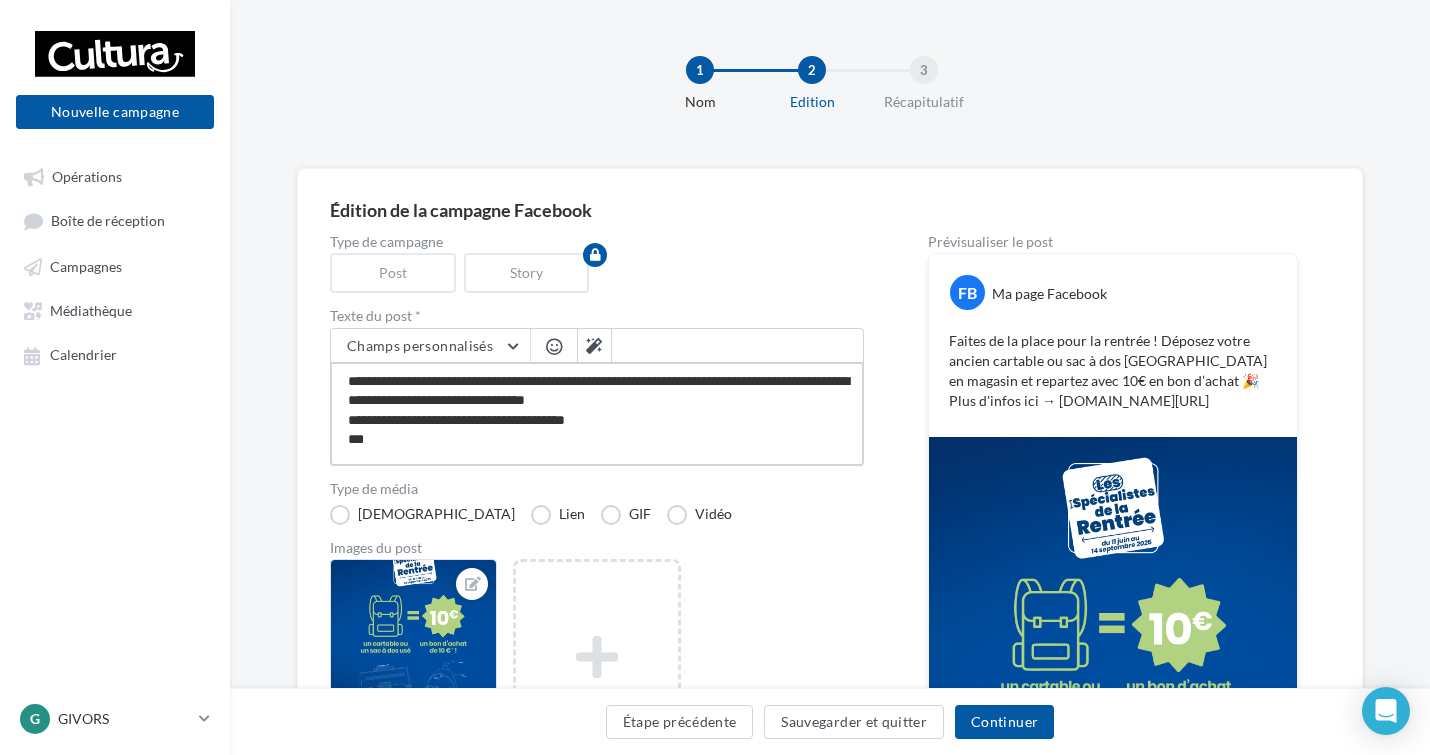 type on "**********" 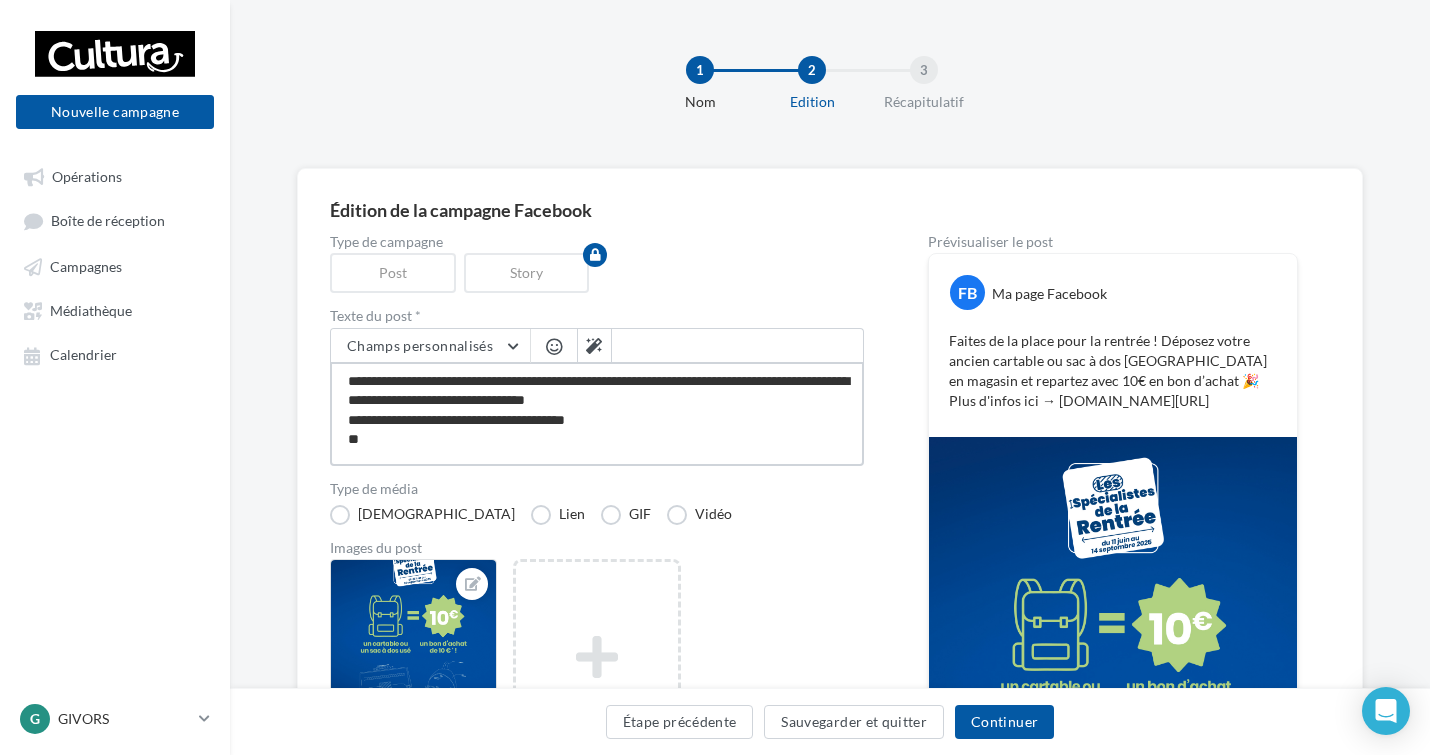 type on "**********" 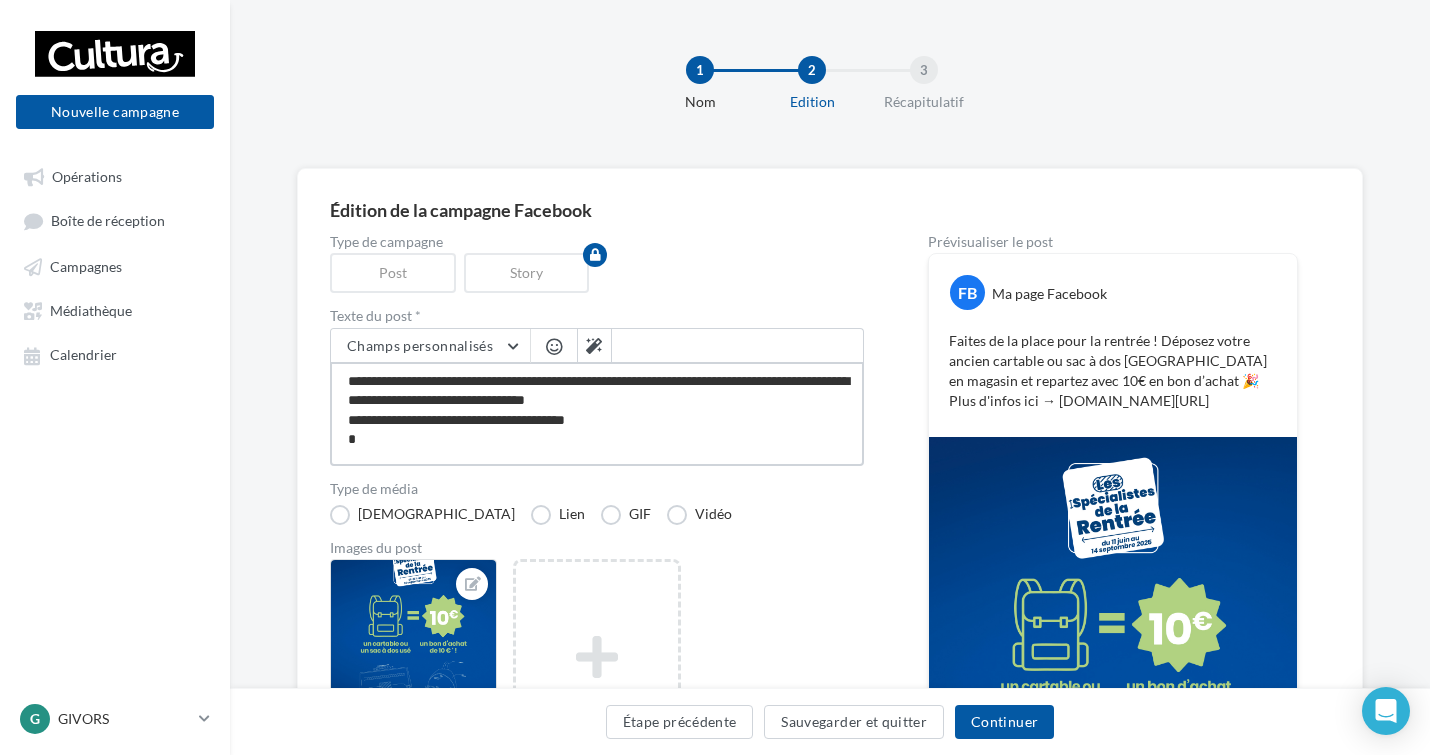 type on "**********" 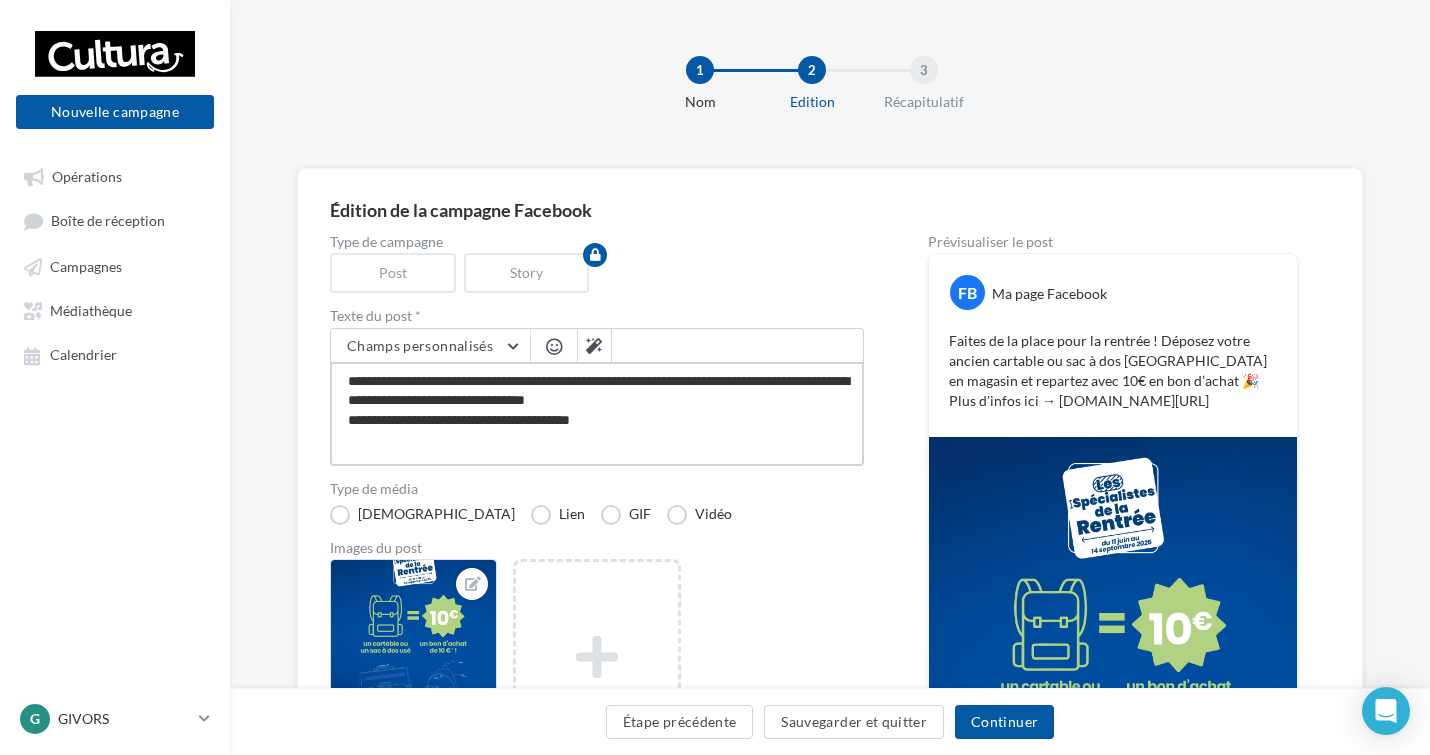 click on "**********" at bounding box center [597, 414] 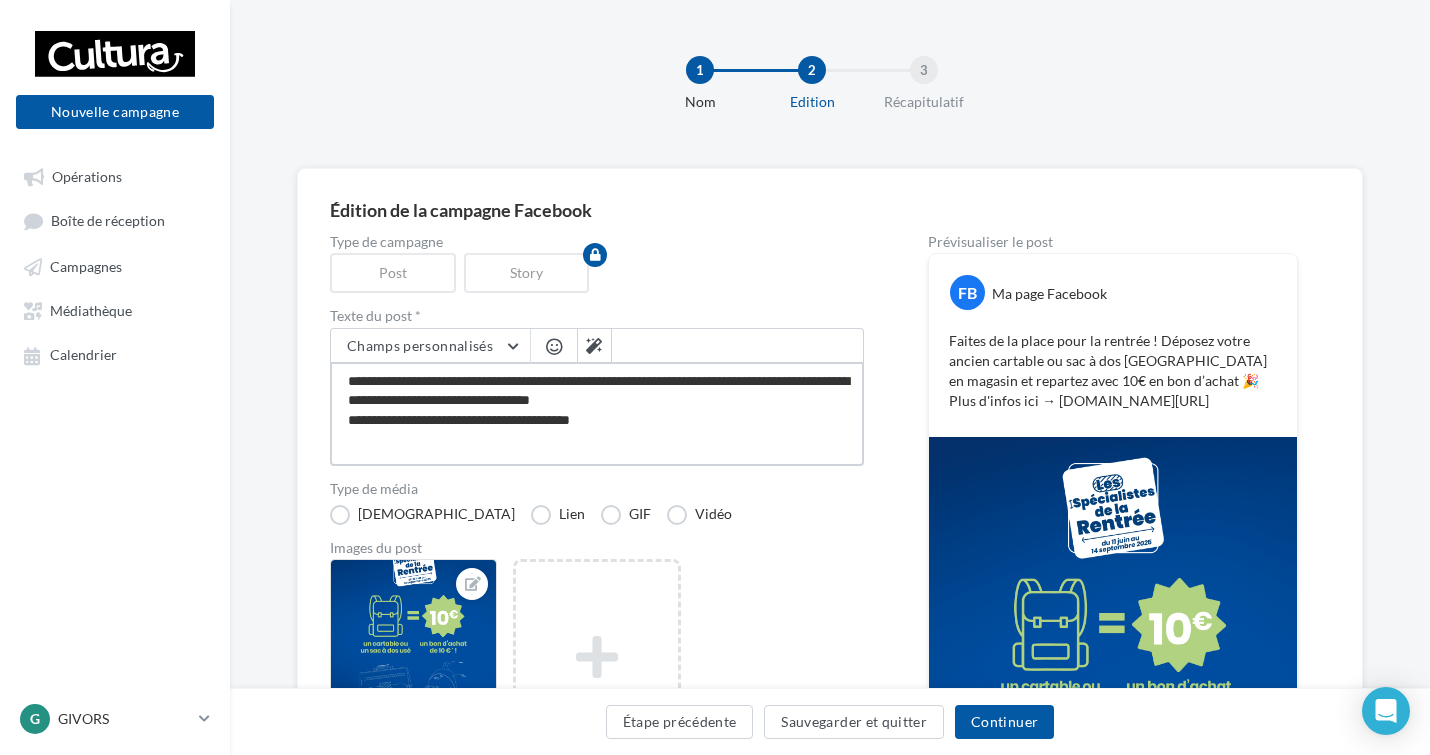 type on "**********" 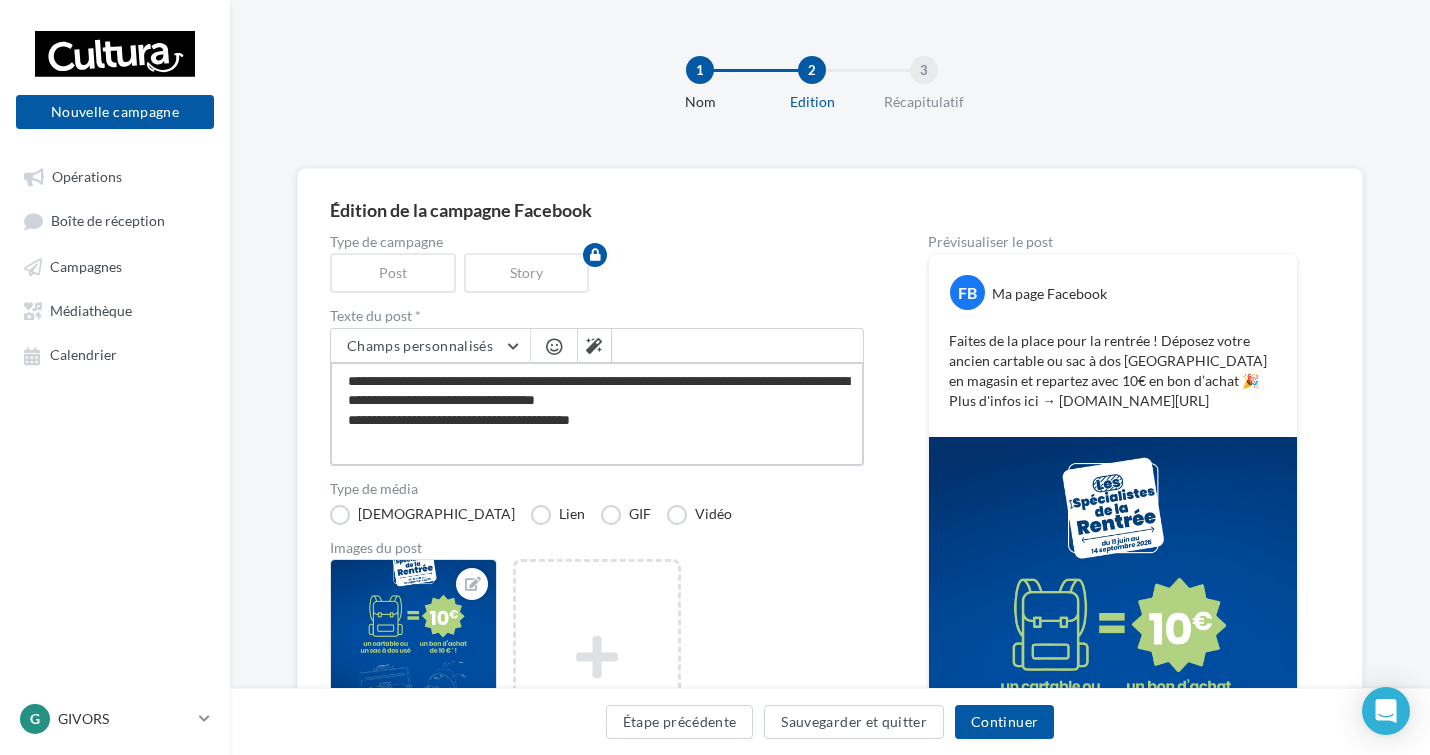 type on "**********" 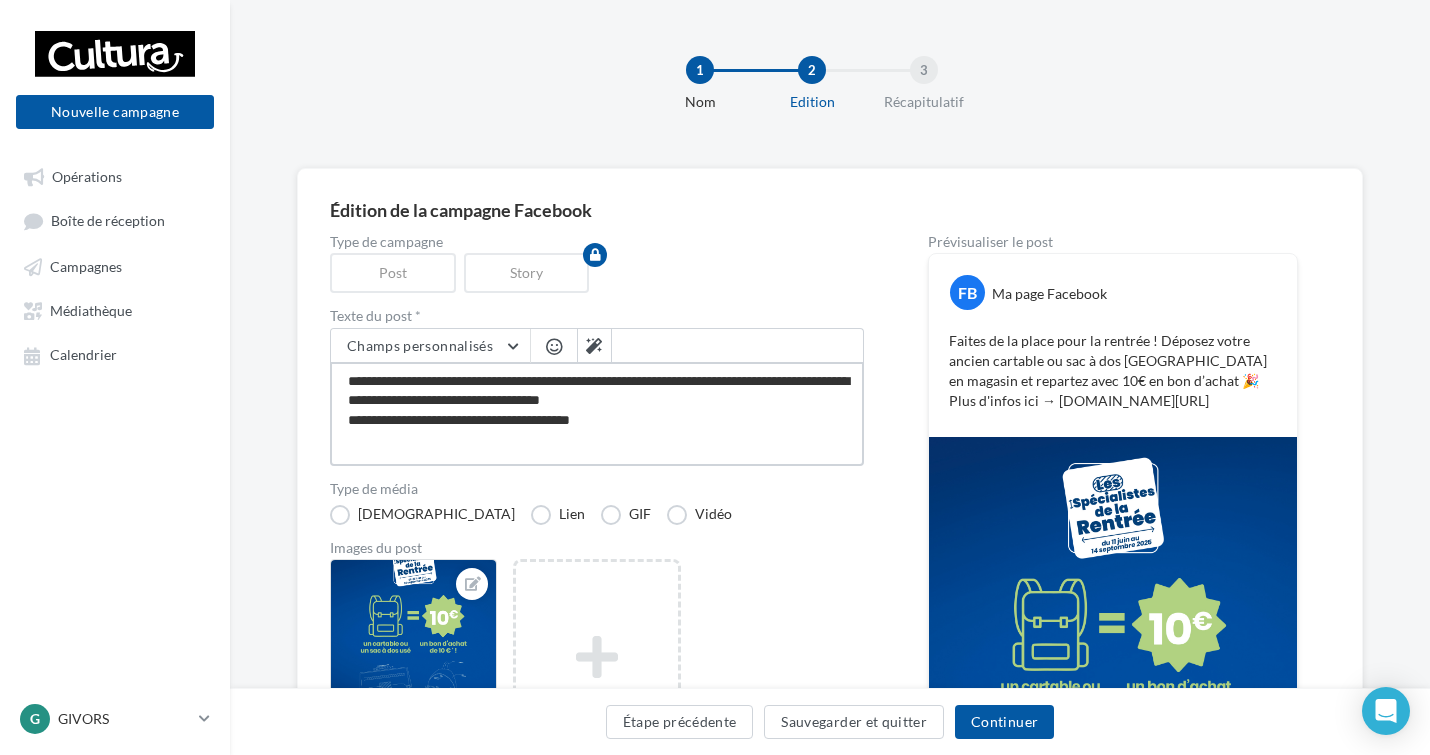 type on "**********" 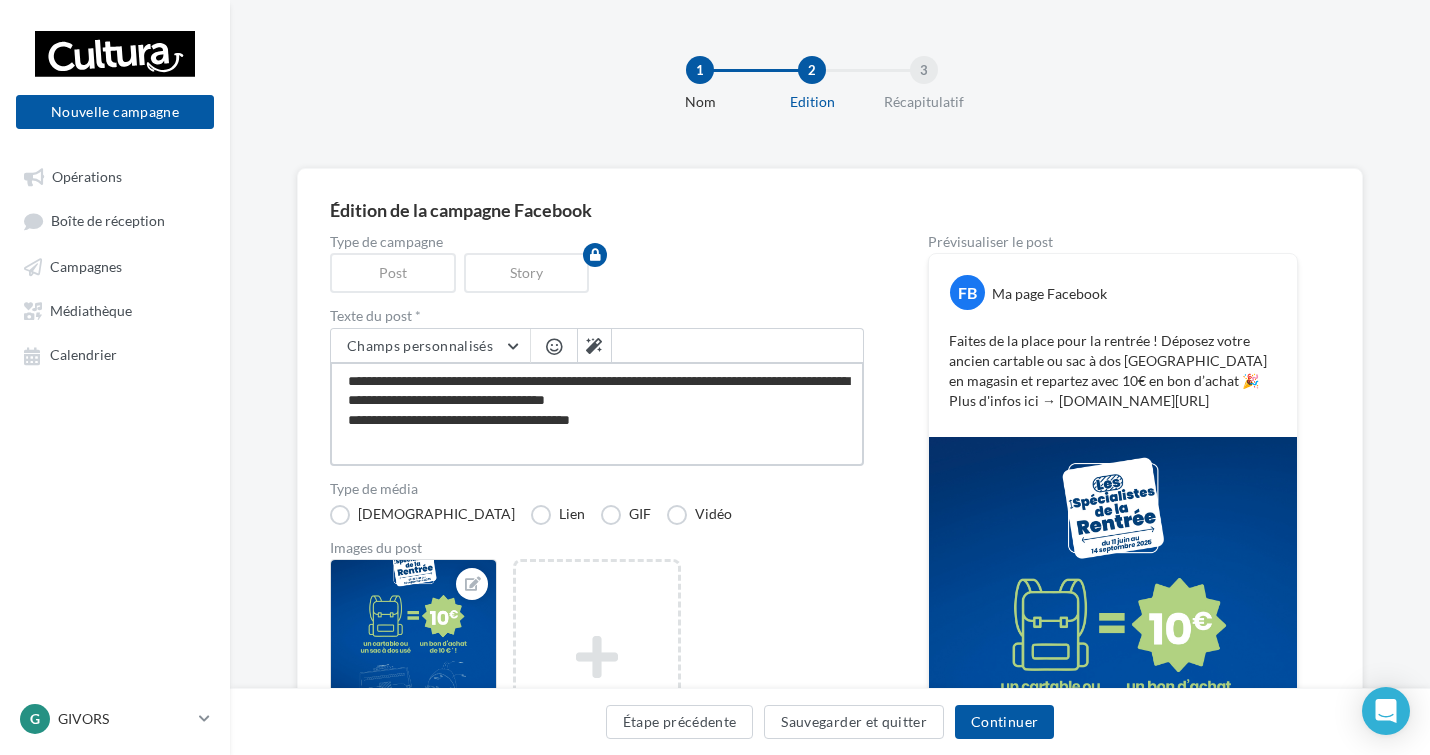 type on "**********" 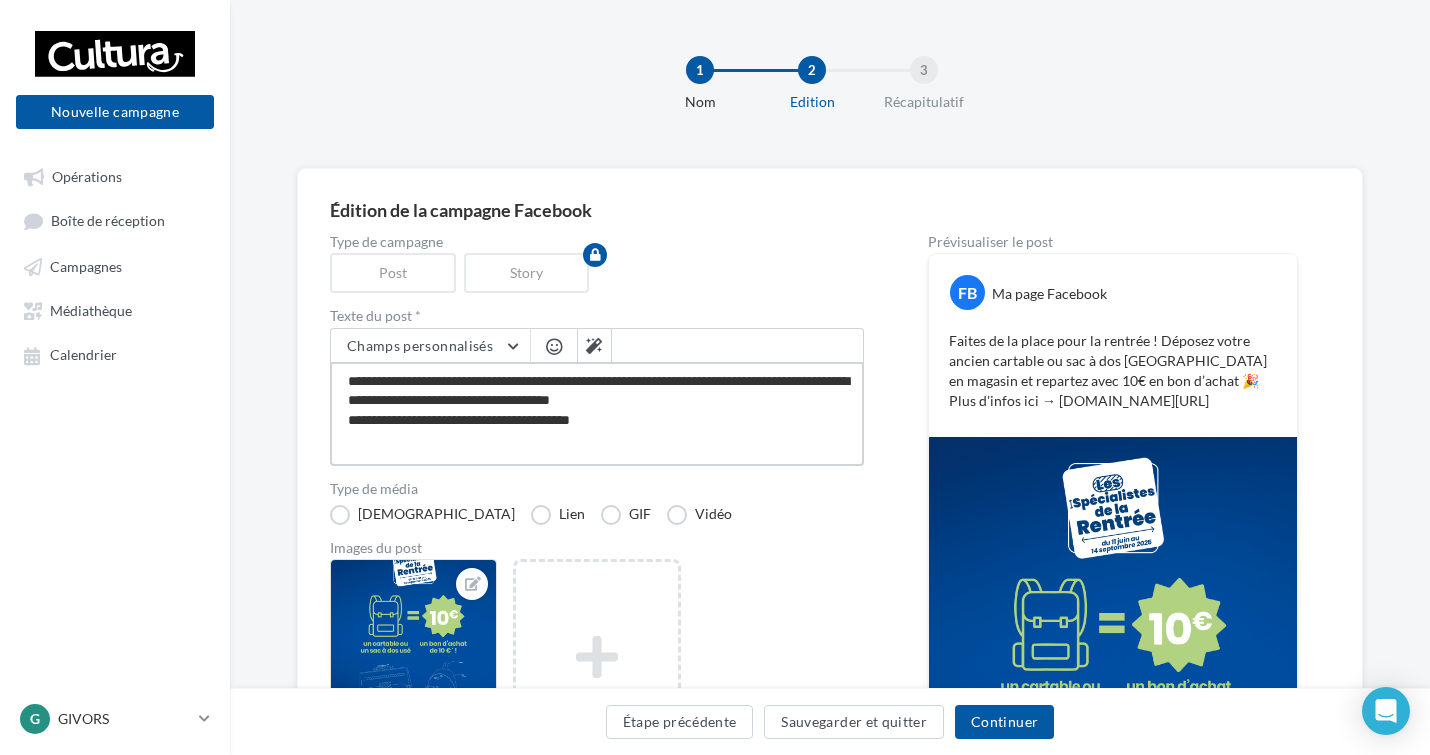 type on "**********" 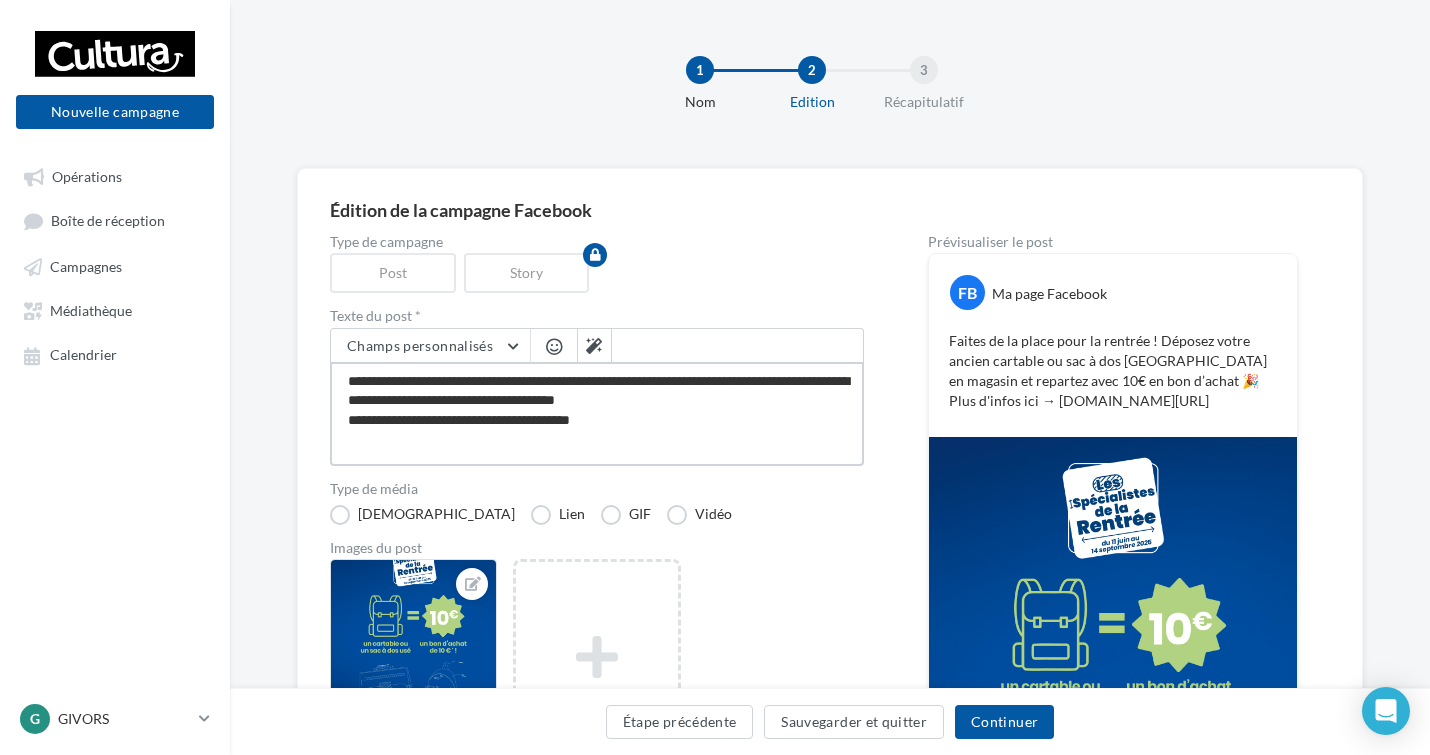 type on "**********" 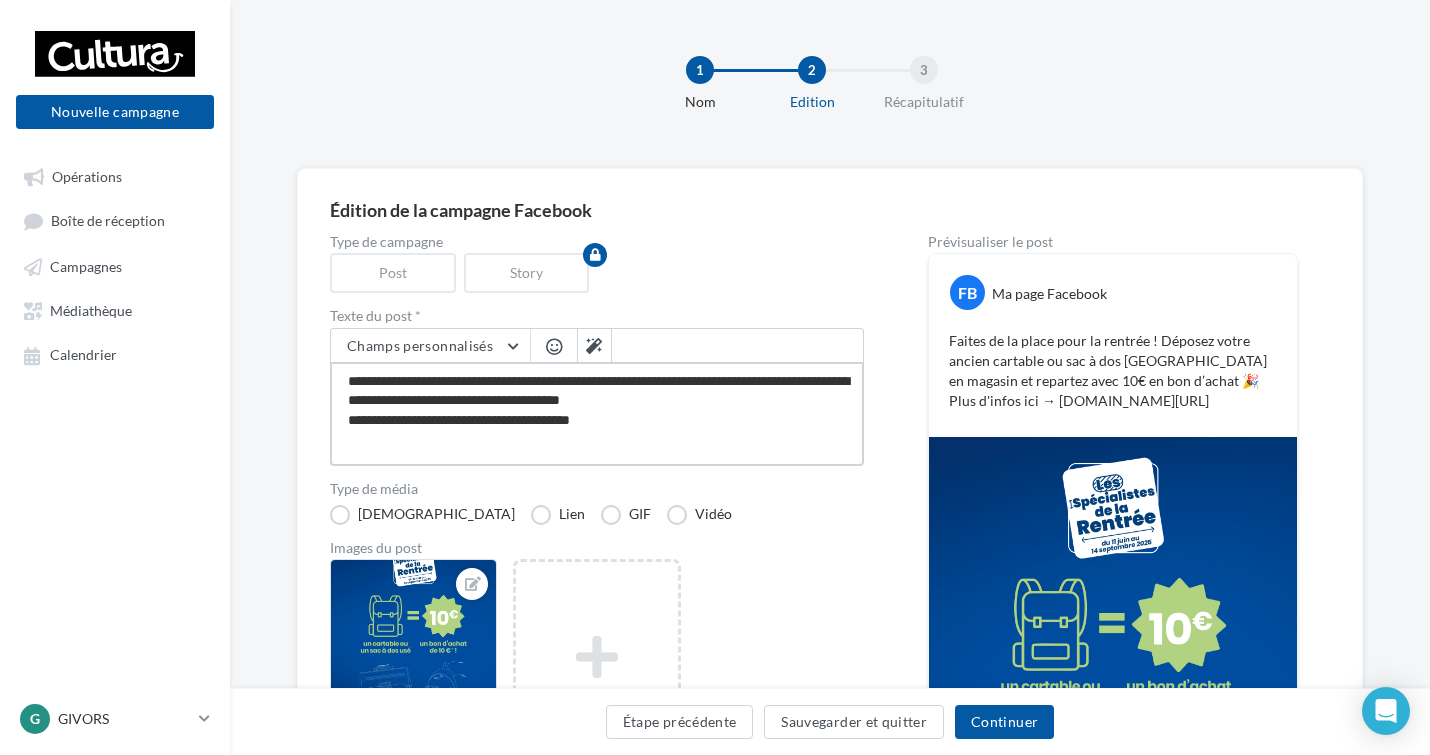 type on "**********" 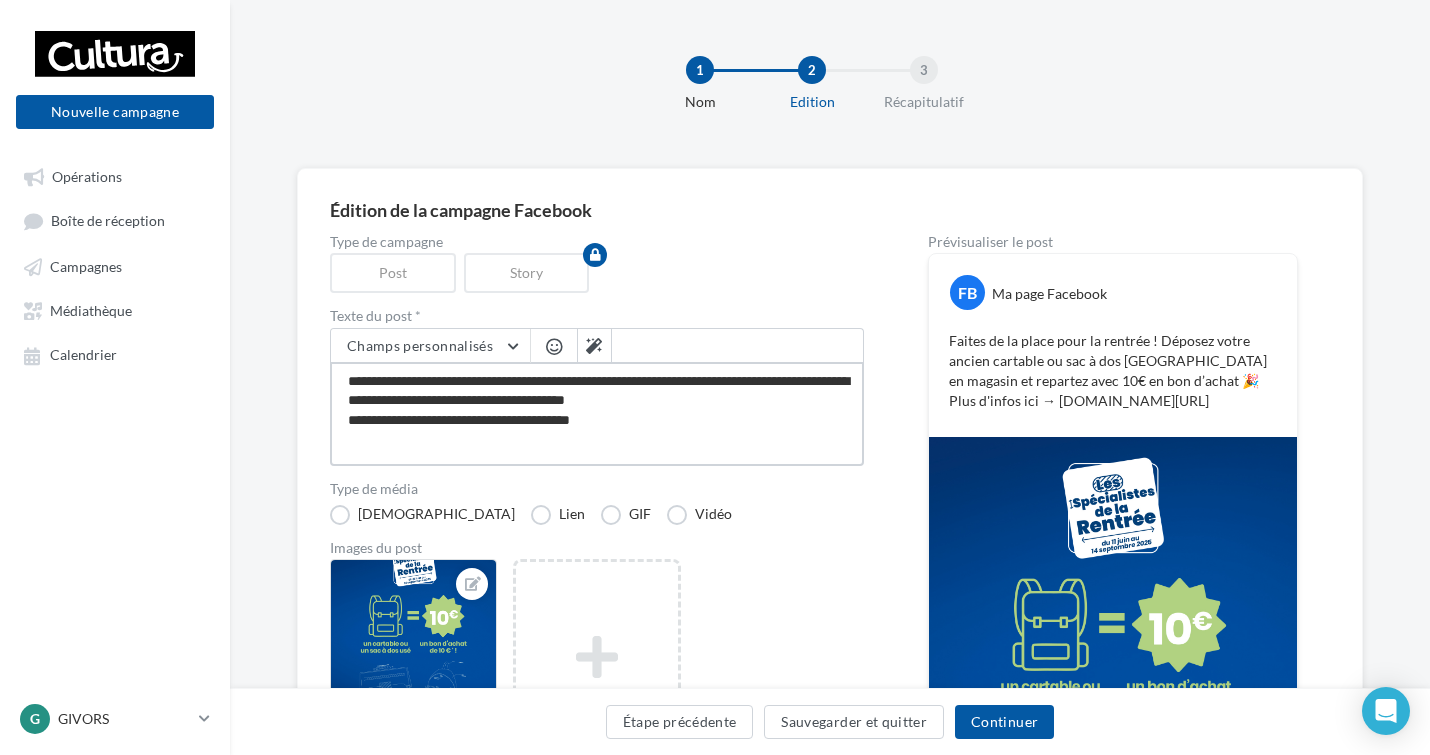 type on "**********" 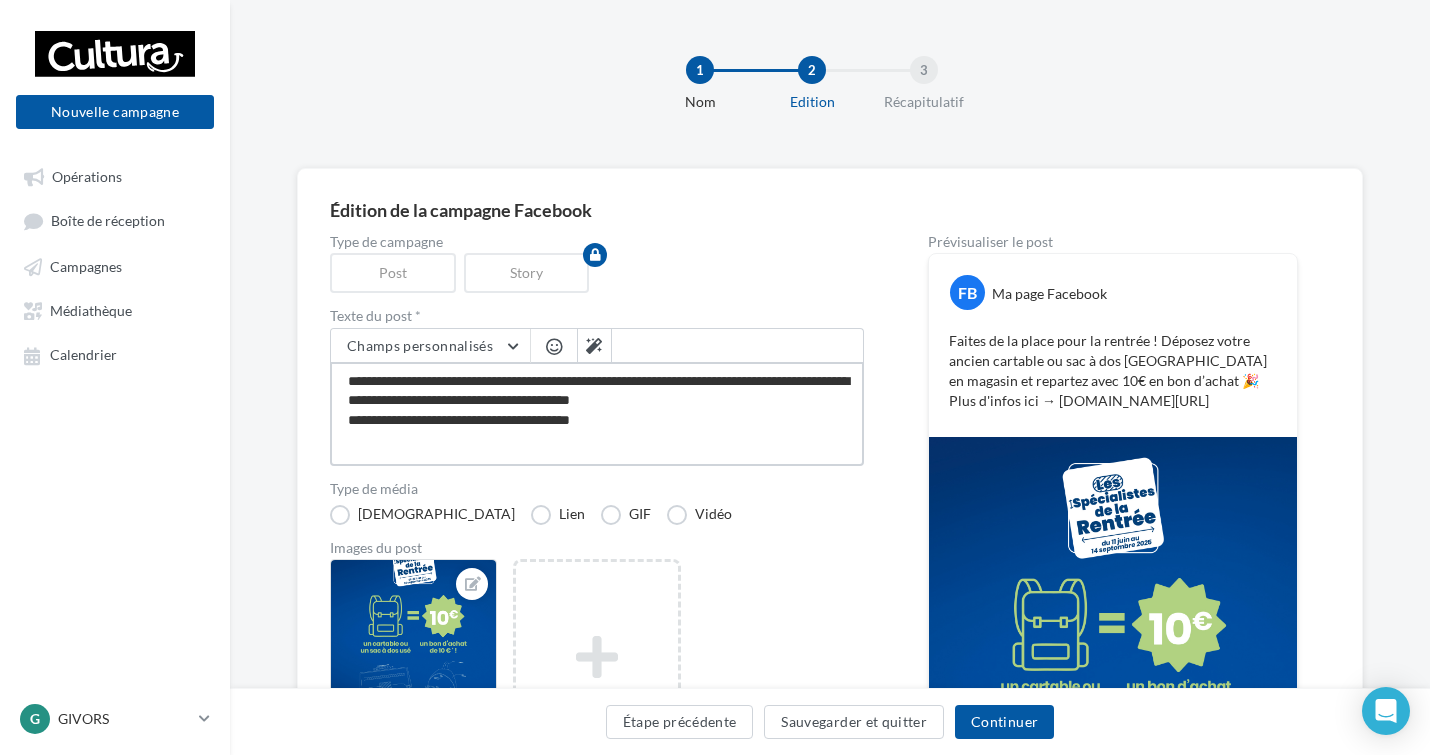 type on "**********" 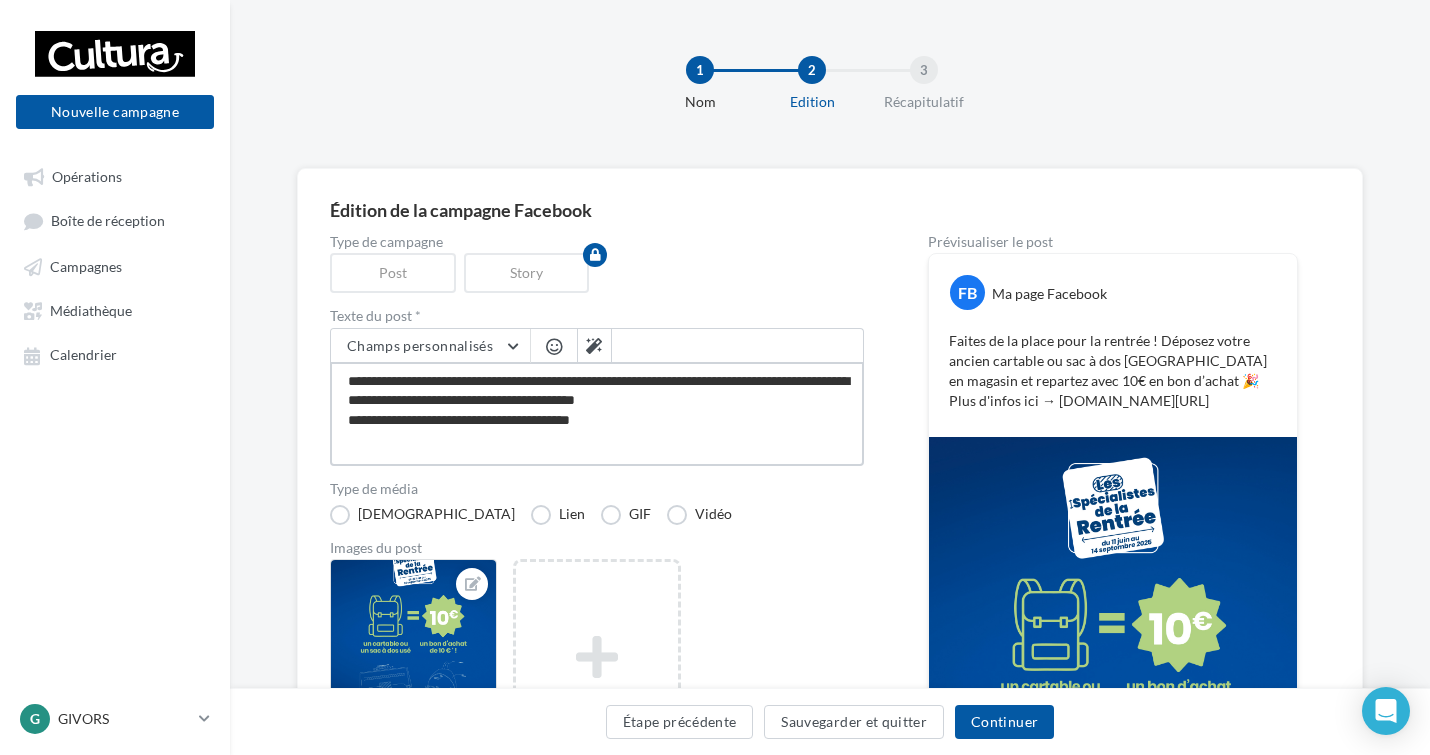 type on "**********" 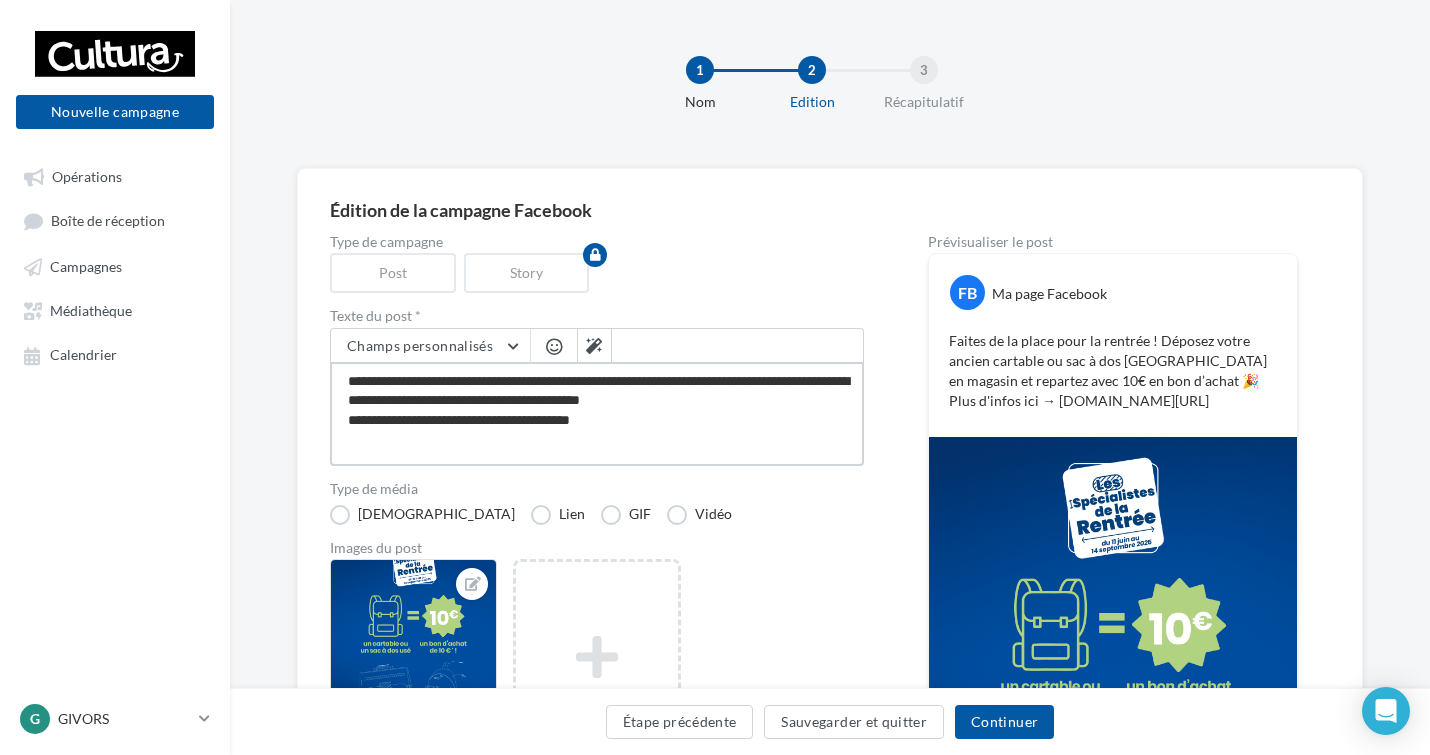 type on "**********" 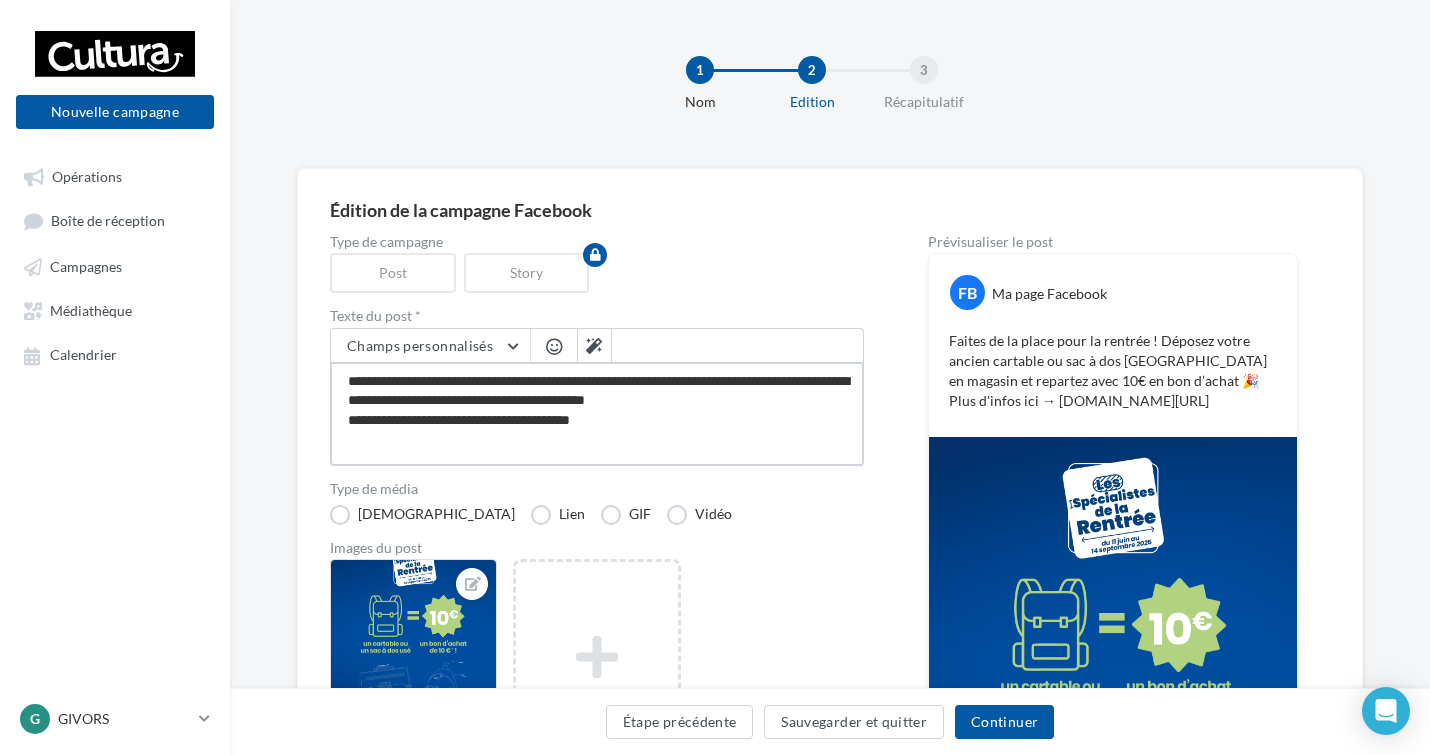 type on "**********" 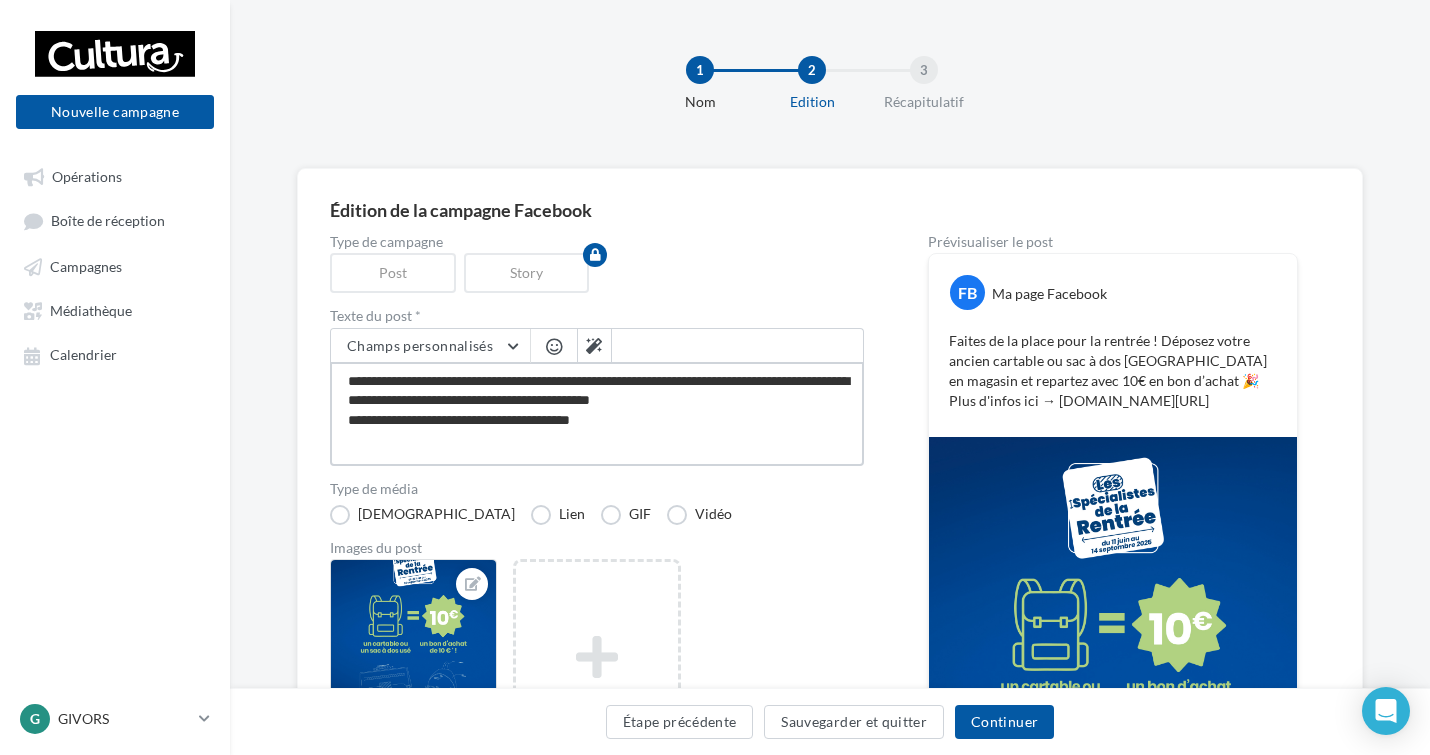type on "**********" 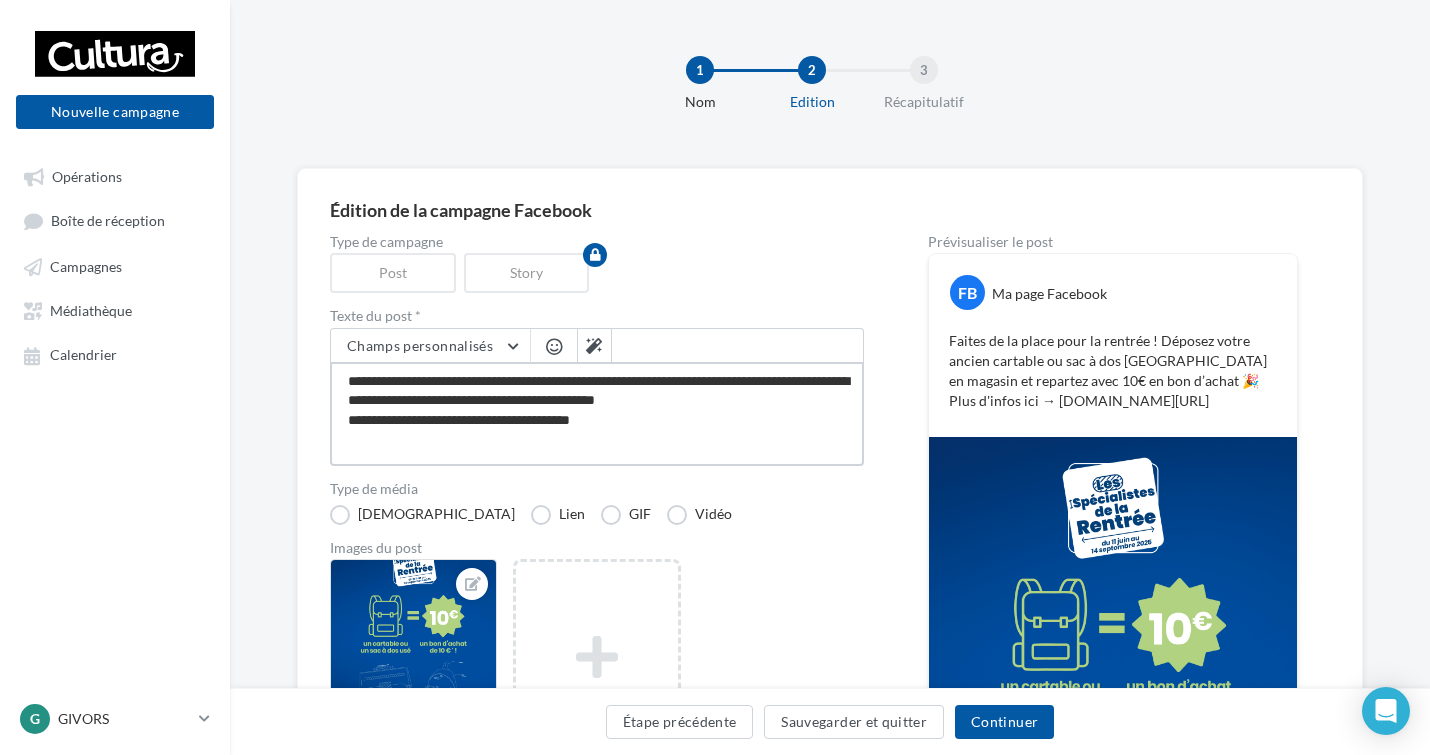 type on "**********" 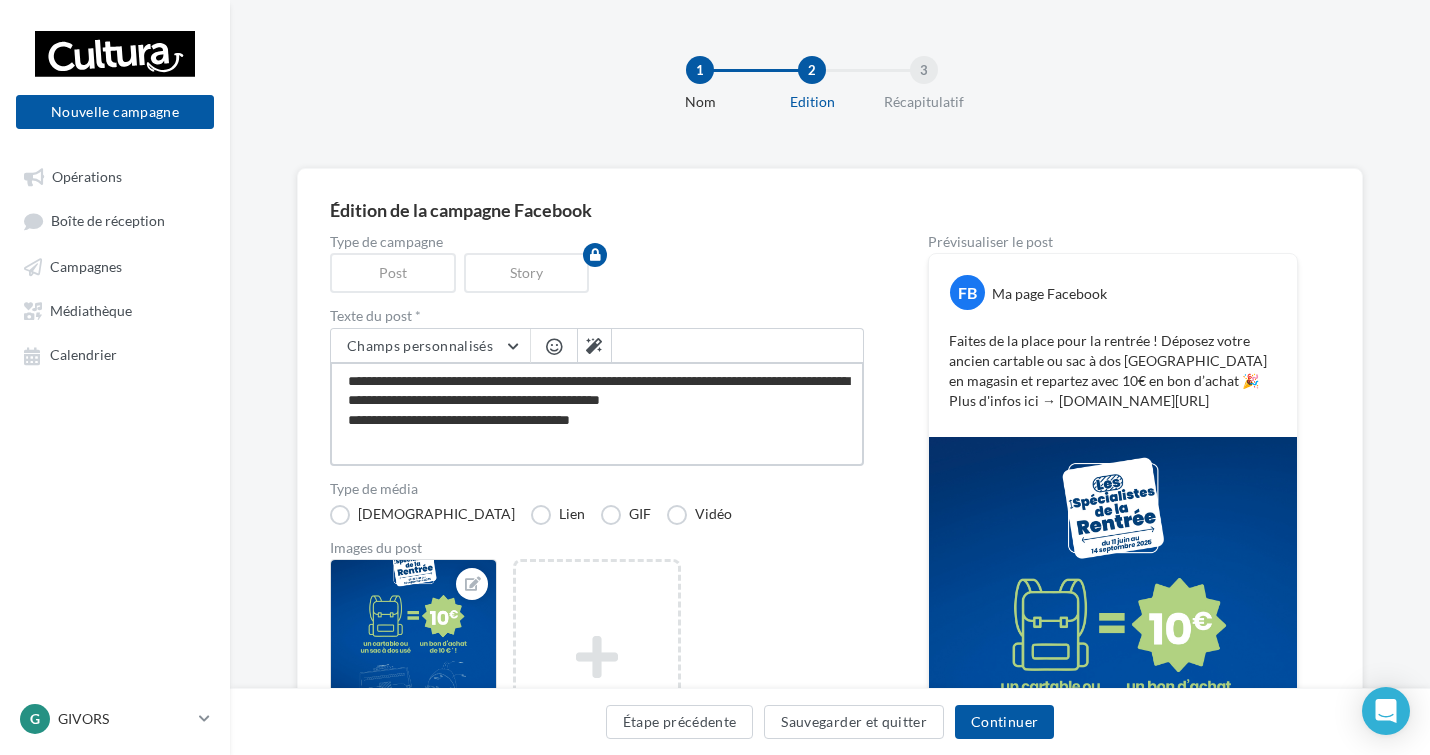 click on "**********" at bounding box center [597, 414] 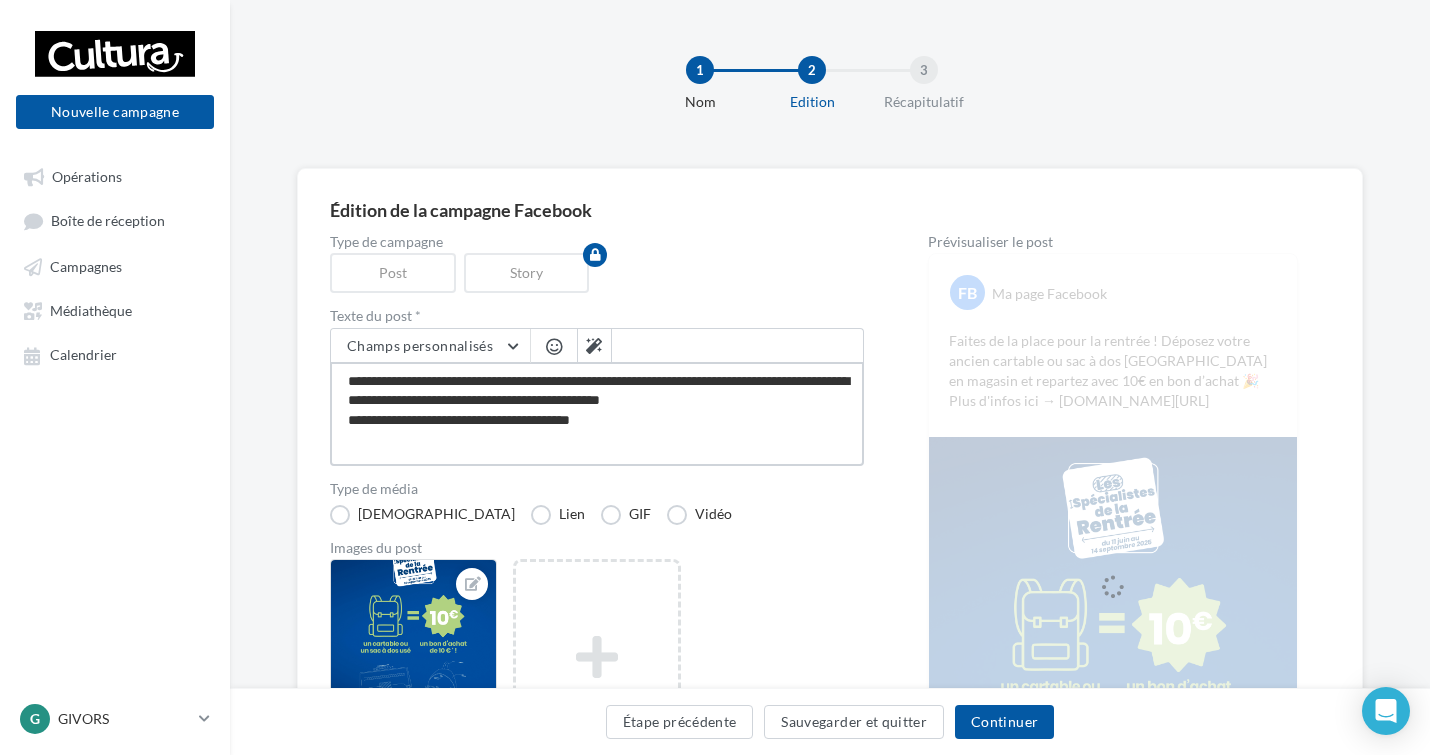 click on "**********" at bounding box center (597, 414) 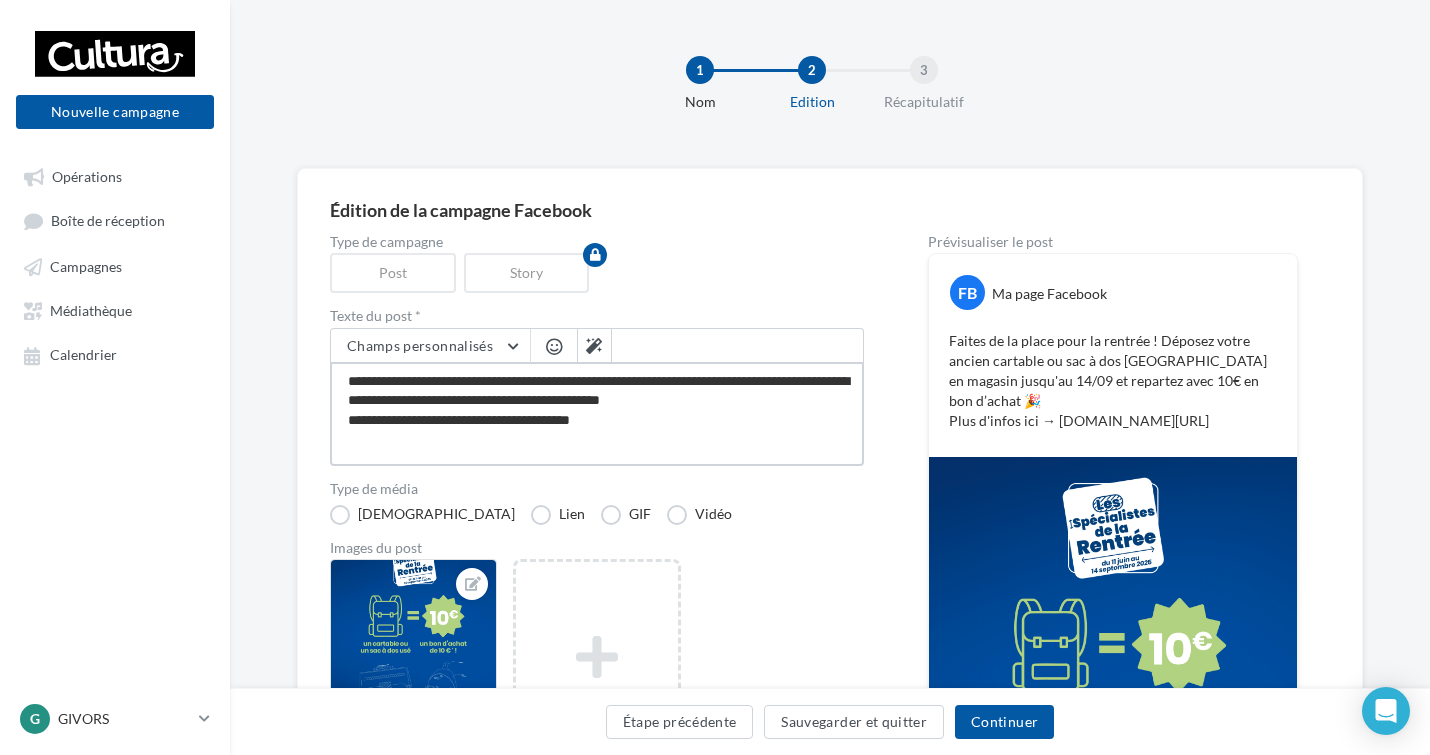 type on "**********" 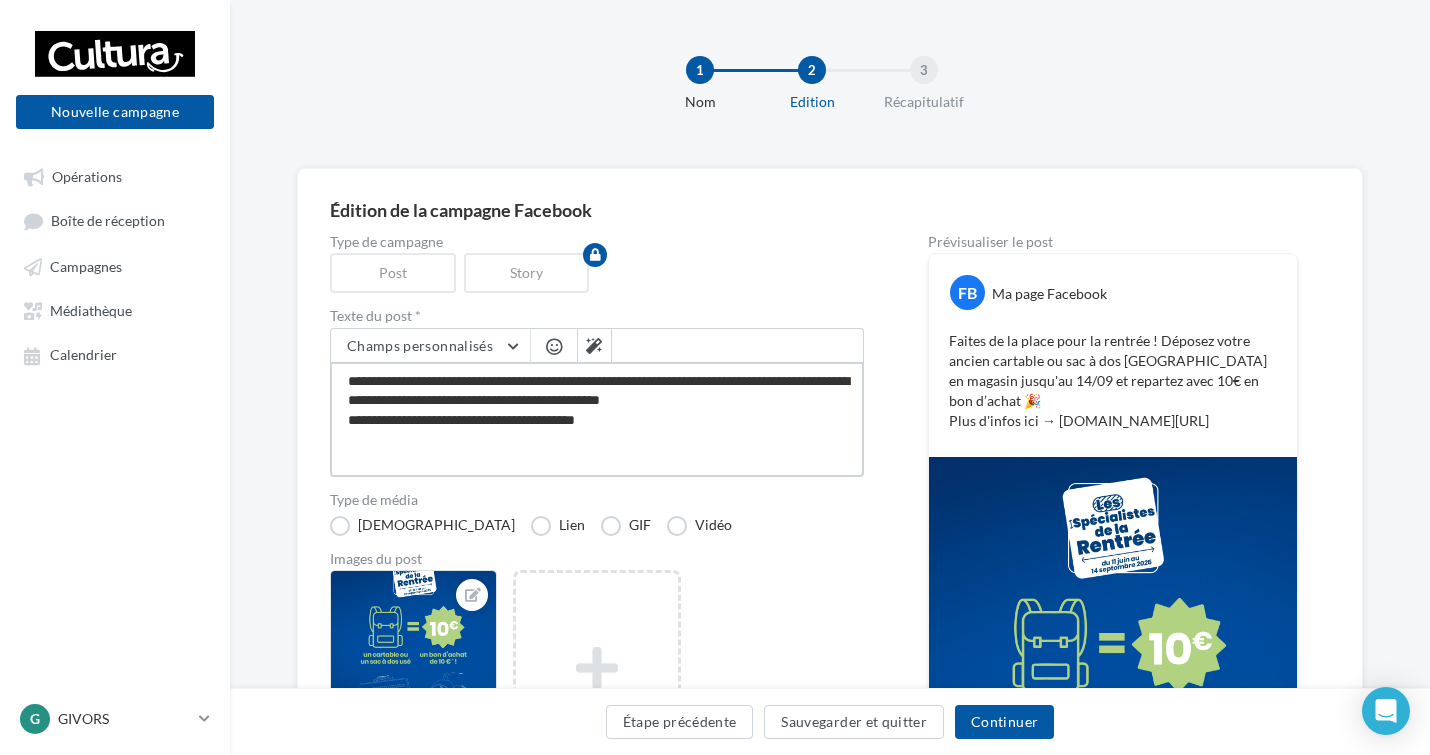 type on "**********" 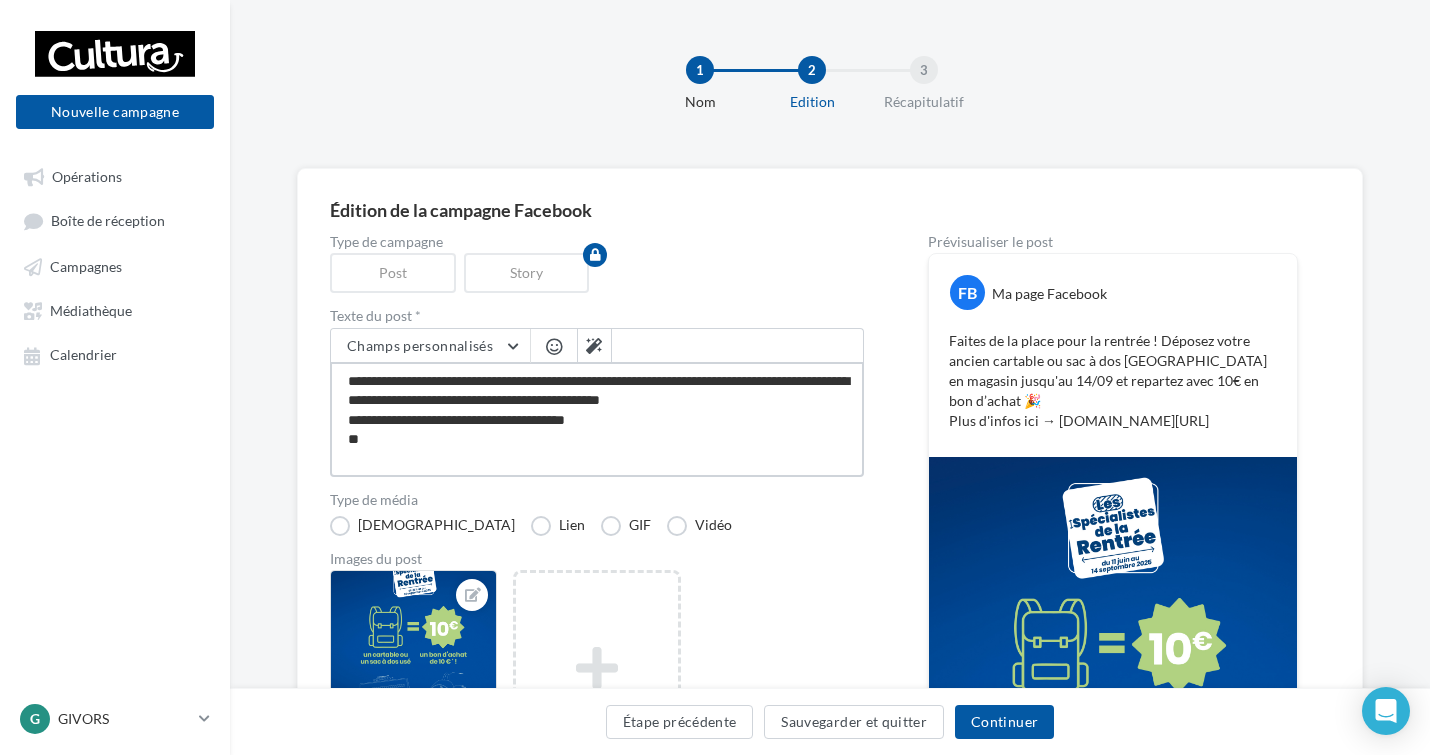 type on "**********" 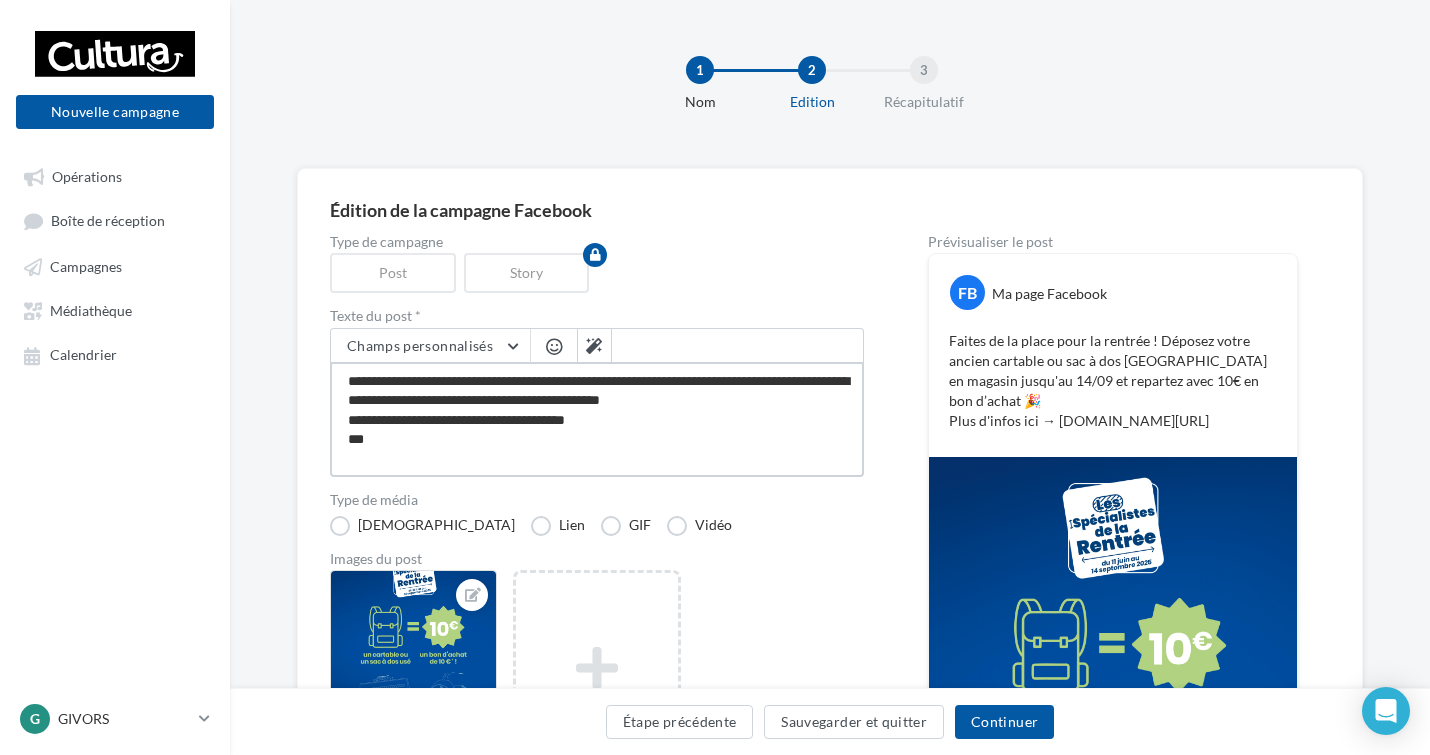 type on "**********" 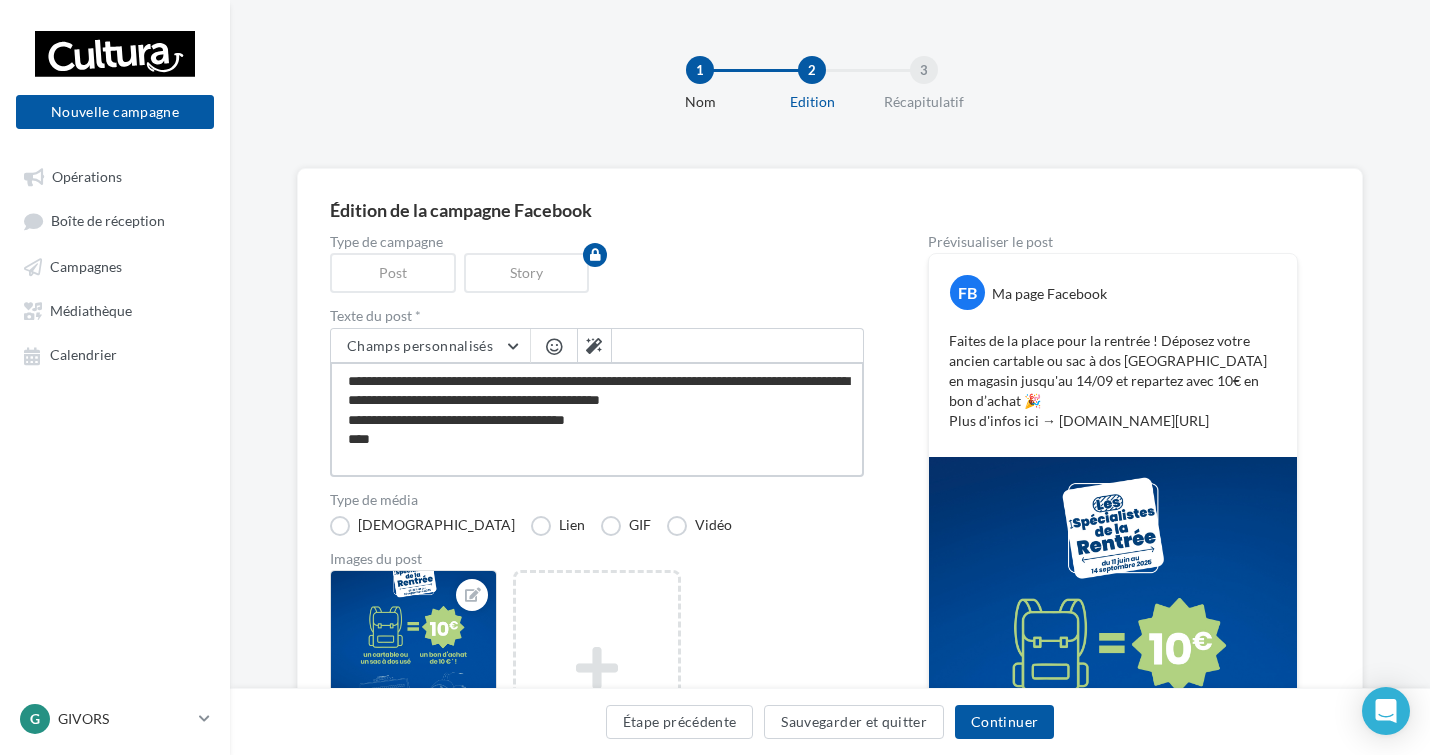 type on "**********" 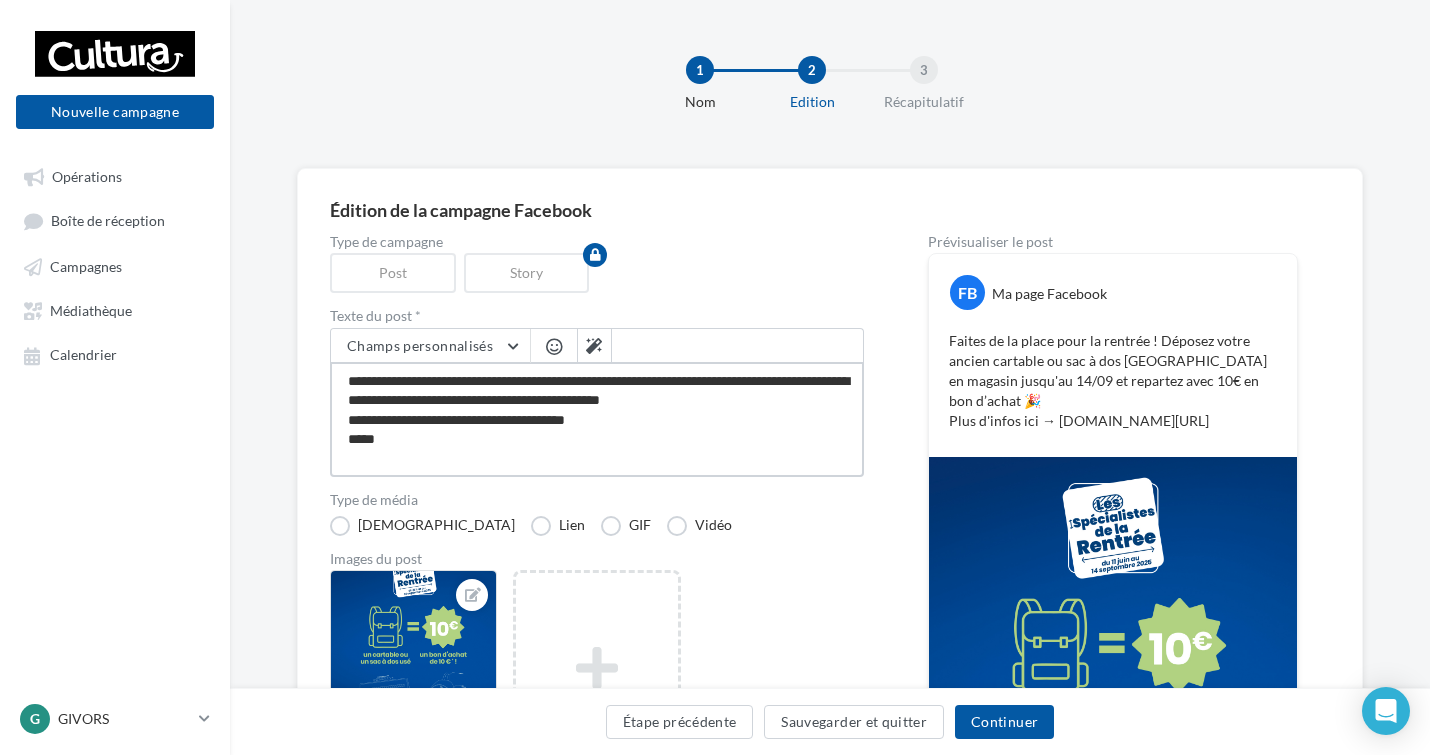 type on "**********" 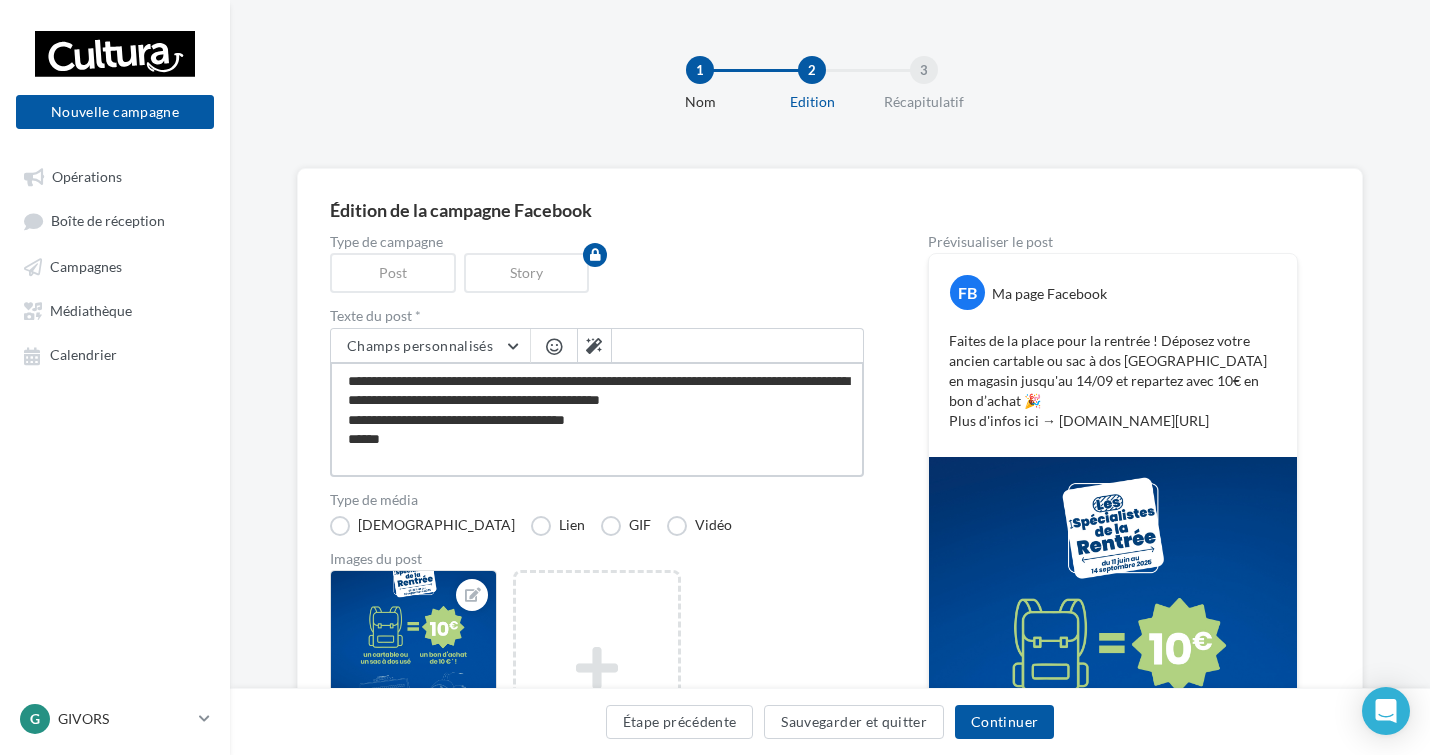 type on "**********" 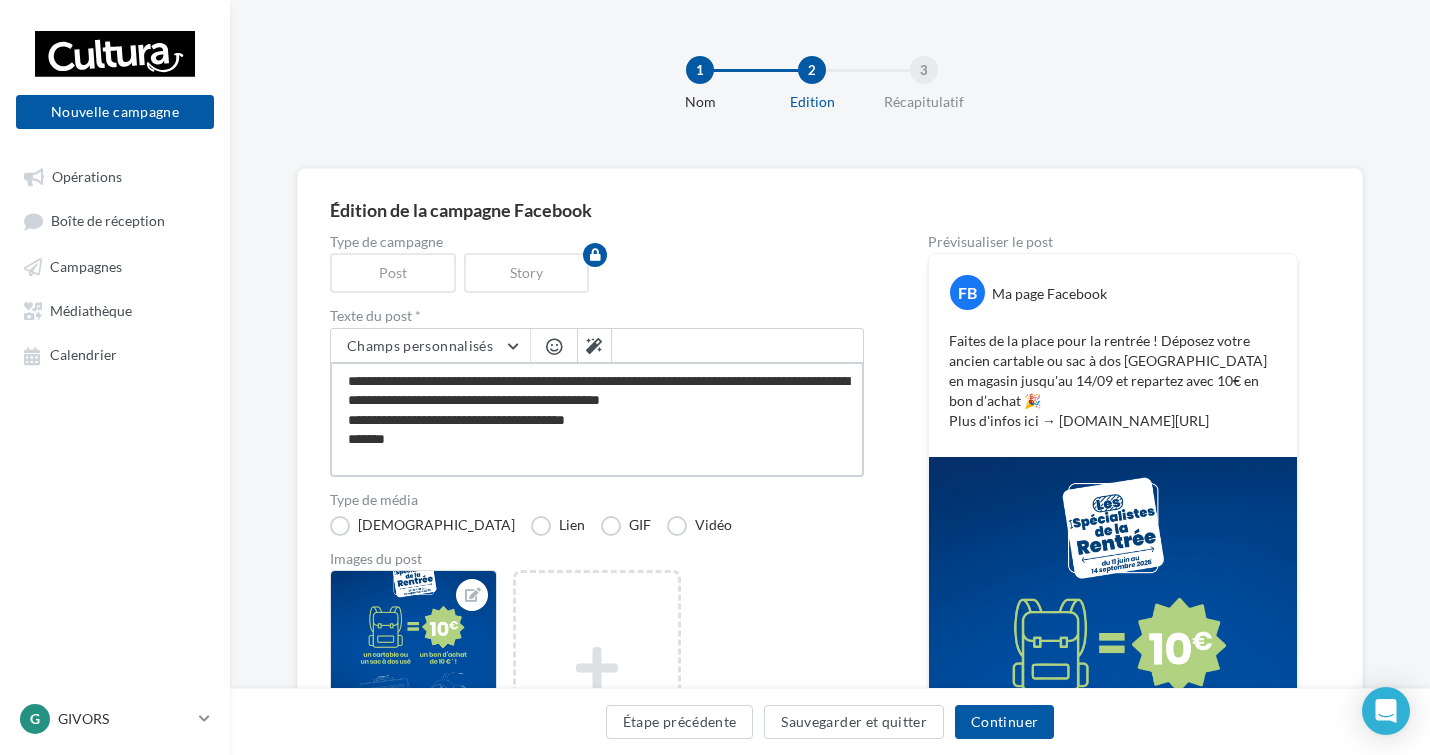 type on "**********" 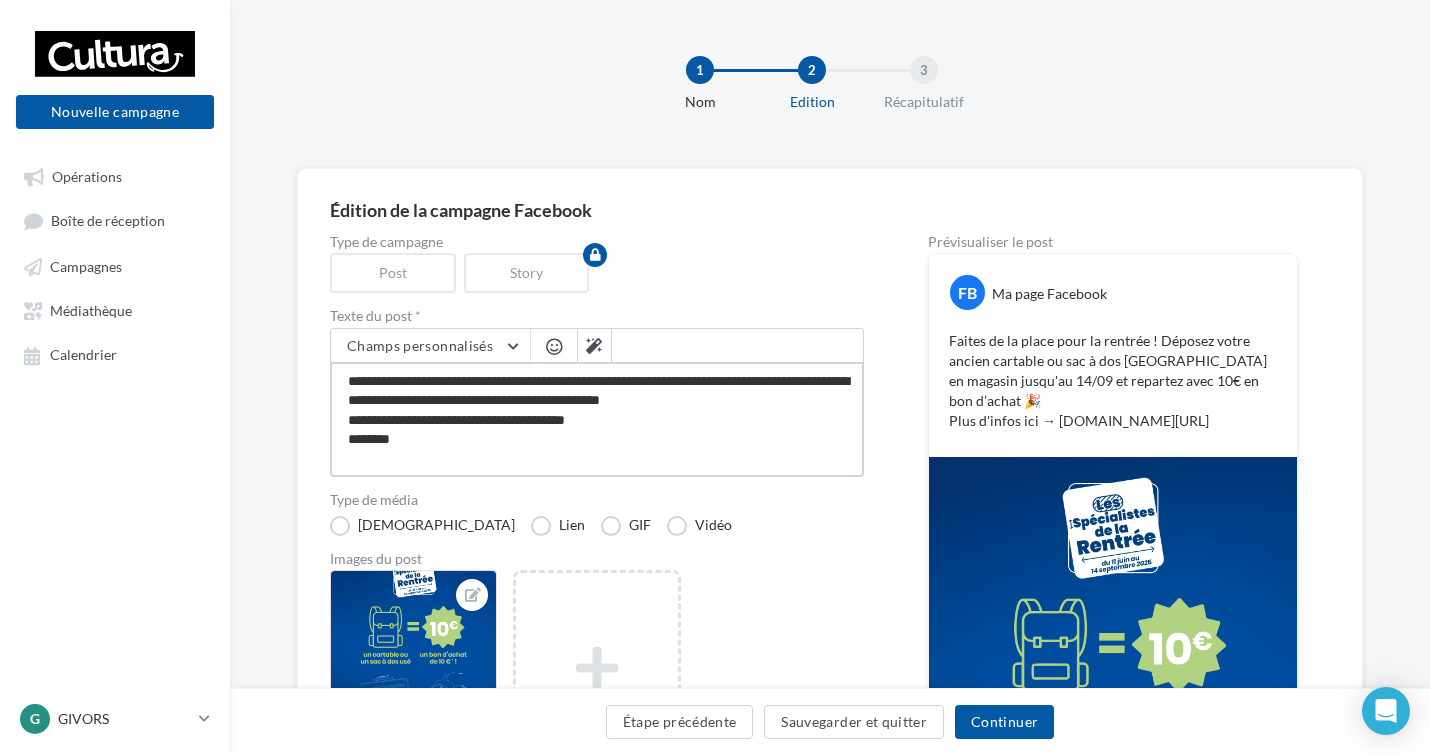 type on "**********" 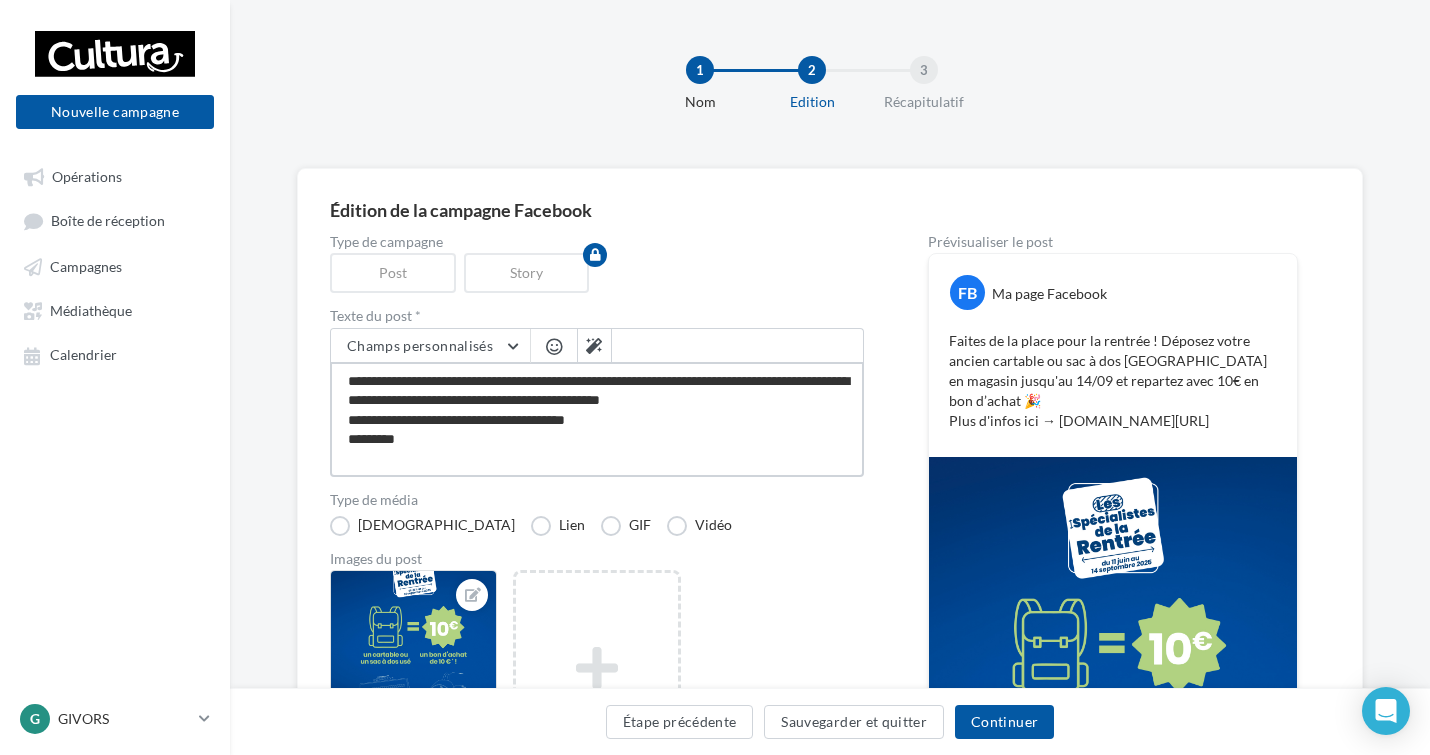 type on "**********" 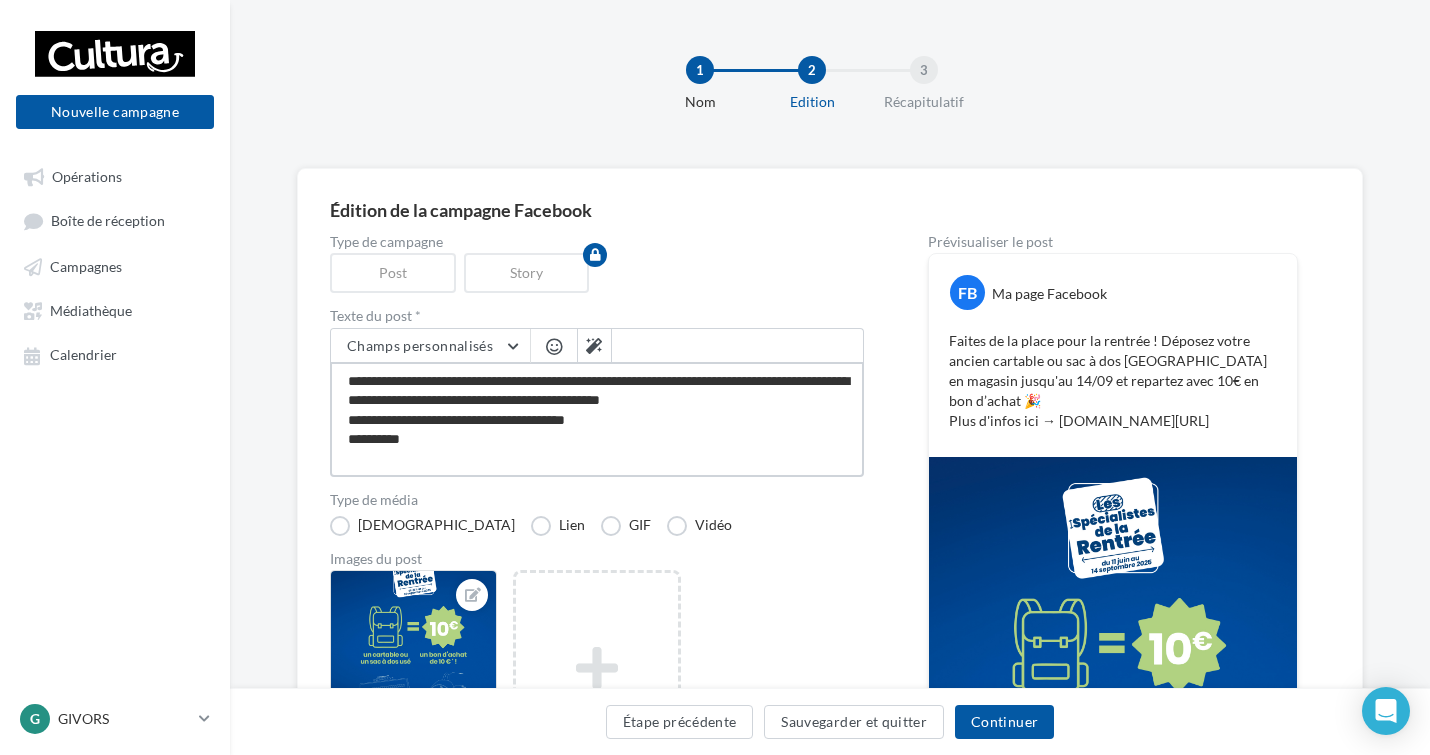 type on "**********" 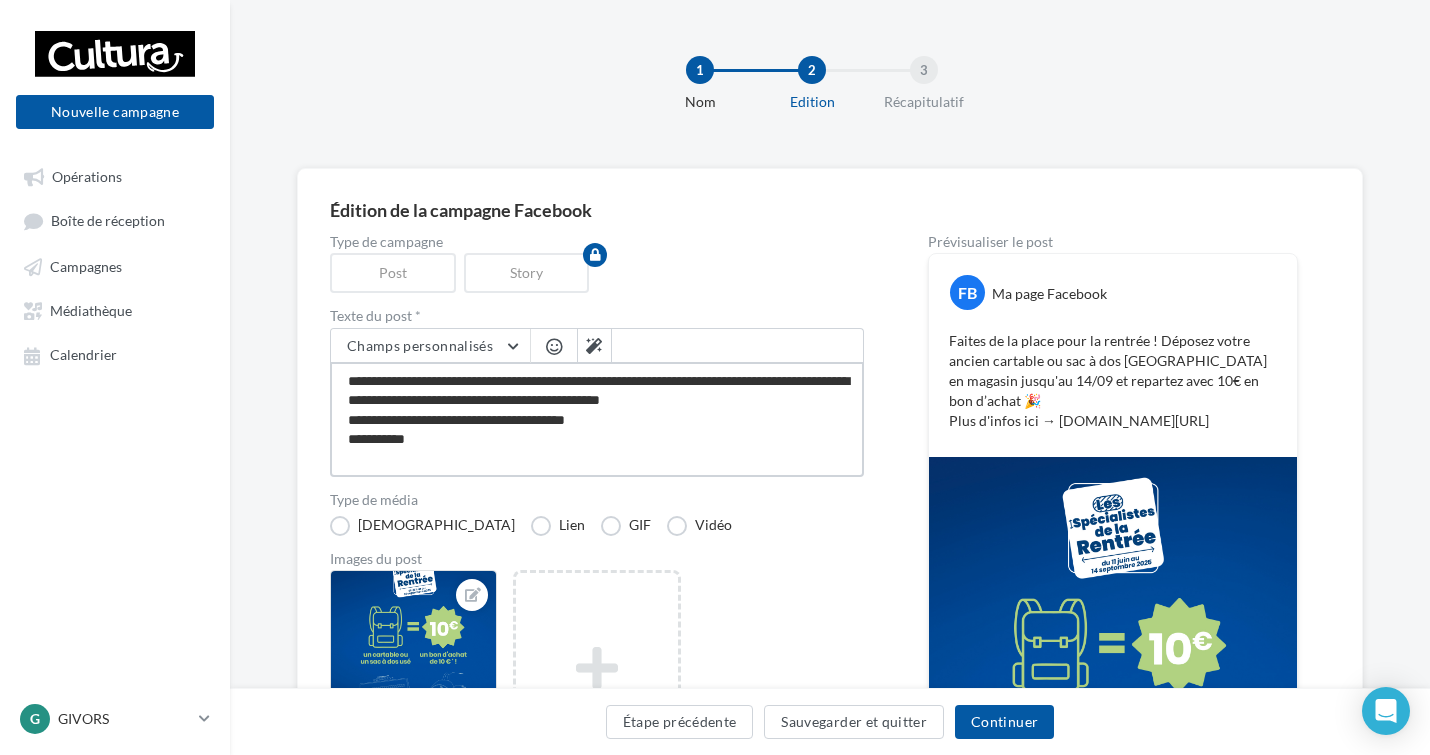 type on "**********" 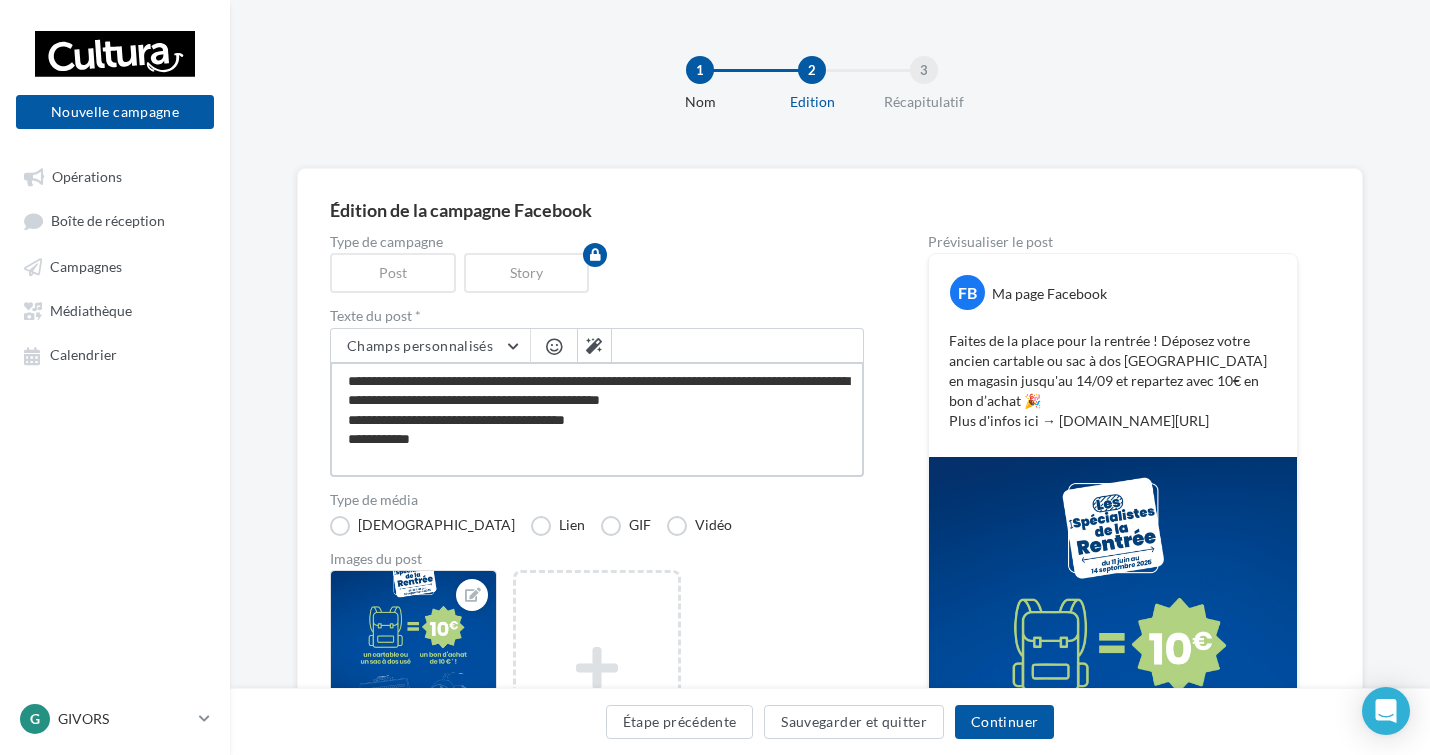 type on "**********" 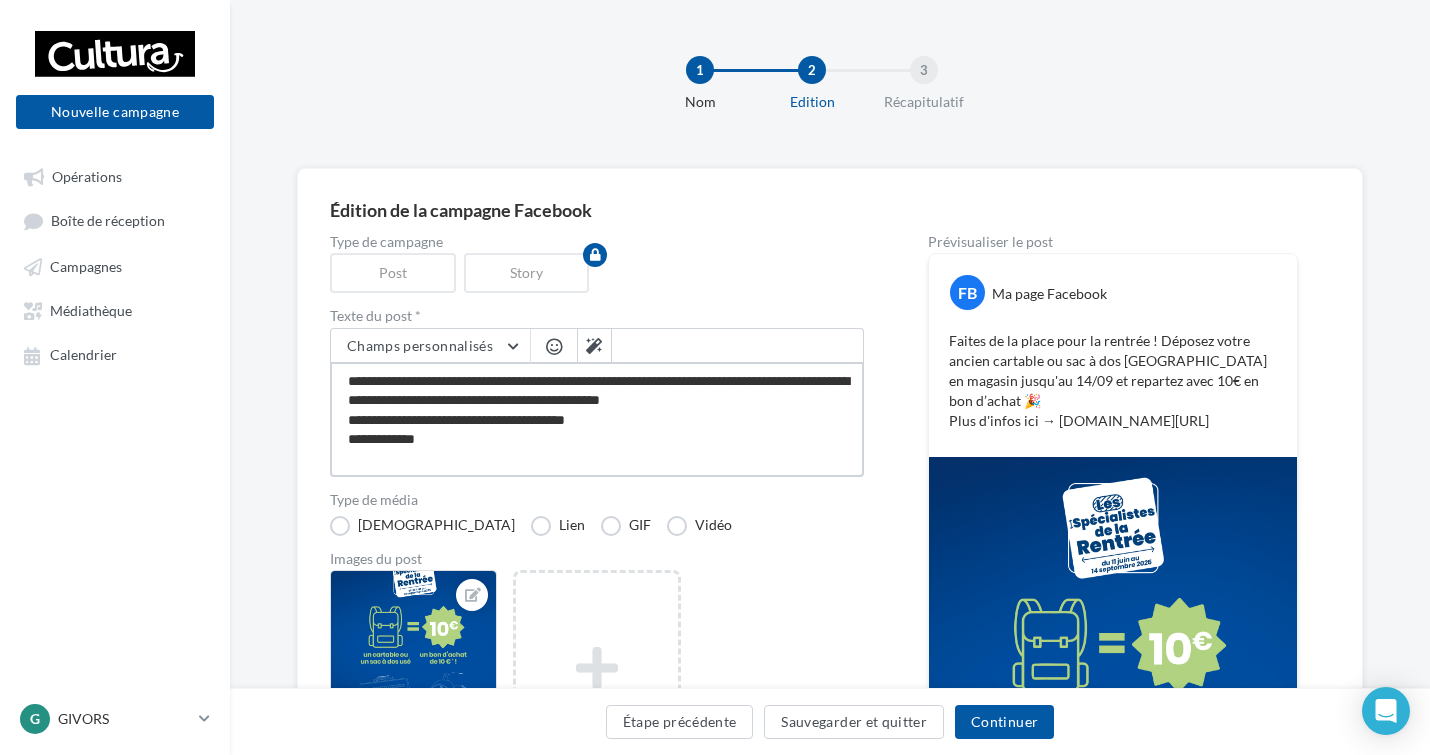 type on "**********" 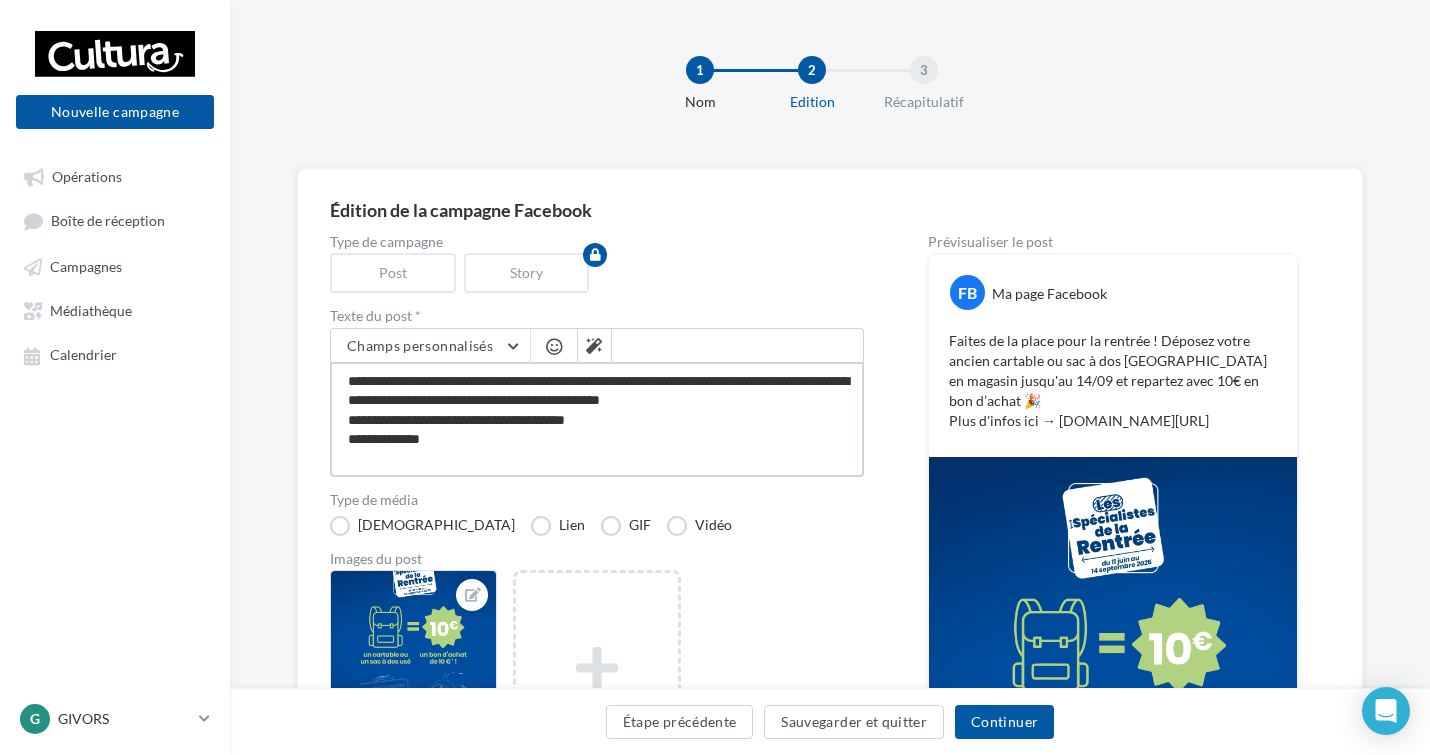 type on "**********" 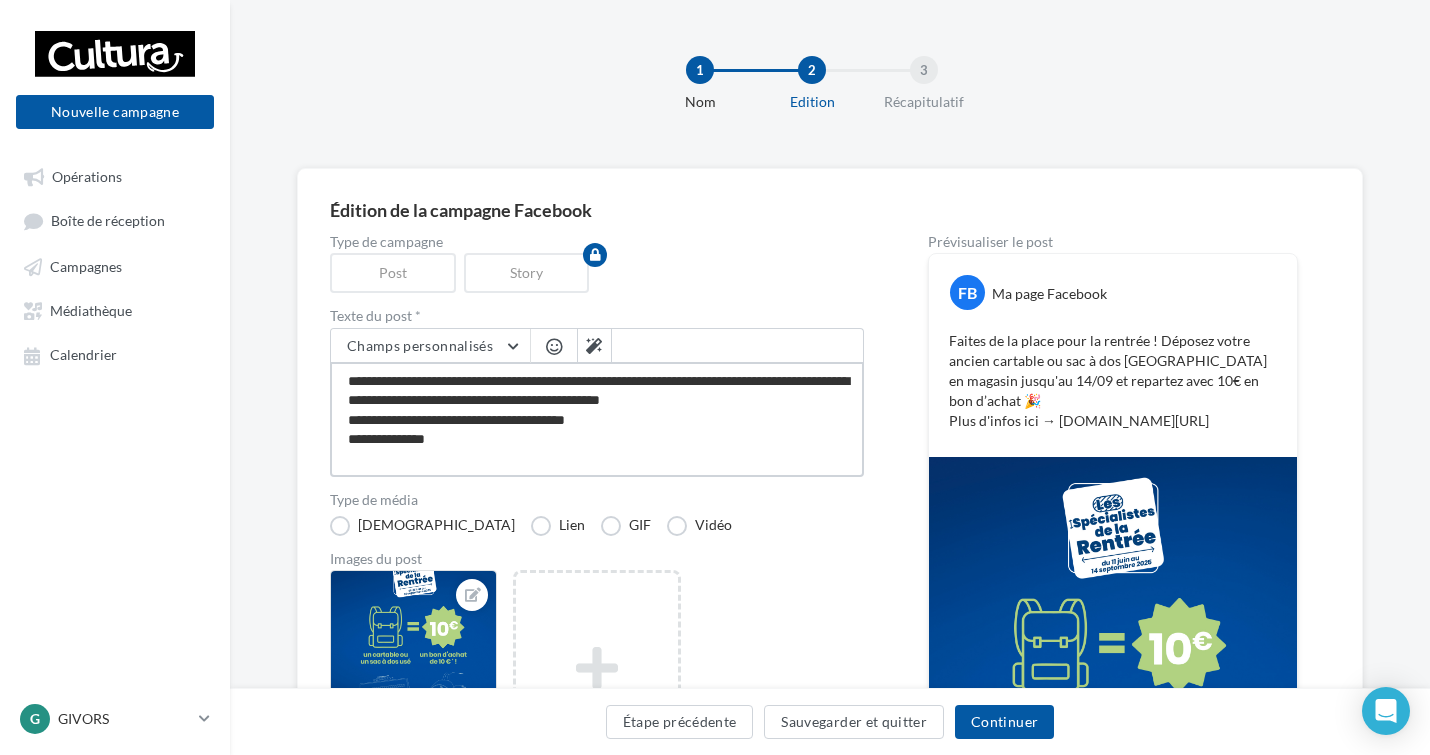 type on "**********" 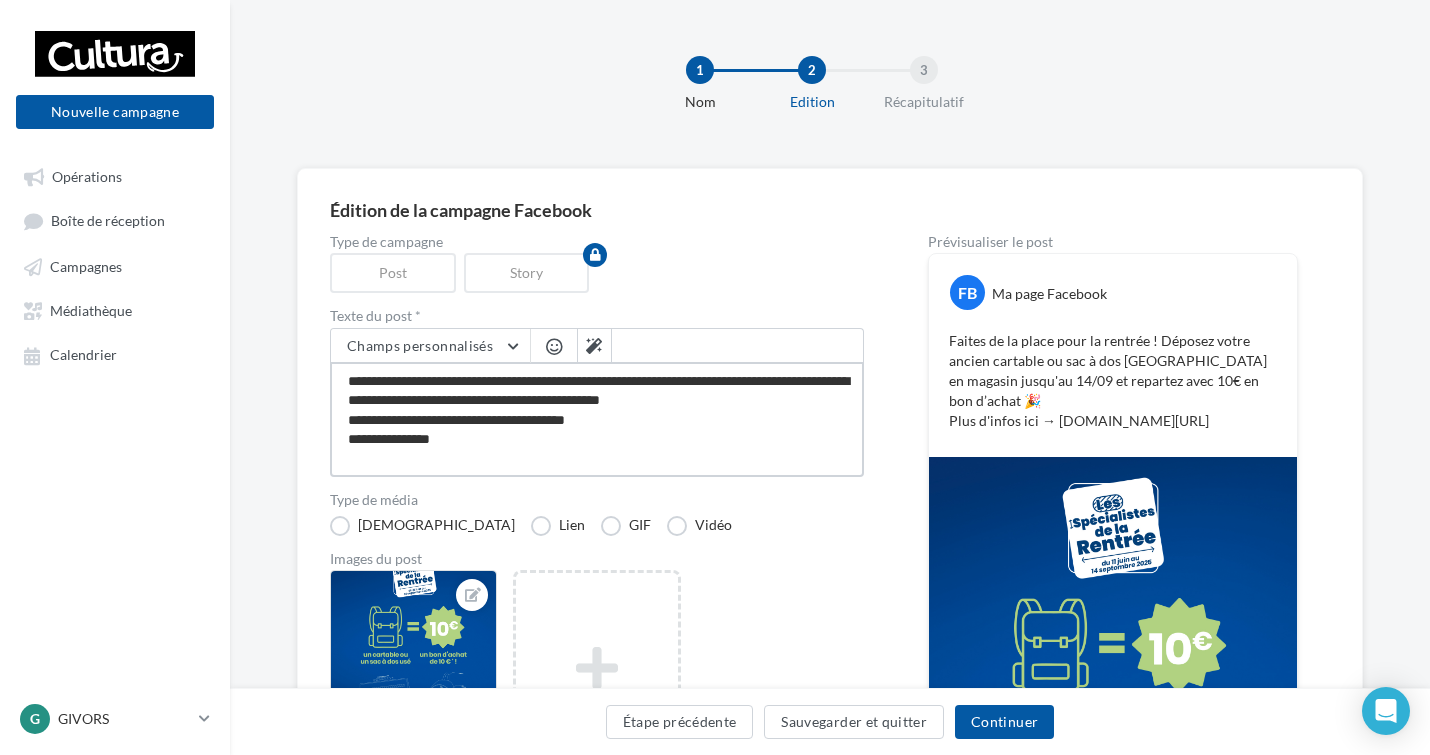 type on "**********" 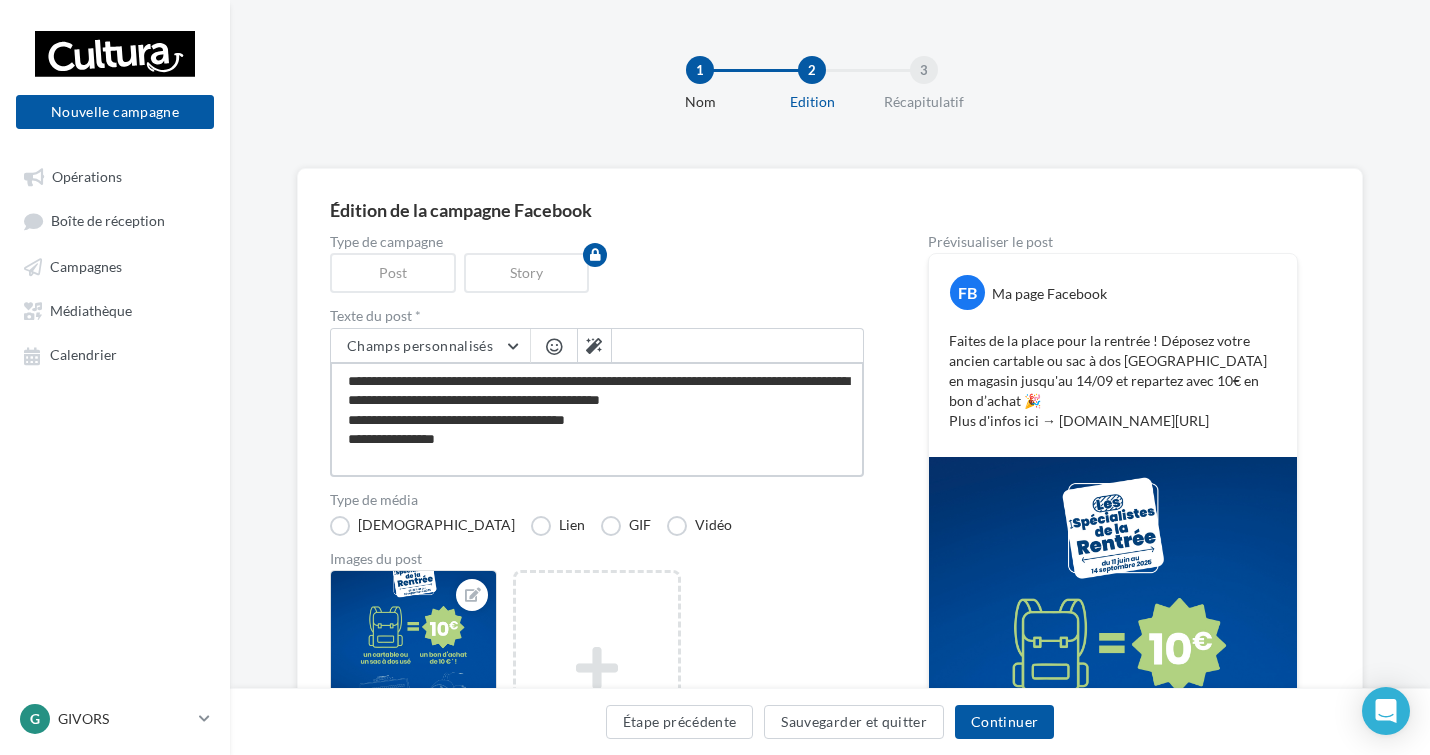 type on "**********" 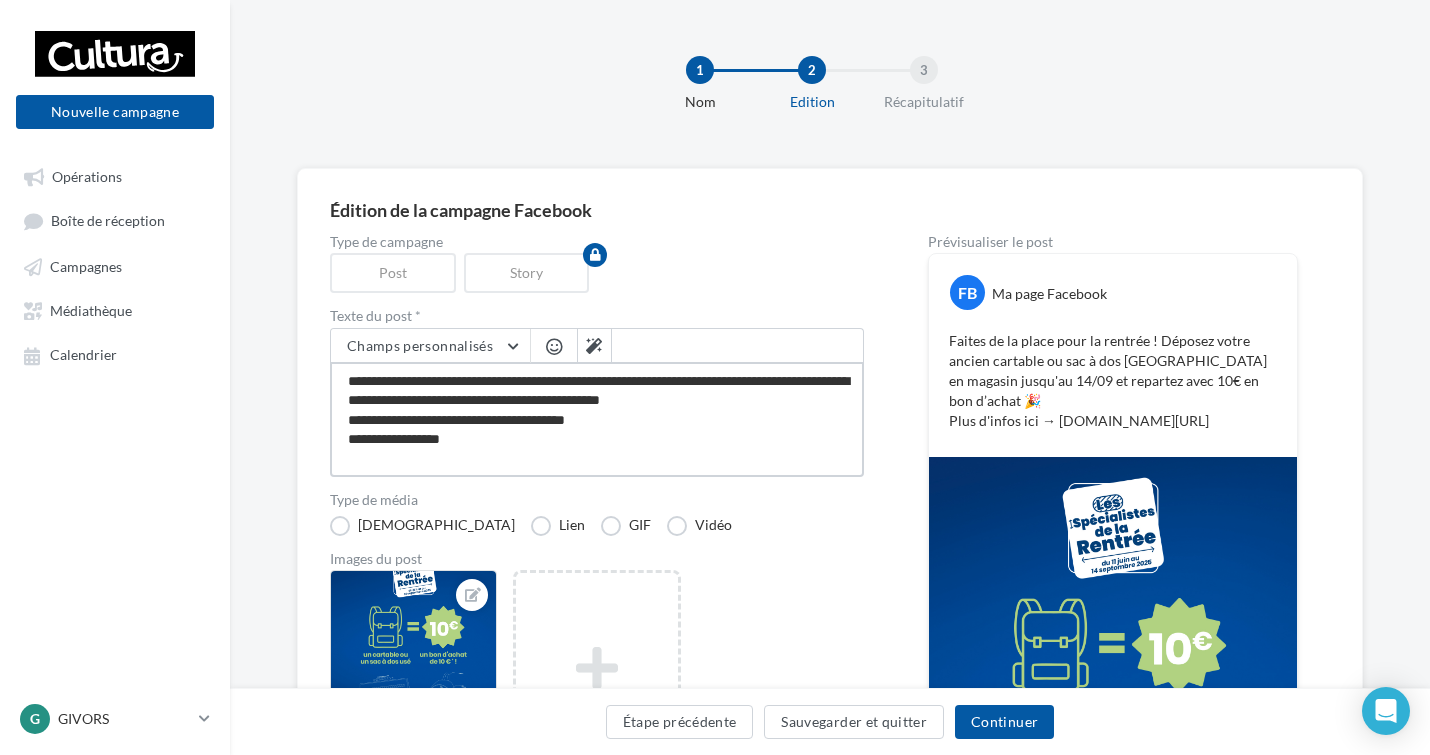 type on "**********" 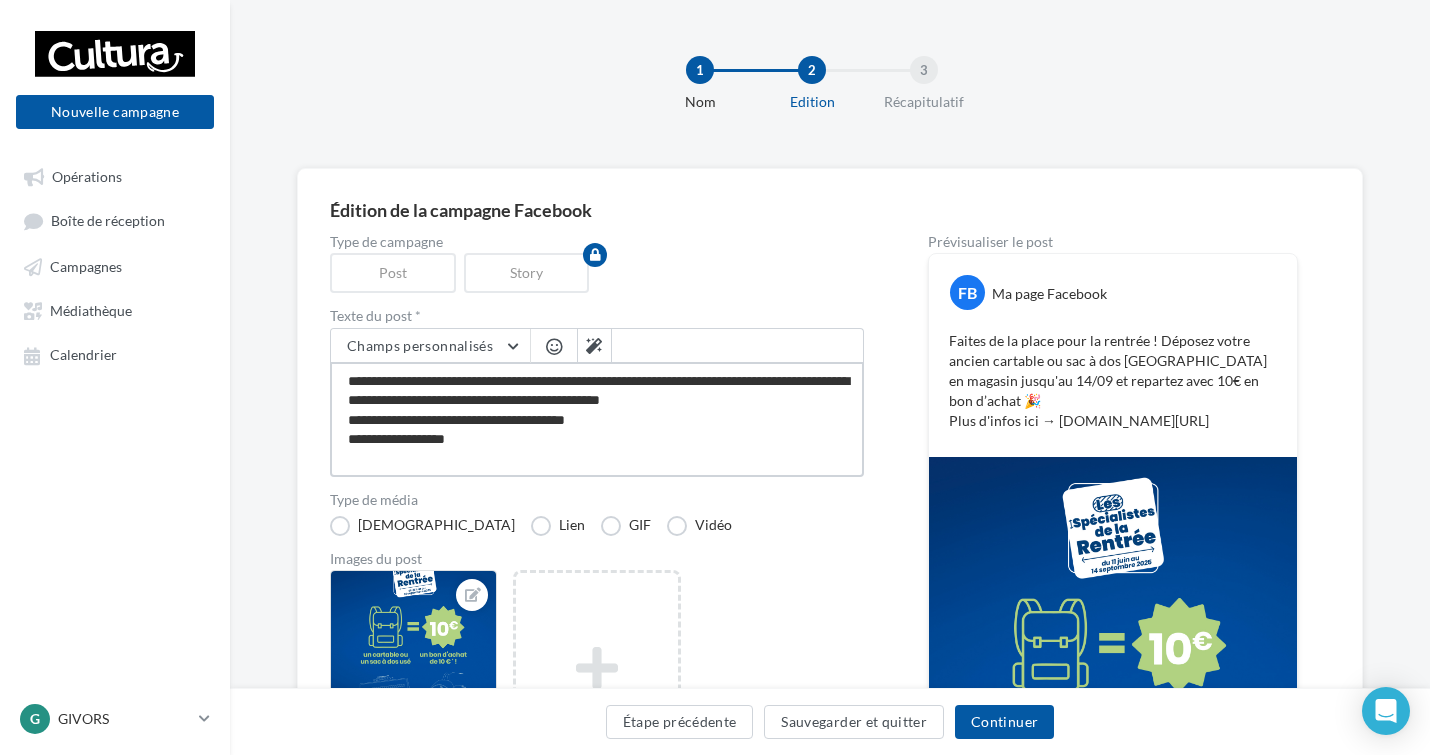 type on "**********" 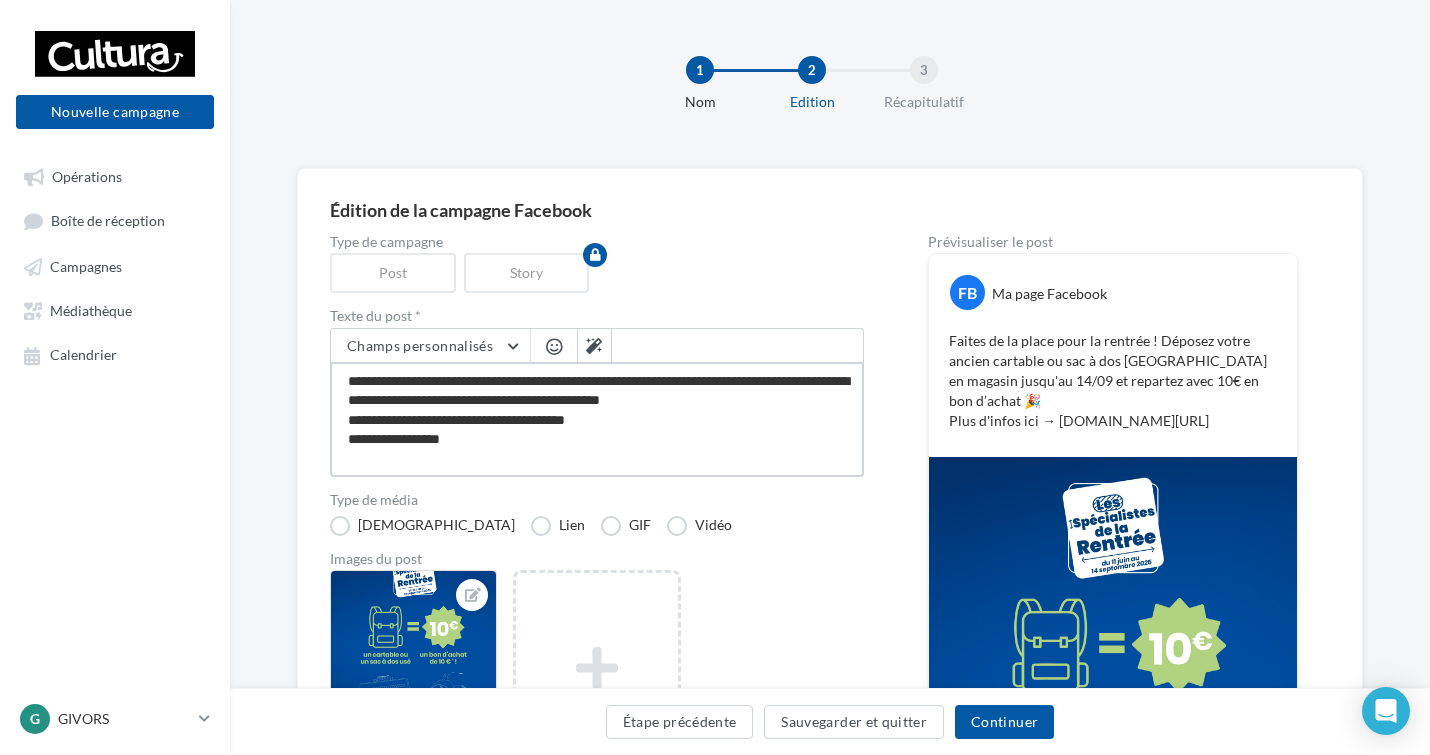 type on "**********" 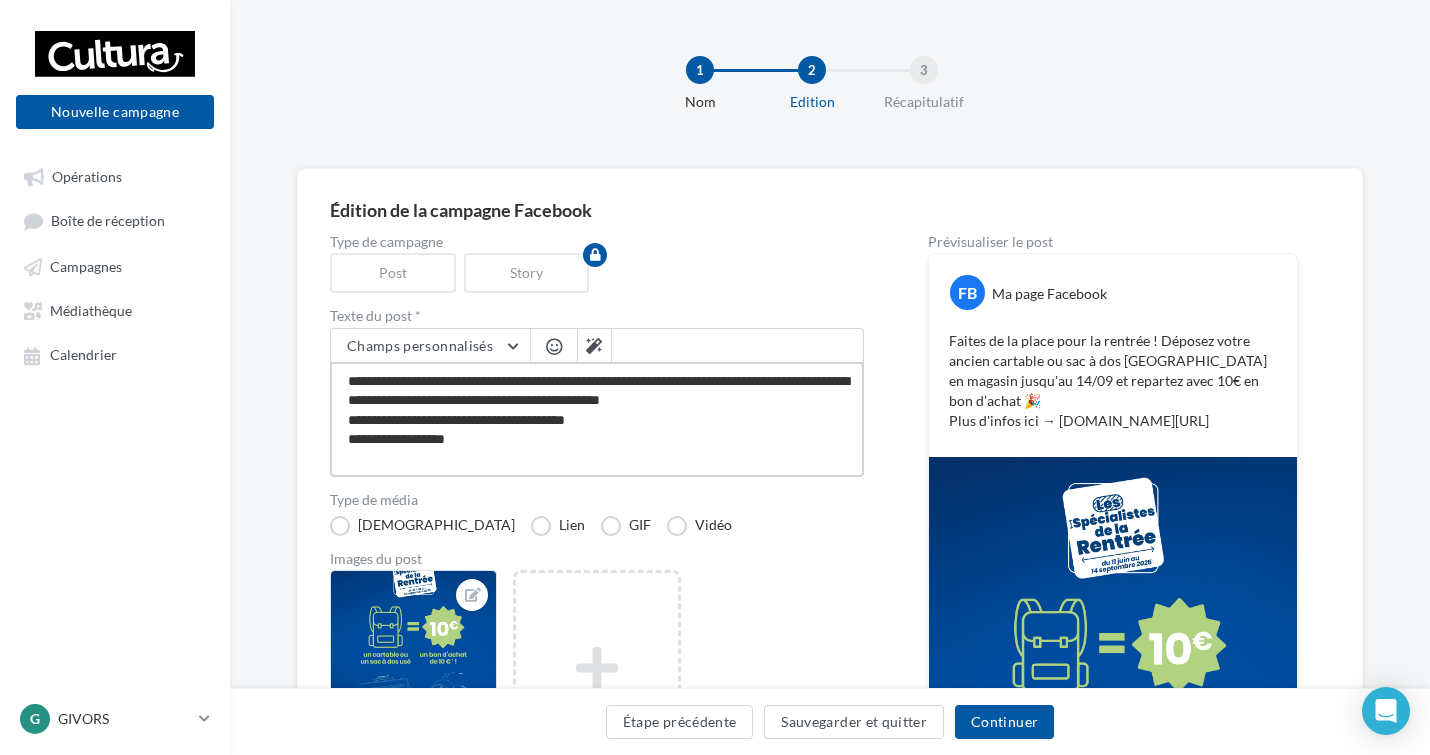 type on "**********" 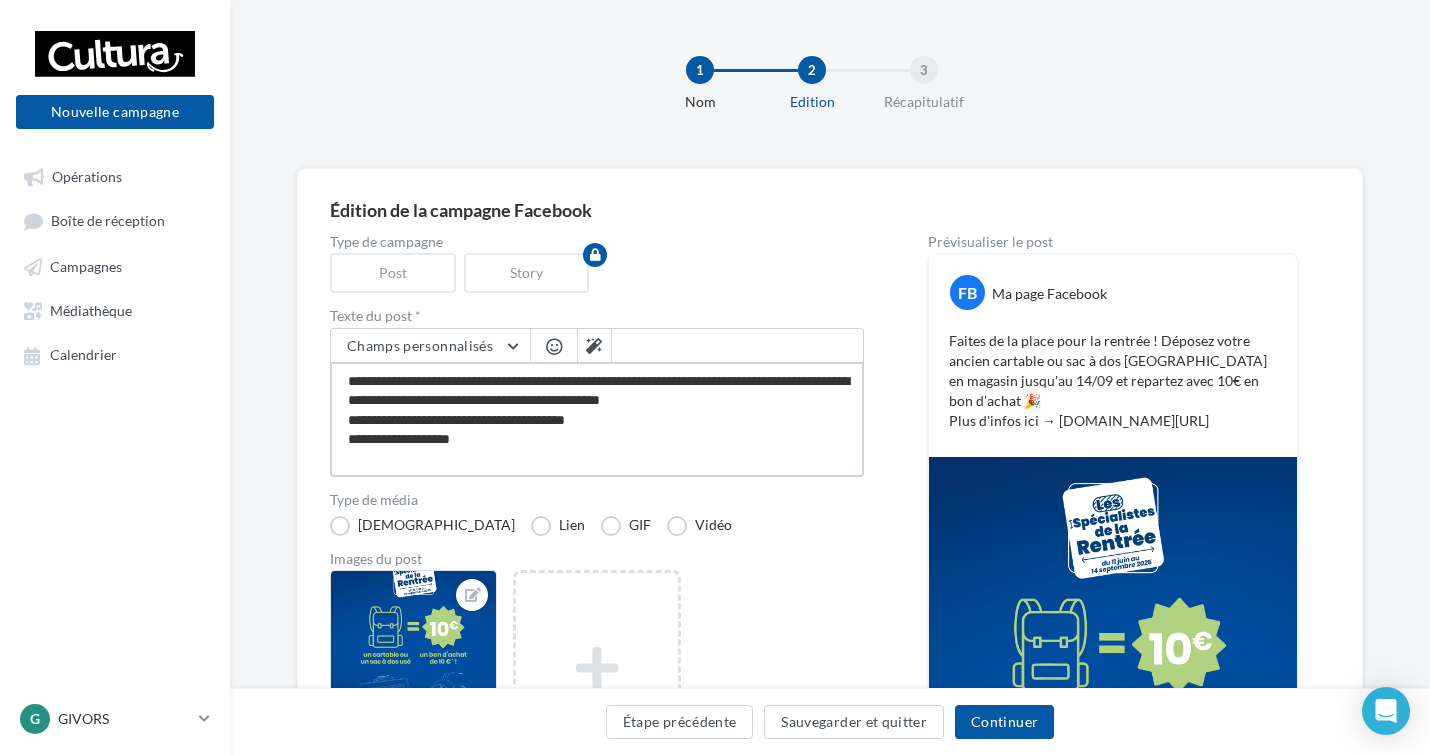 type on "**********" 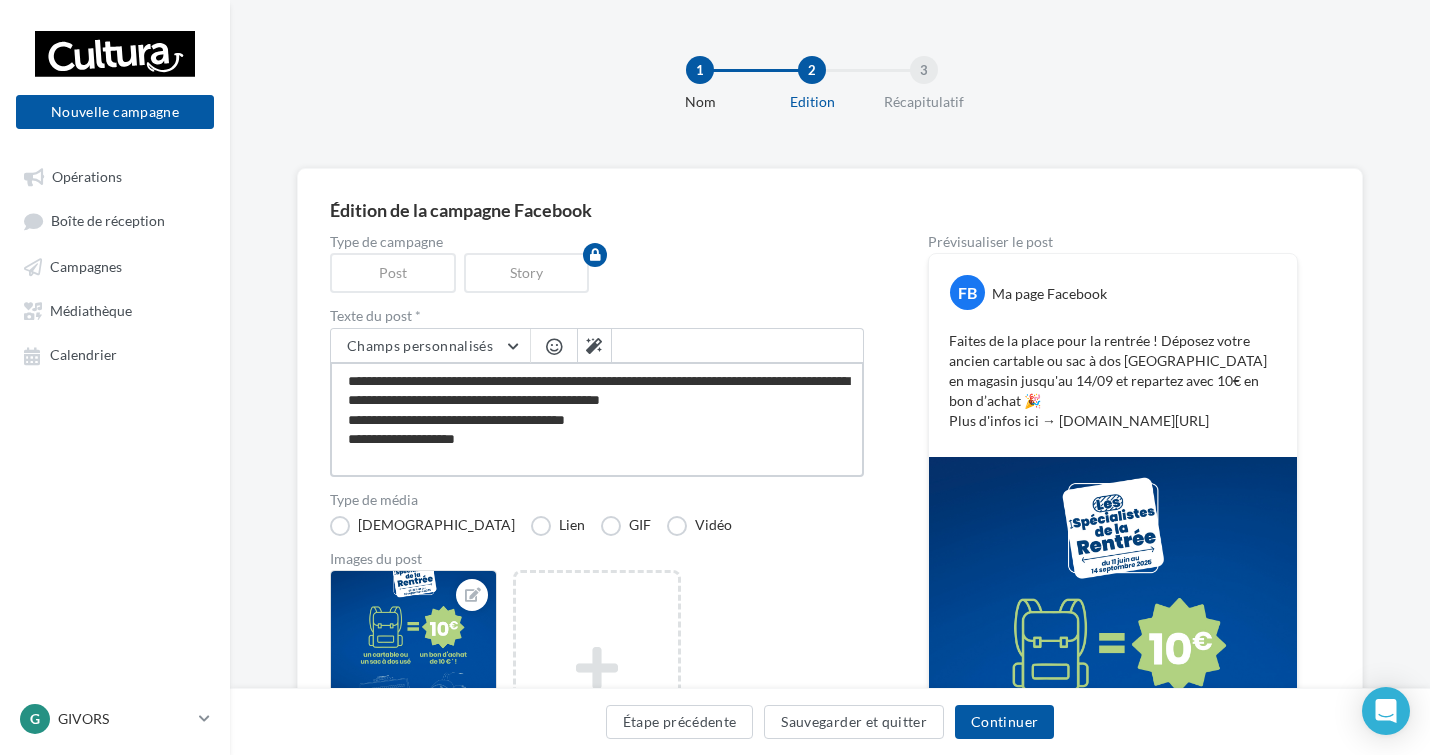 type on "**********" 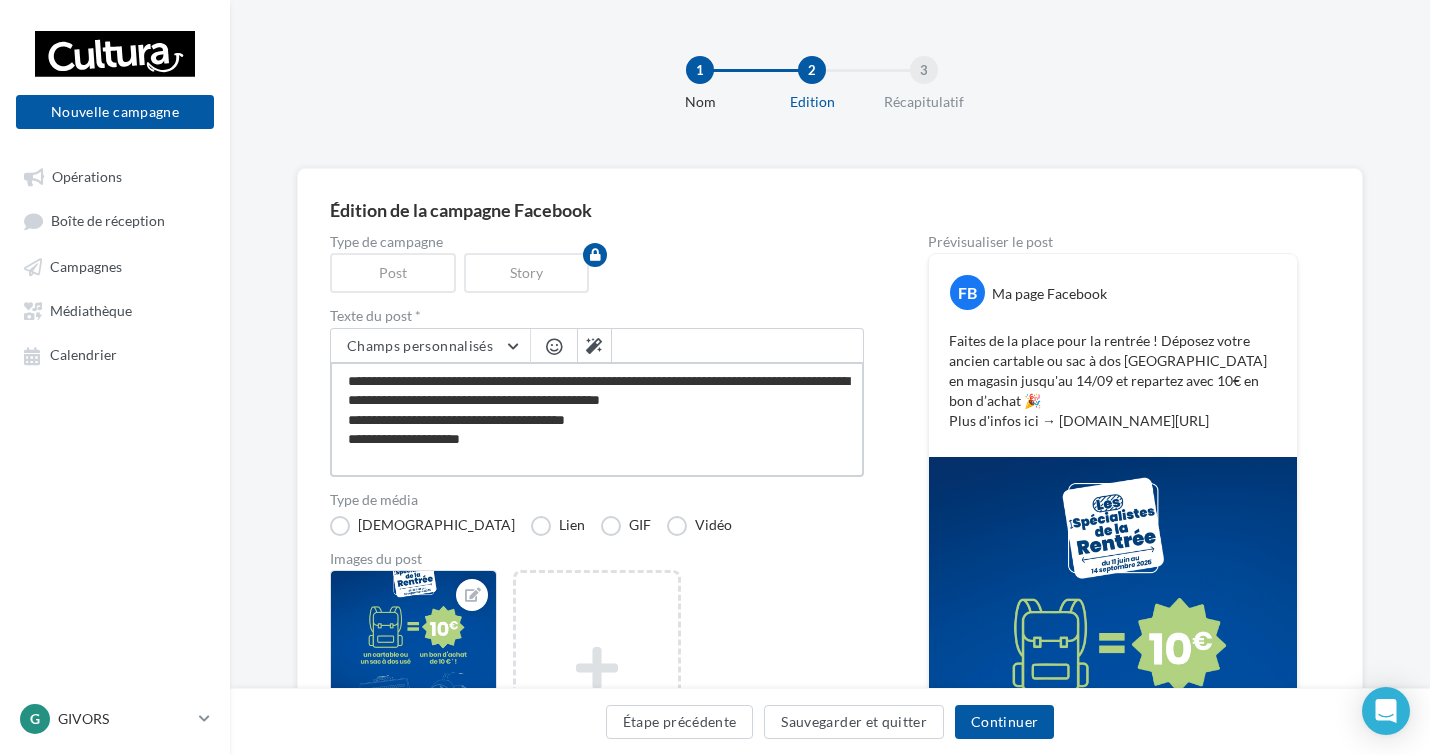 type on "**********" 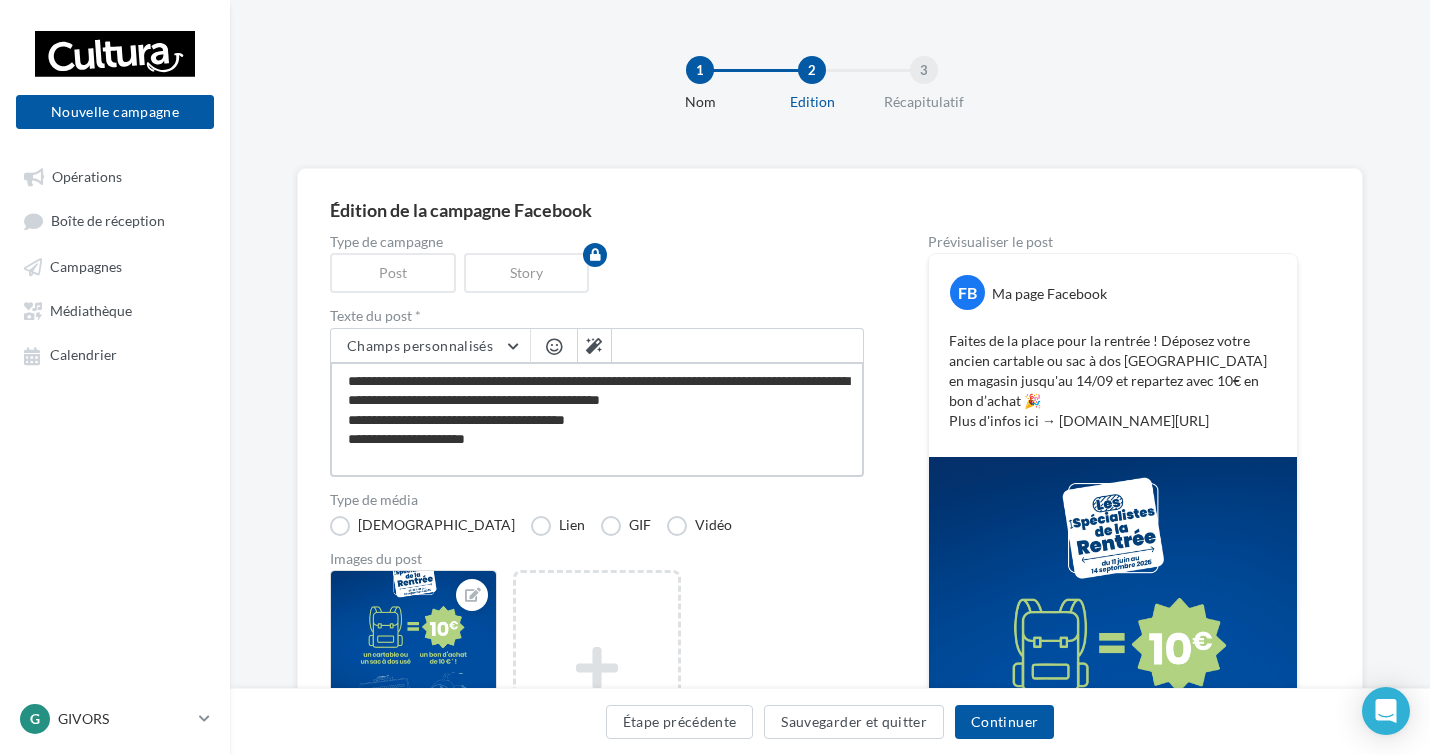 type on "**********" 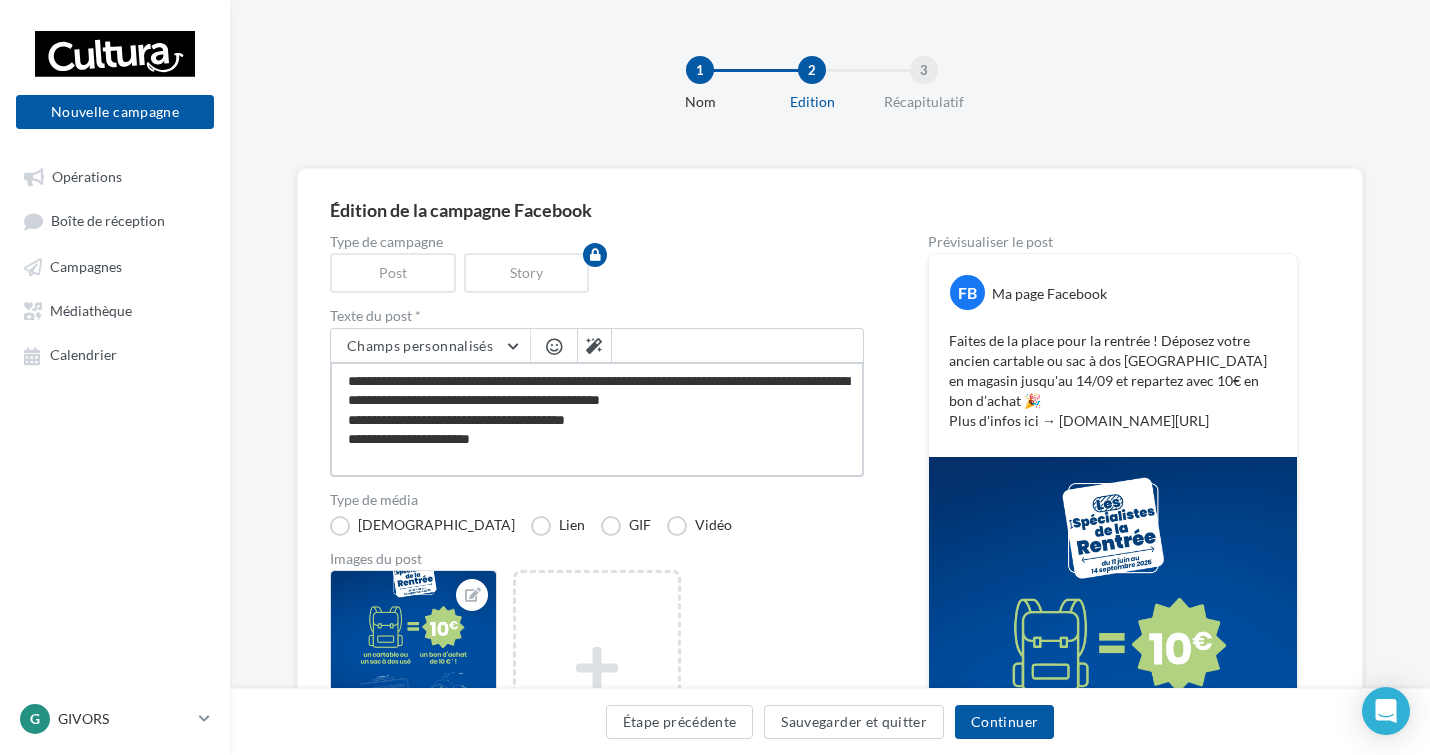 type on "**********" 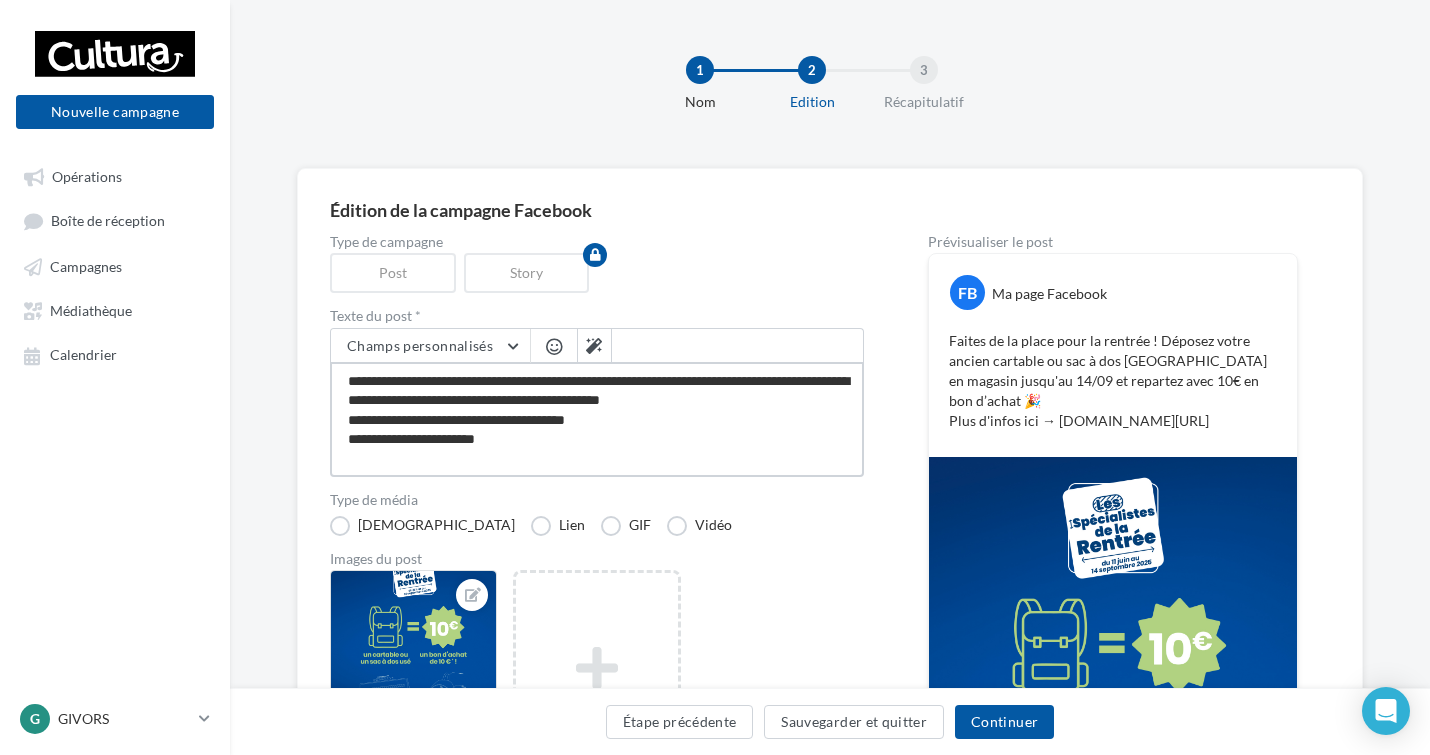 type on "**********" 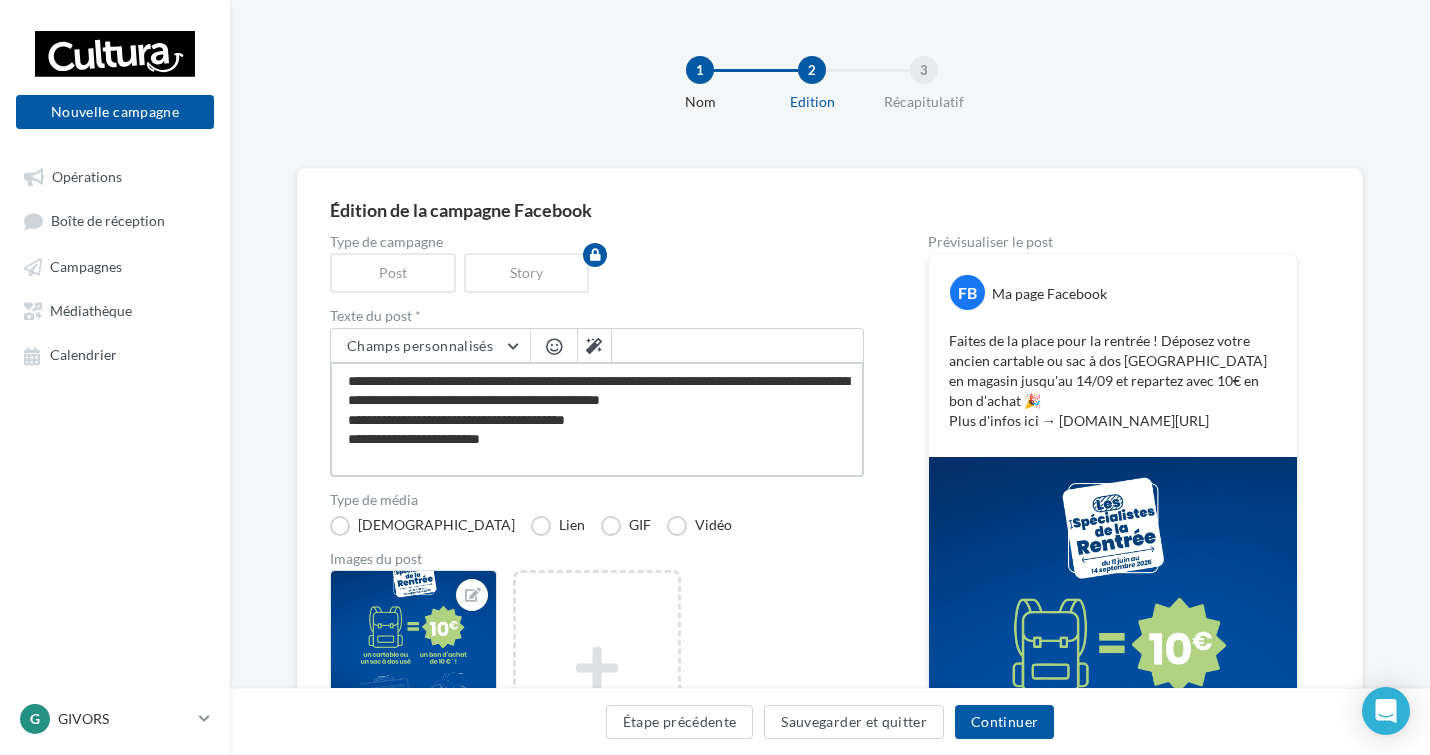 type on "**********" 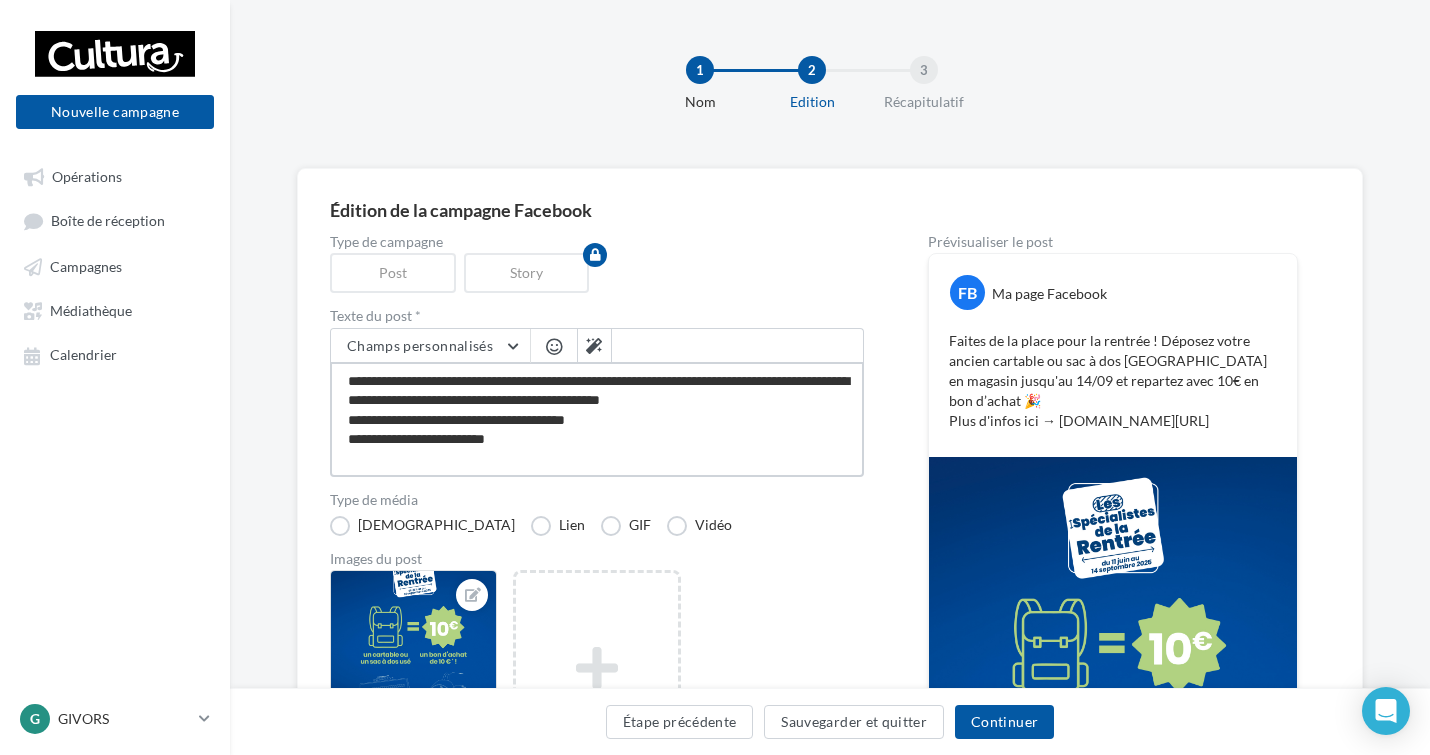type on "**********" 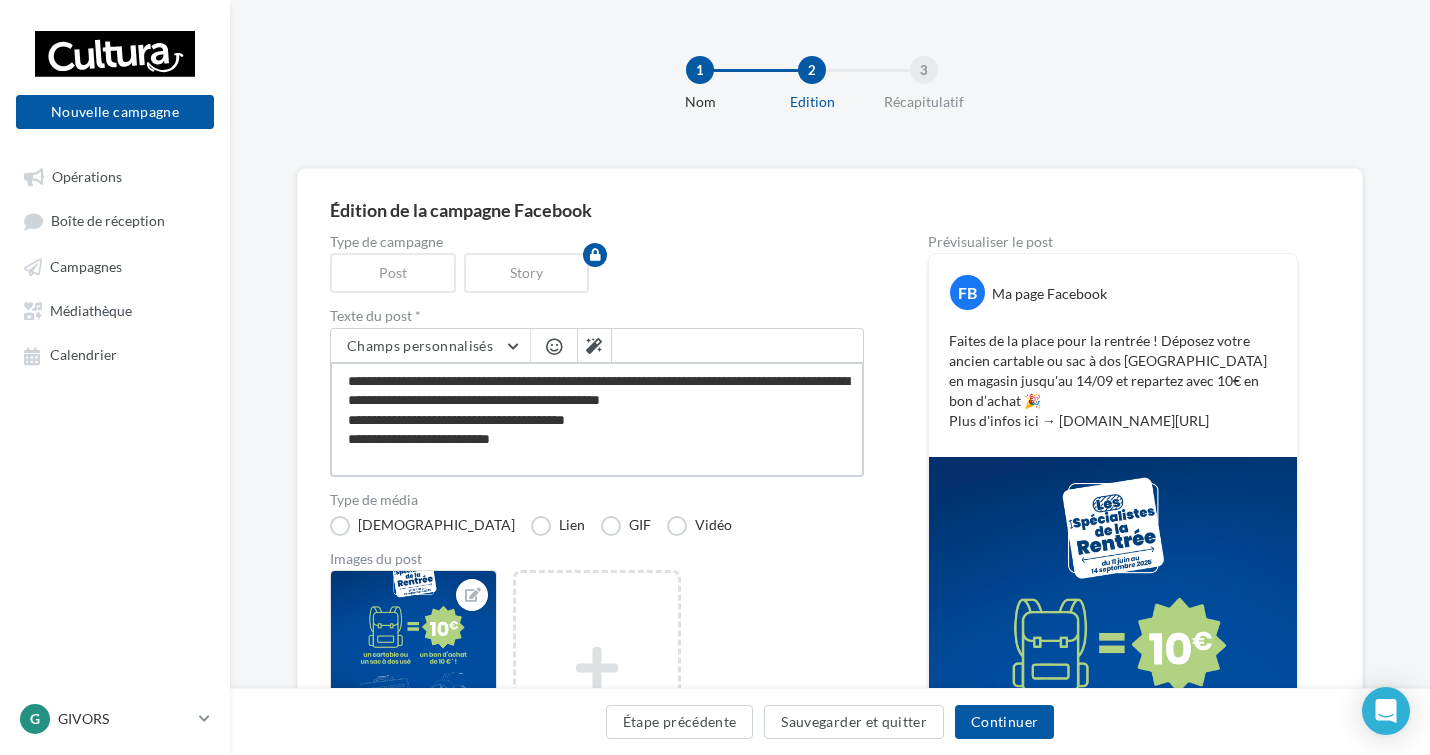 type on "**********" 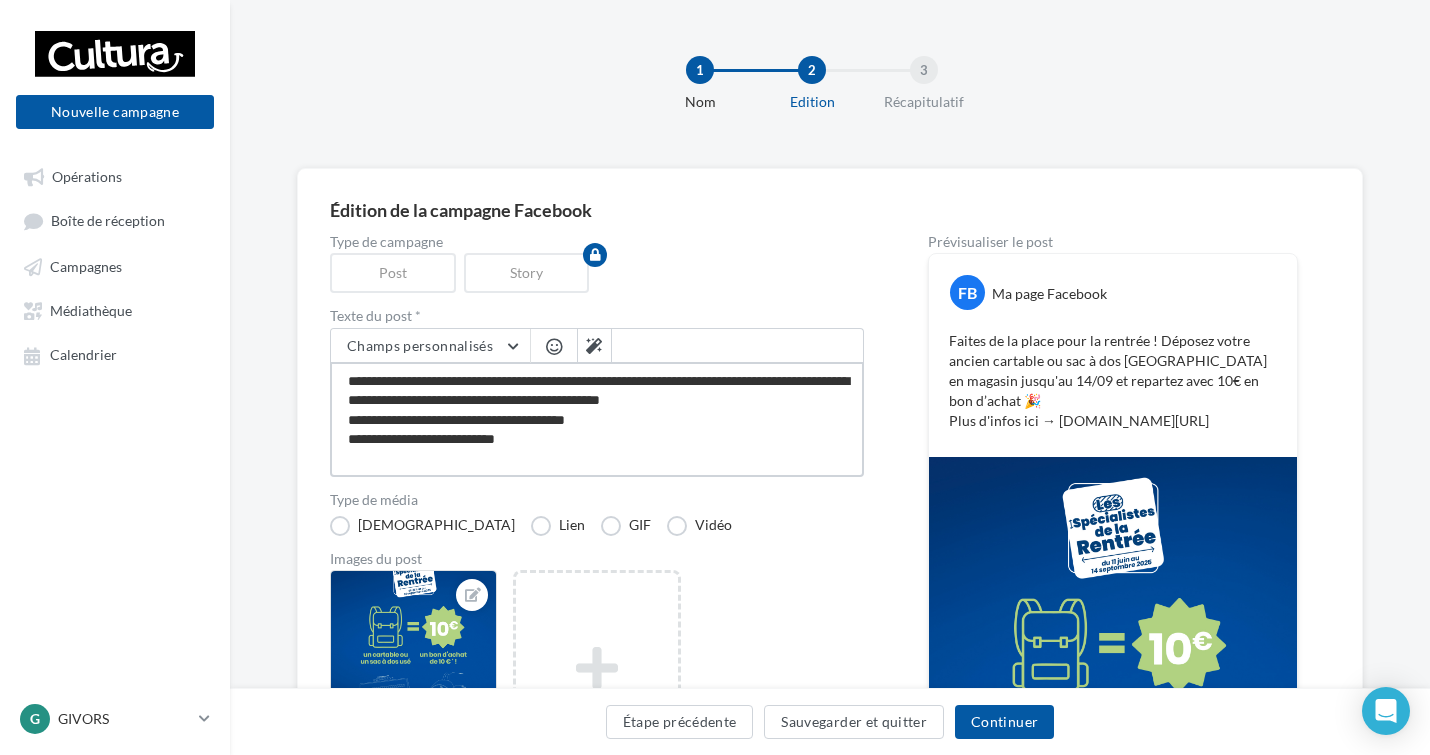 type on "**********" 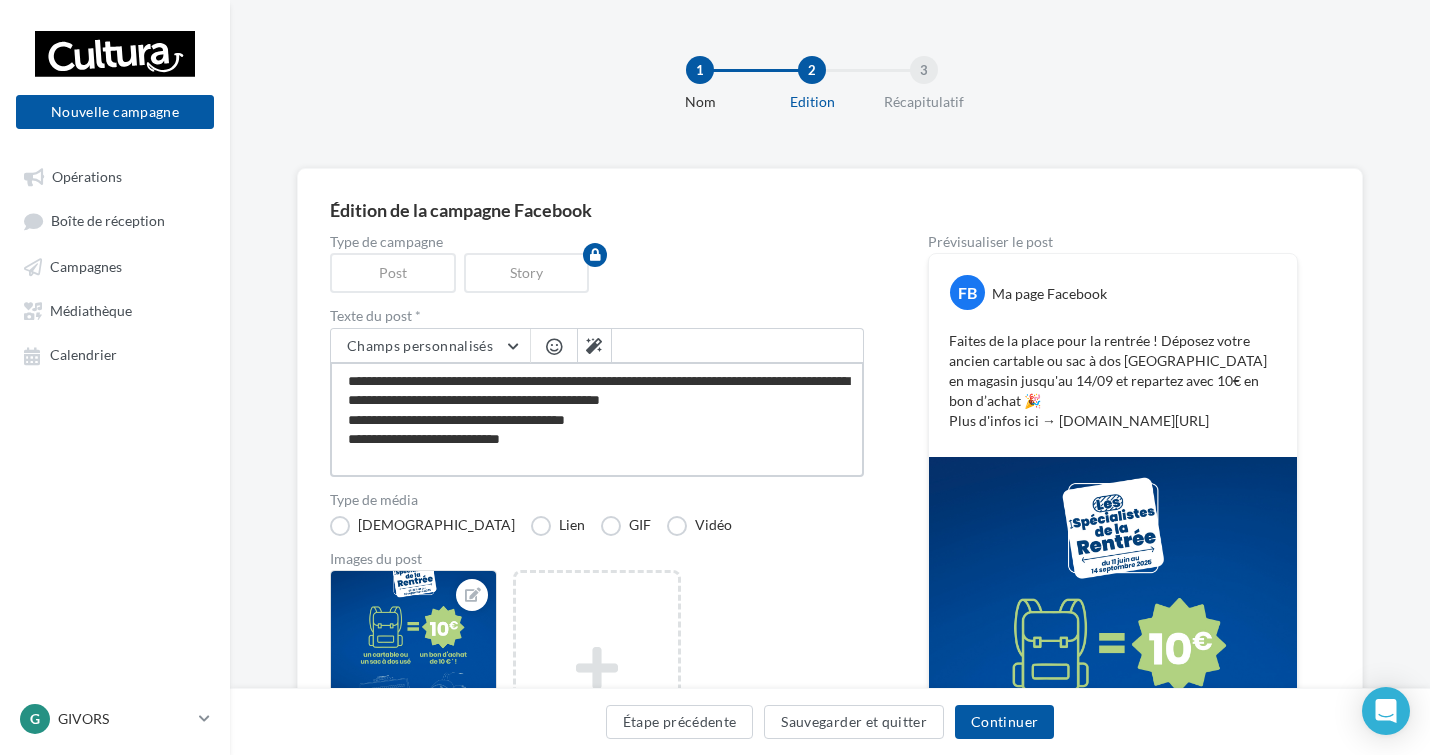 type on "**********" 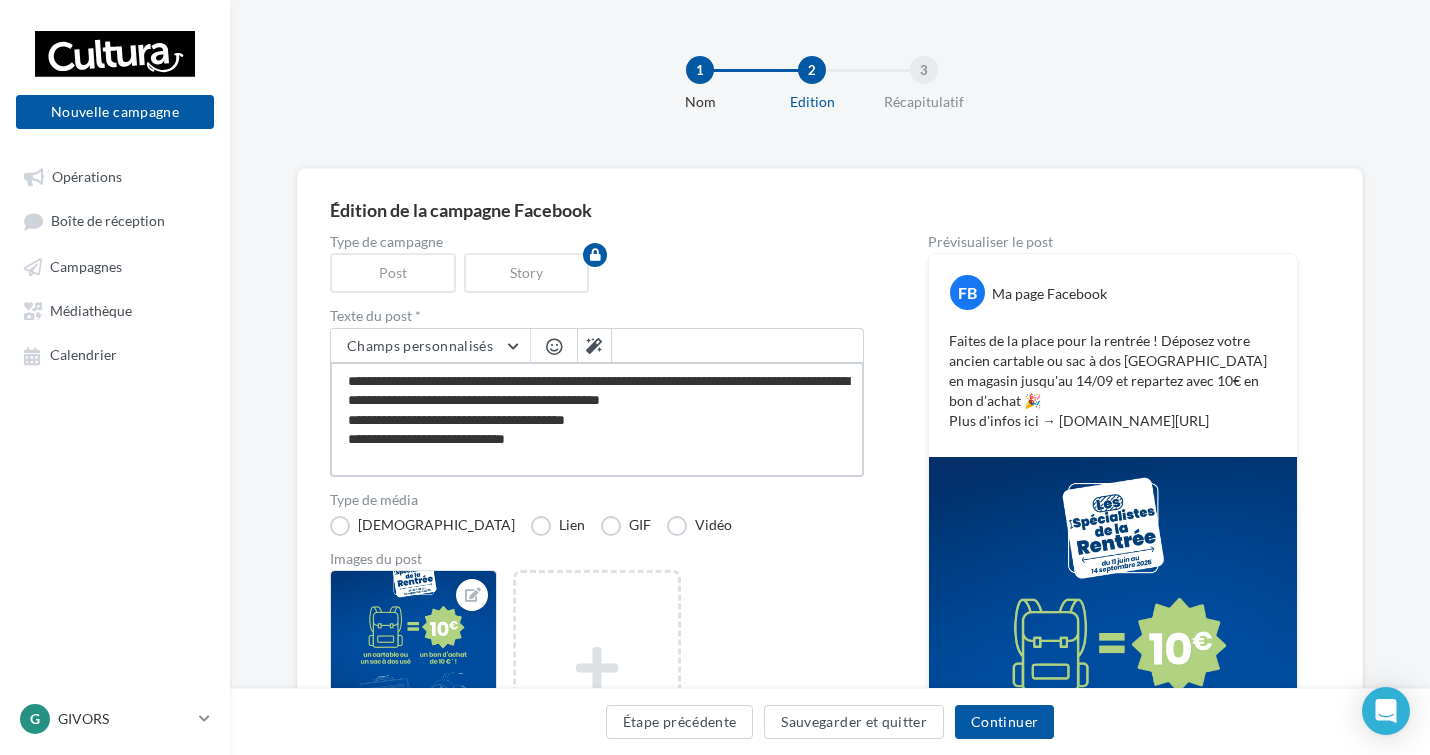 type on "**********" 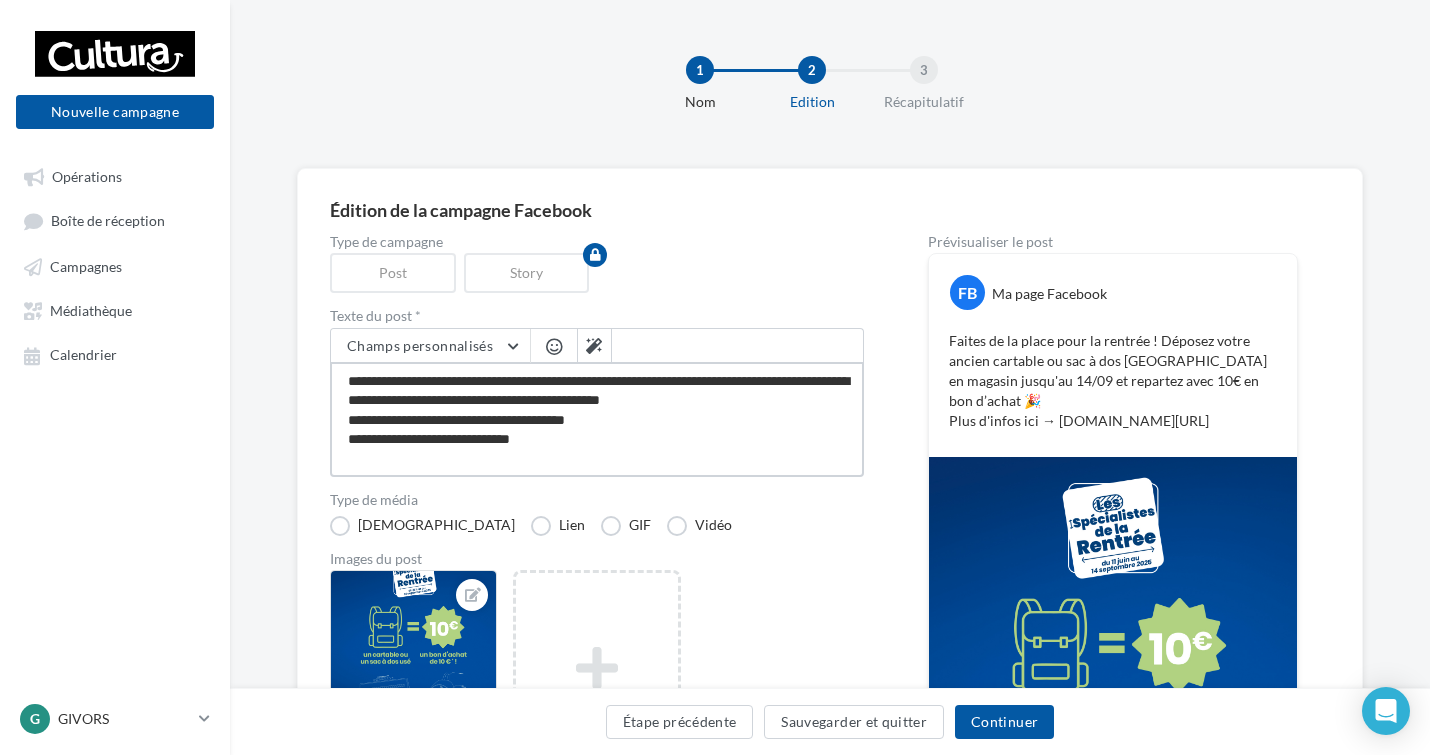 type on "**********" 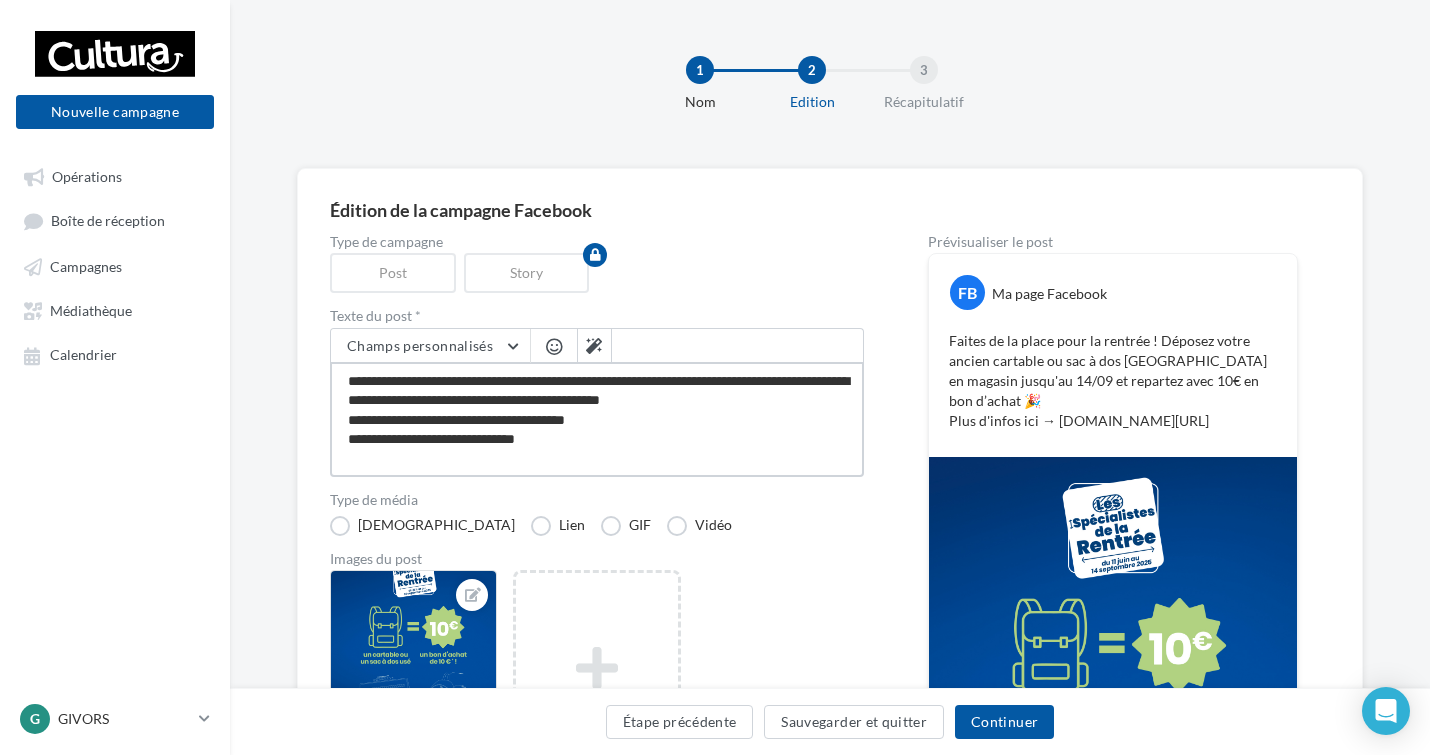 type on "**********" 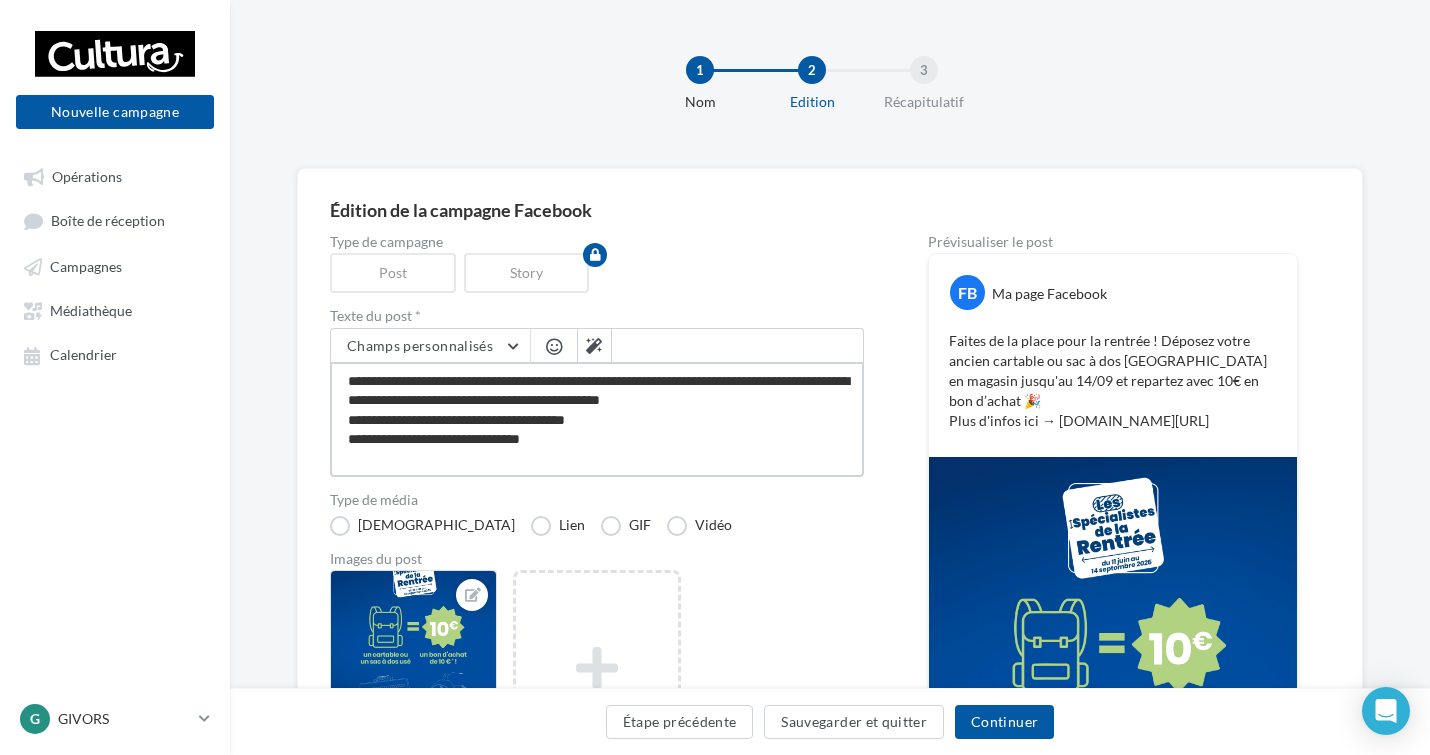 type on "**********" 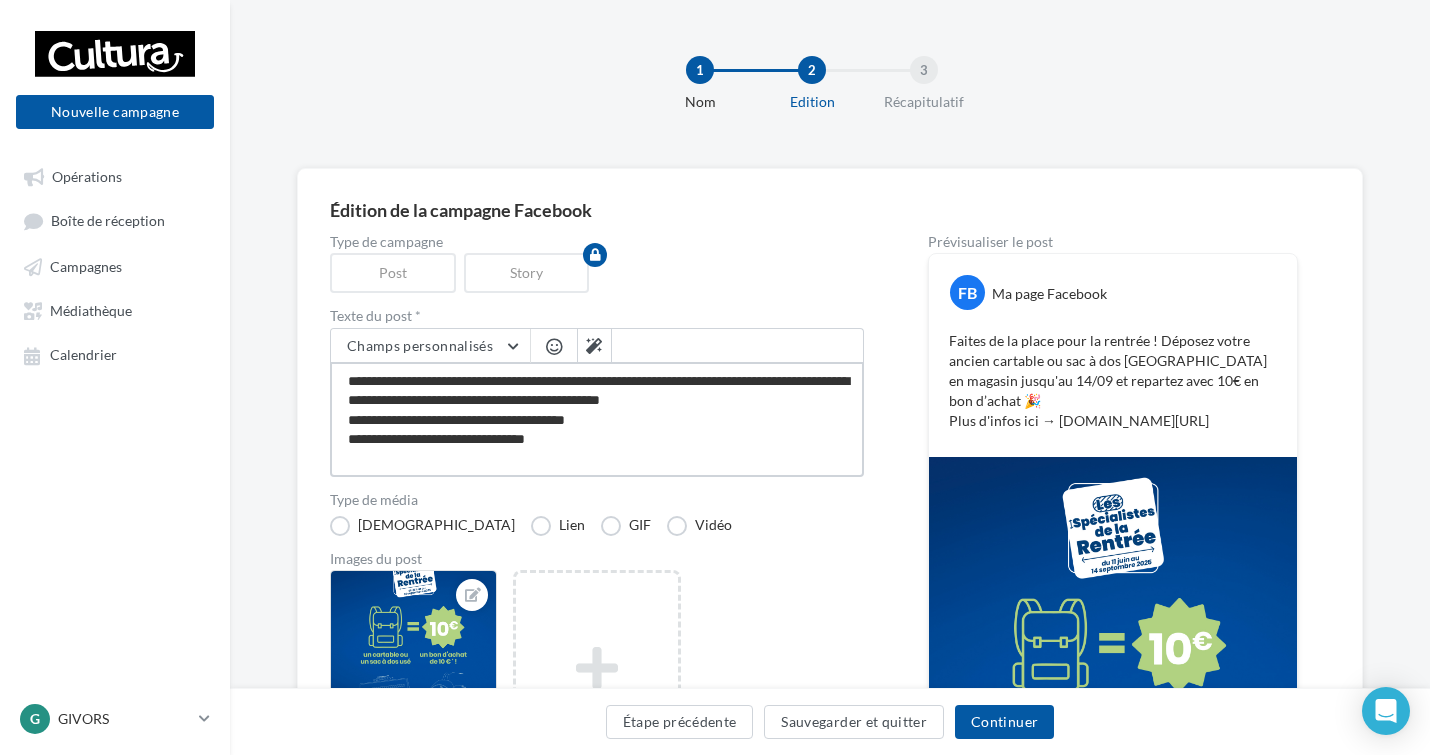 type on "**********" 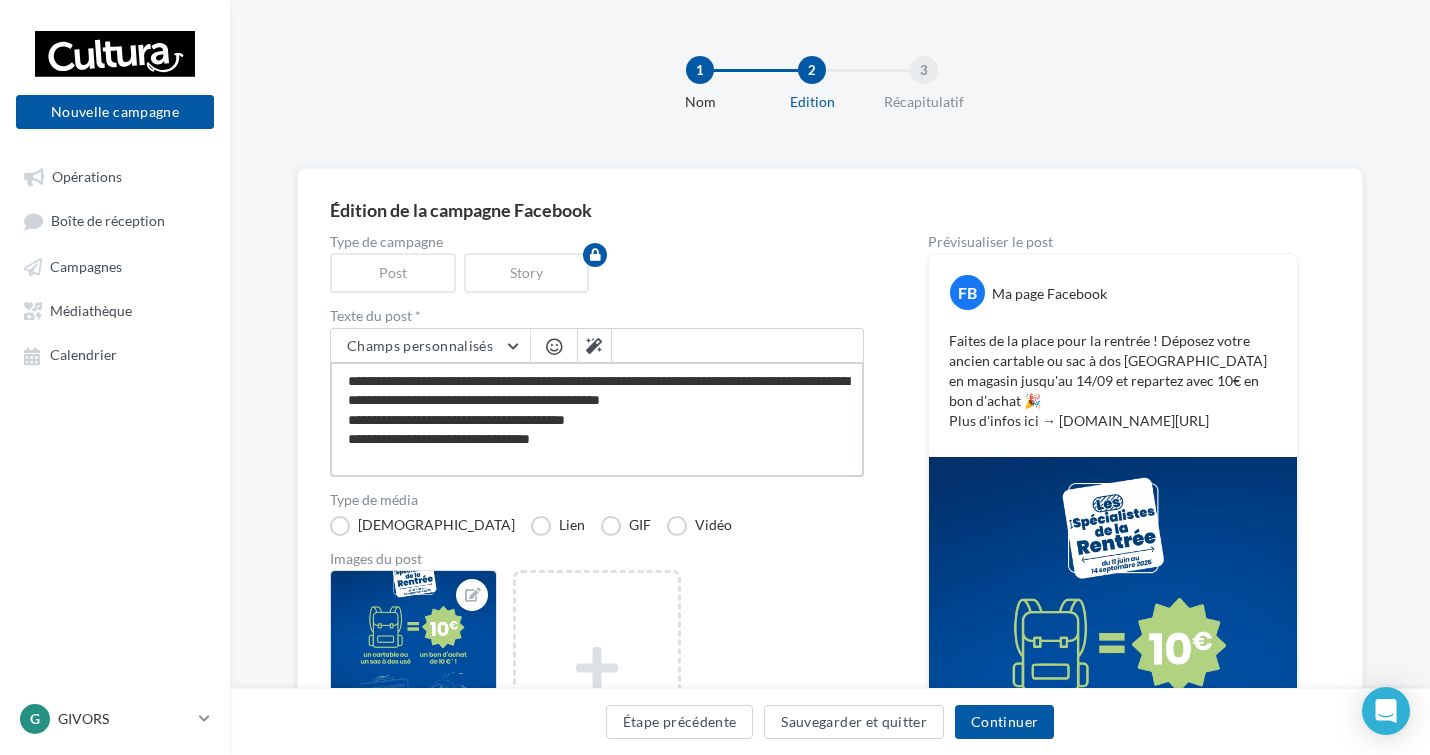 type on "**********" 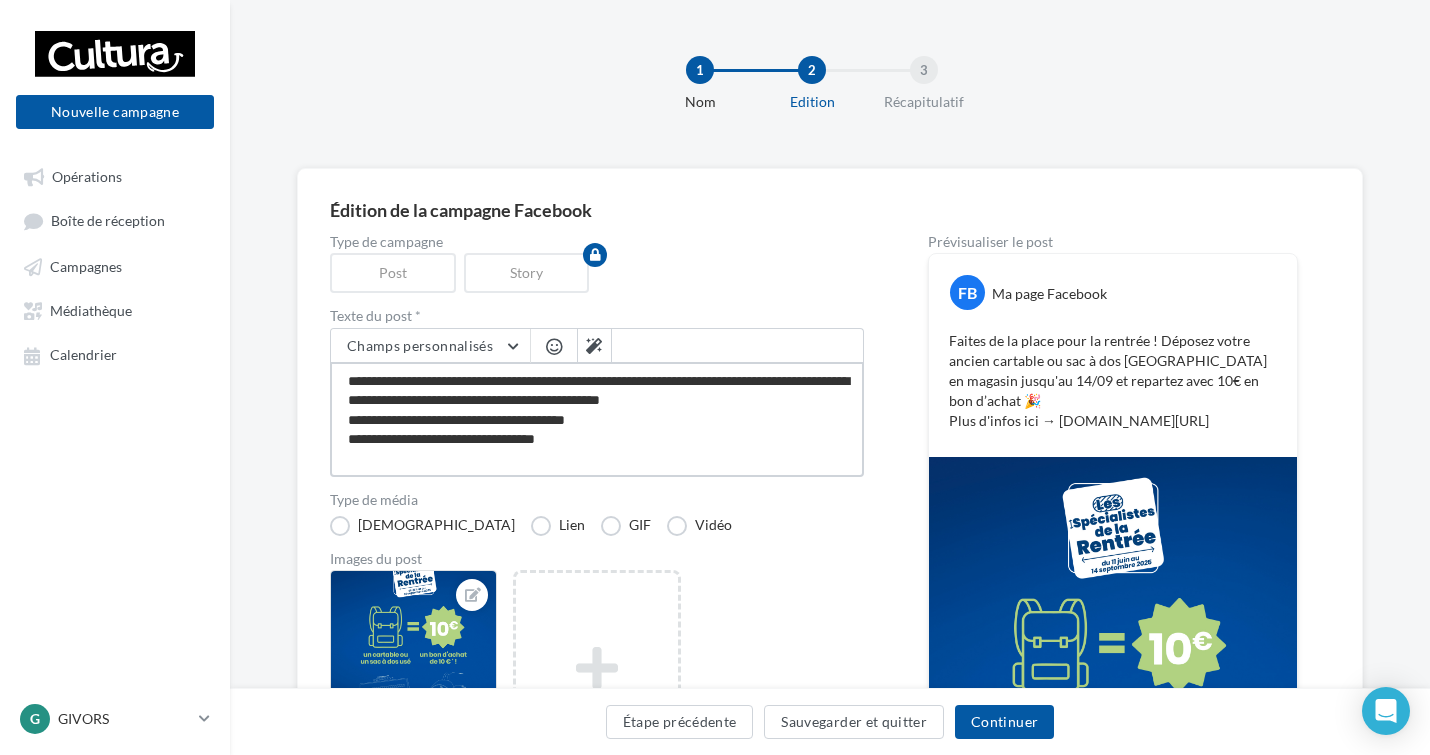 type on "**********" 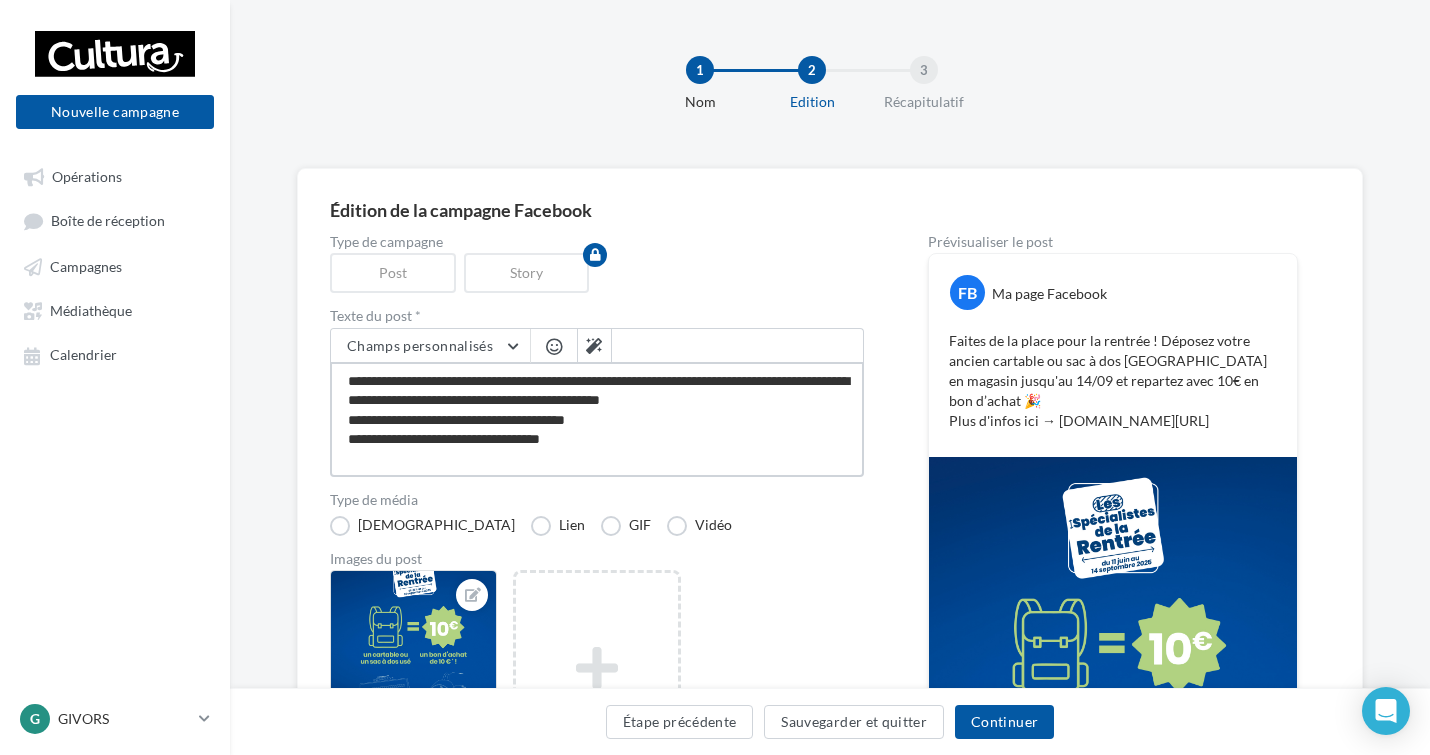 type on "**********" 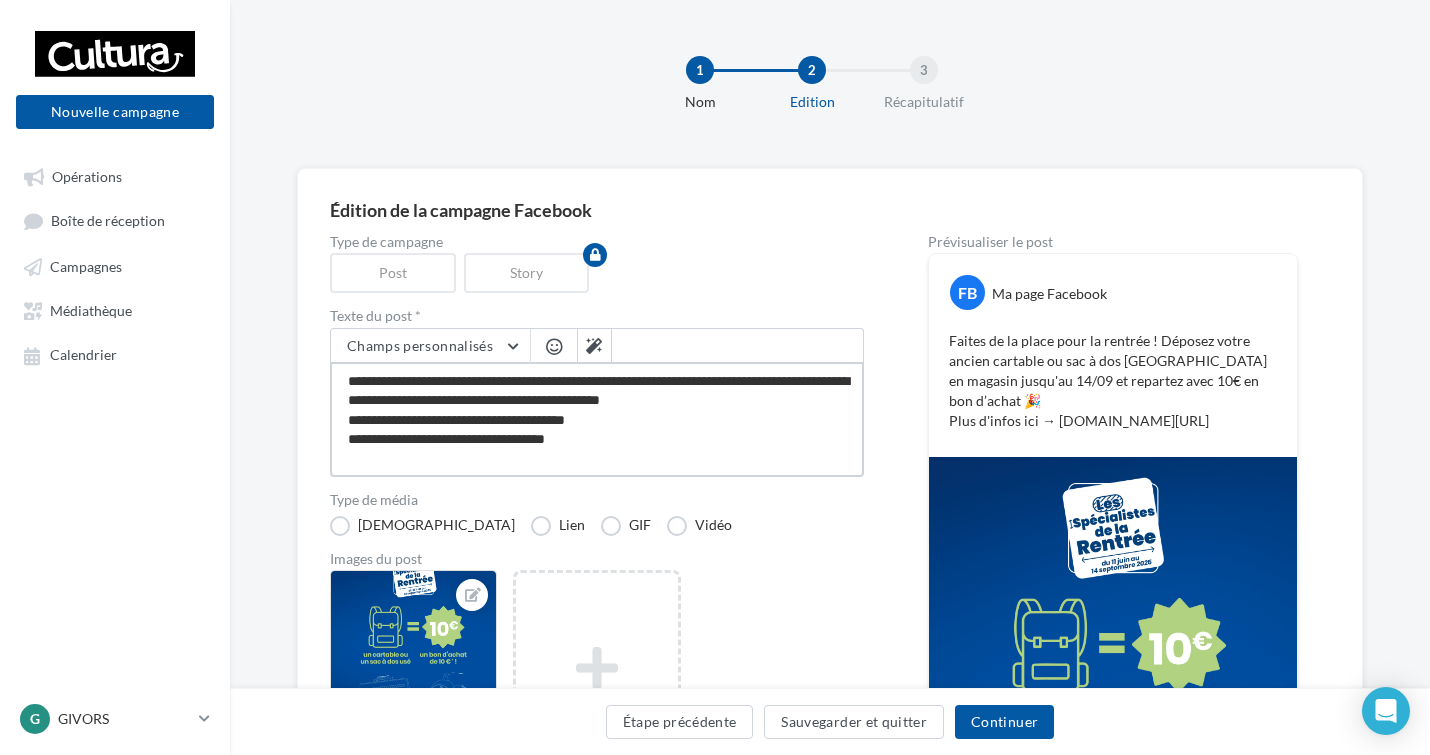 type on "**********" 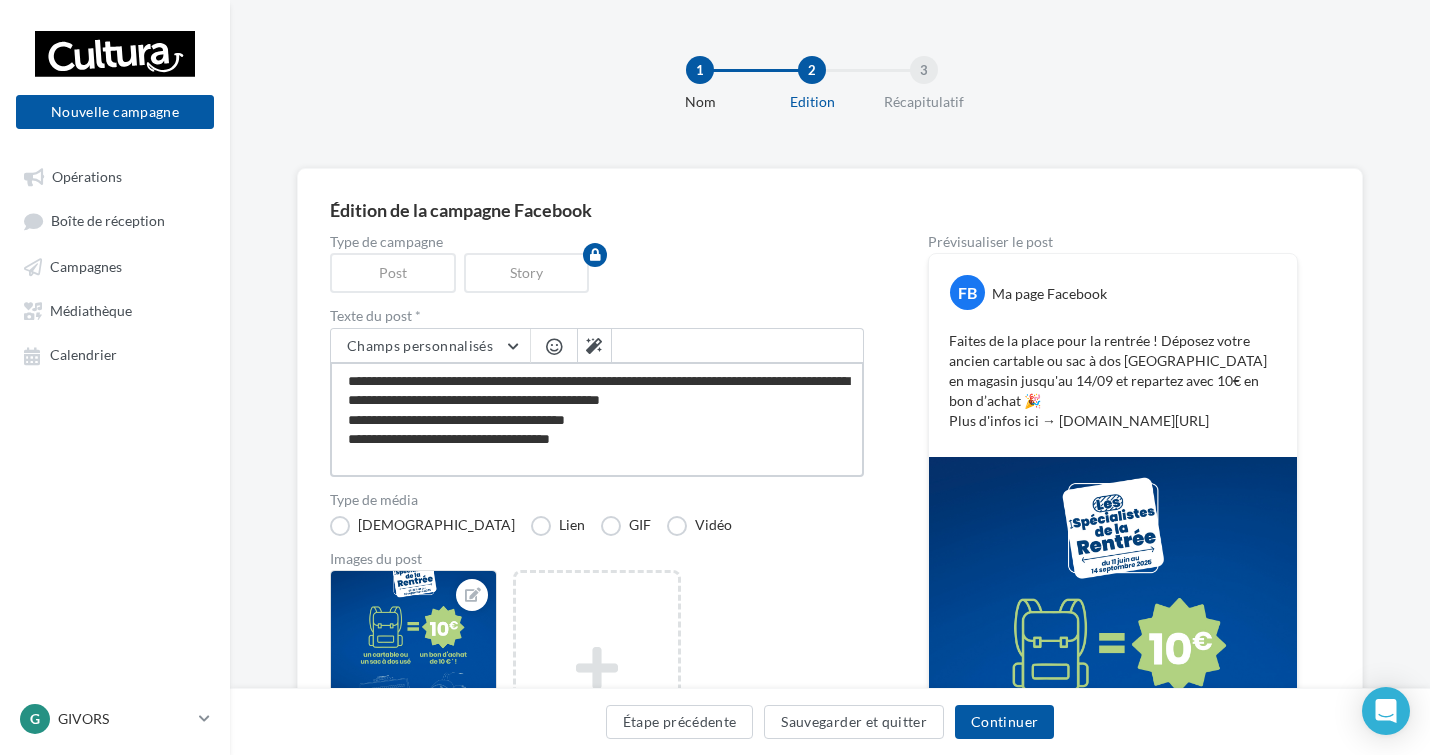 type on "**********" 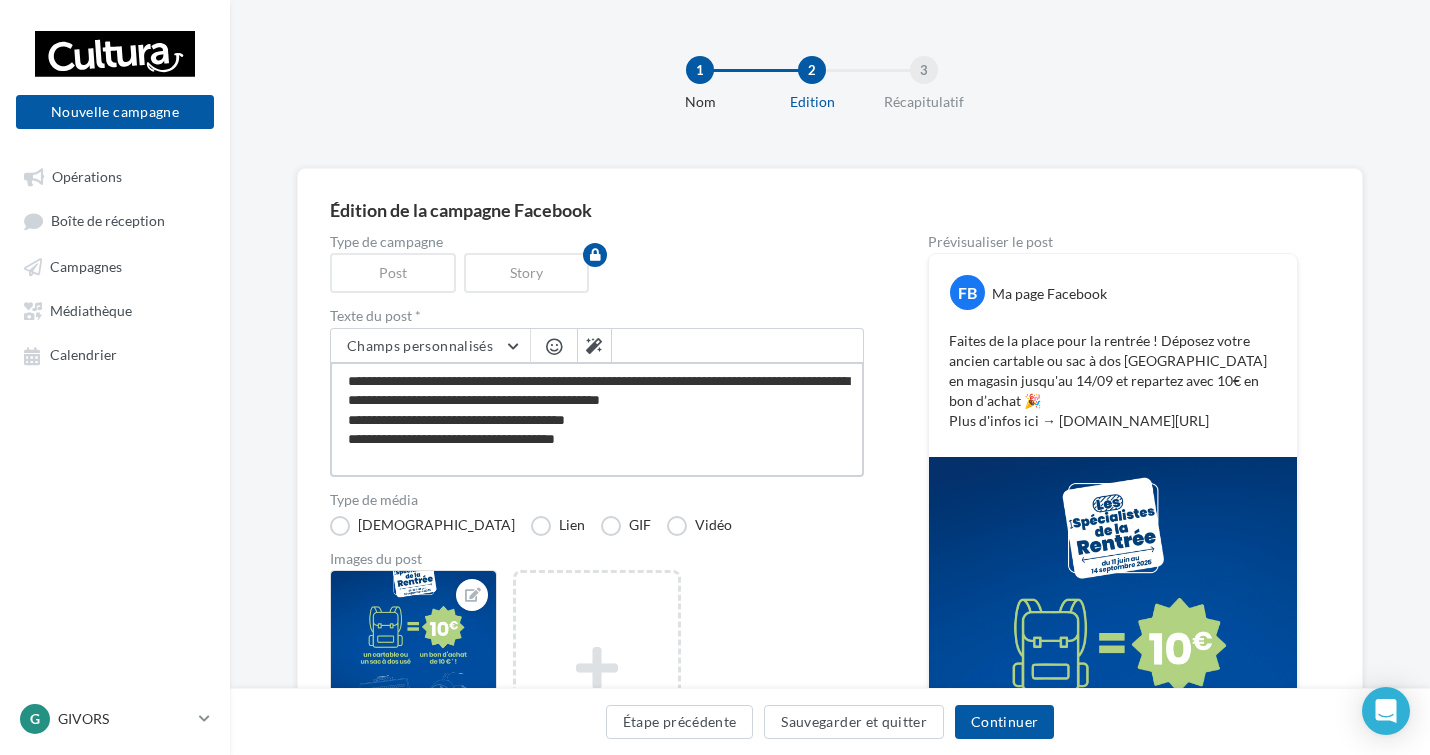 type on "**********" 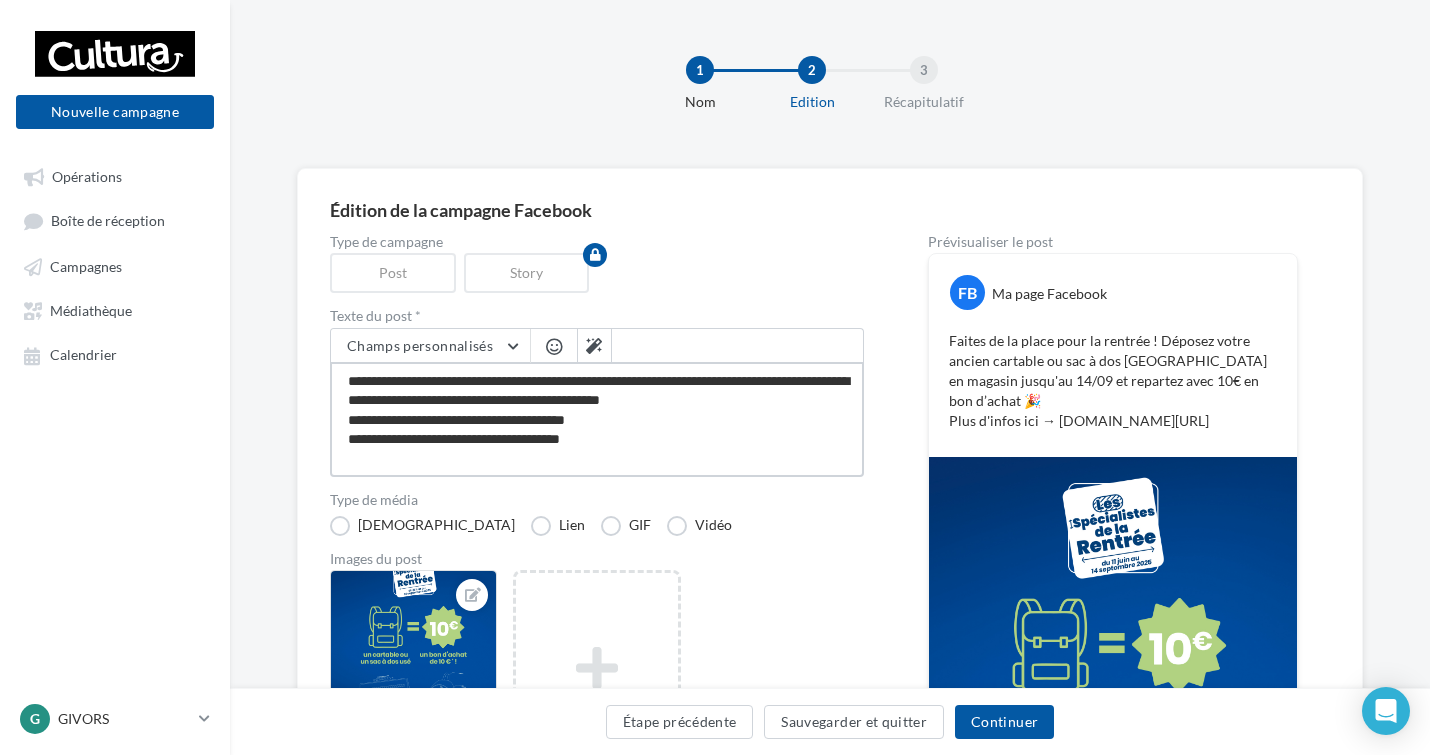 type on "**********" 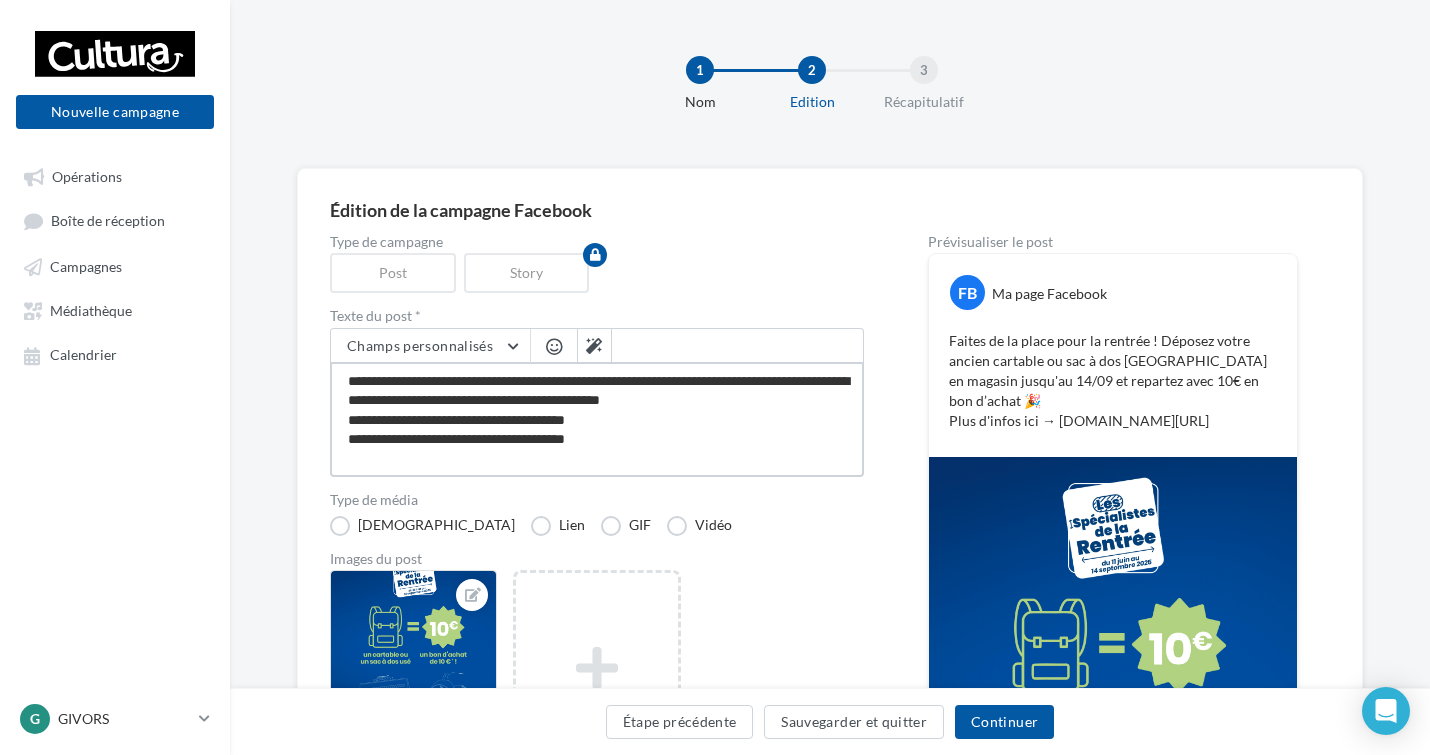 type on "**********" 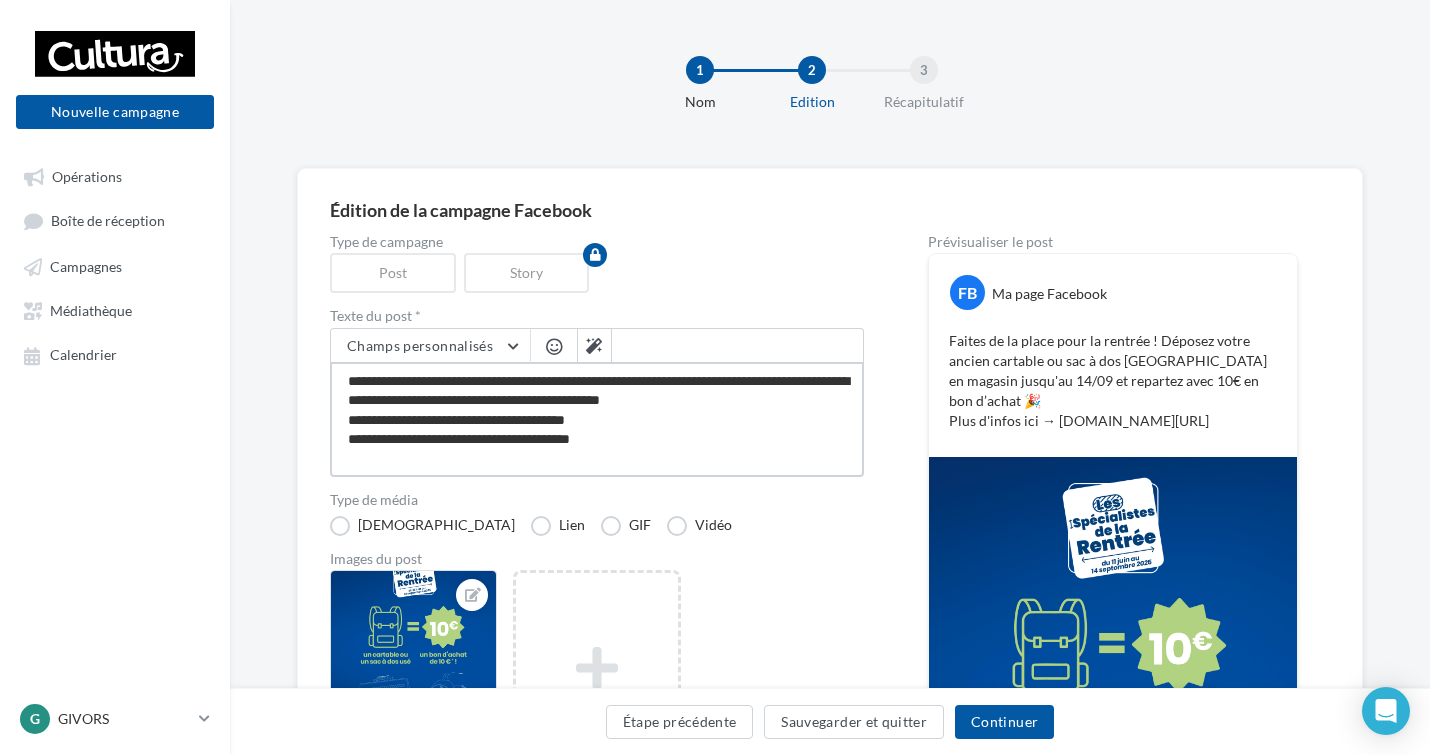 type on "**********" 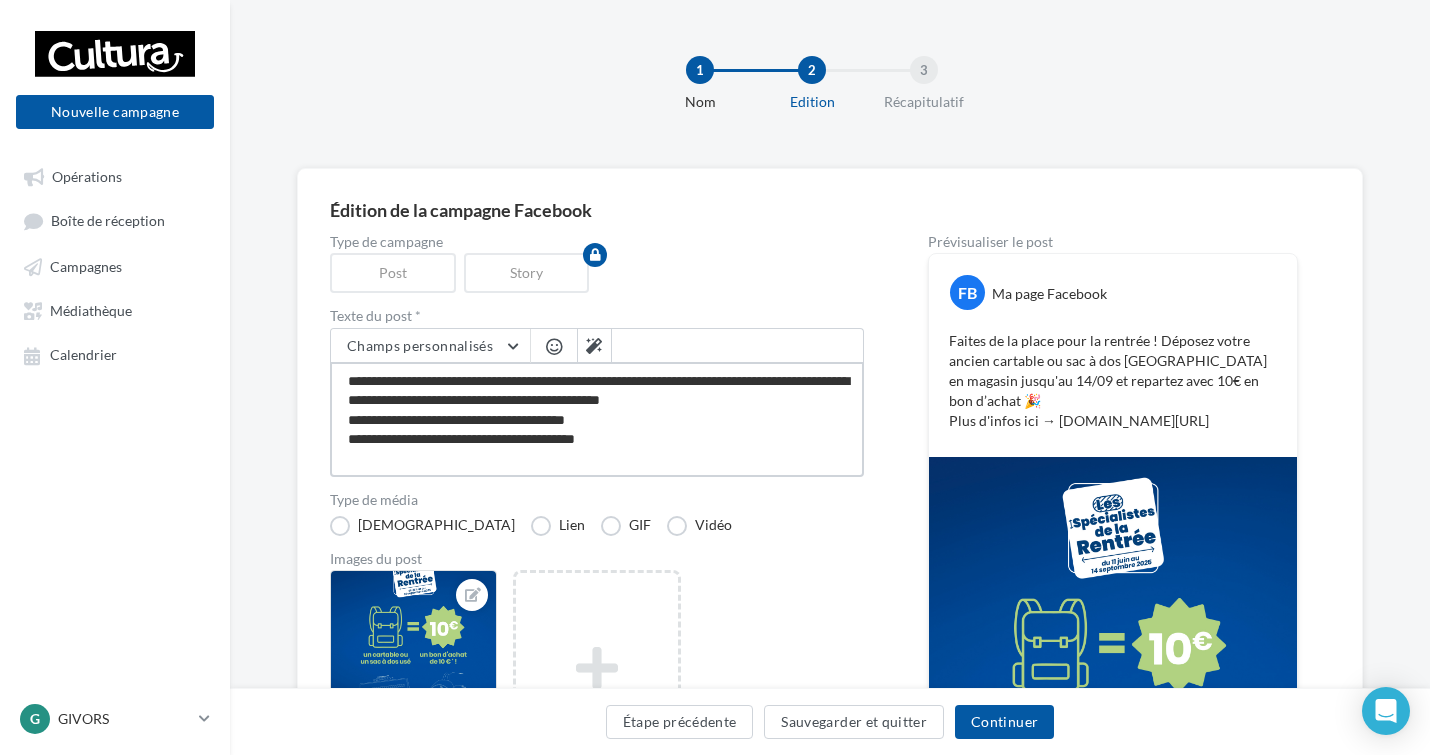 type on "**********" 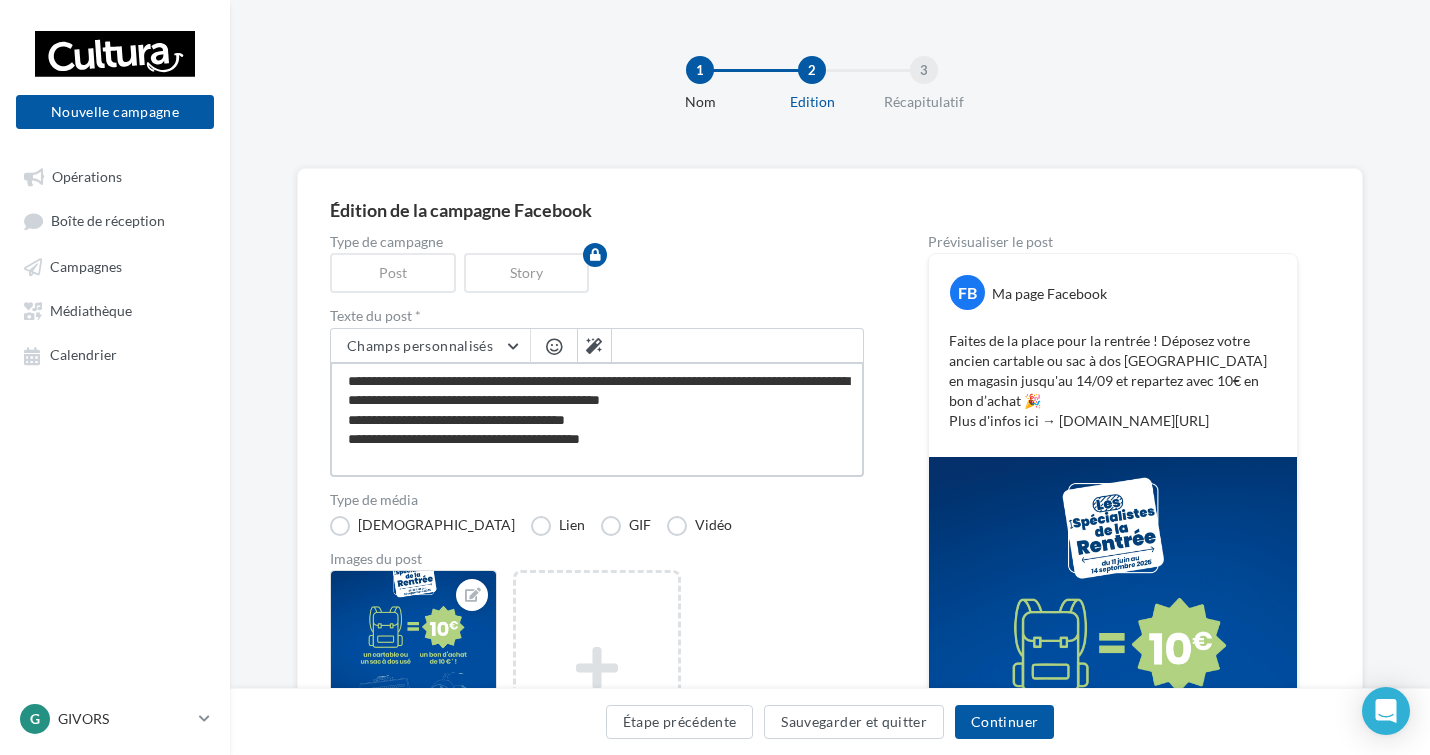 type on "**********" 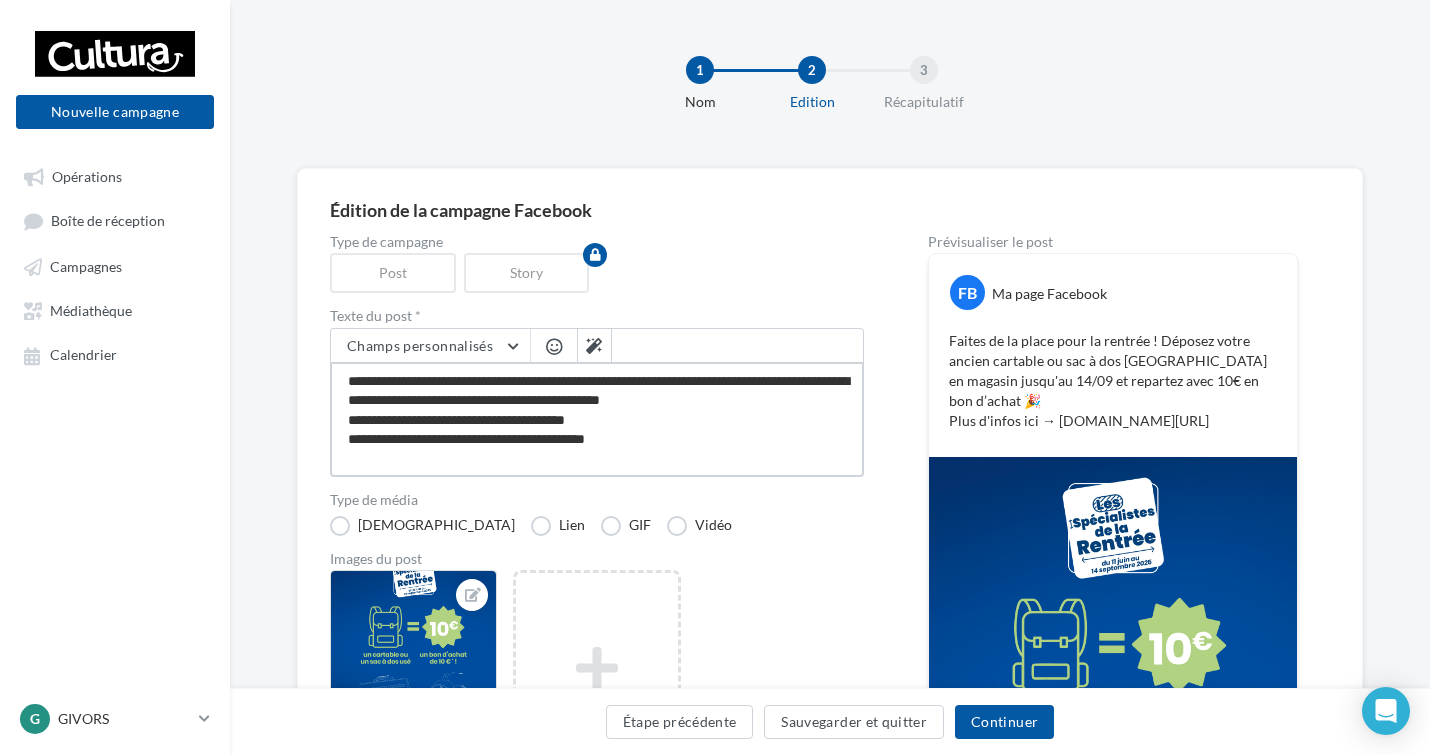 type on "**********" 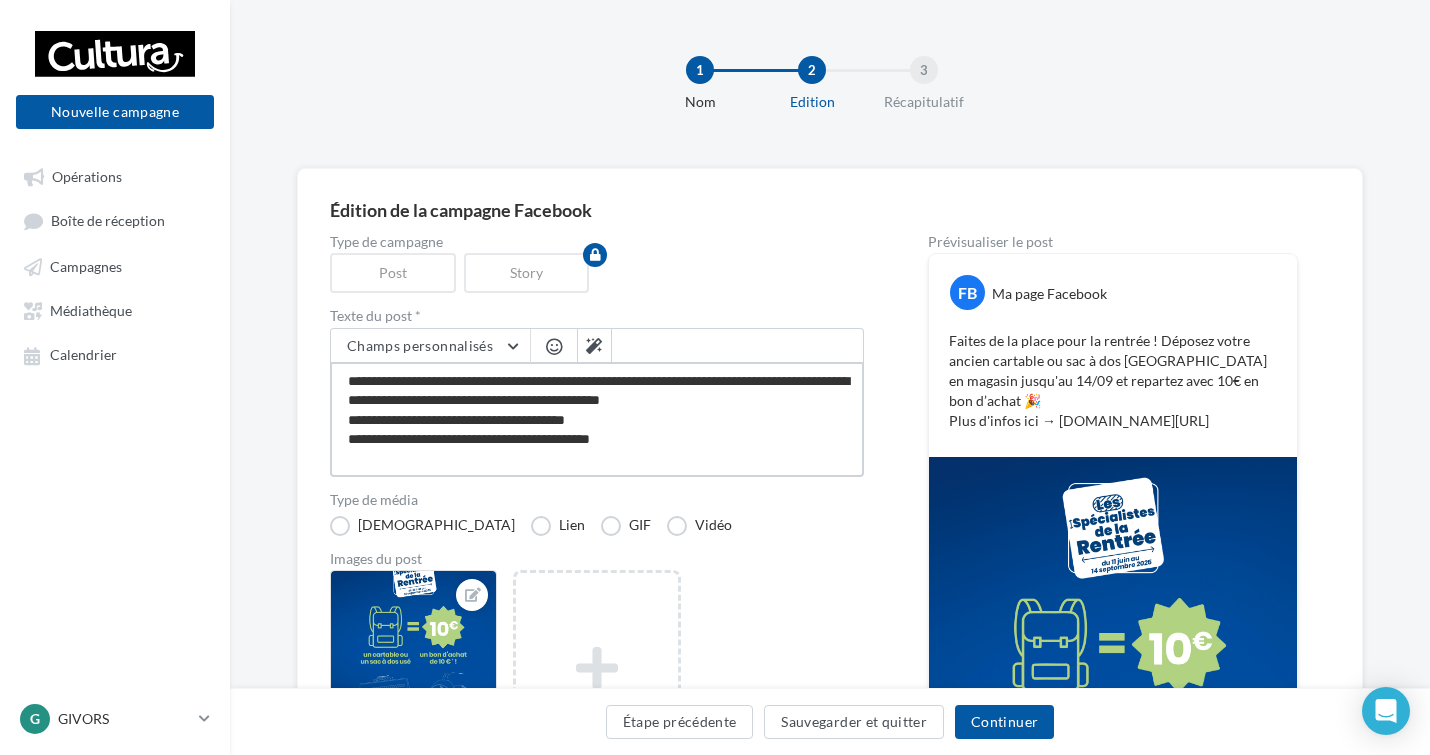 type on "**********" 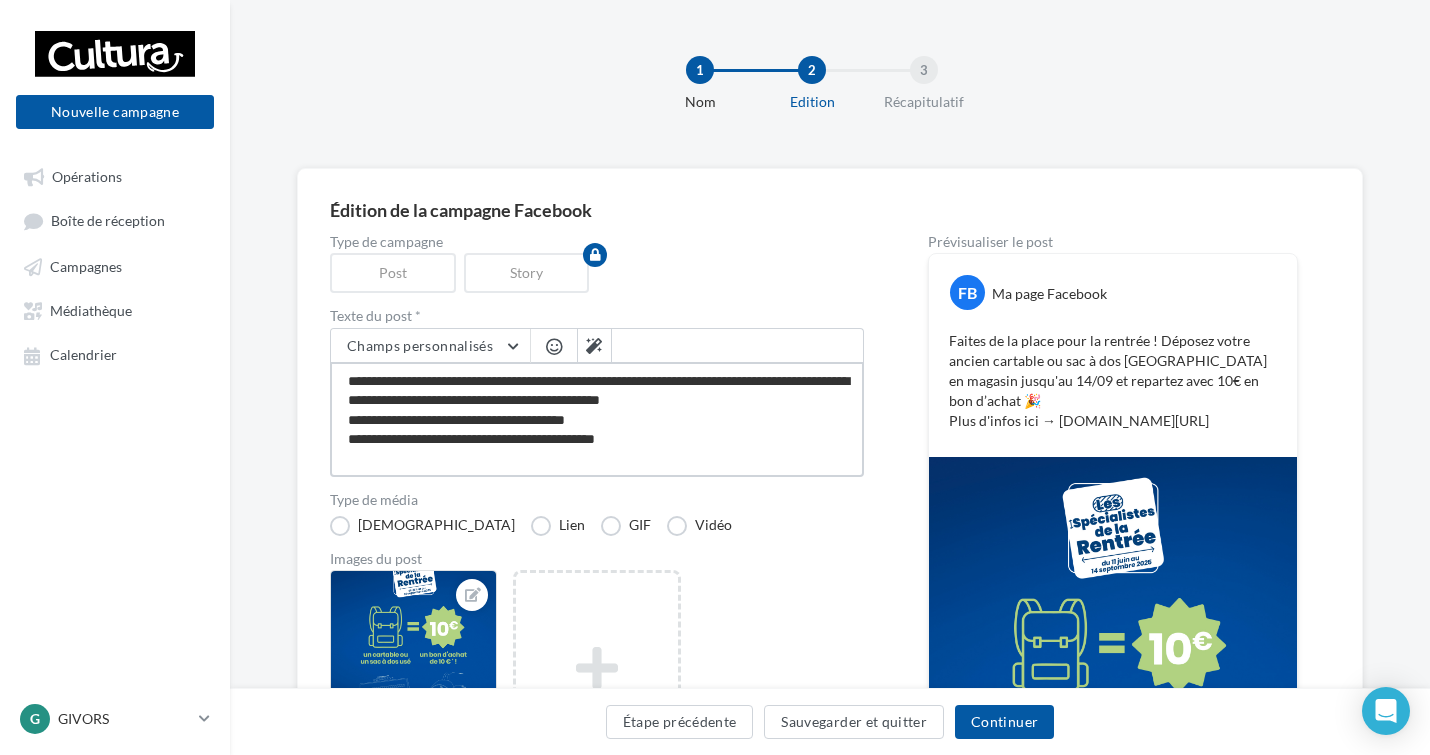 type on "**********" 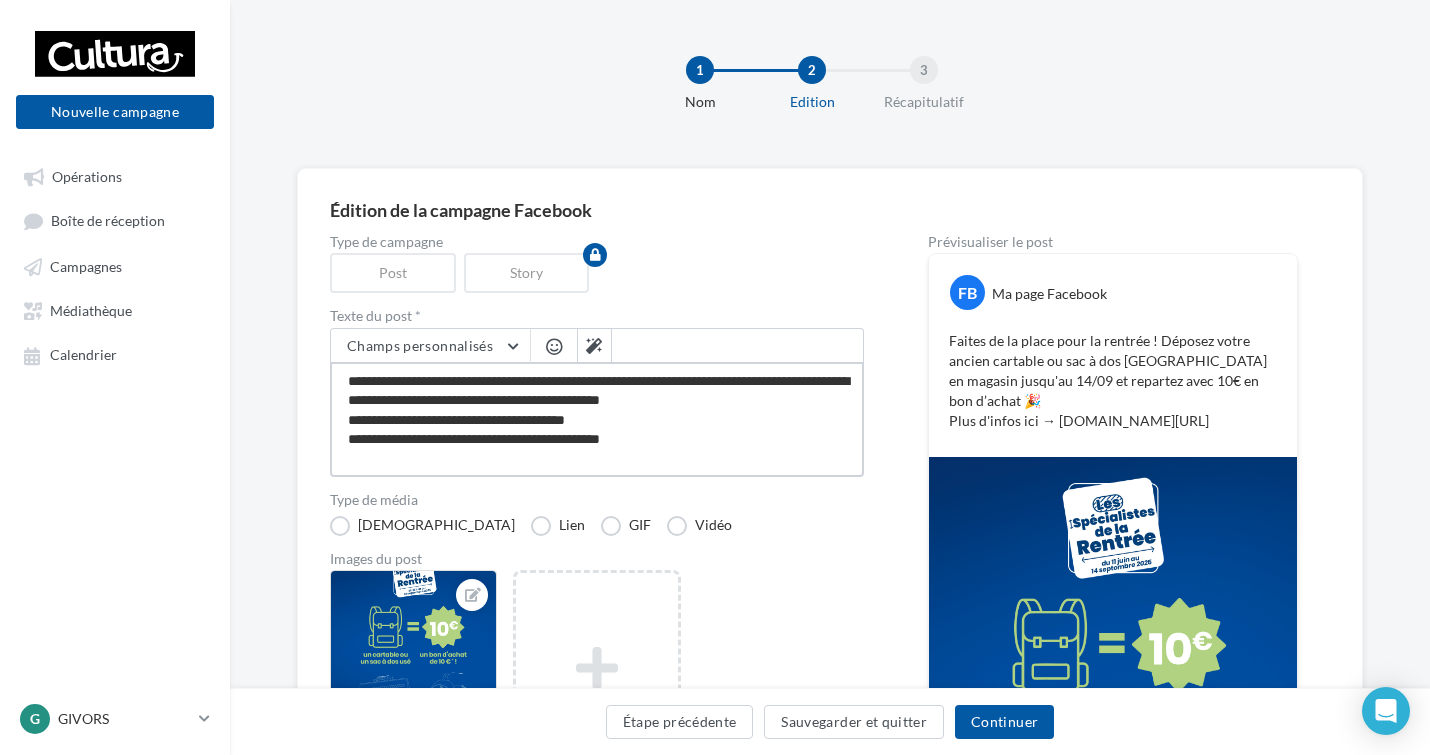 type 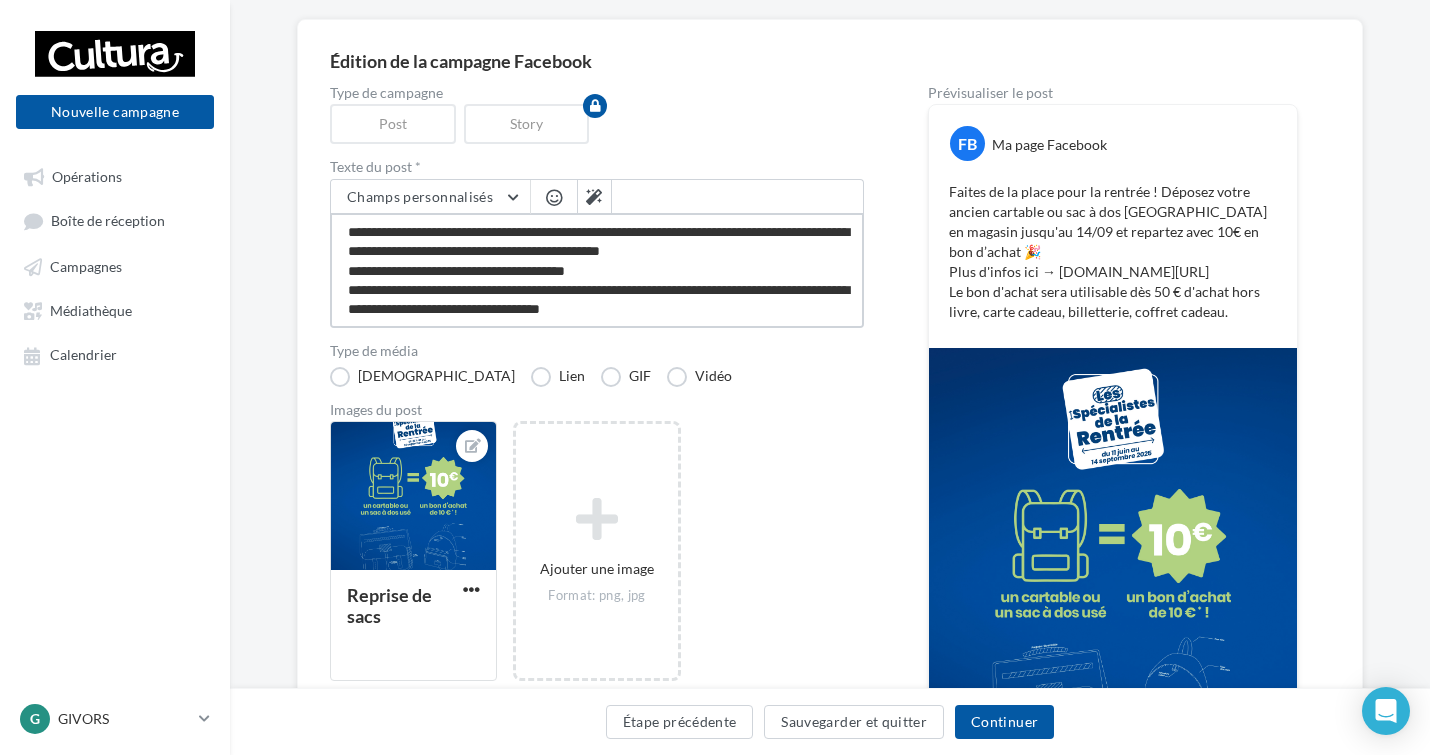 scroll, scrollTop: 100, scrollLeft: 0, axis: vertical 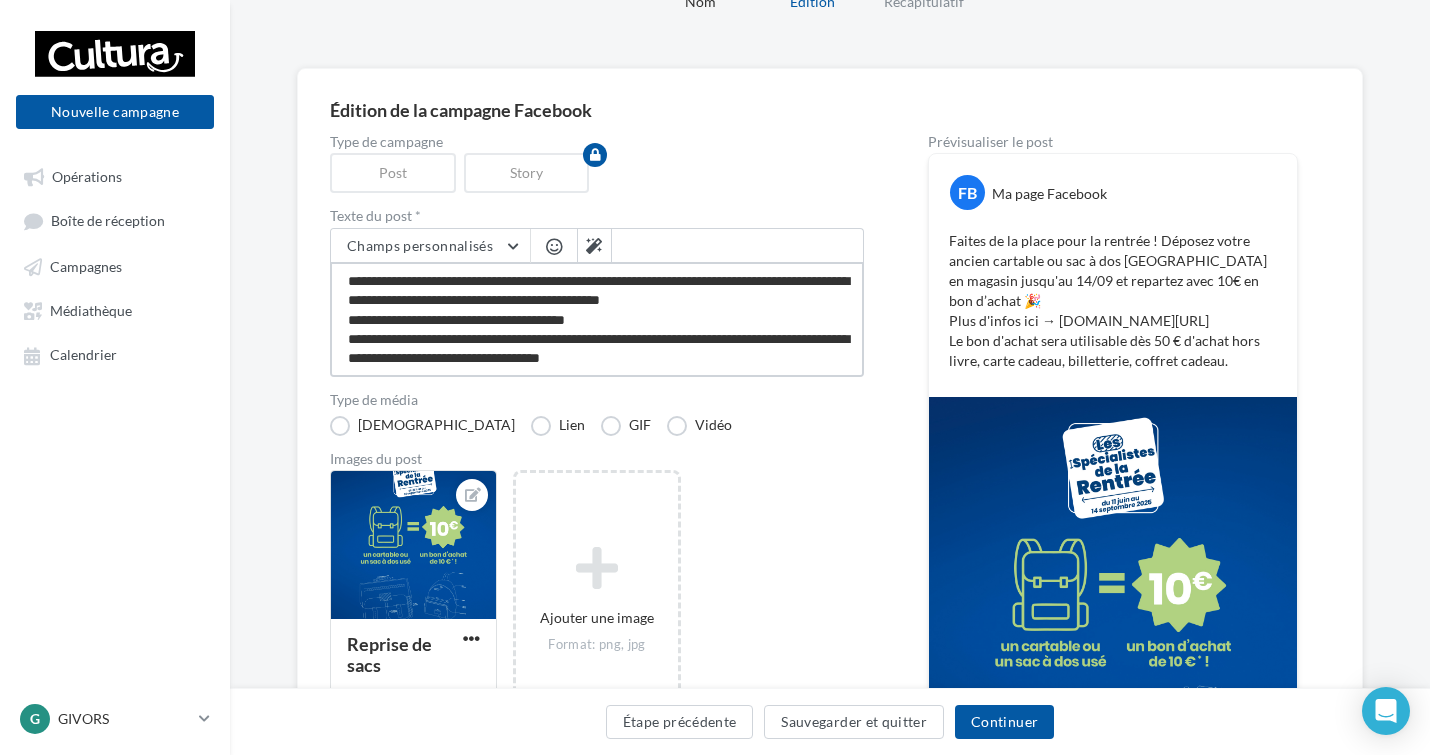 click on "**********" at bounding box center [597, 319] 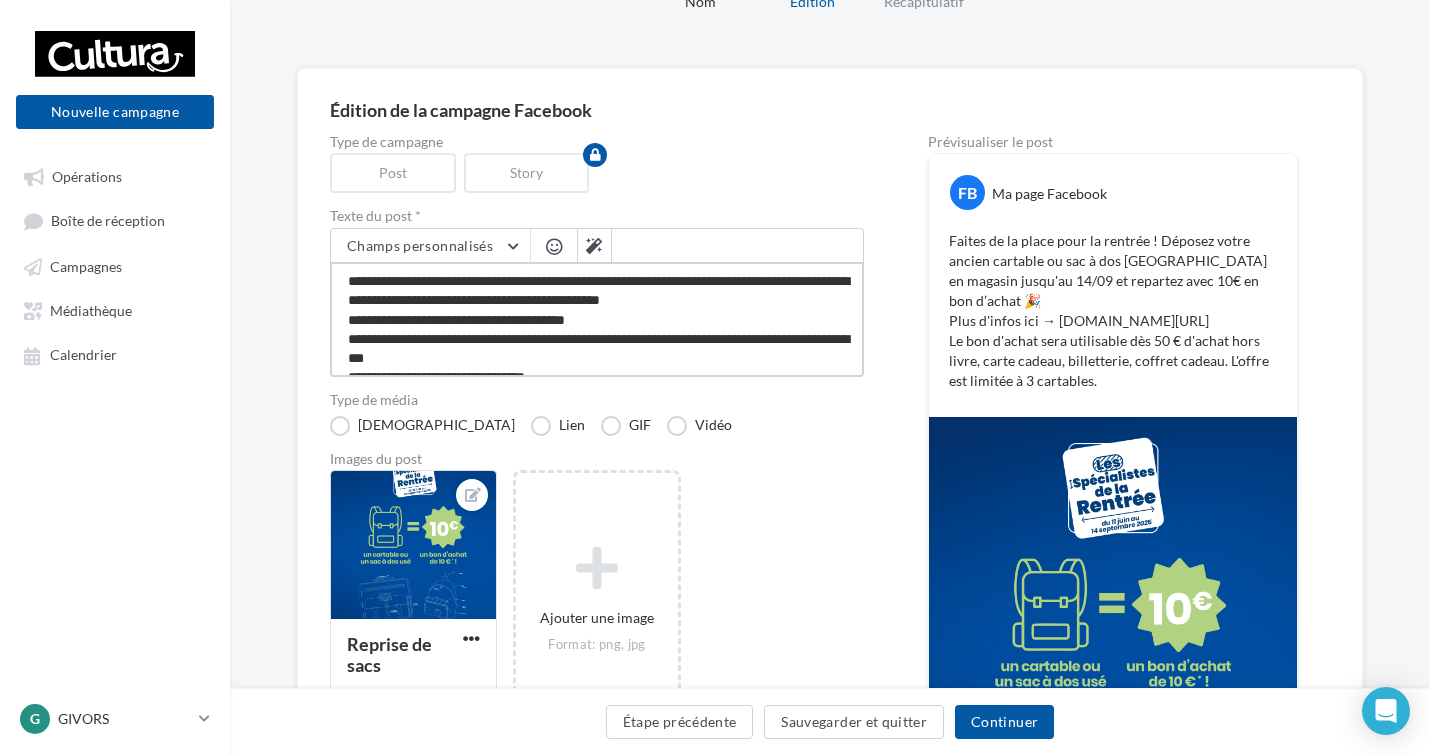 scroll, scrollTop: 12, scrollLeft: 0, axis: vertical 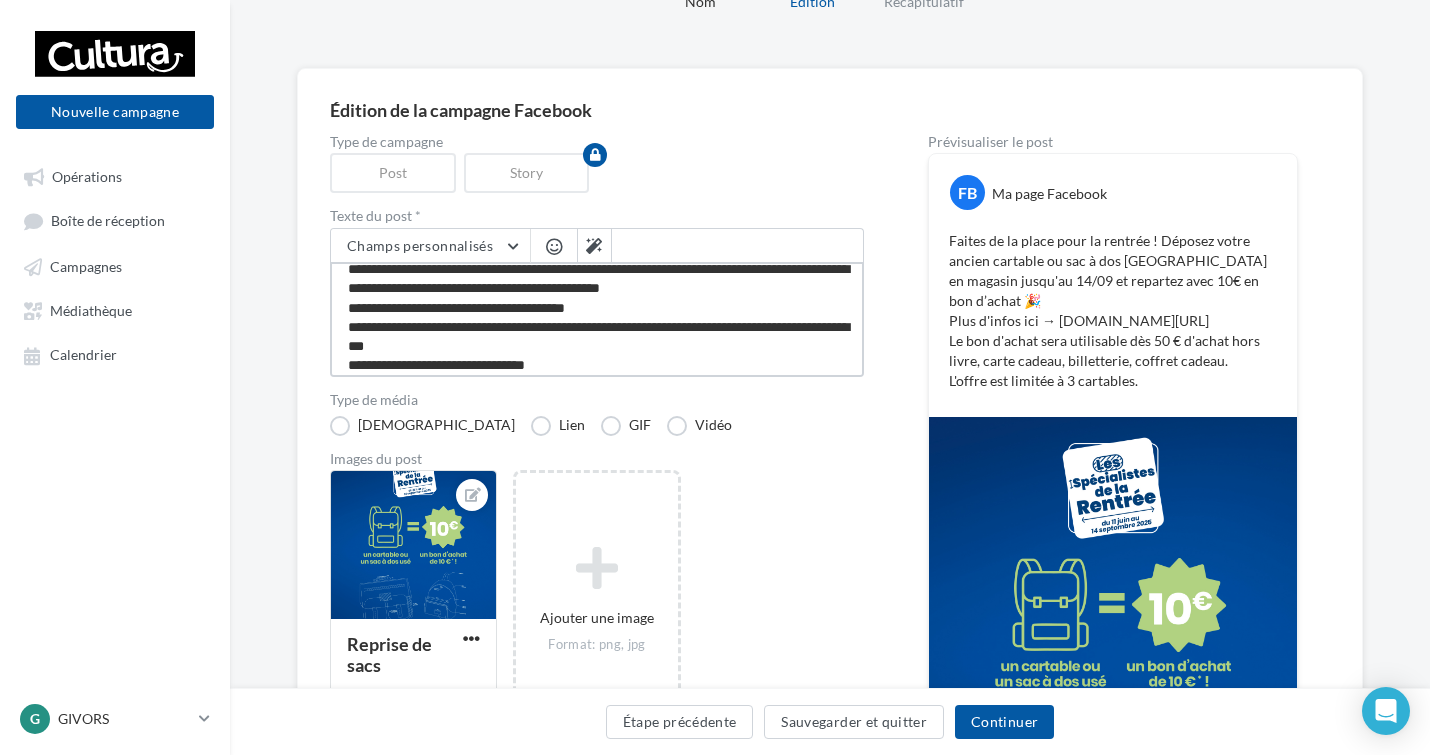 click on "**********" at bounding box center (597, 319) 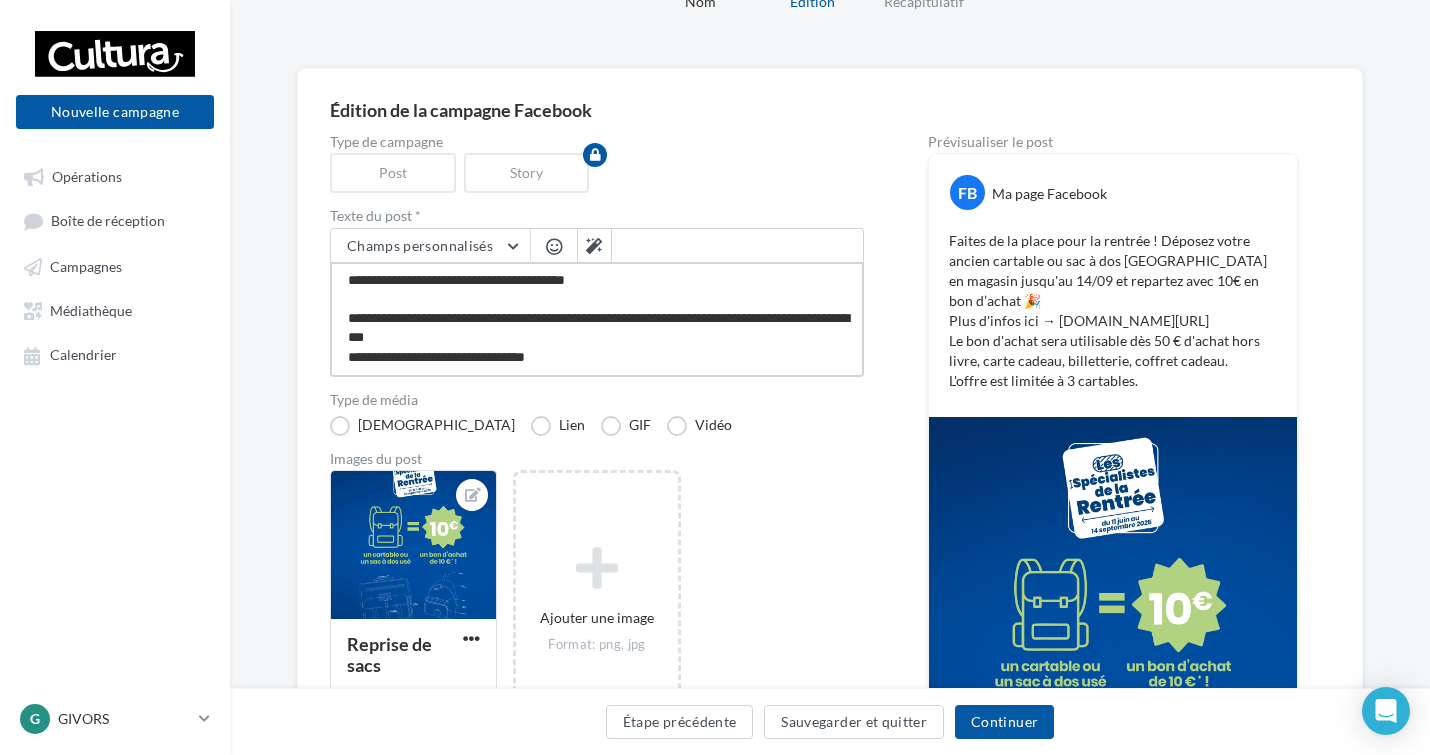 scroll, scrollTop: 59, scrollLeft: 0, axis: vertical 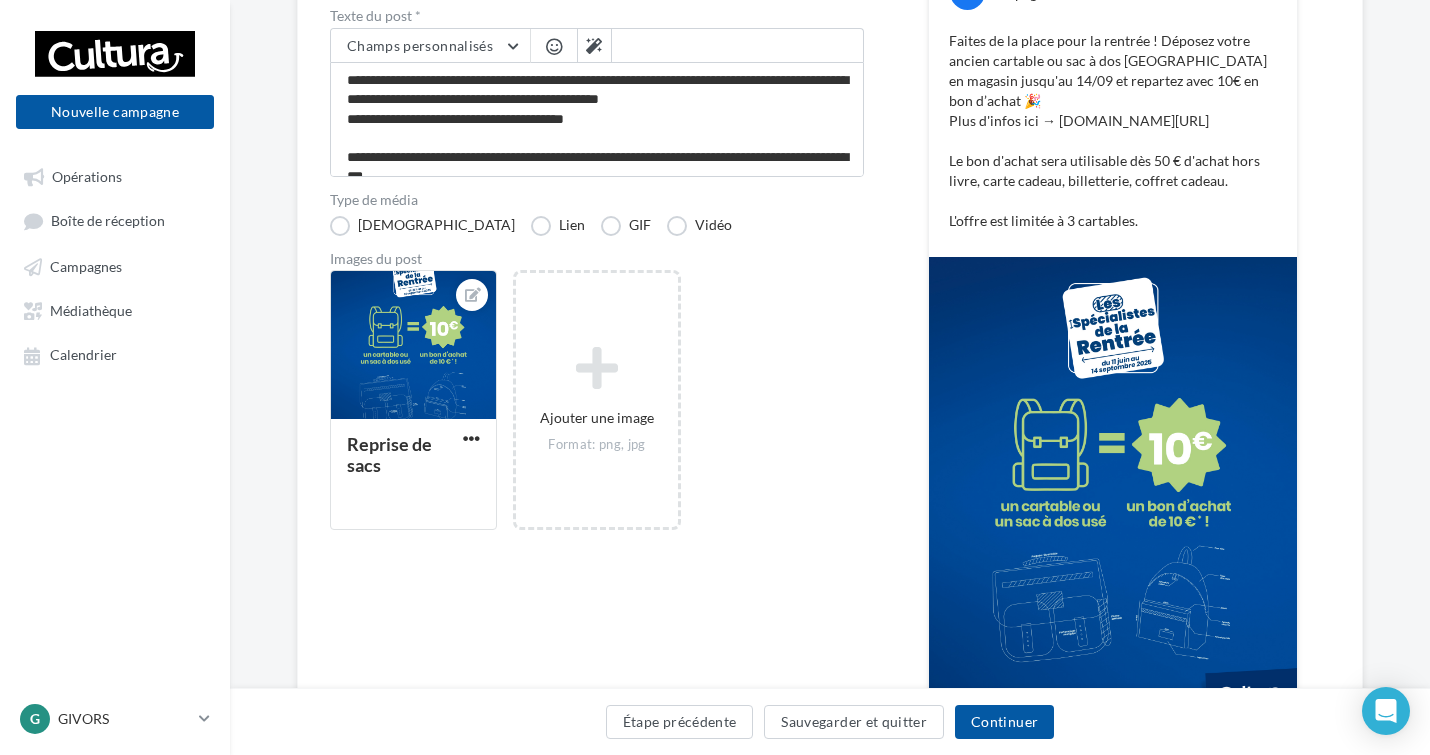 click on "Faites de la place pour la rentrée ! Déposez votre ancien cartable ou sac à dos usagé en magasin jusqu'au 14/09 et repartez avec 10€ en bon d’achat 🎉 Plus d'infos ici → bit.ly/Reprise_Cartables Le bon d'achat sera utilisable dès 50 € d'achat hors livre, carte cadeau, billetterie, coffret cadeau.  L'offre est limitée à 3 cartables." at bounding box center [1113, 131] 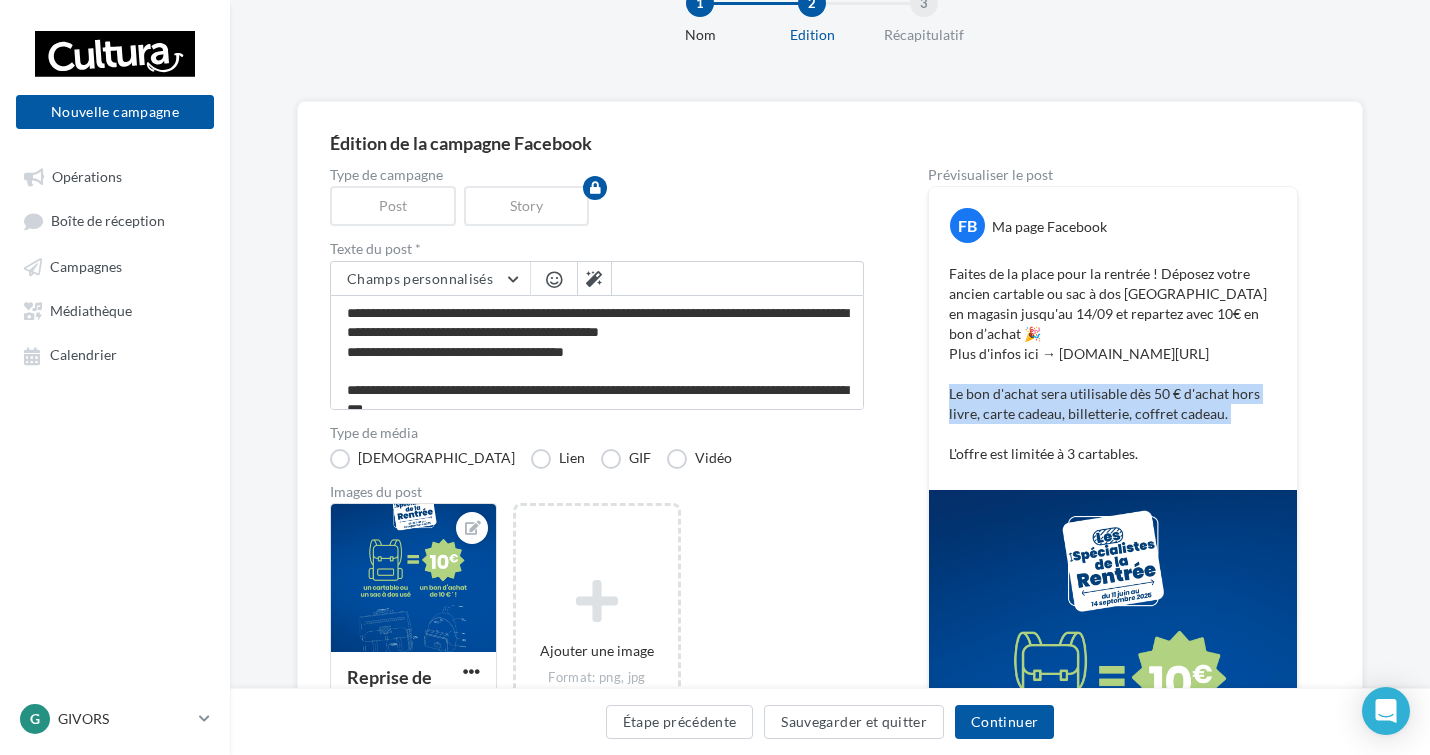 scroll, scrollTop: 56, scrollLeft: 0, axis: vertical 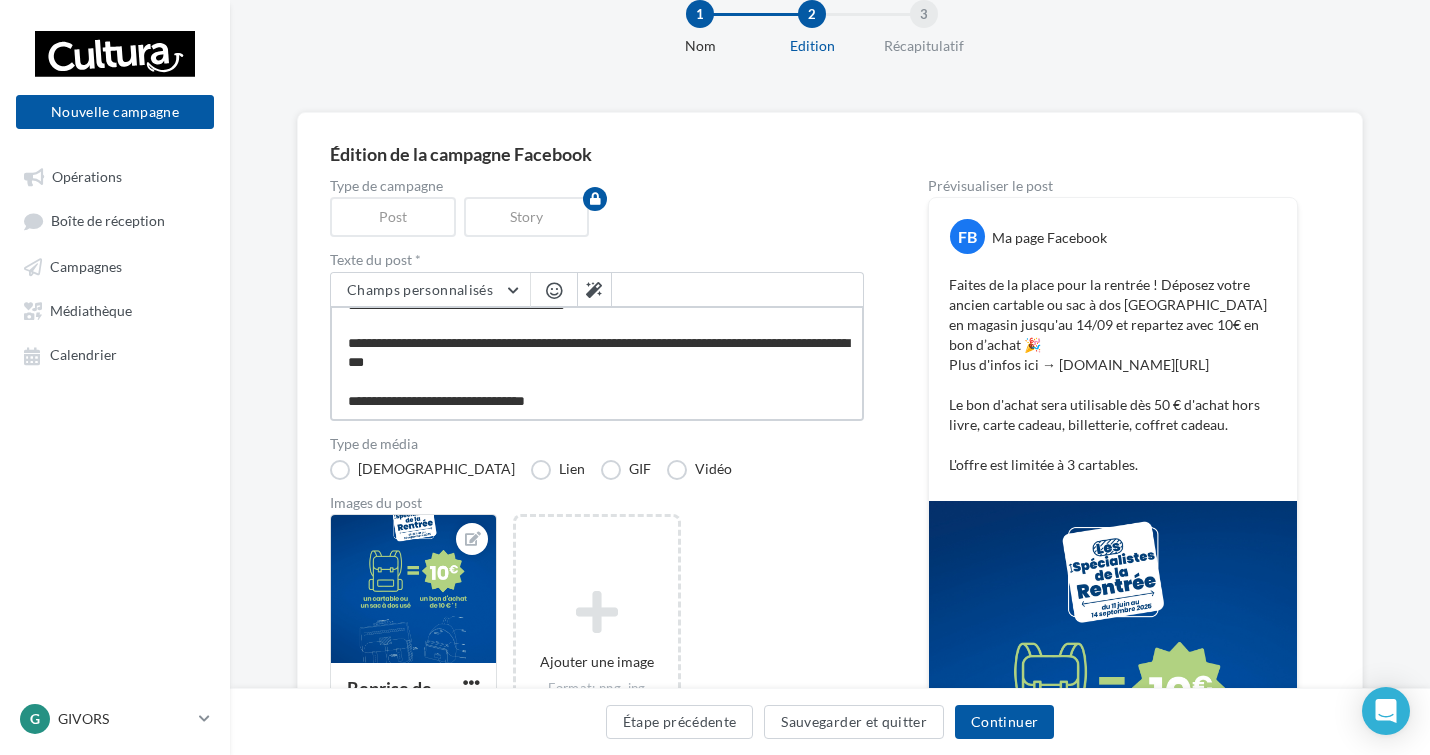 click on "**********" at bounding box center [597, 363] 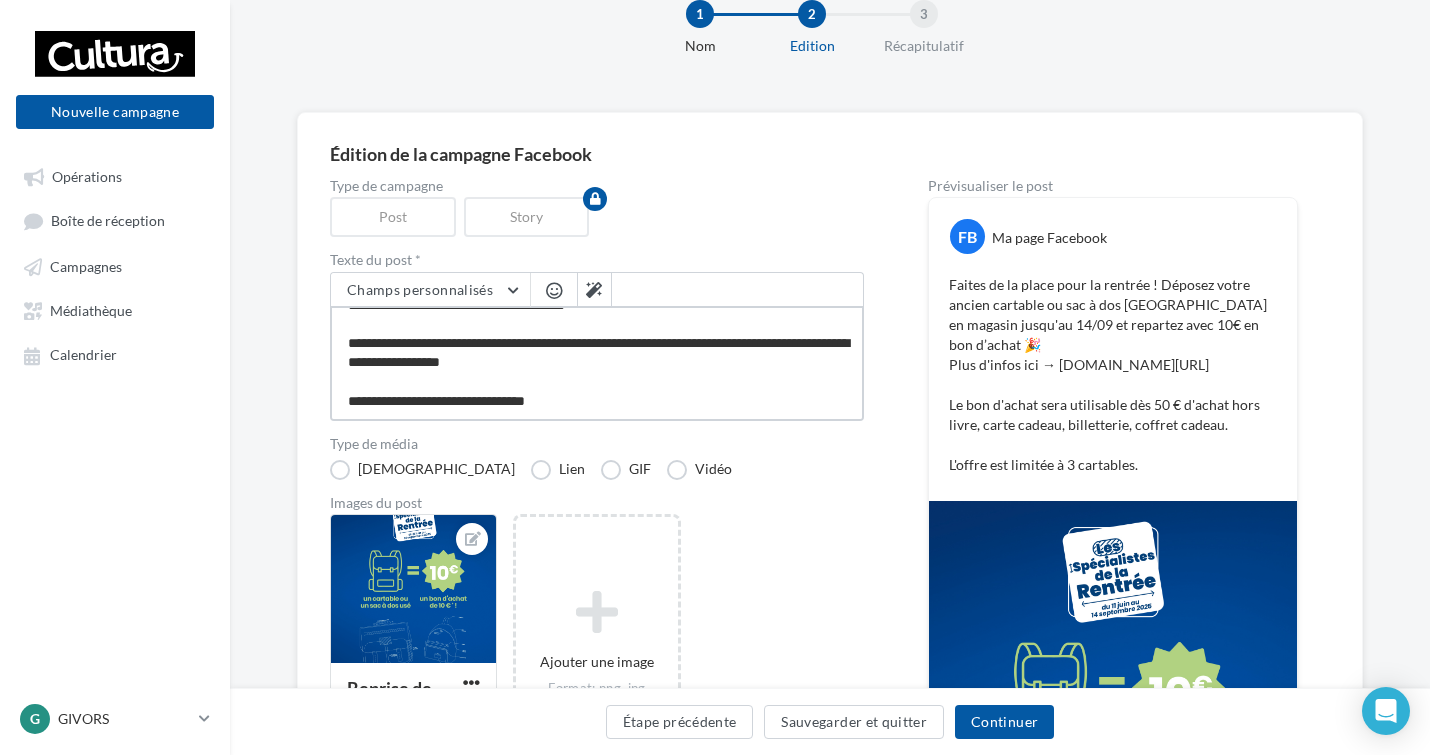 click on "**********" at bounding box center (597, 363) 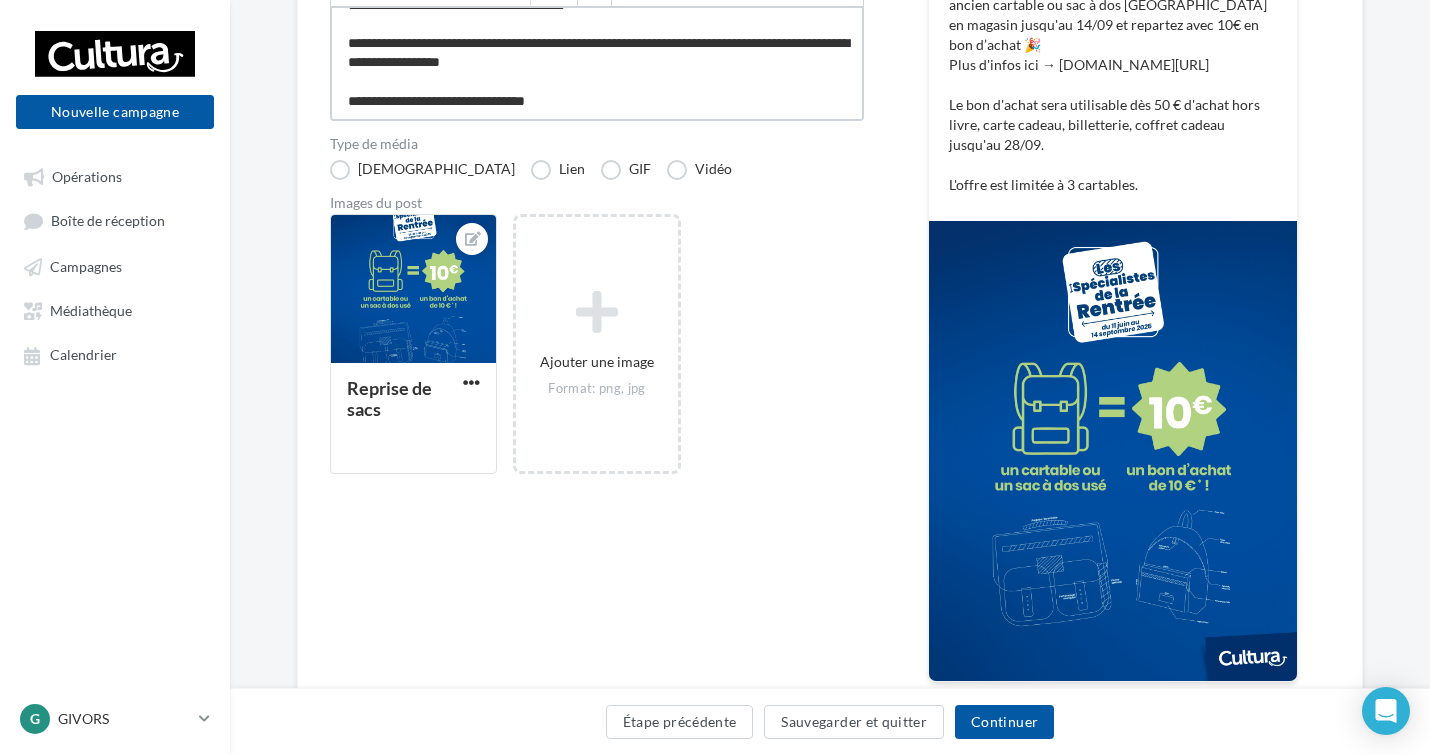 scroll, scrollTop: 456, scrollLeft: 0, axis: vertical 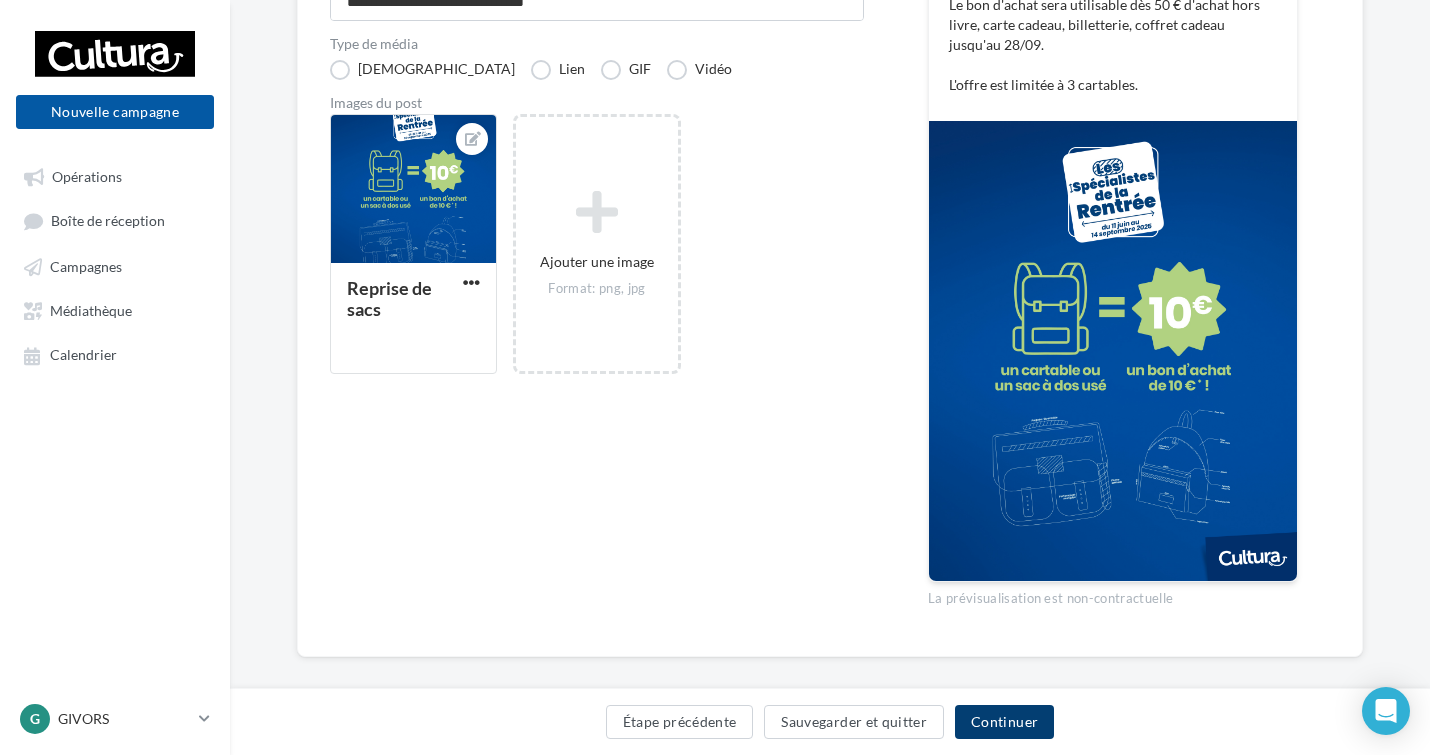 click on "Continuer" at bounding box center [1004, 722] 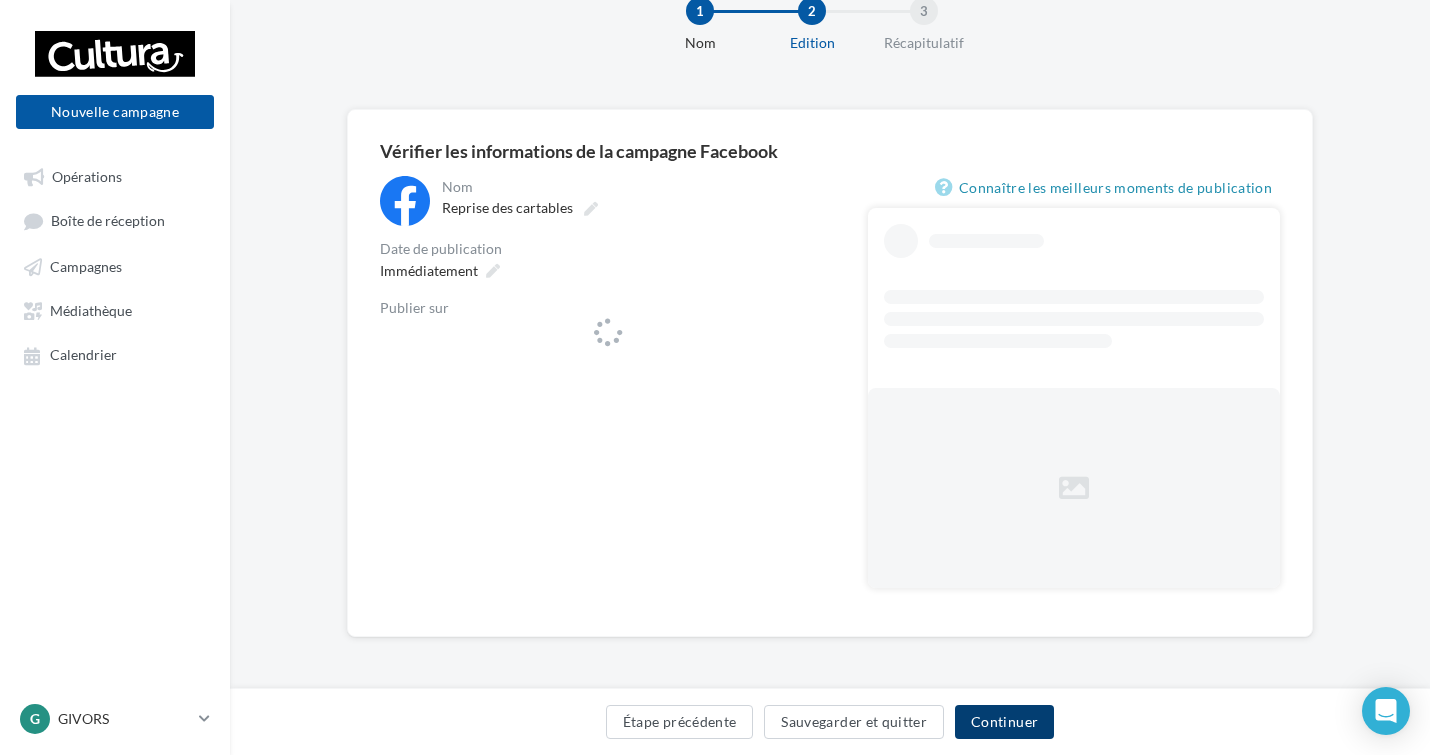 scroll, scrollTop: 0, scrollLeft: 0, axis: both 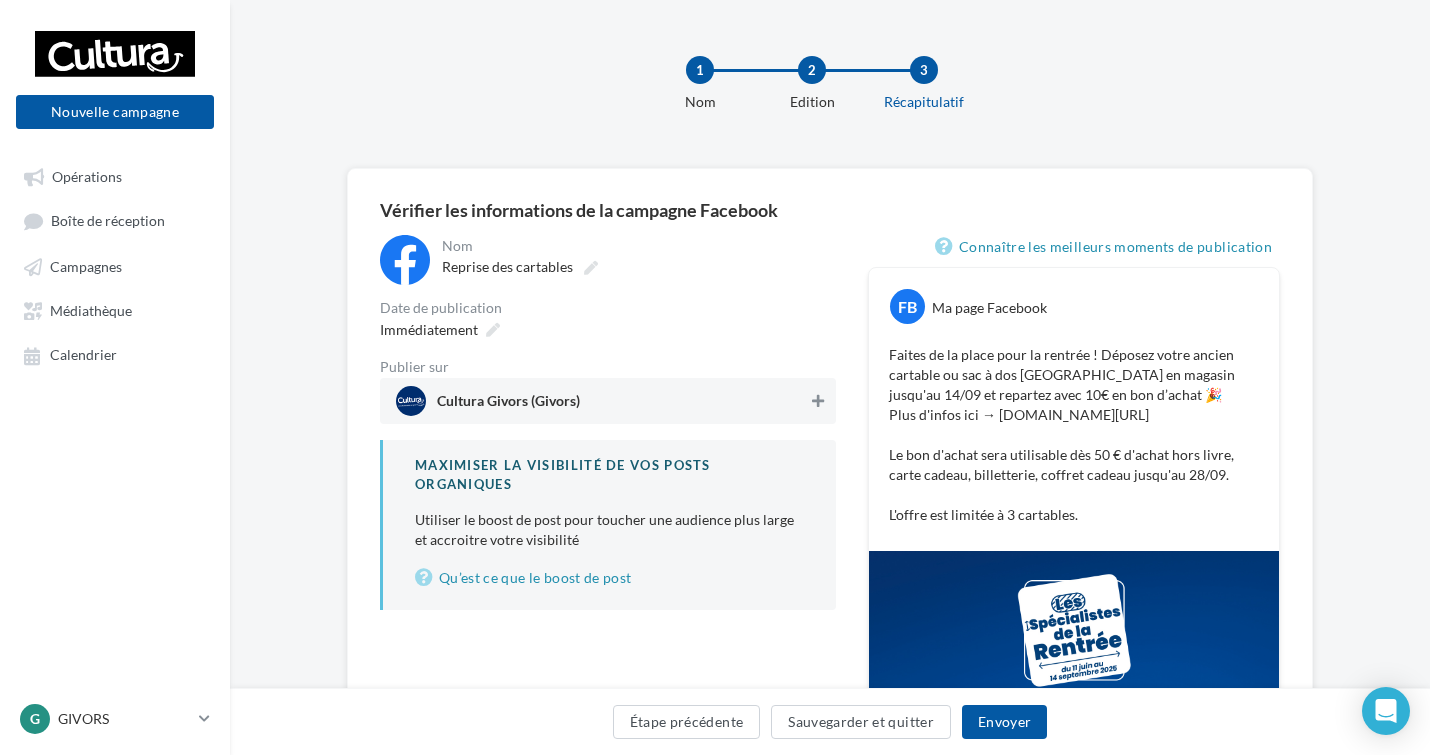 click at bounding box center (818, 401) 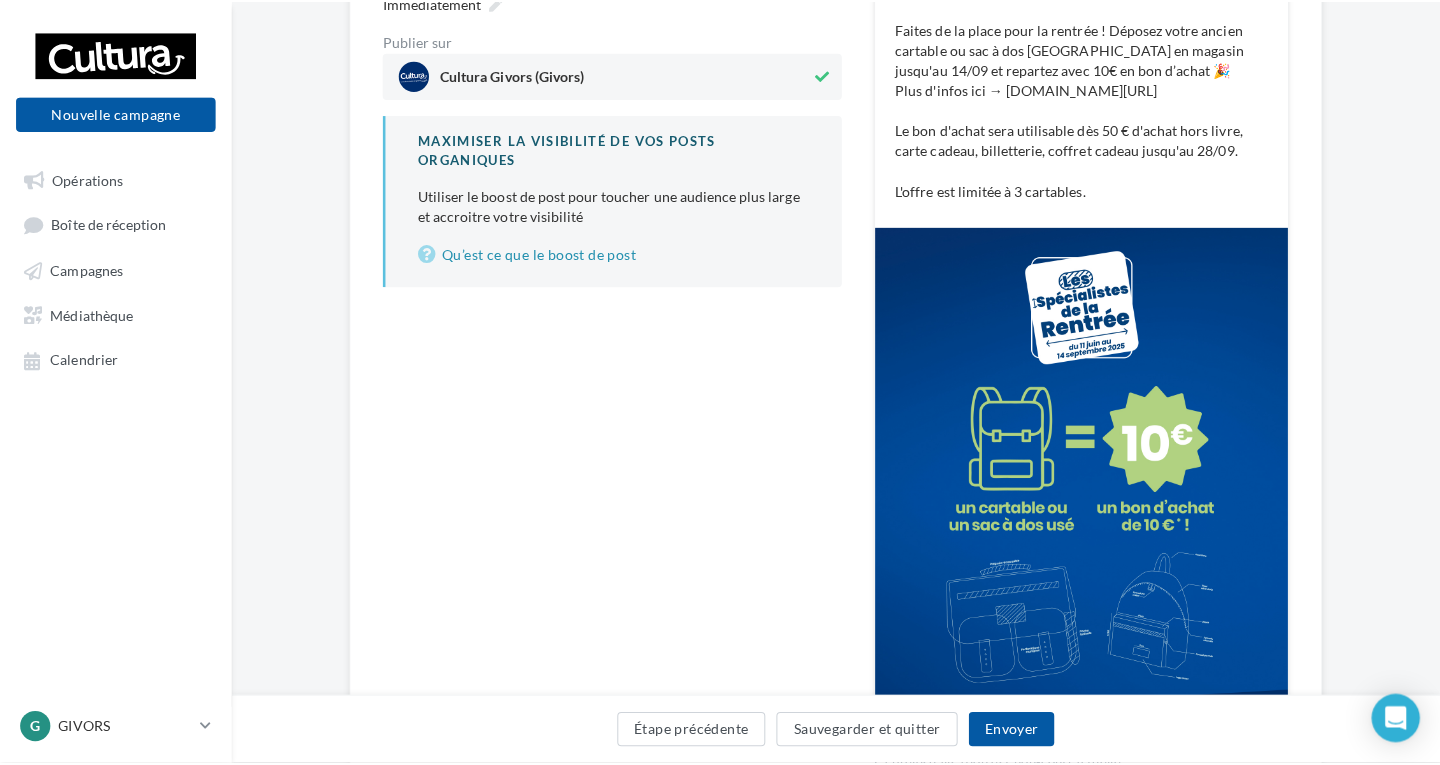 scroll, scrollTop: 86, scrollLeft: 0, axis: vertical 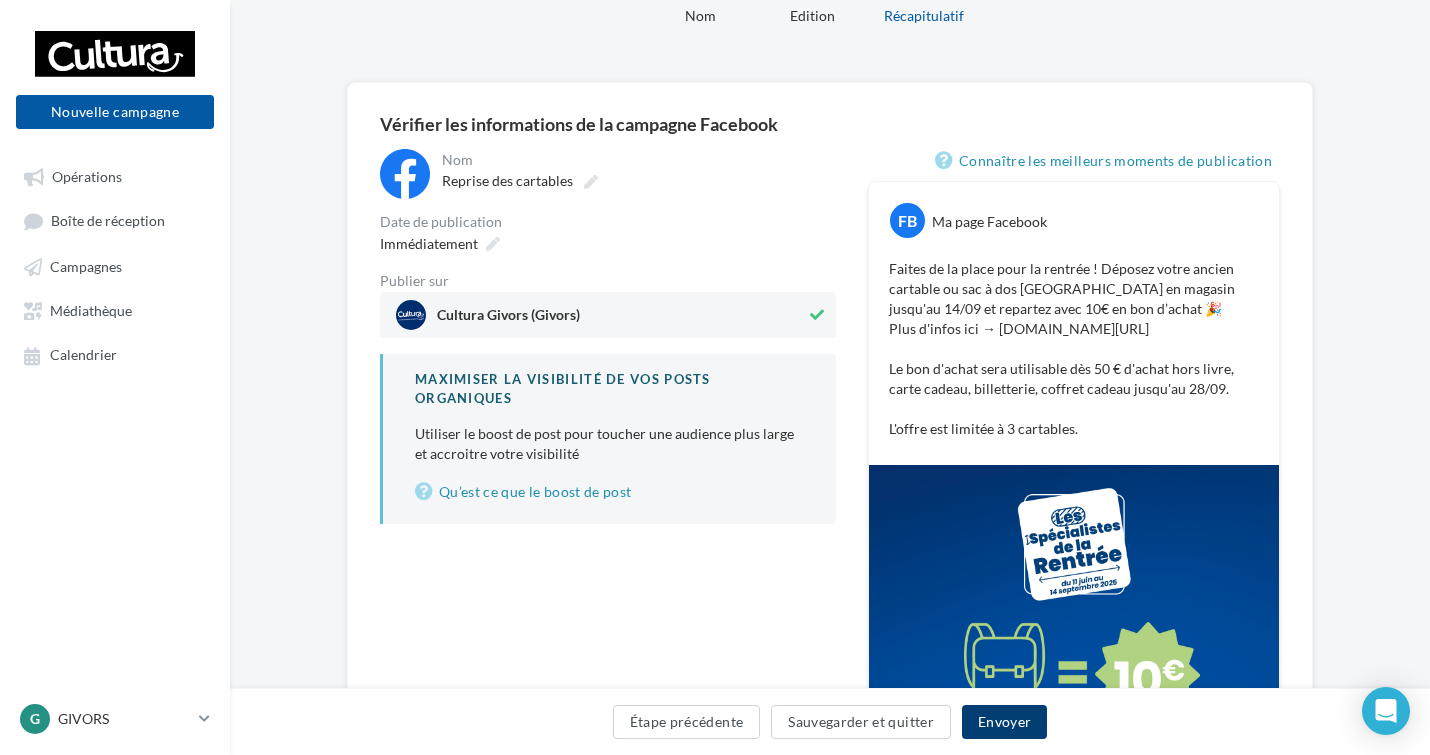click on "Envoyer" at bounding box center [1004, 722] 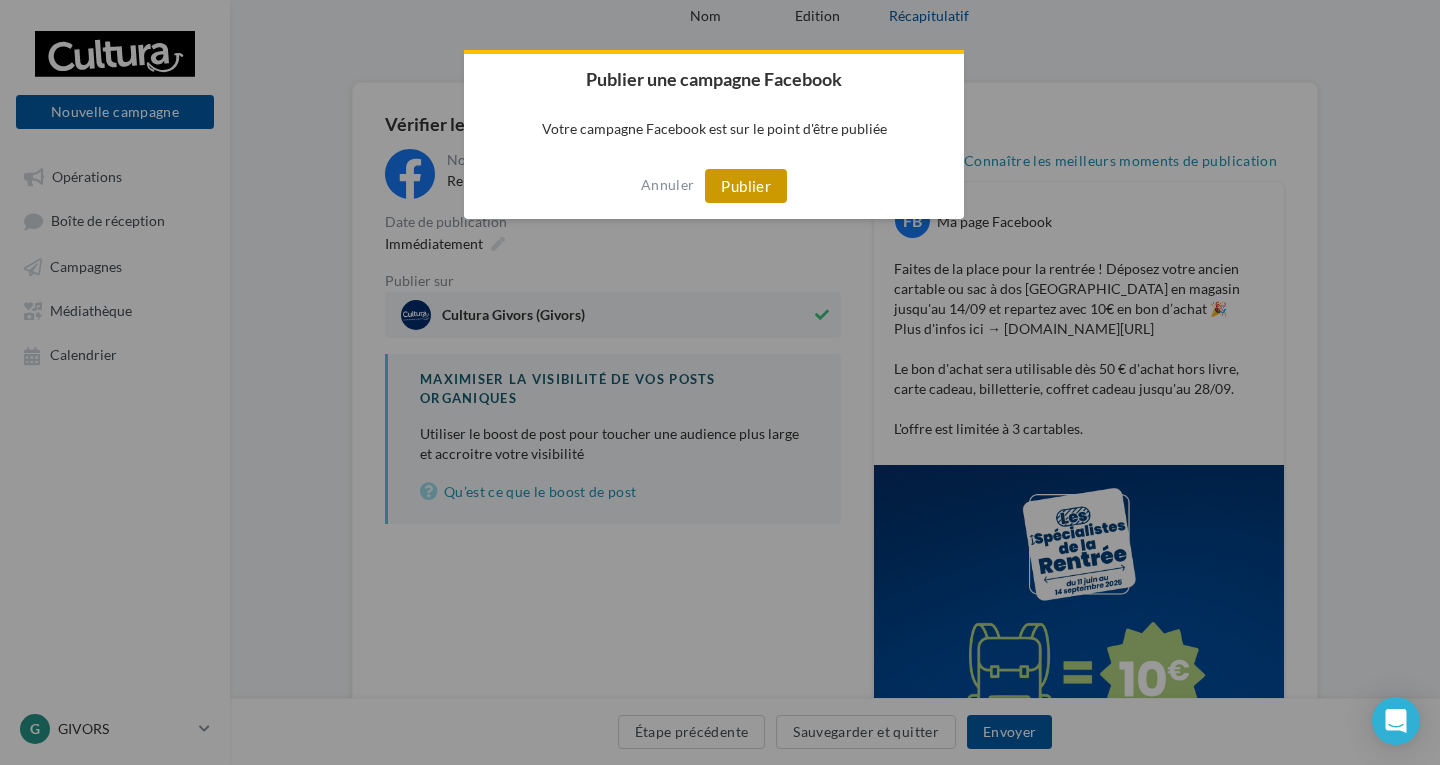 click on "Publier" at bounding box center (746, 186) 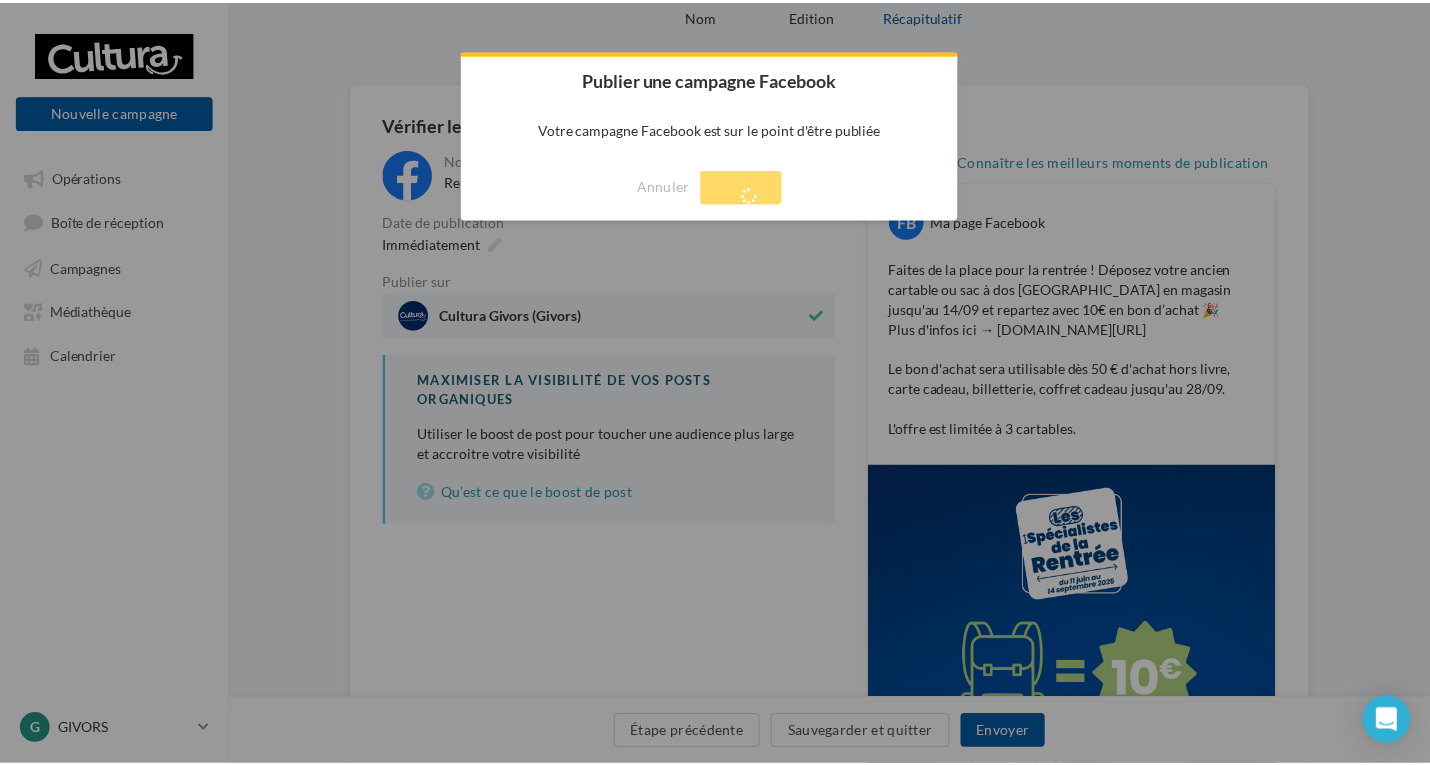 scroll, scrollTop: 32, scrollLeft: 0, axis: vertical 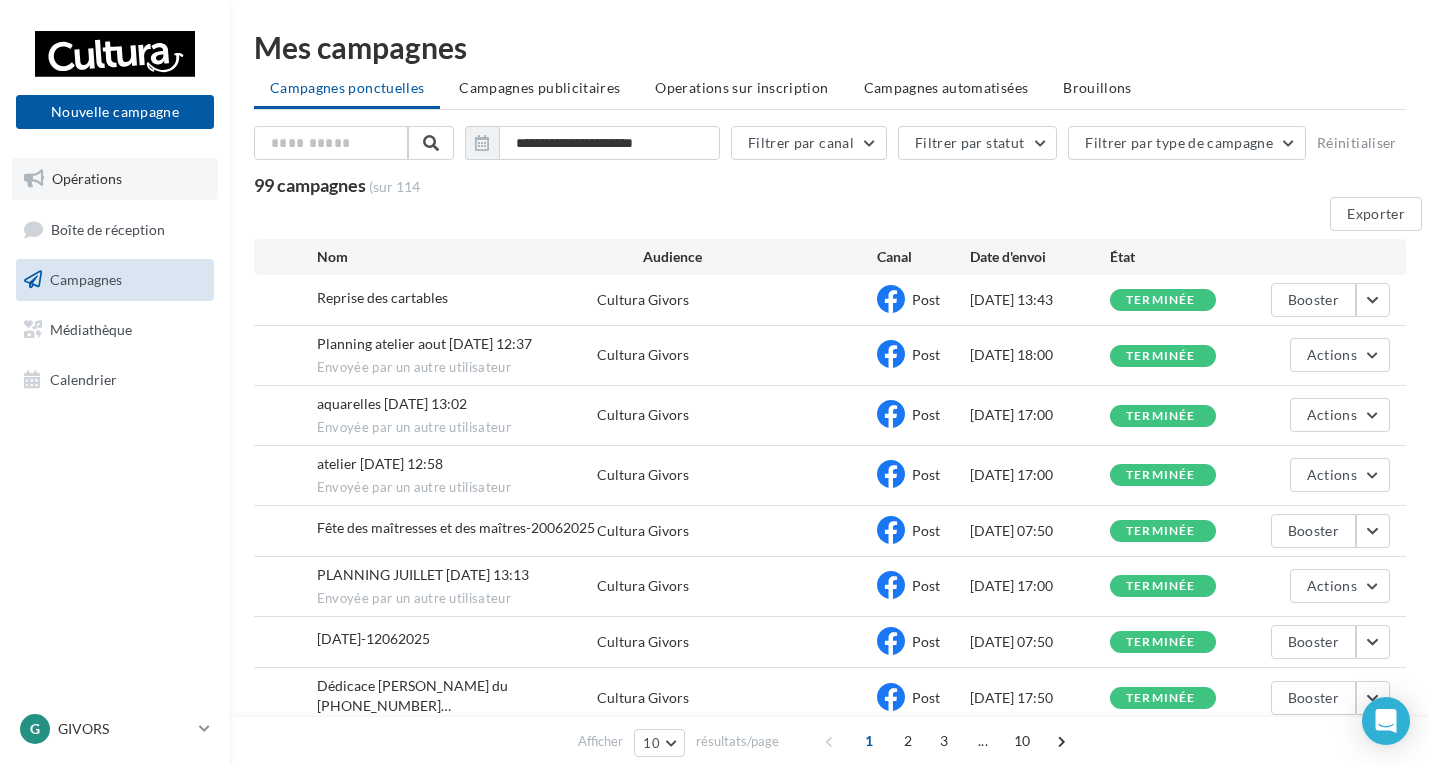 click on "Opérations" at bounding box center [115, 179] 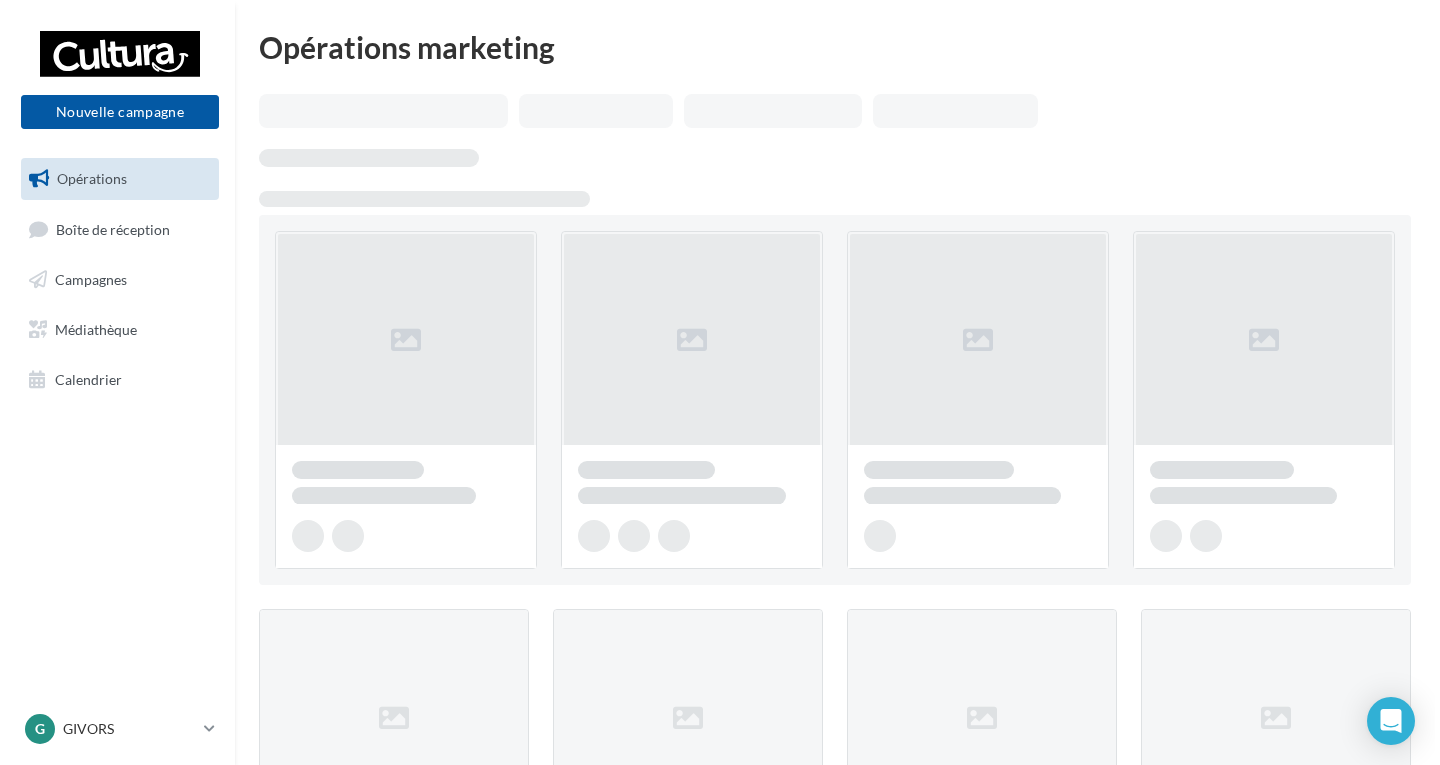 scroll, scrollTop: 0, scrollLeft: 0, axis: both 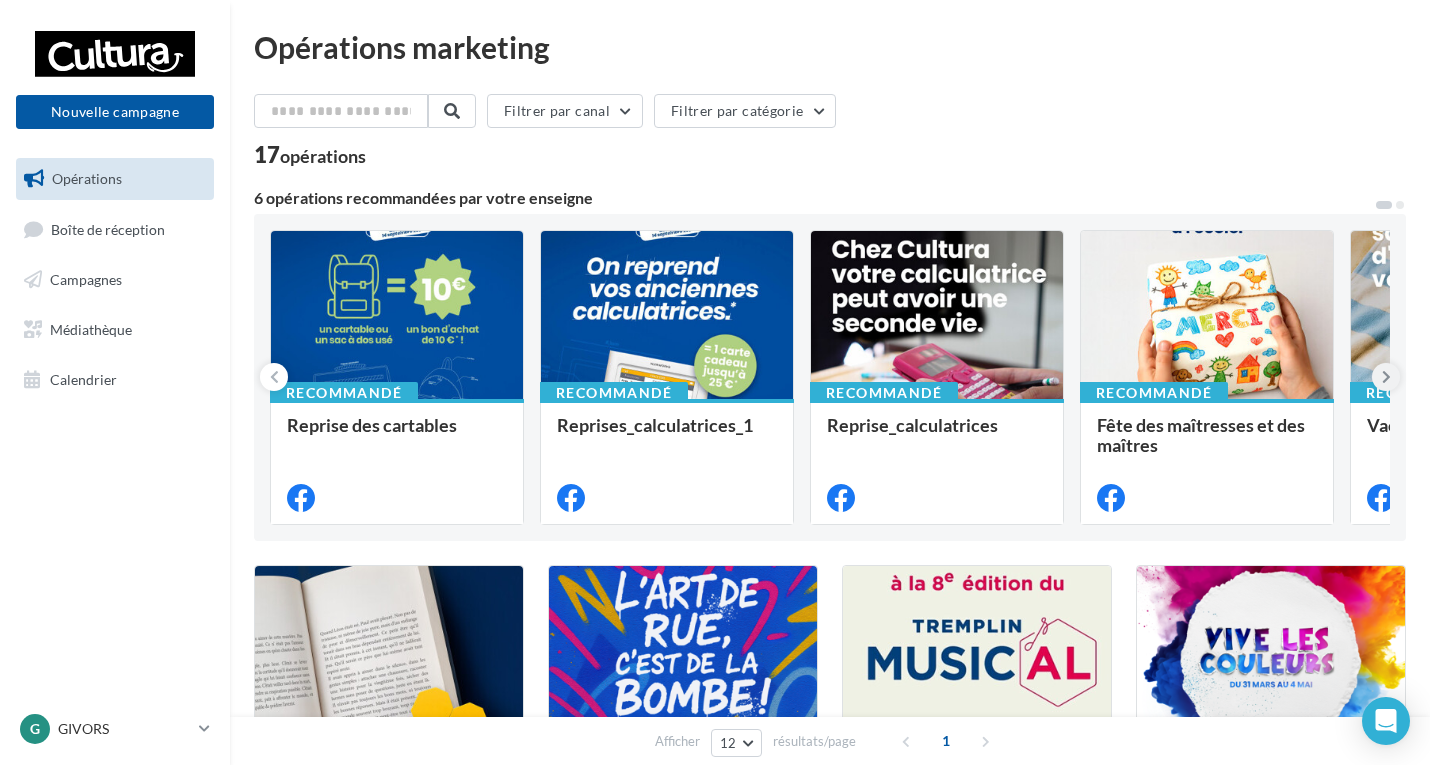 click at bounding box center (1386, 377) 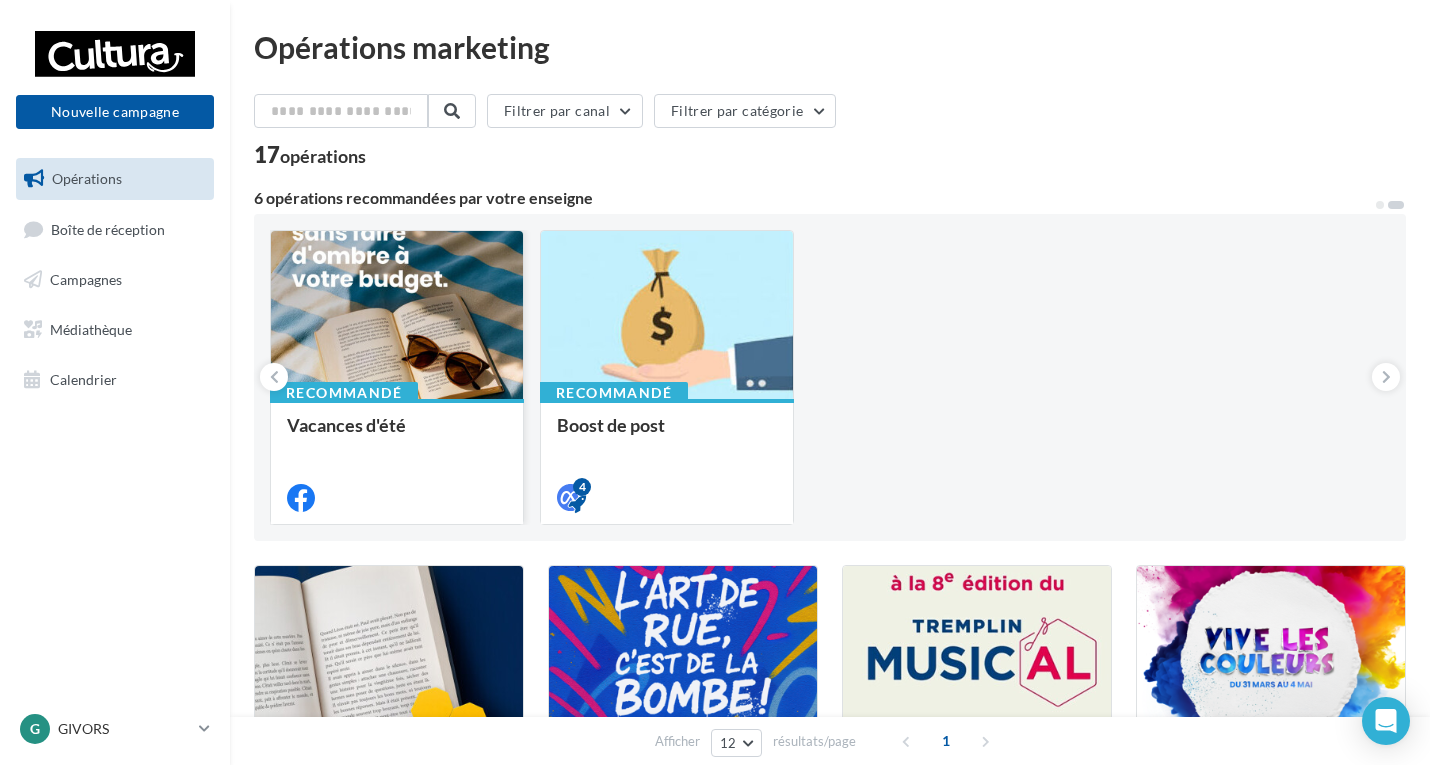 click at bounding box center [397, 316] 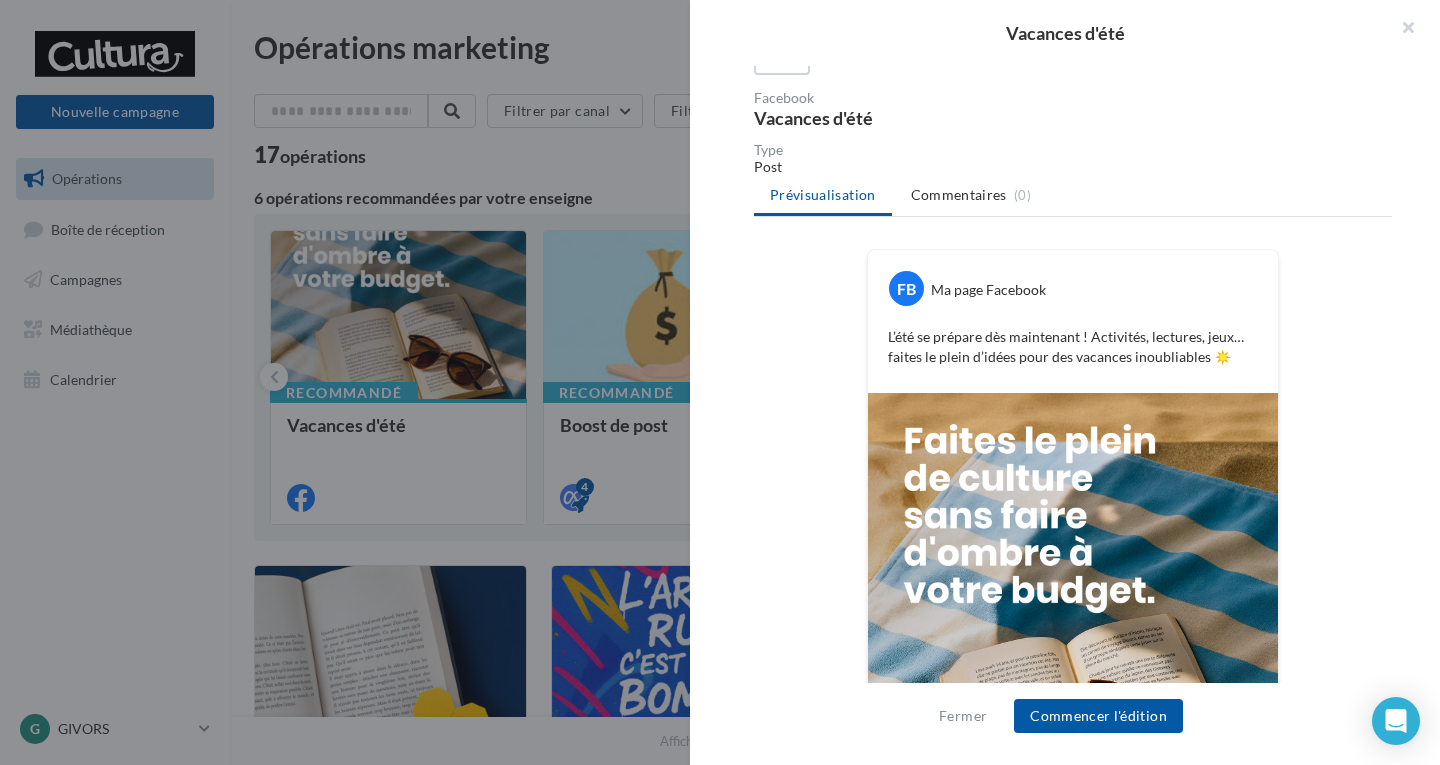 scroll, scrollTop: 98, scrollLeft: 0, axis: vertical 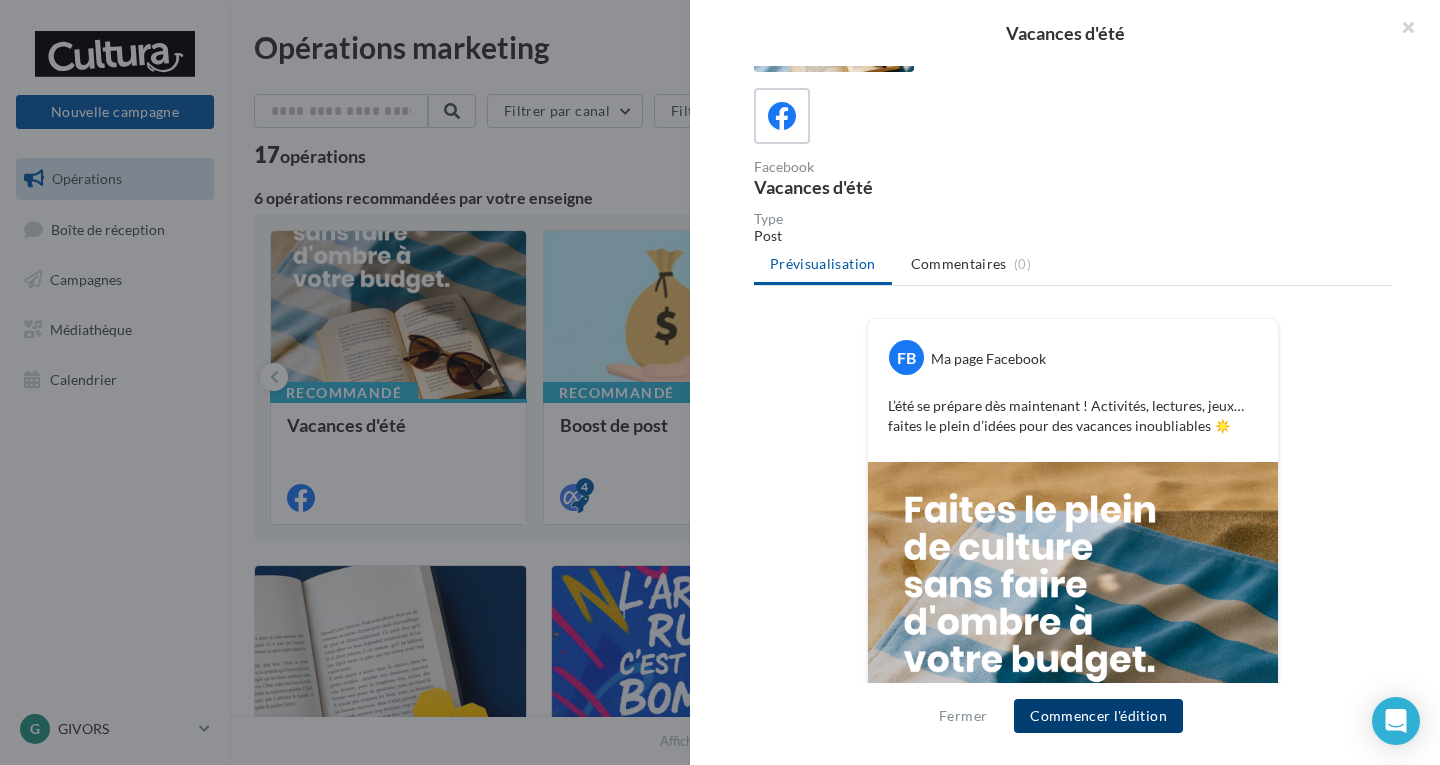 click on "Commencer l'édition" at bounding box center [1098, 716] 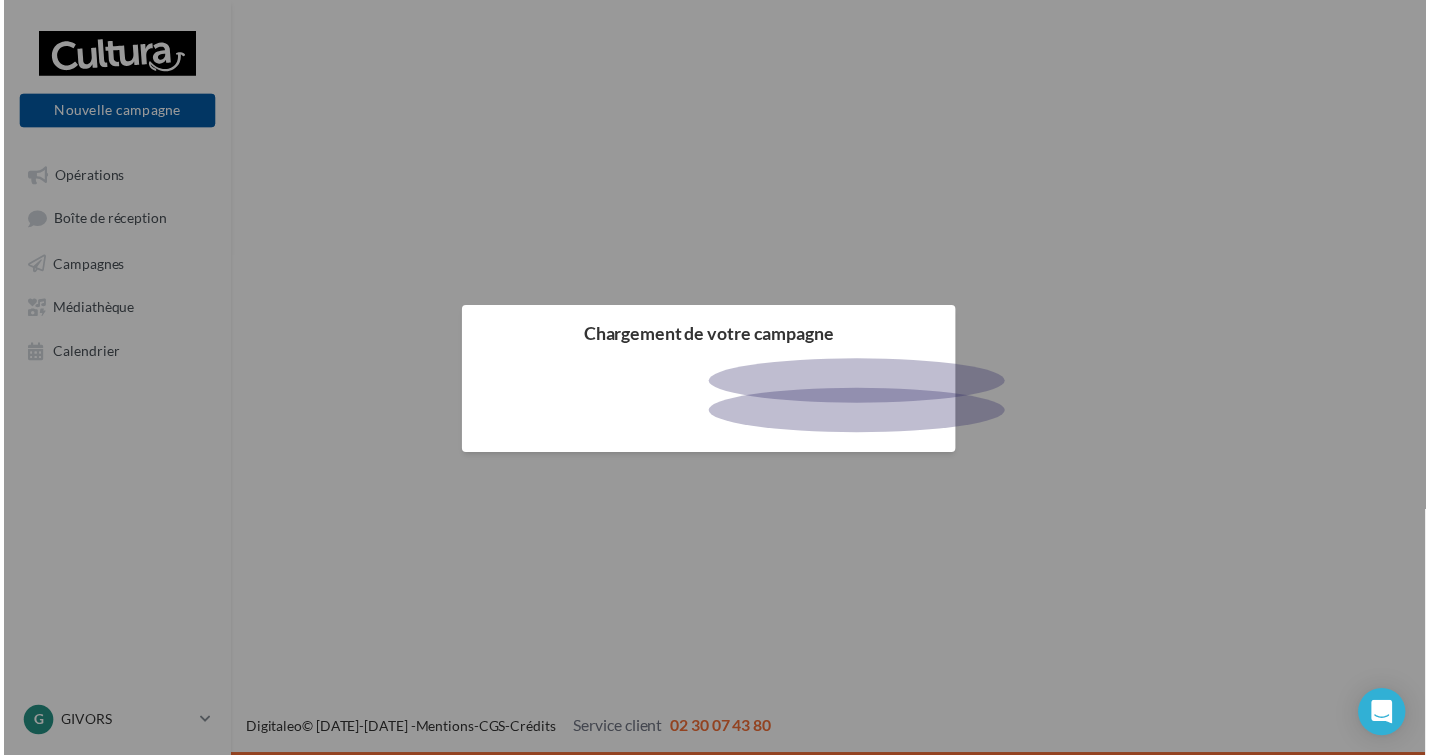 scroll, scrollTop: 0, scrollLeft: 0, axis: both 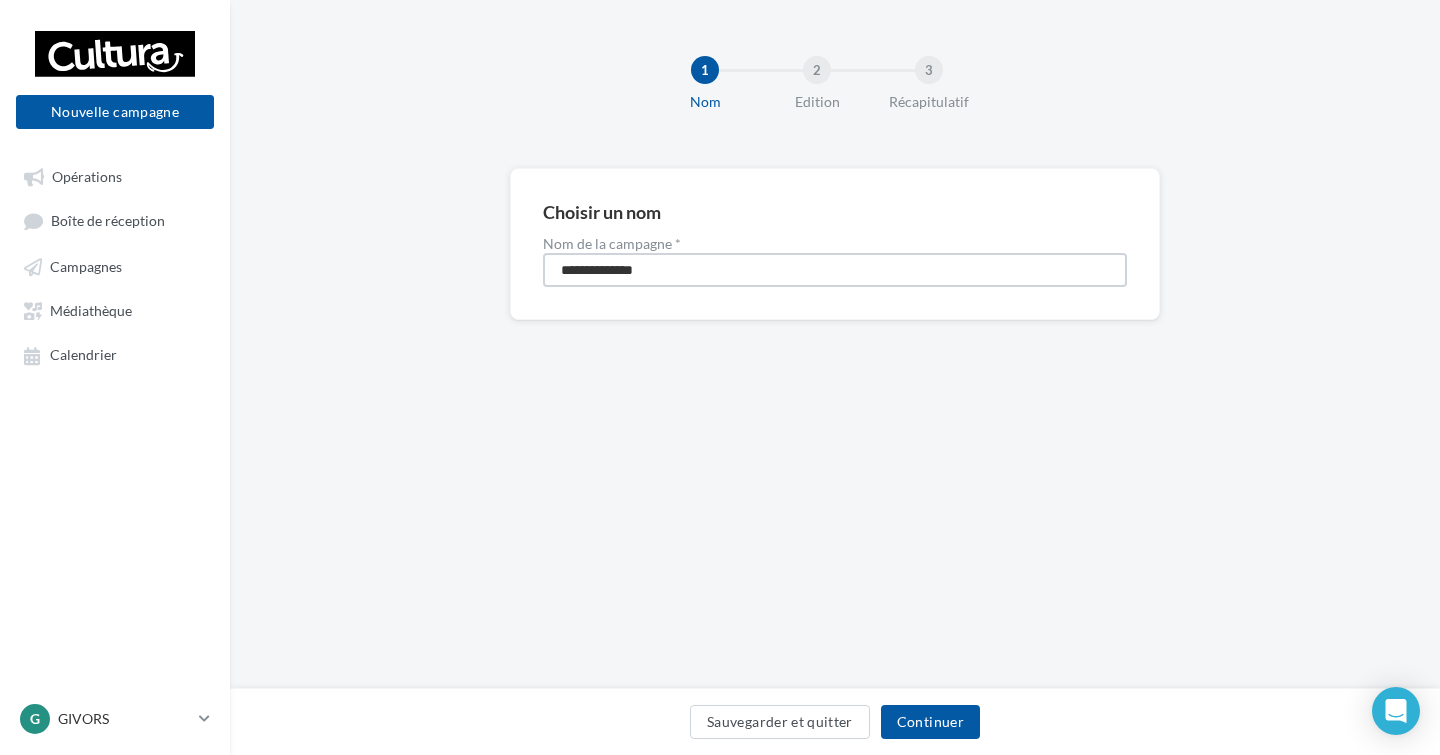 click on "**********" at bounding box center [835, 270] 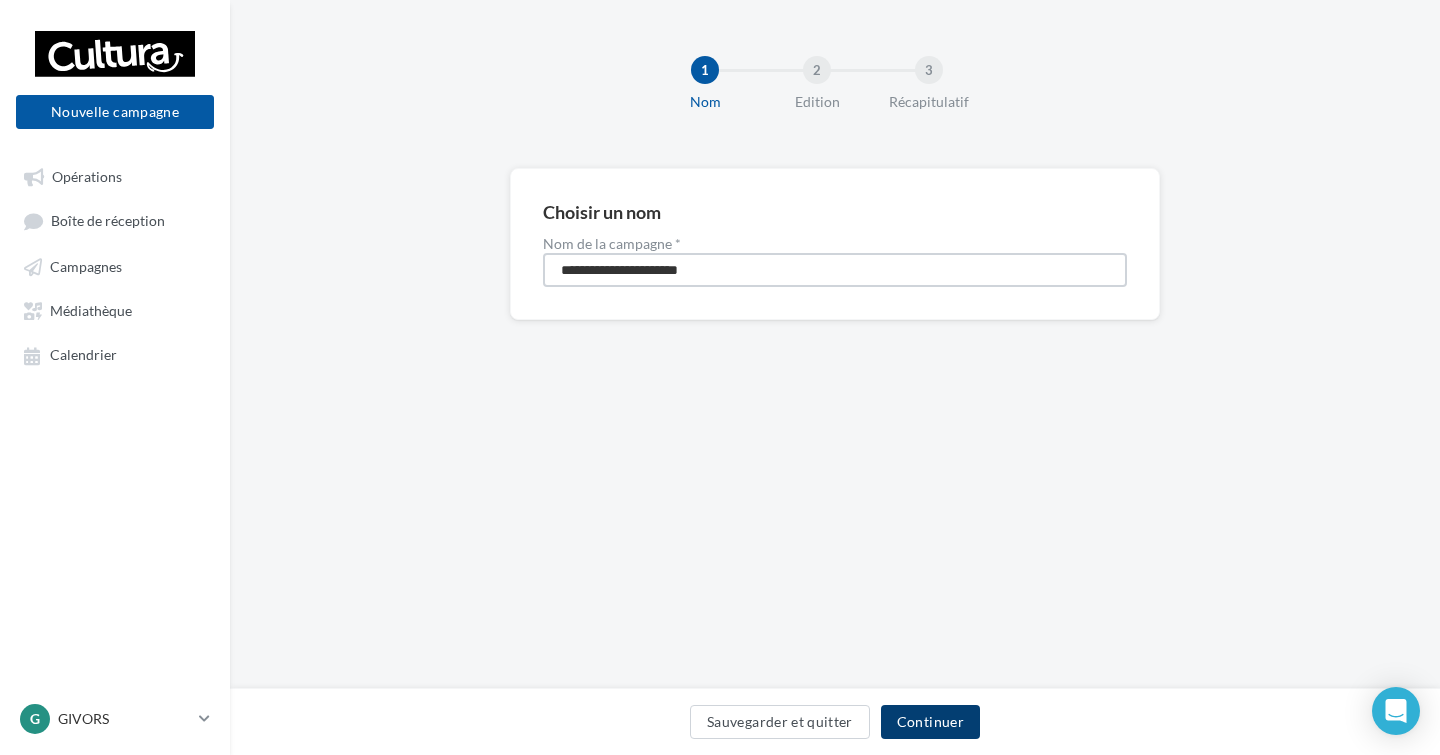 type on "**********" 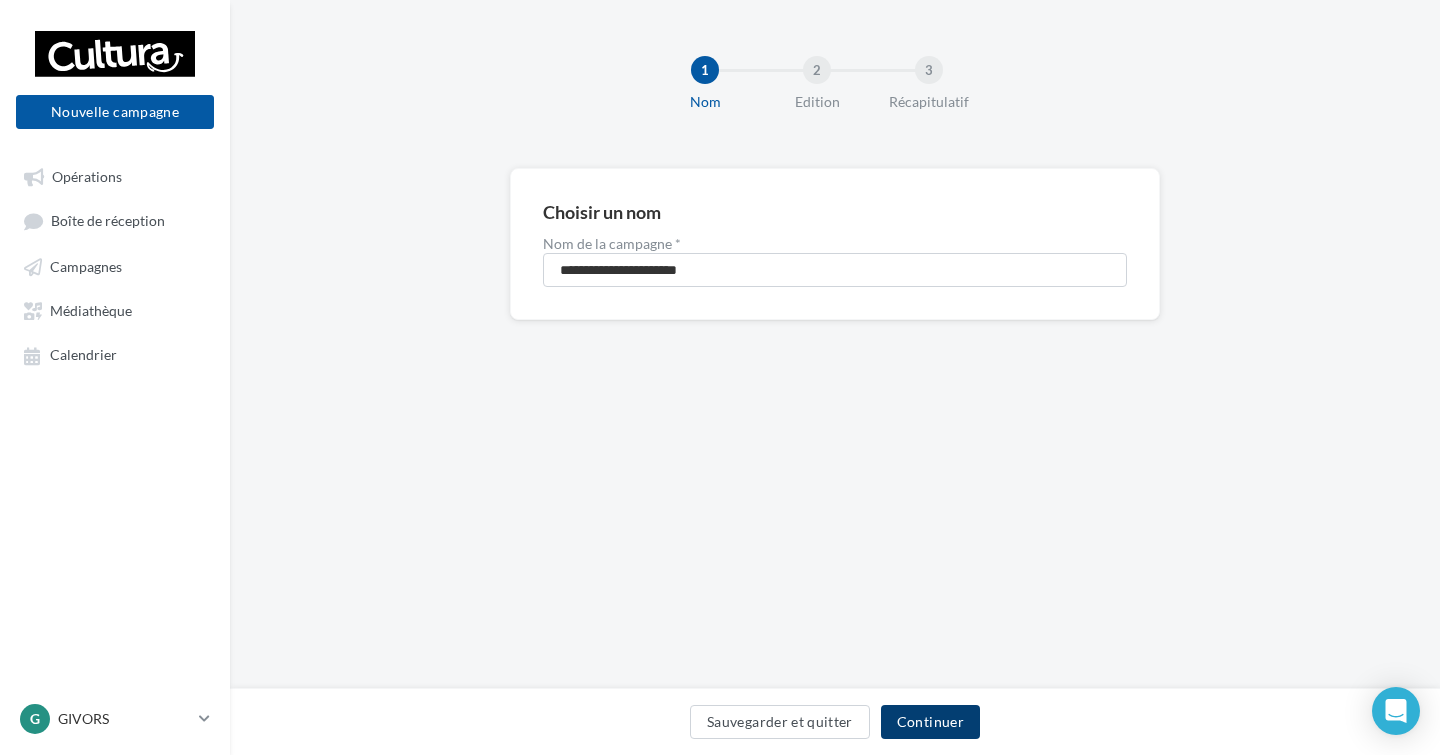 click on "Continuer" at bounding box center (930, 722) 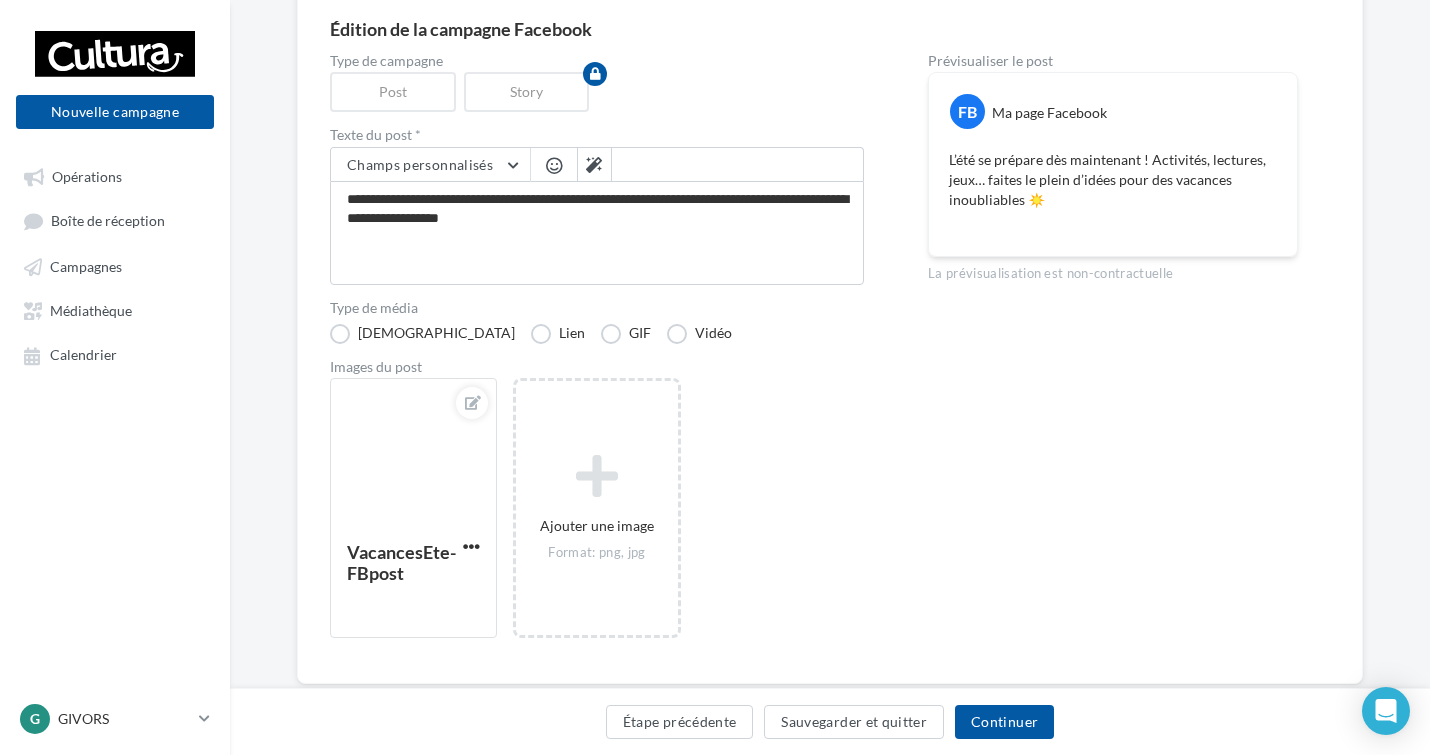 scroll, scrollTop: 216, scrollLeft: 0, axis: vertical 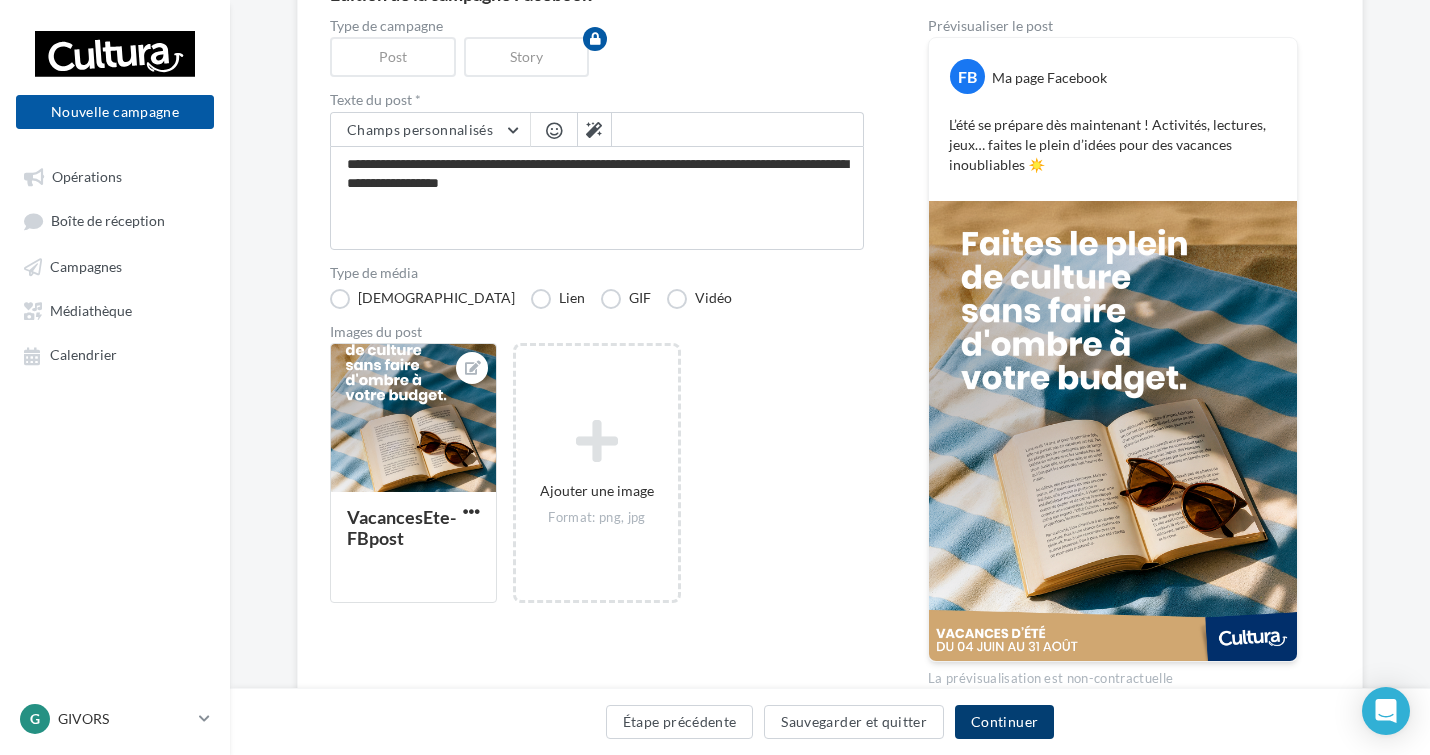 click on "Continuer" at bounding box center [1004, 722] 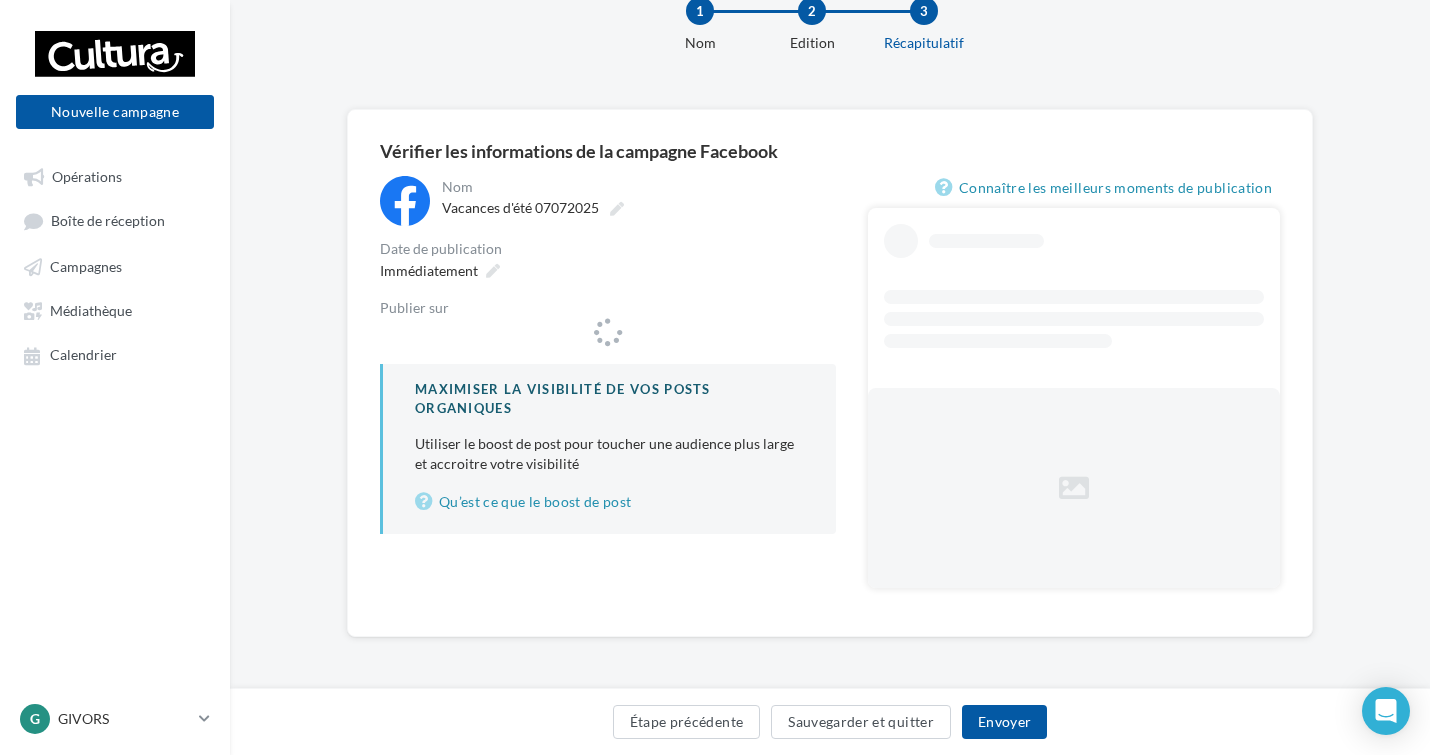 scroll, scrollTop: 59, scrollLeft: 0, axis: vertical 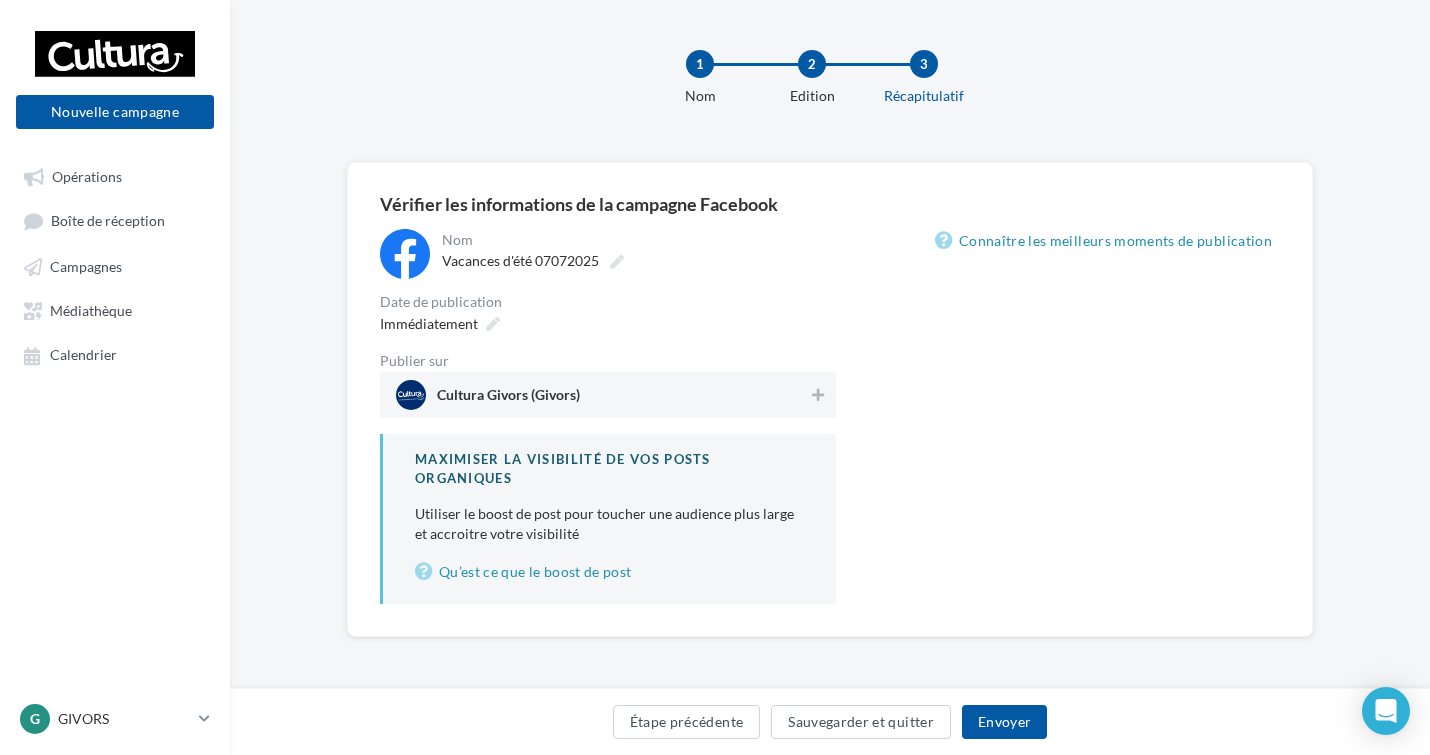 click on "Immédiatement" at bounding box center (608, 323) 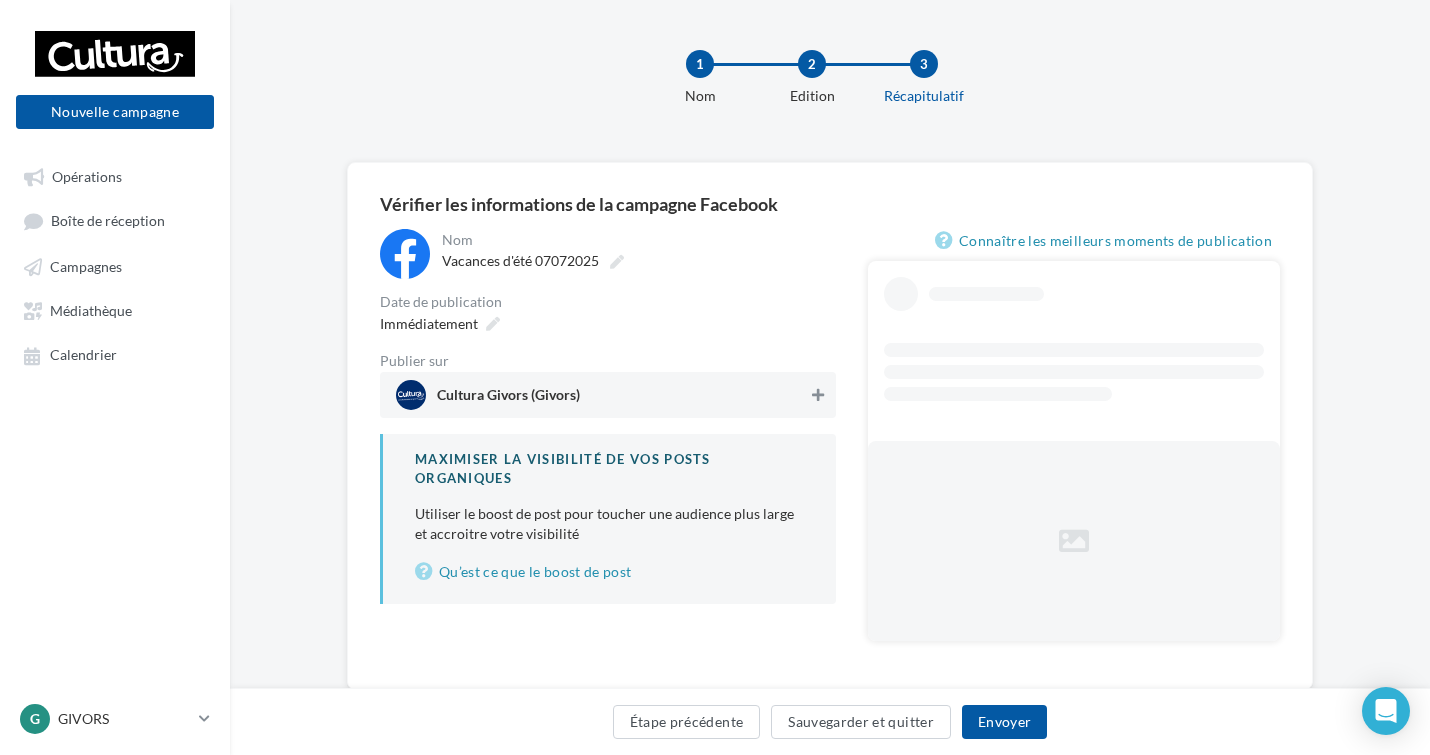 scroll, scrollTop: 59, scrollLeft: 0, axis: vertical 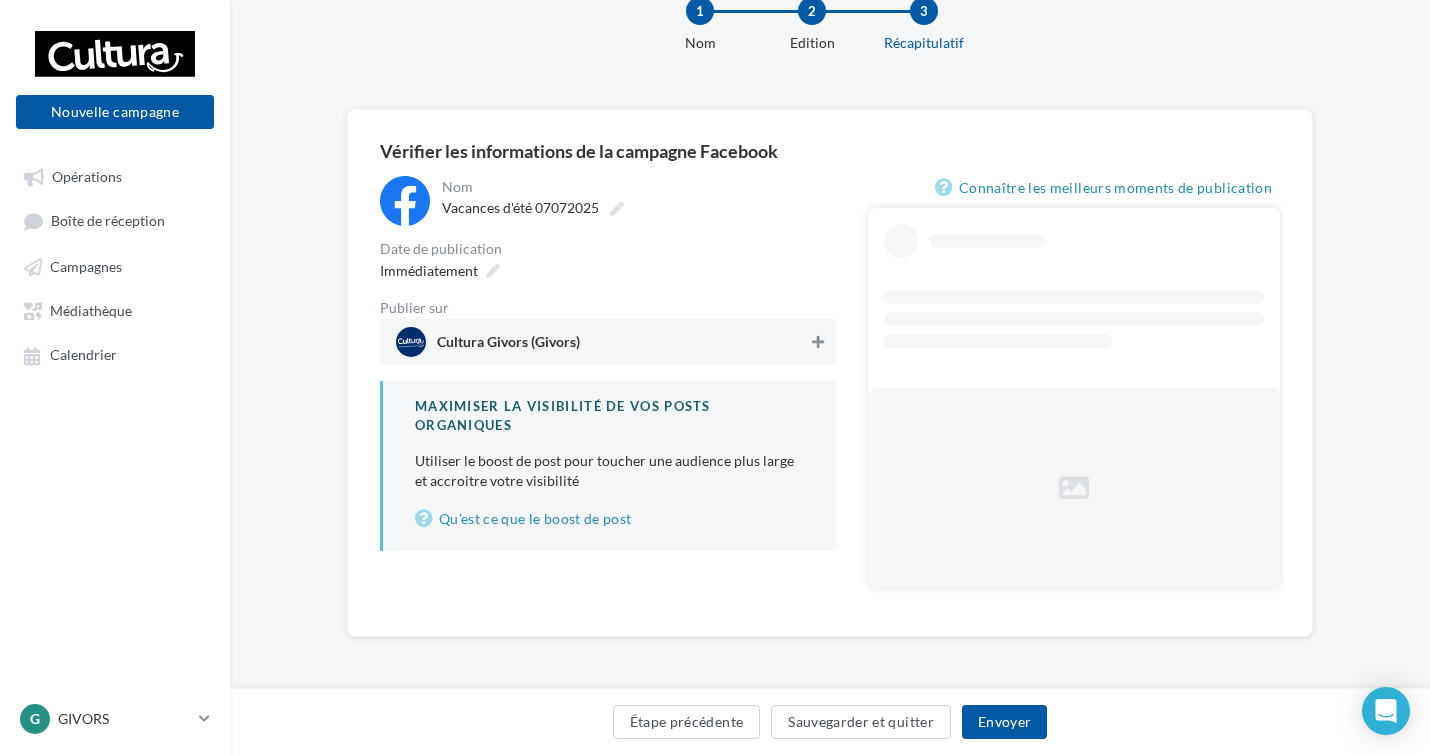 click at bounding box center [818, 342] 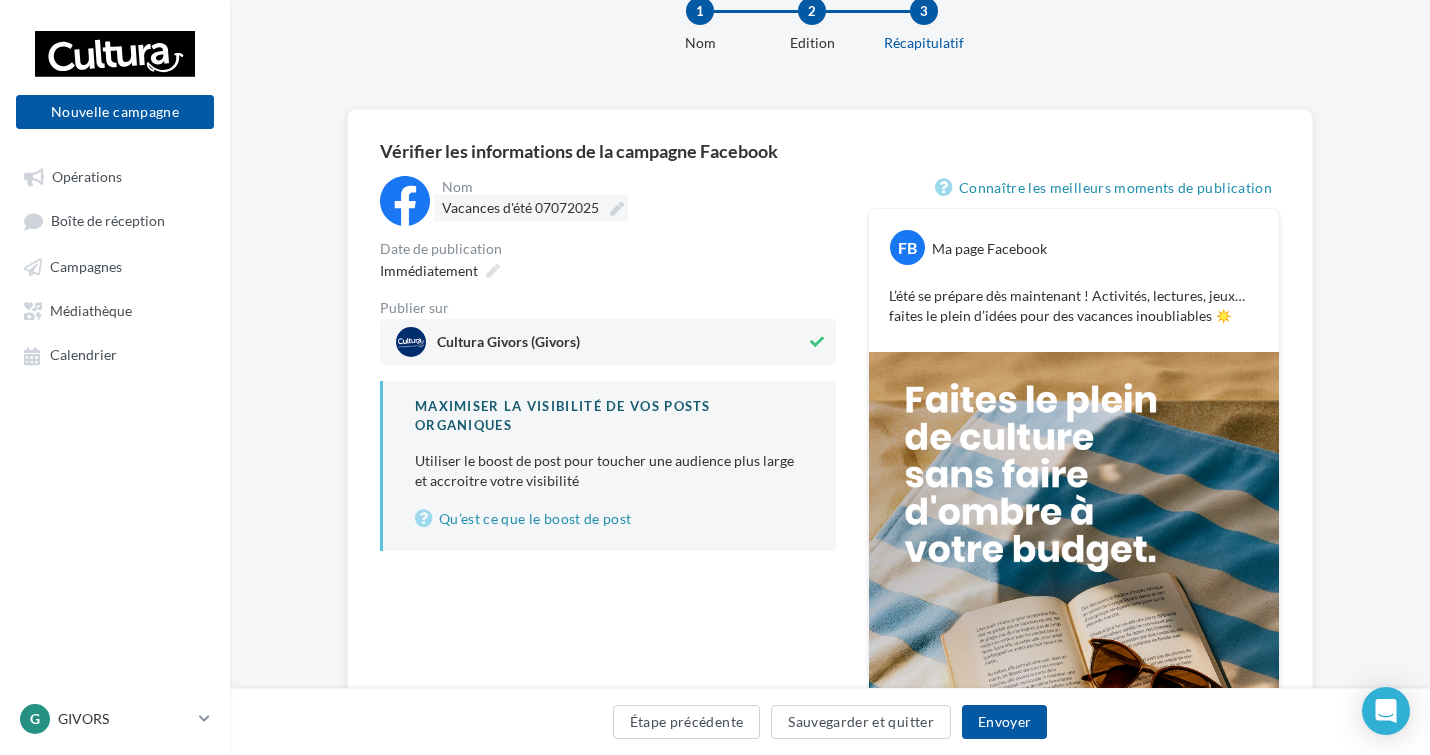 click at bounding box center [617, 209] 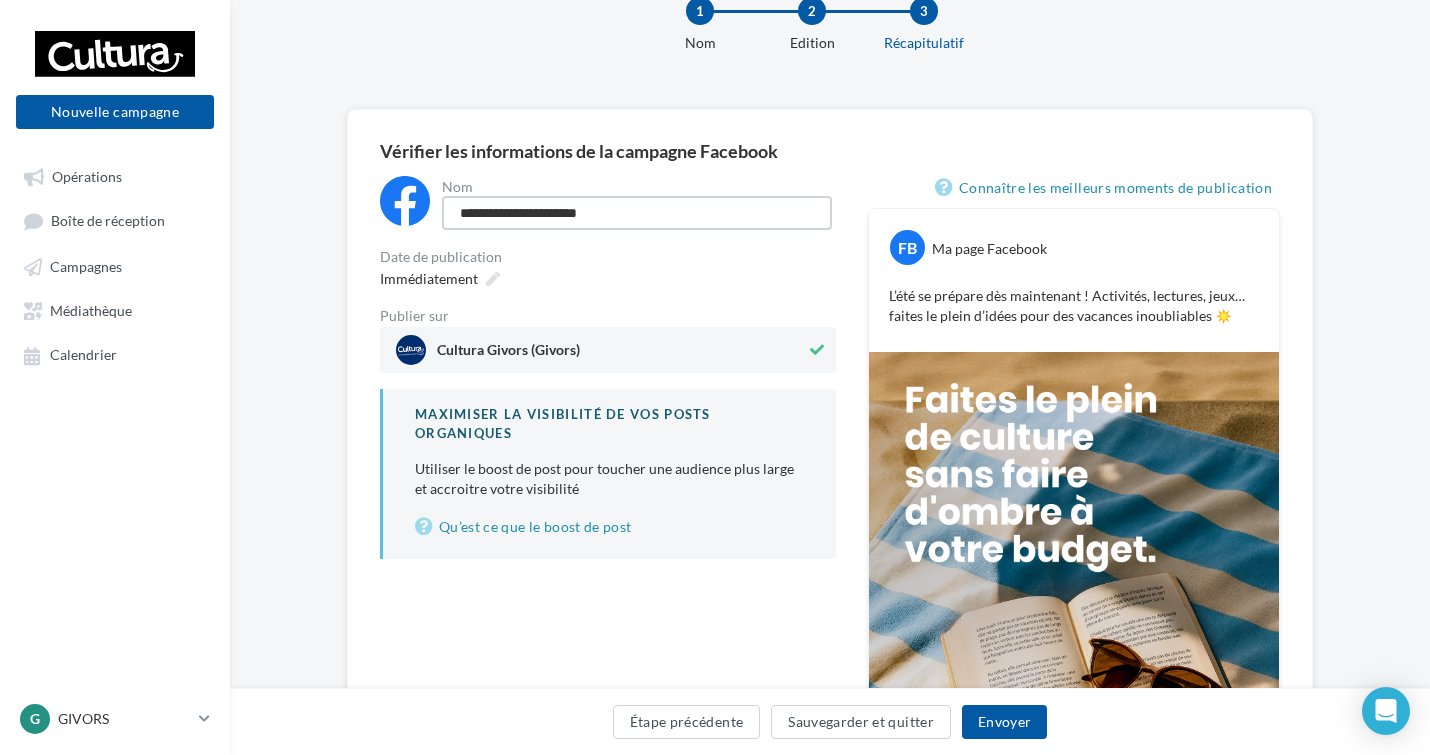scroll, scrollTop: 0, scrollLeft: 0, axis: both 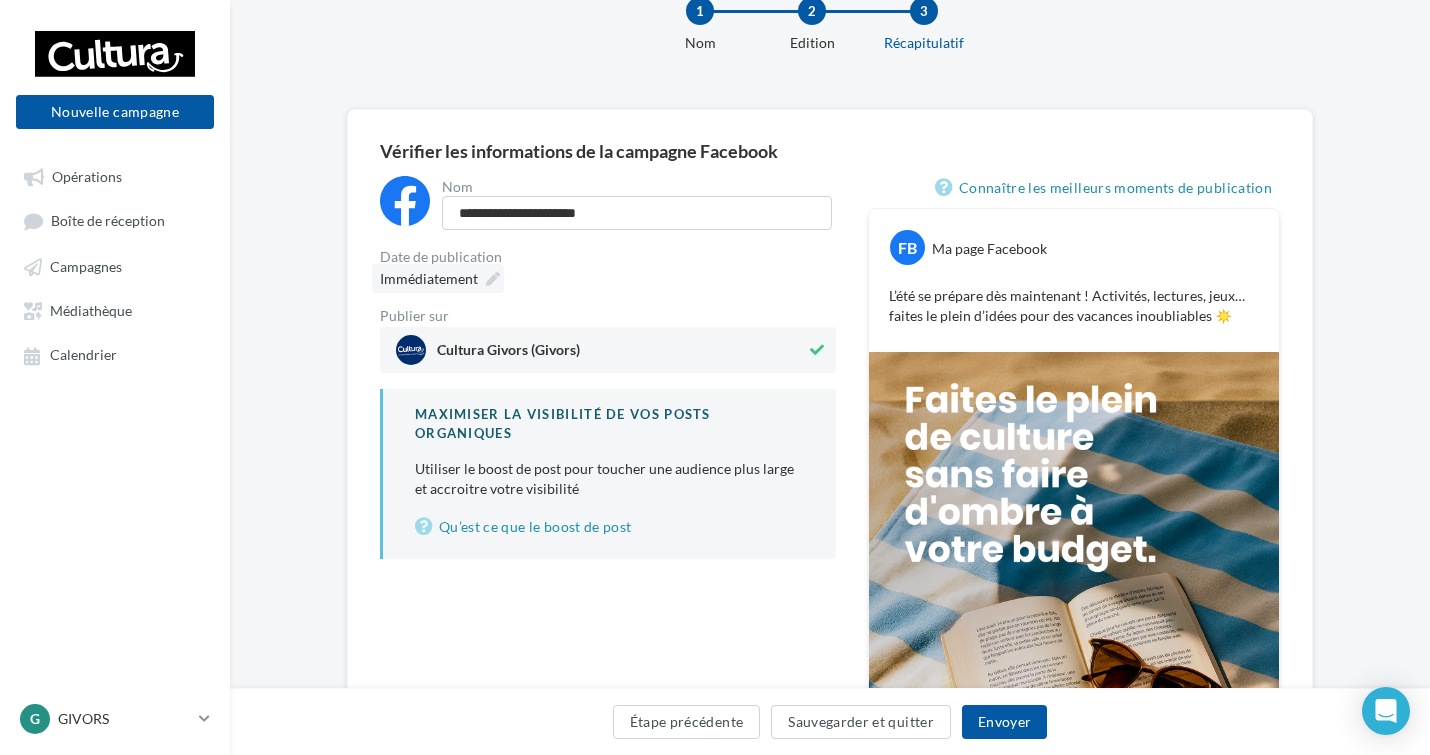 click on "Immédiatement" at bounding box center [438, 278] 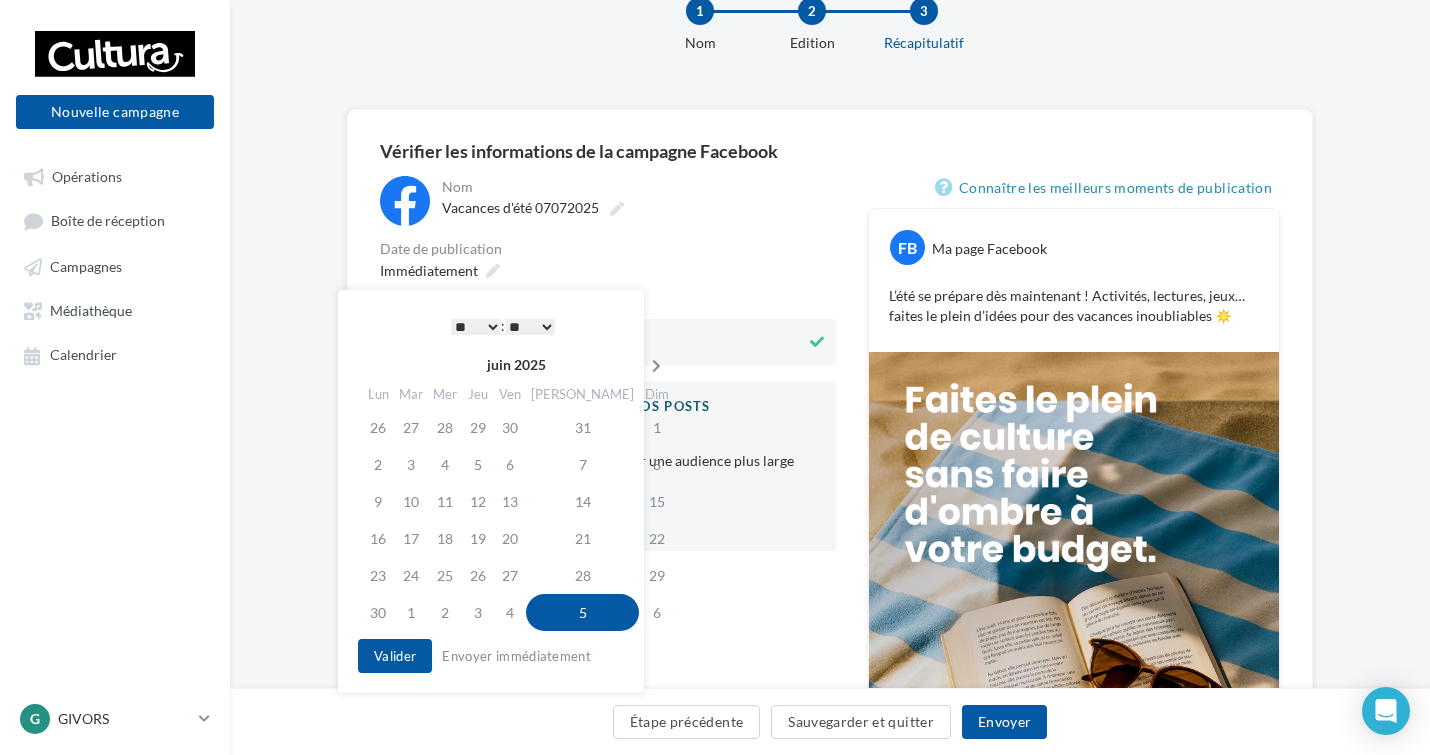 click at bounding box center (656, 366) 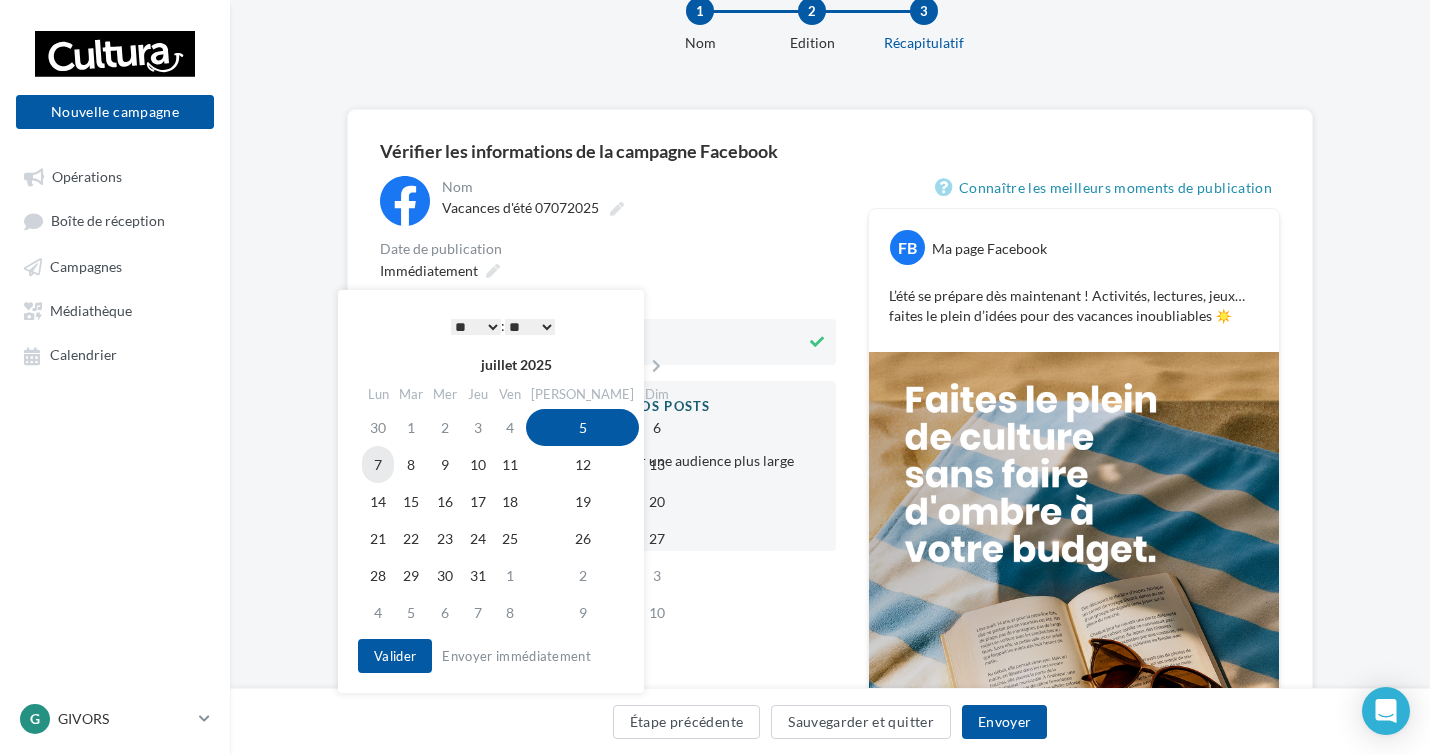 click on "7" at bounding box center (378, 464) 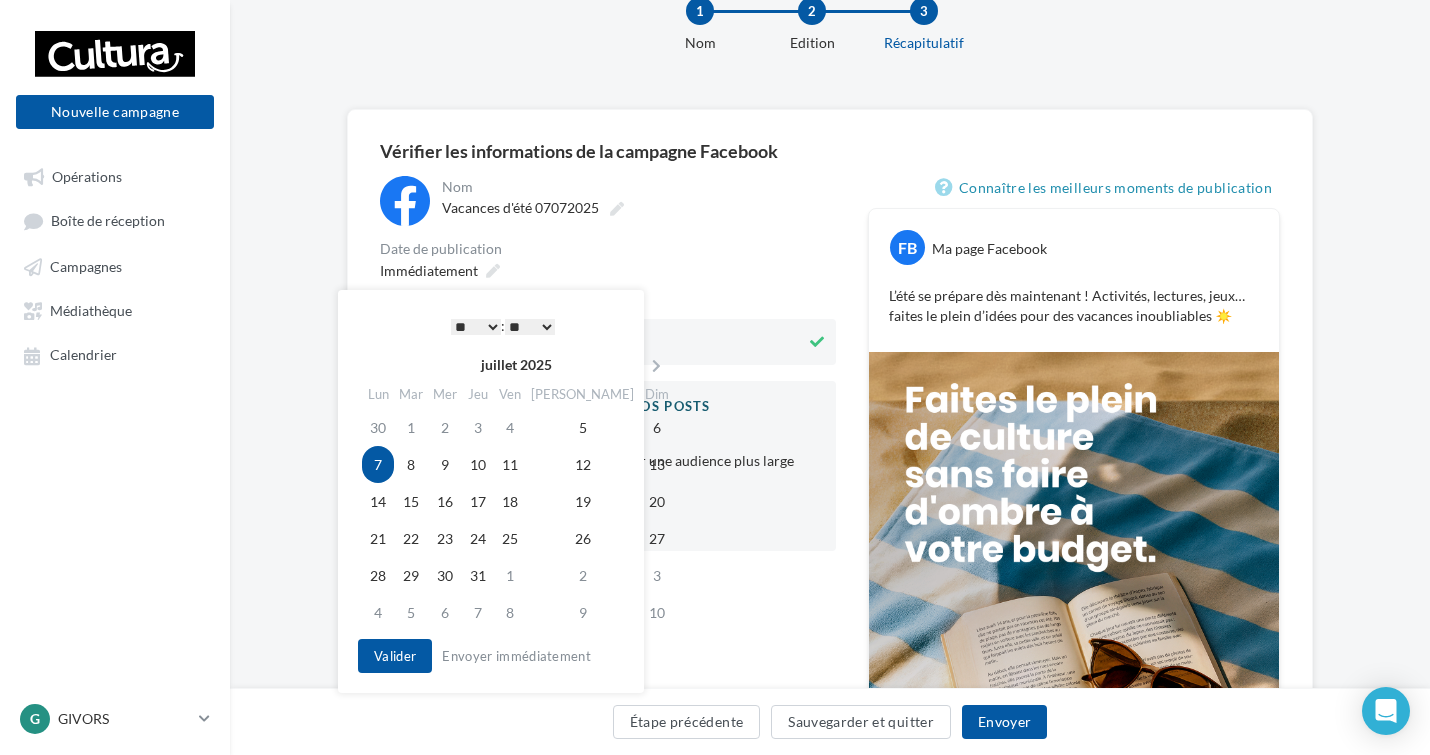 click on "* * * * * * * * * * ** ** ** ** ** ** ** ** ** ** ** ** ** **" at bounding box center (476, 327) 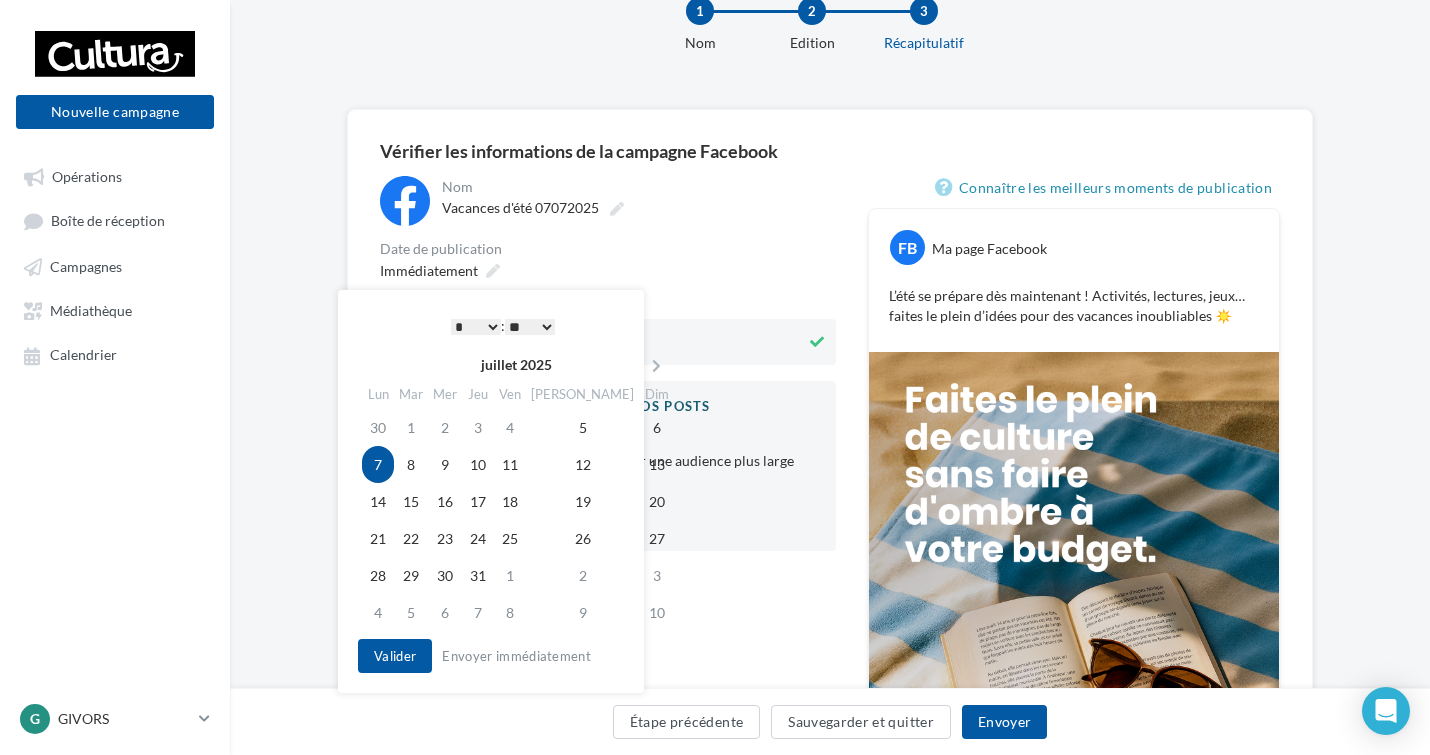 click on "** ** ** ** ** **" at bounding box center (530, 327) 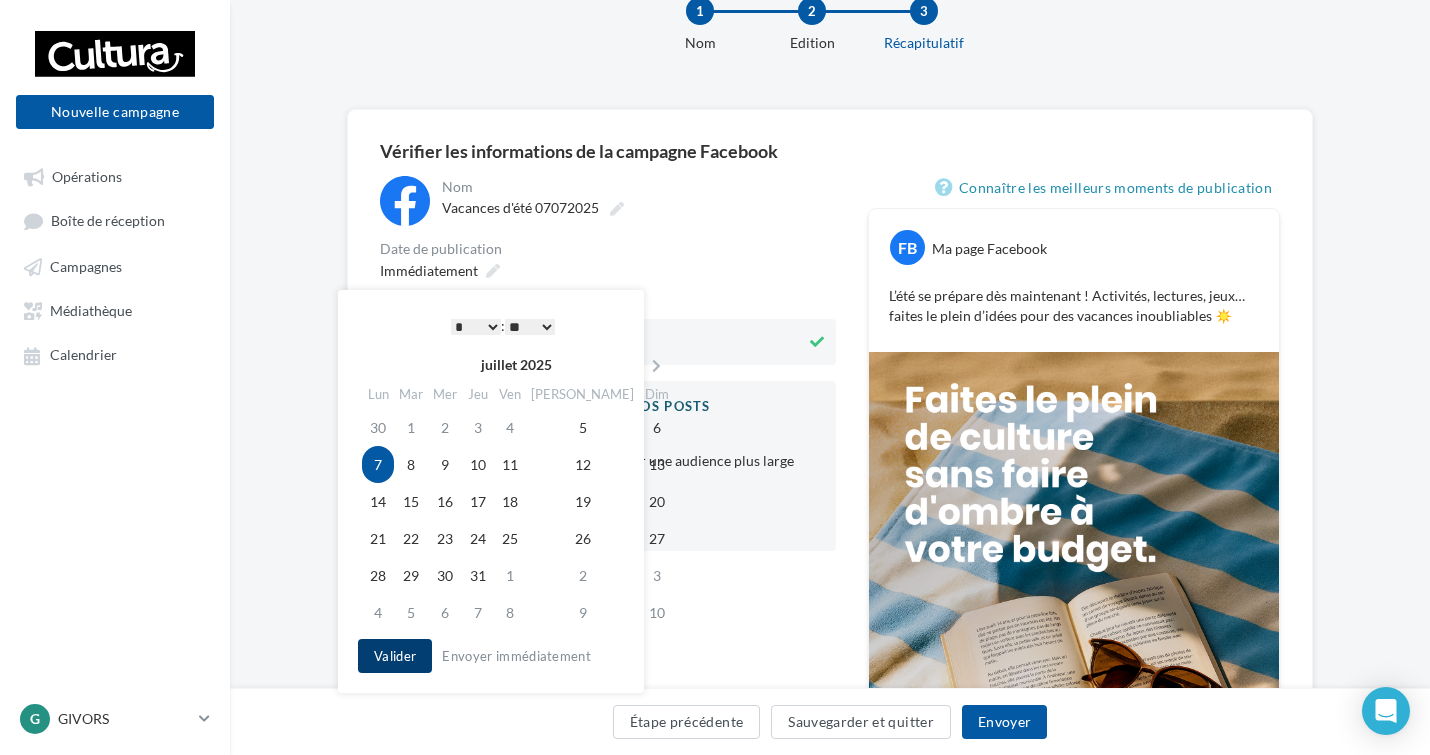 click on "Valider" at bounding box center [395, 656] 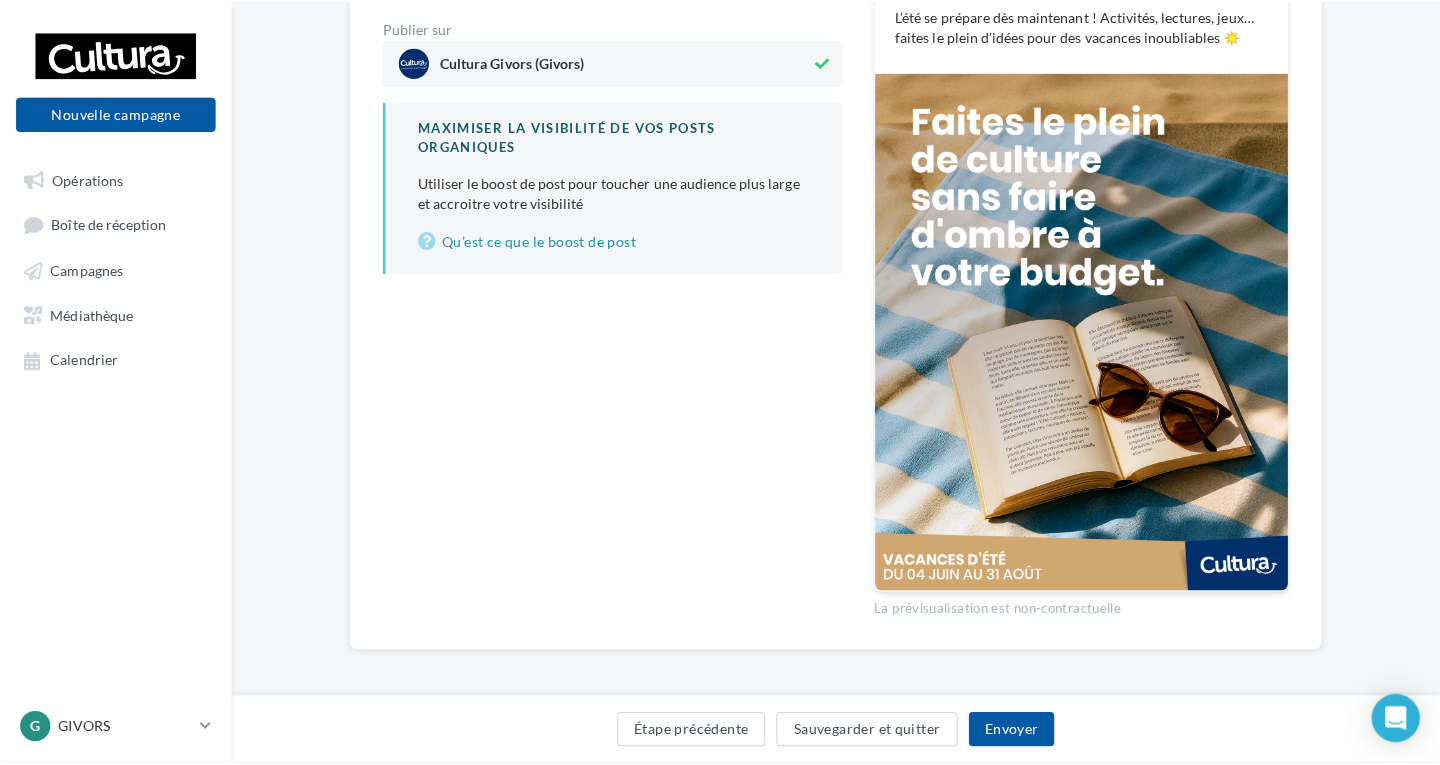 scroll, scrollTop: 46, scrollLeft: 0, axis: vertical 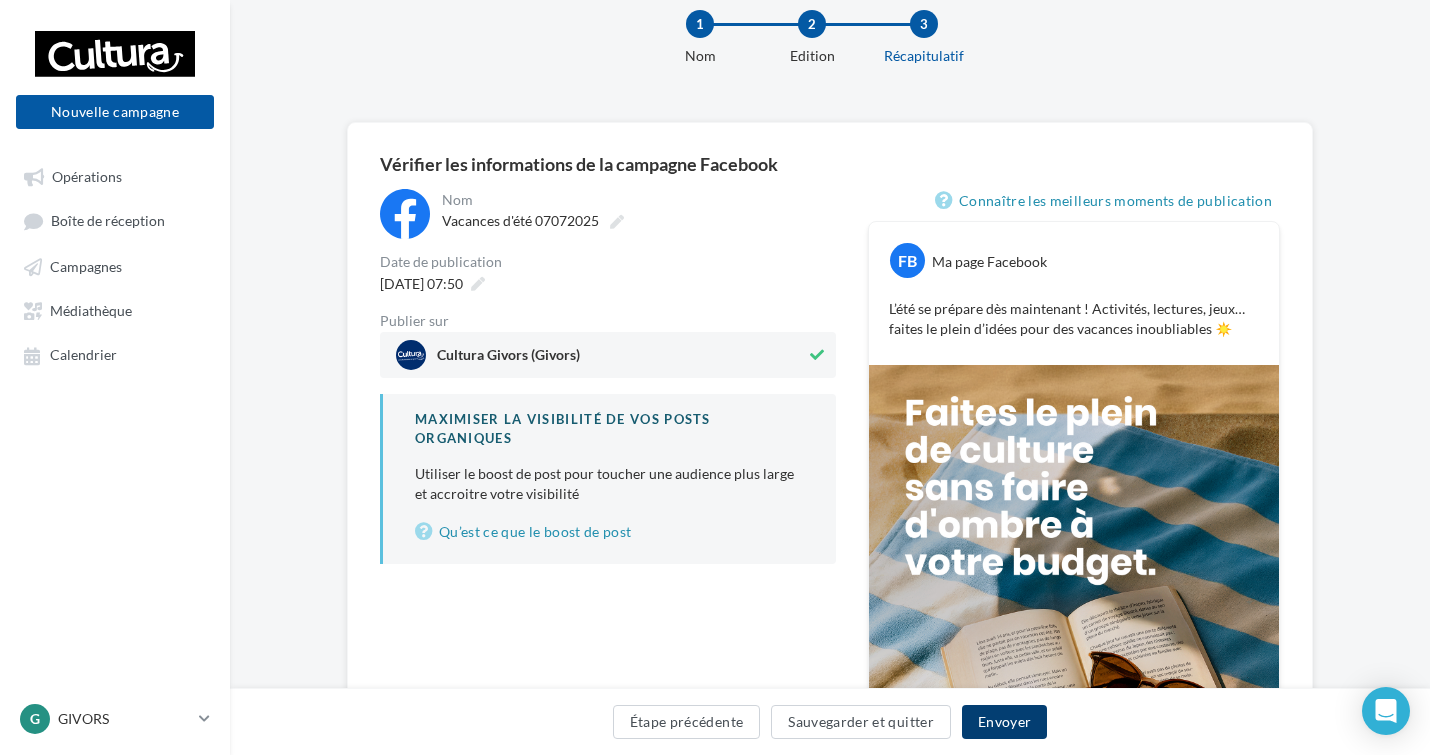 click on "Envoyer" at bounding box center [1004, 722] 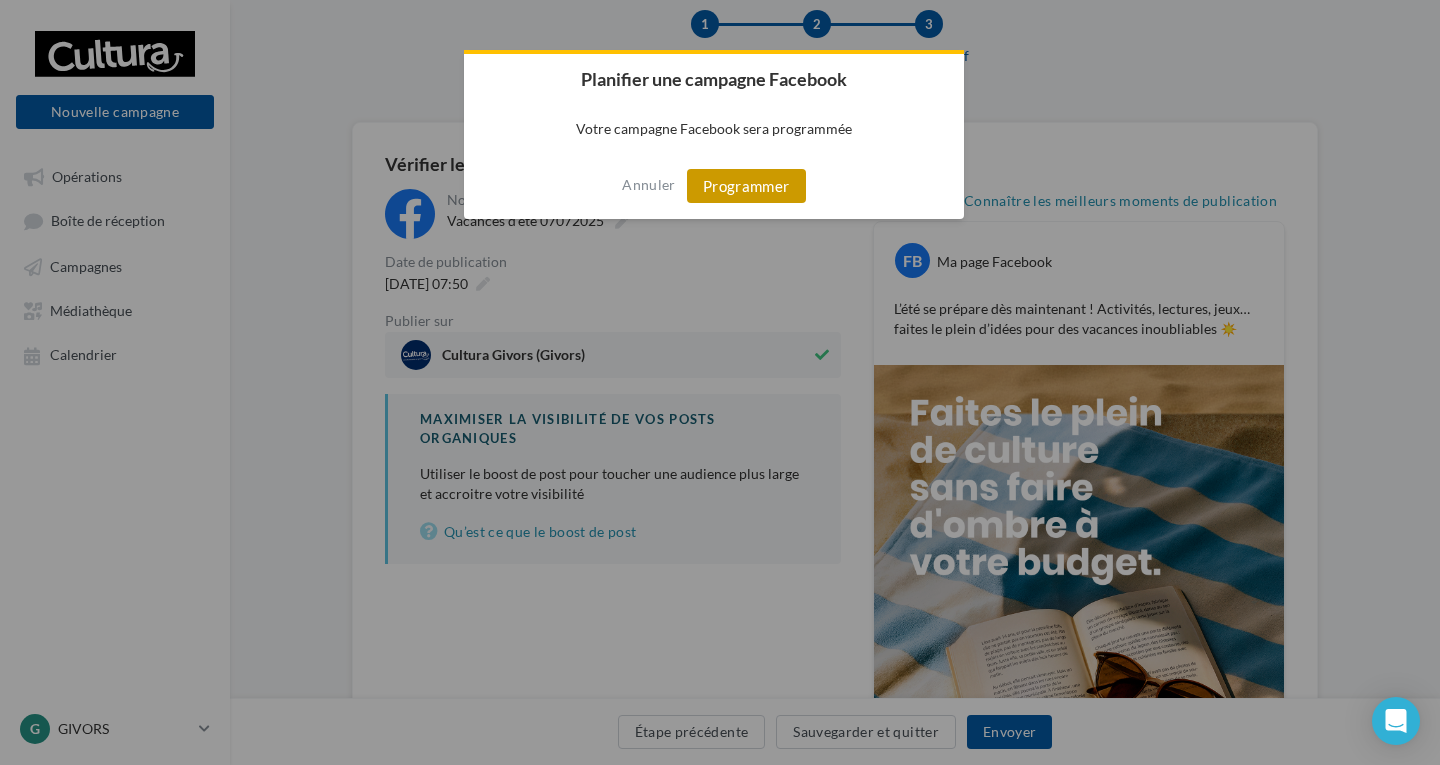 click on "Programmer" at bounding box center [746, 186] 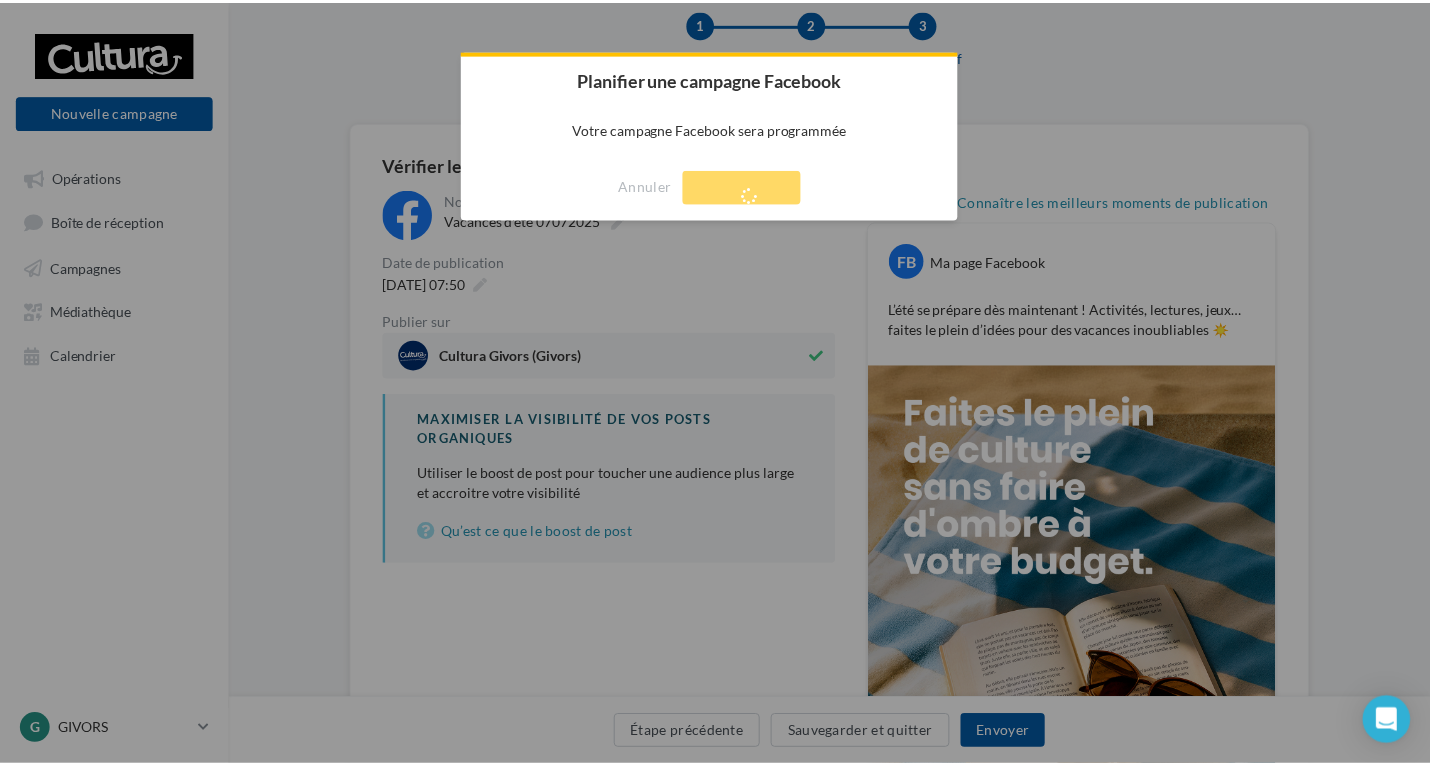 scroll, scrollTop: 32, scrollLeft: 0, axis: vertical 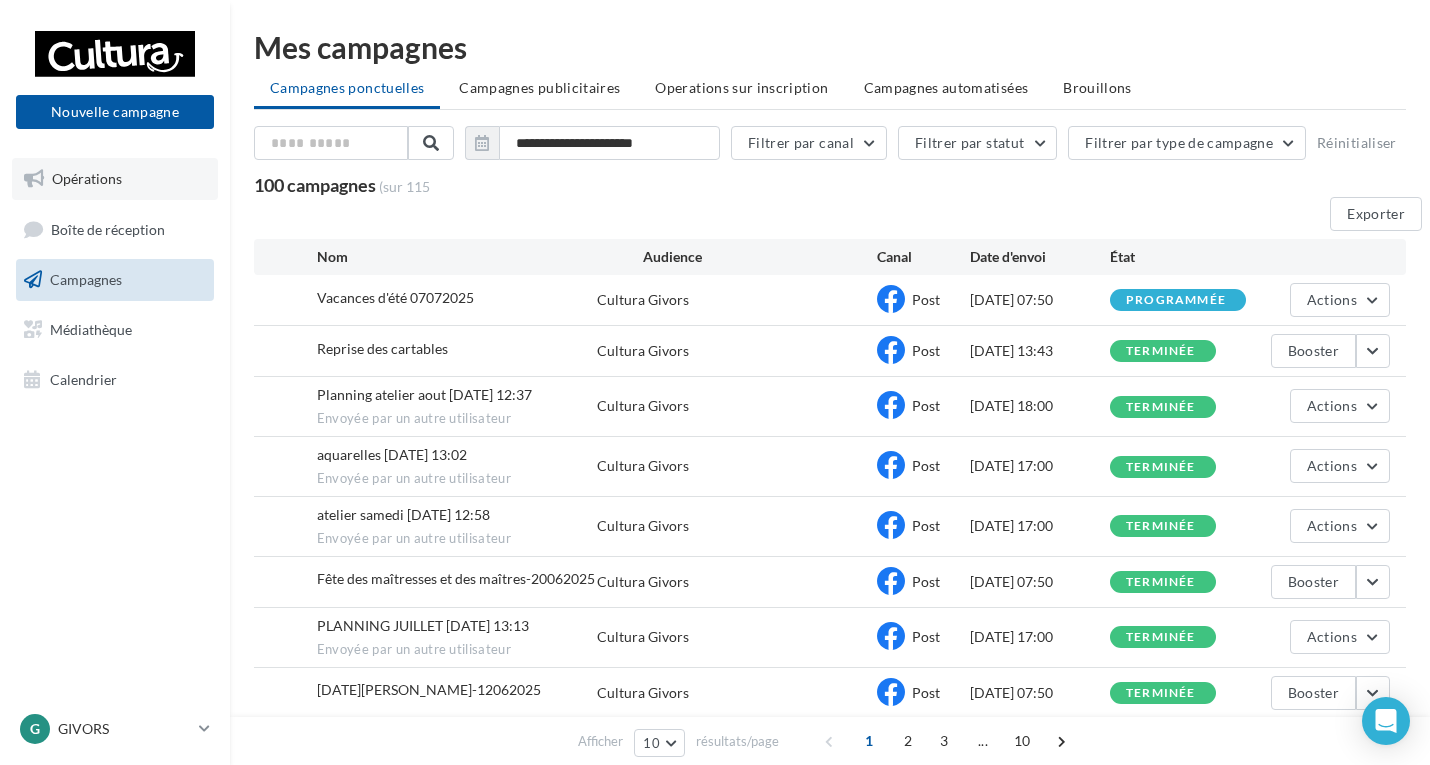 click on "Opérations" at bounding box center (115, 179) 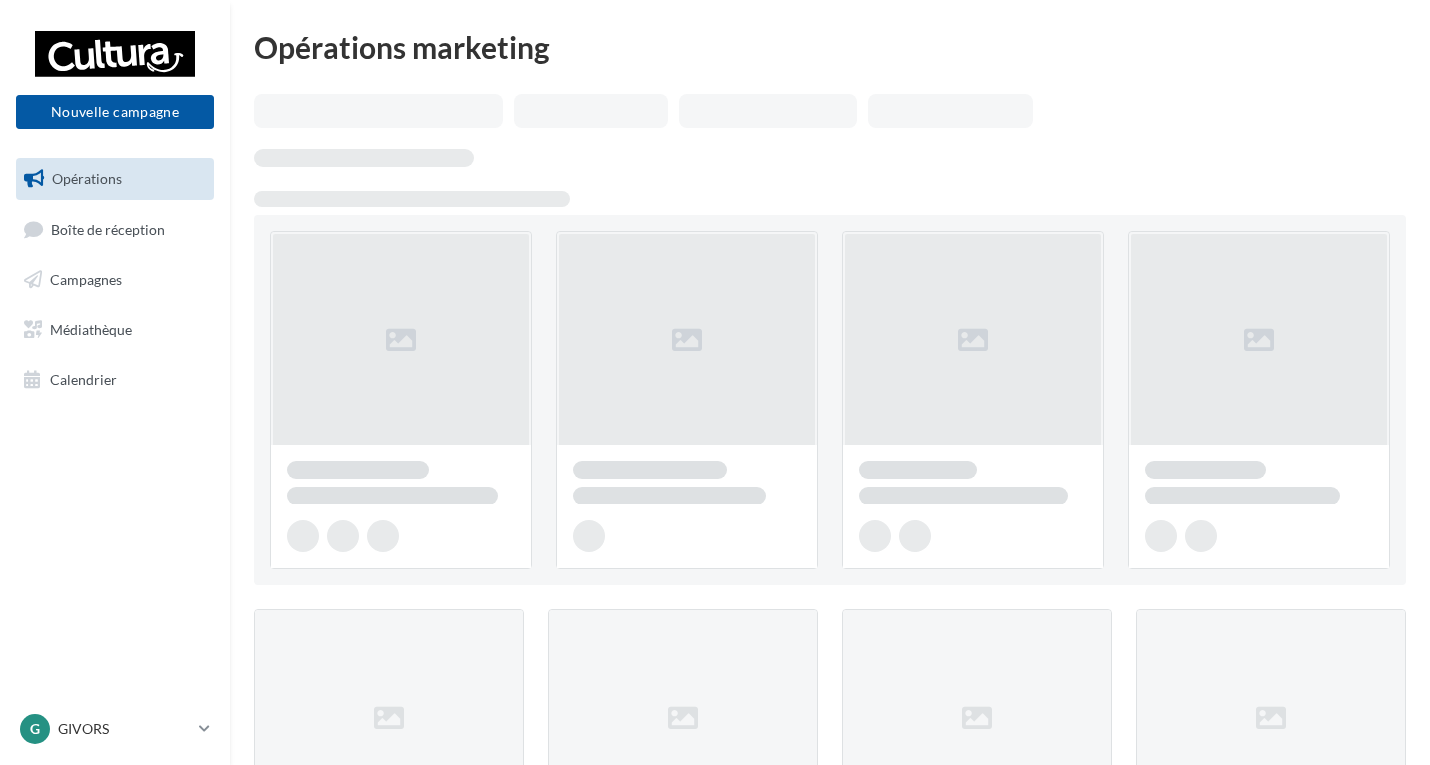 scroll, scrollTop: 0, scrollLeft: 0, axis: both 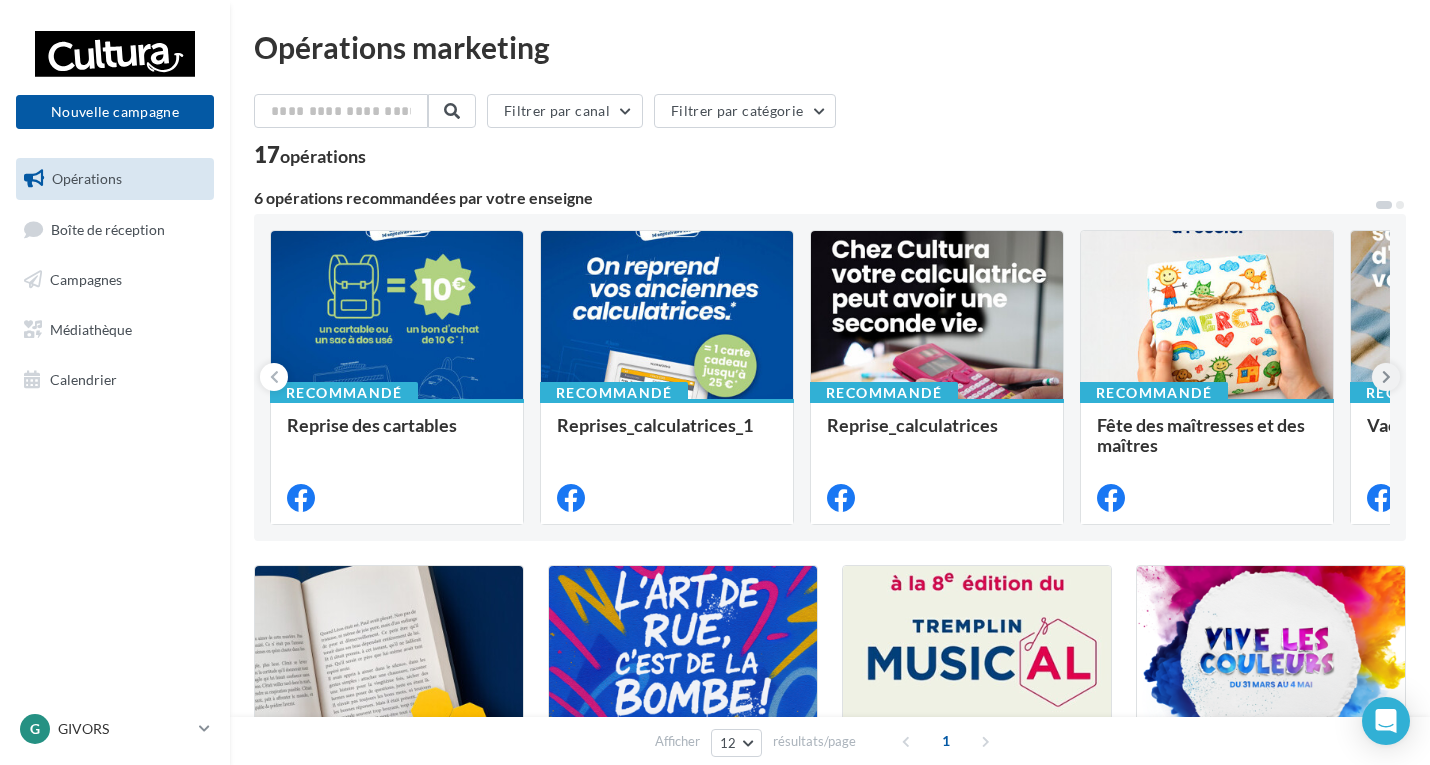 click at bounding box center [1386, 377] 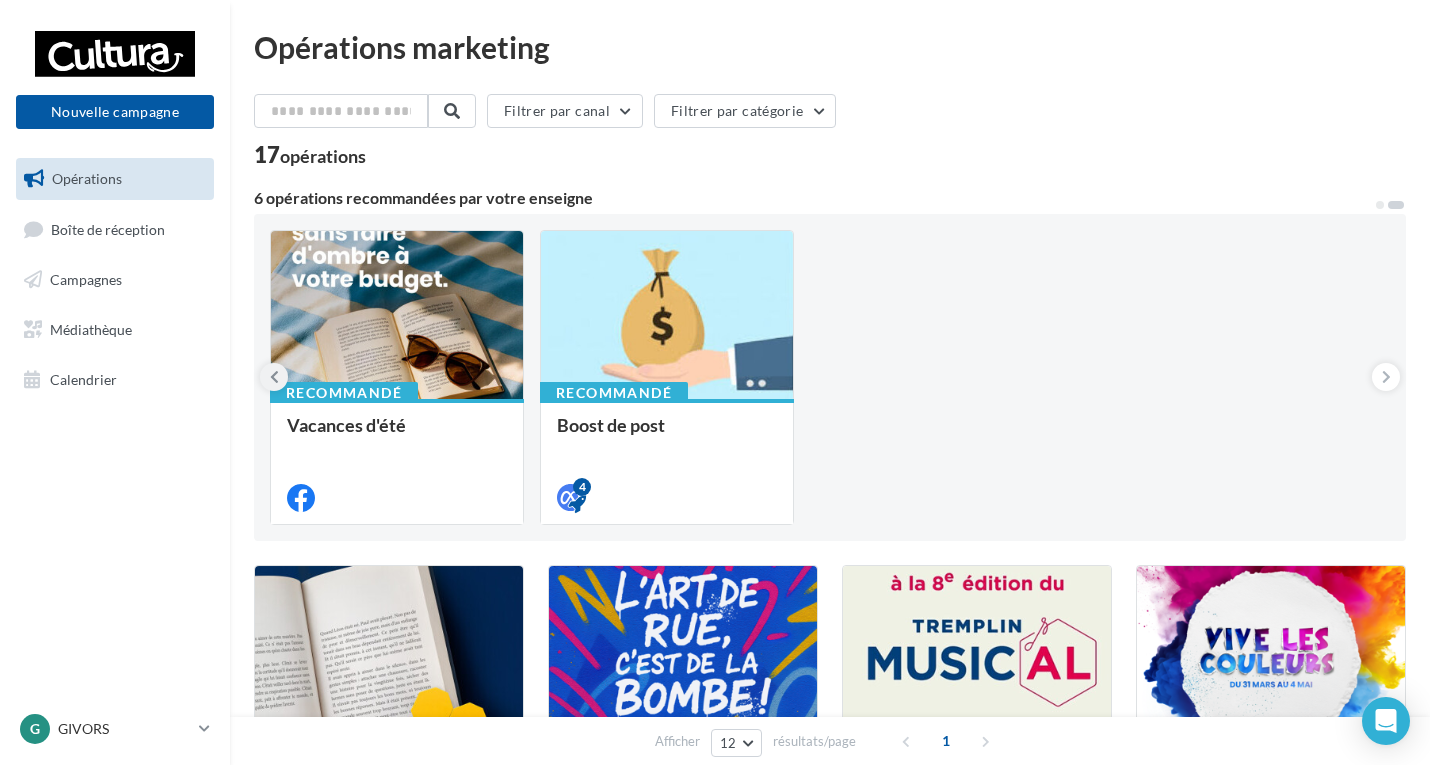 click at bounding box center [274, 377] 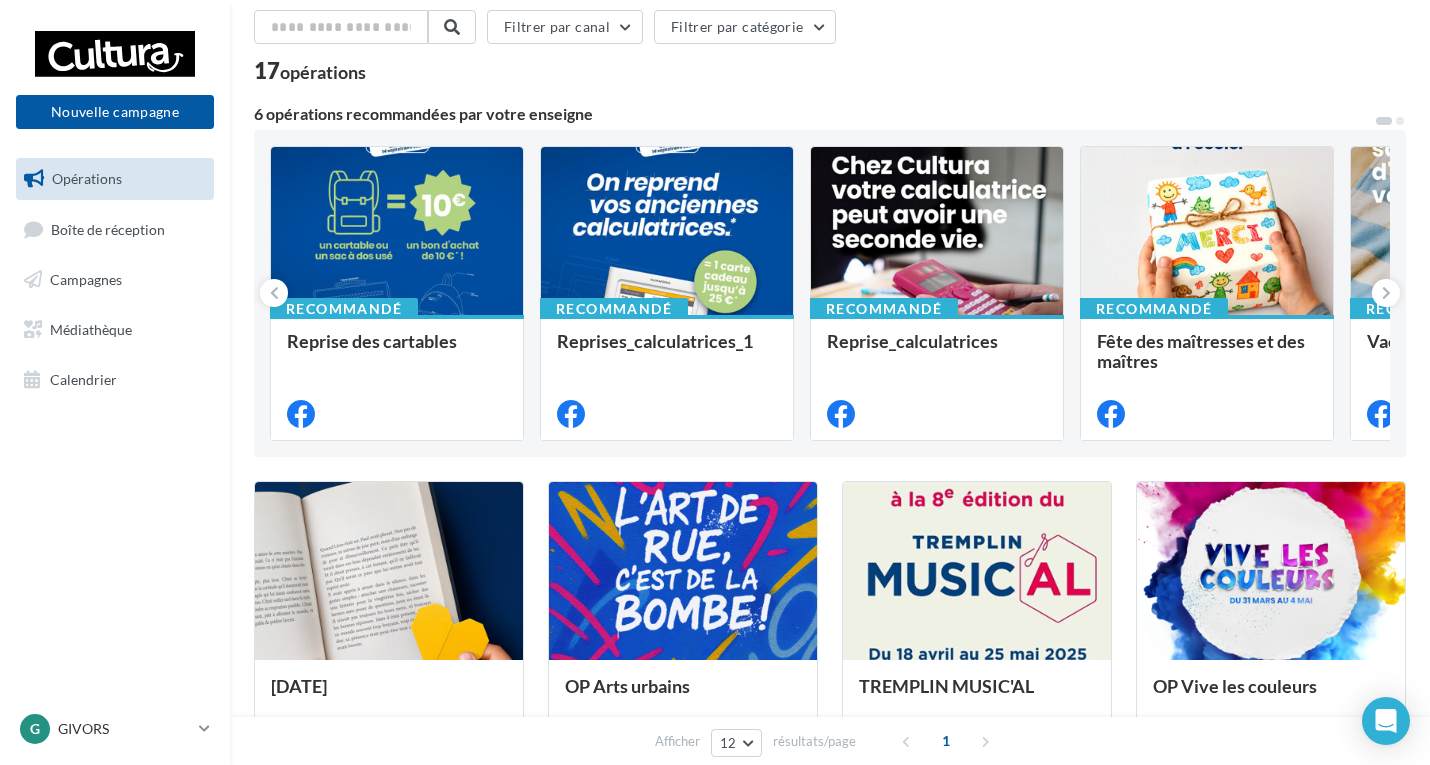 scroll, scrollTop: 0, scrollLeft: 0, axis: both 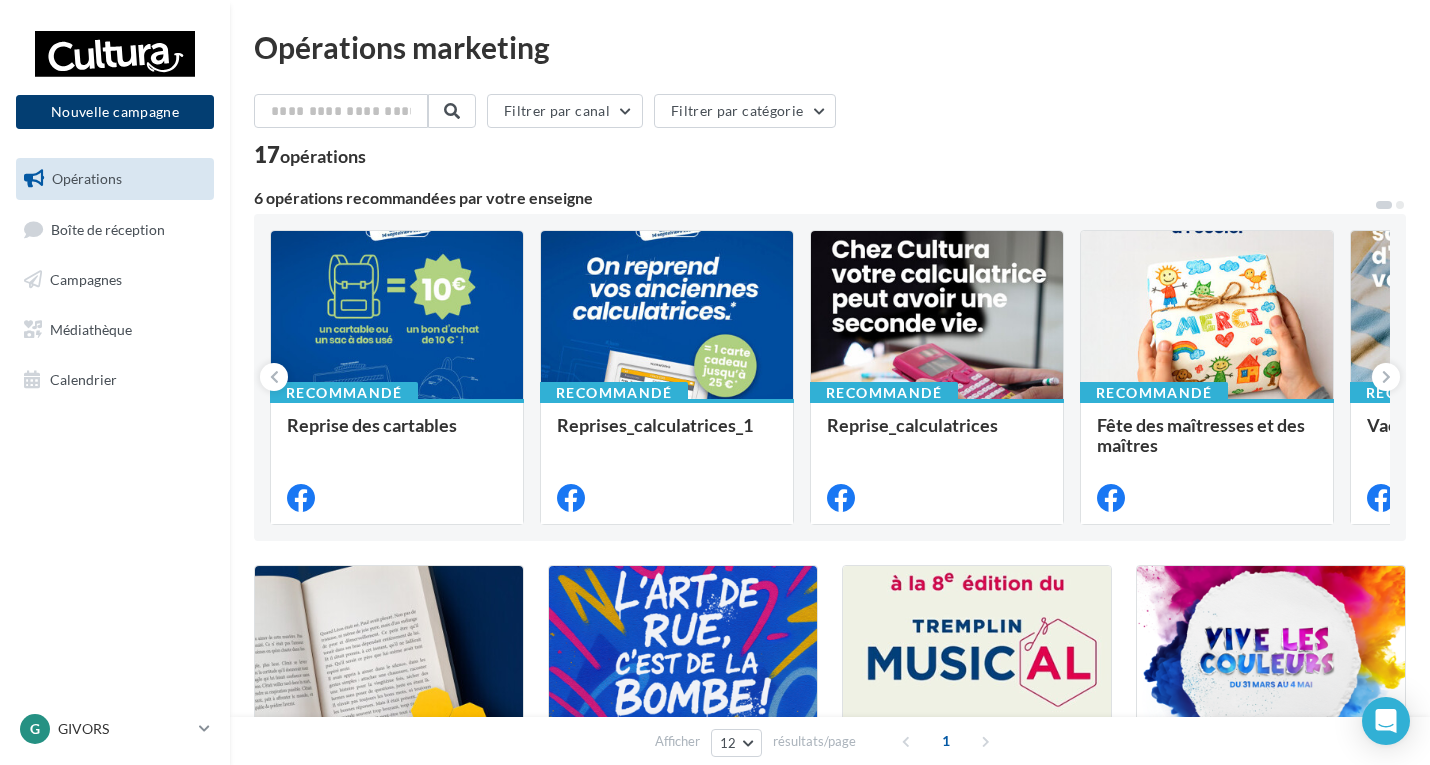 click on "Nouvelle campagne" at bounding box center (115, 112) 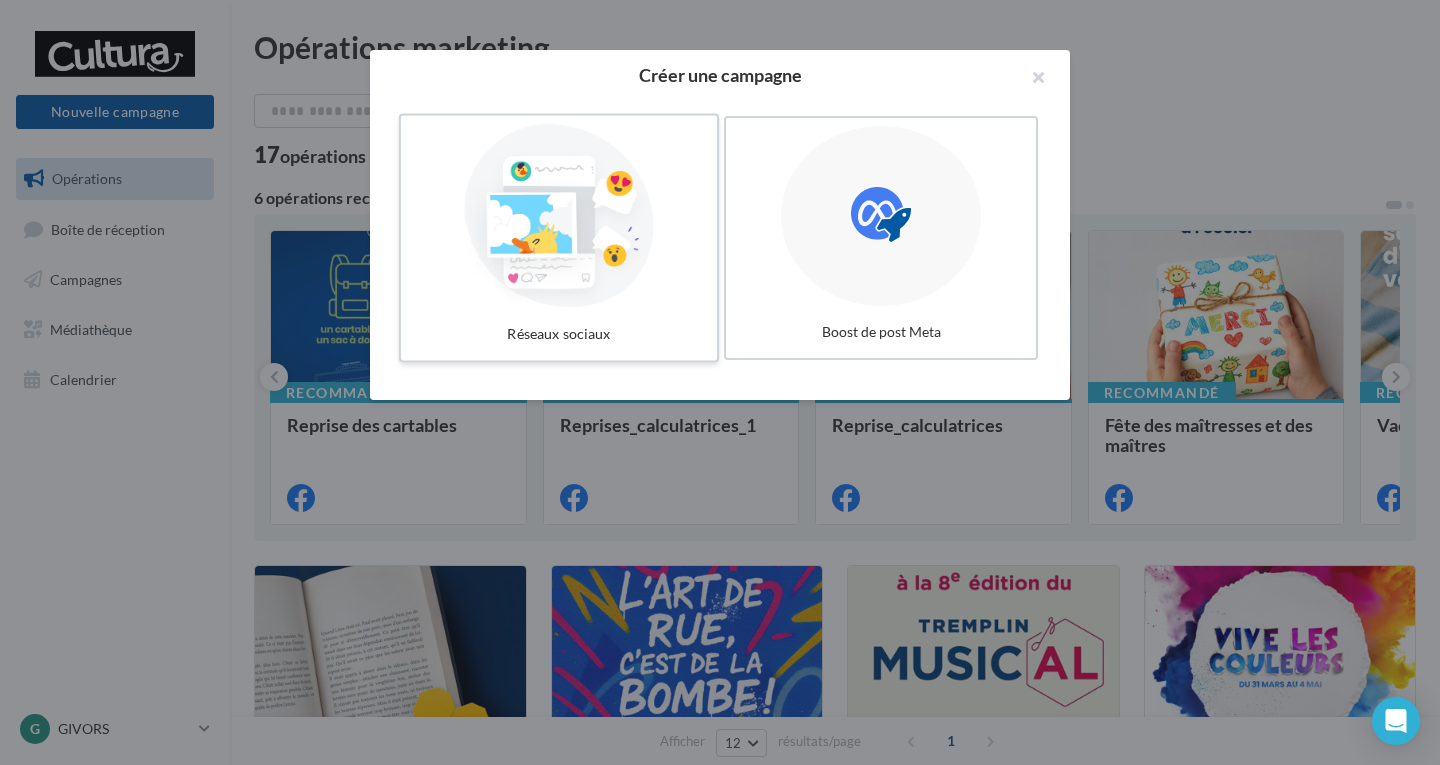 click at bounding box center (559, 216) 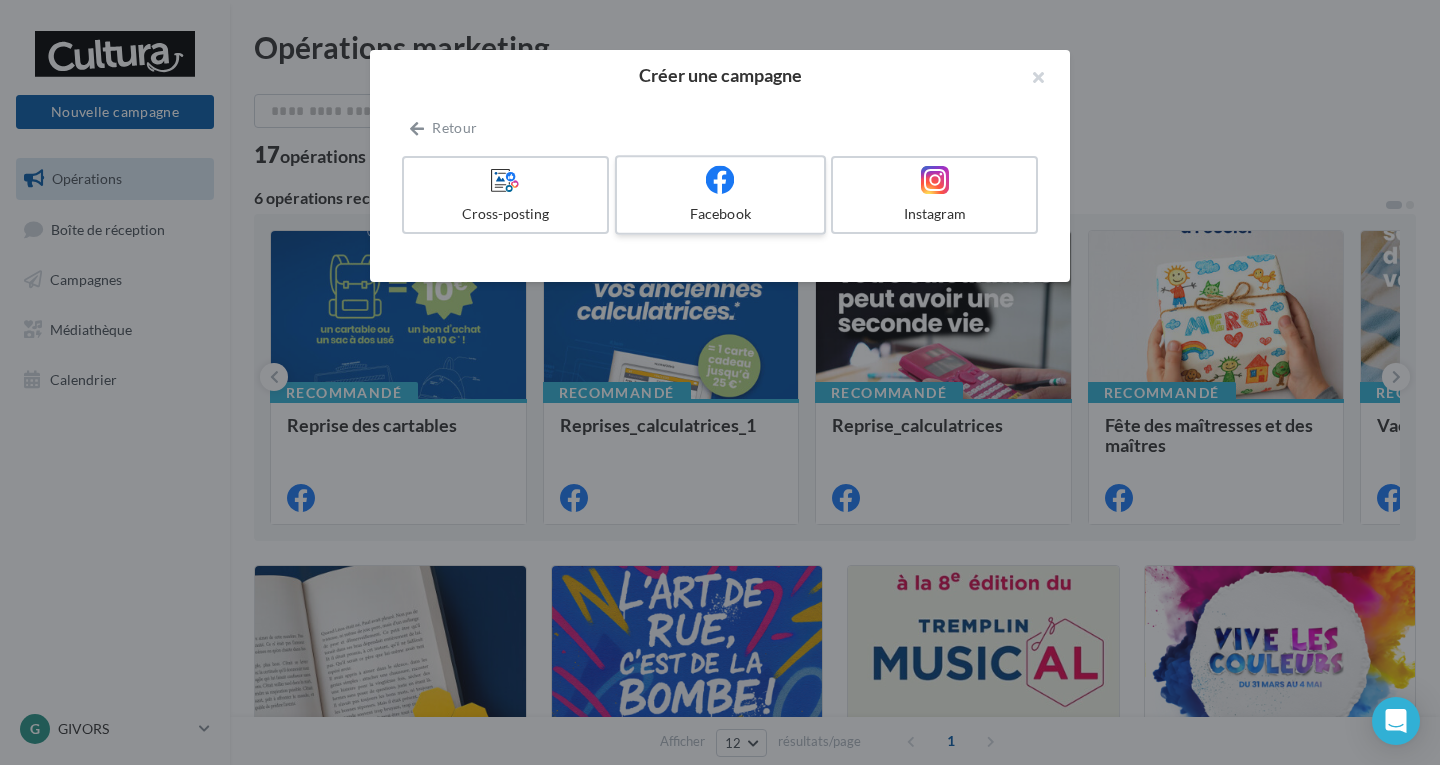 click on "Facebook" at bounding box center (720, 214) 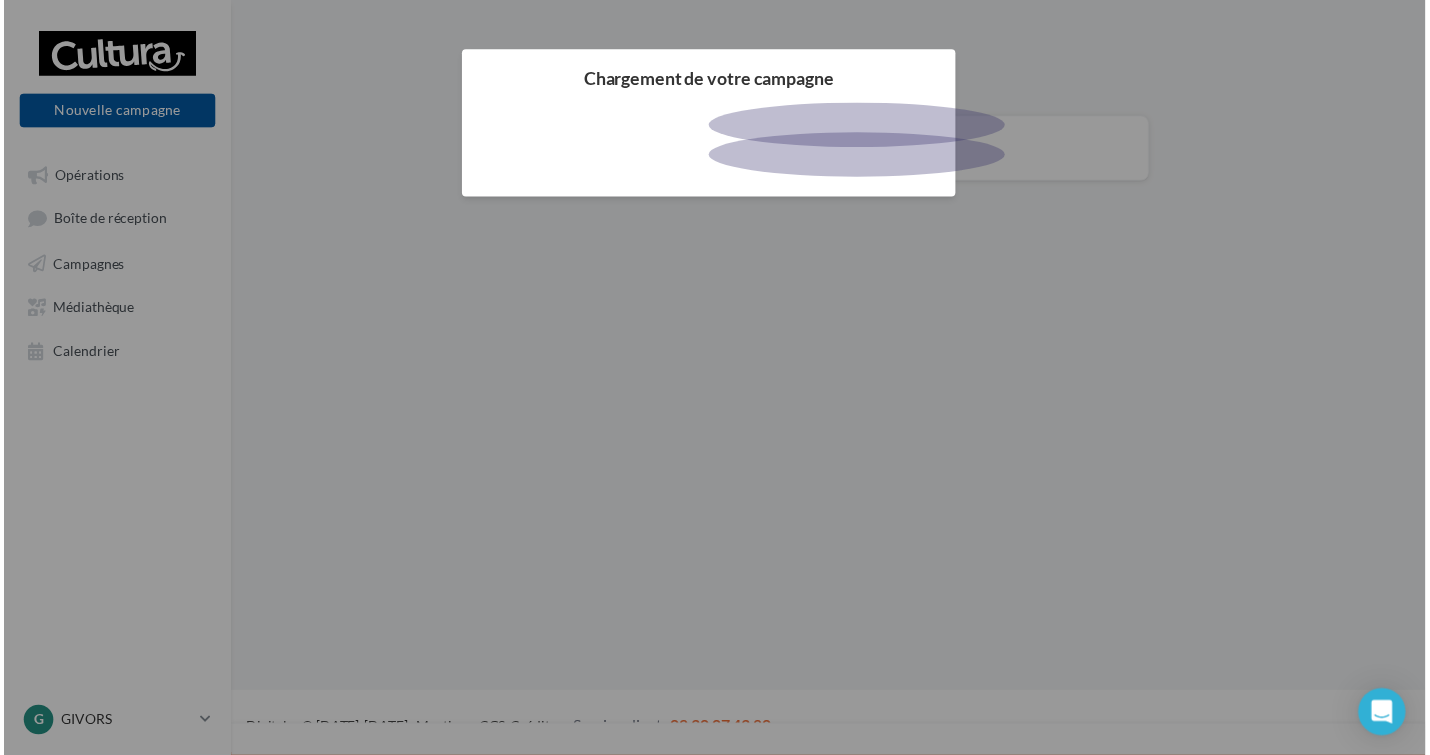 scroll, scrollTop: 0, scrollLeft: 0, axis: both 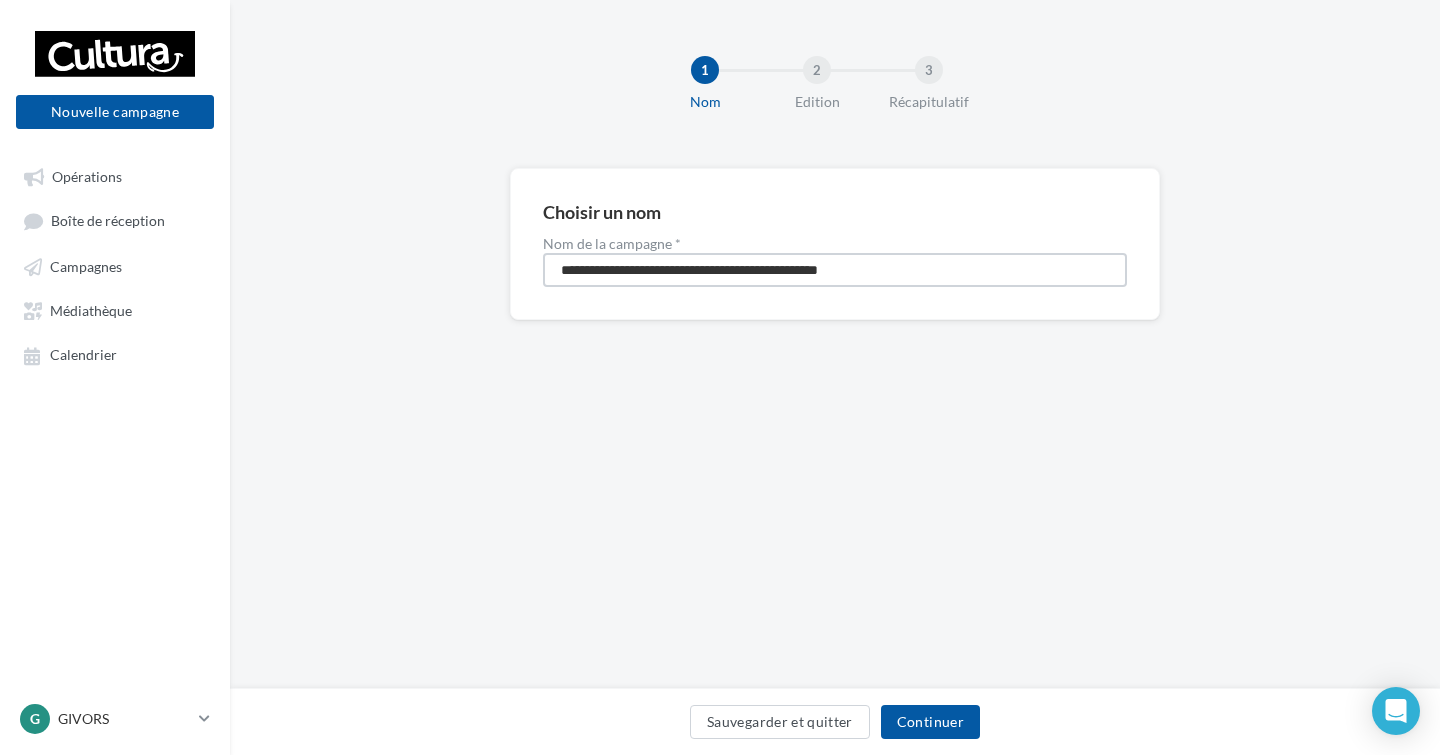 click on "**********" at bounding box center (835, 270) 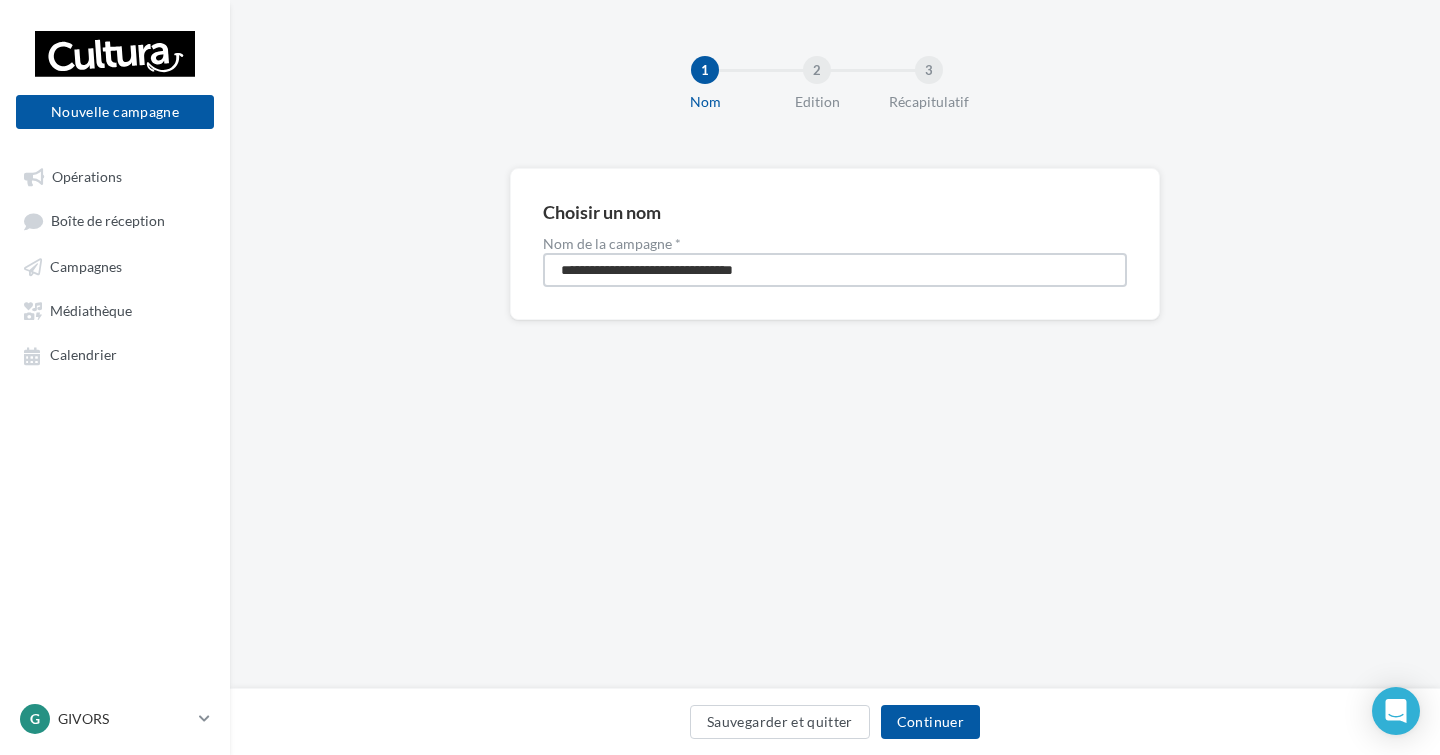 click on "**********" at bounding box center (835, 270) 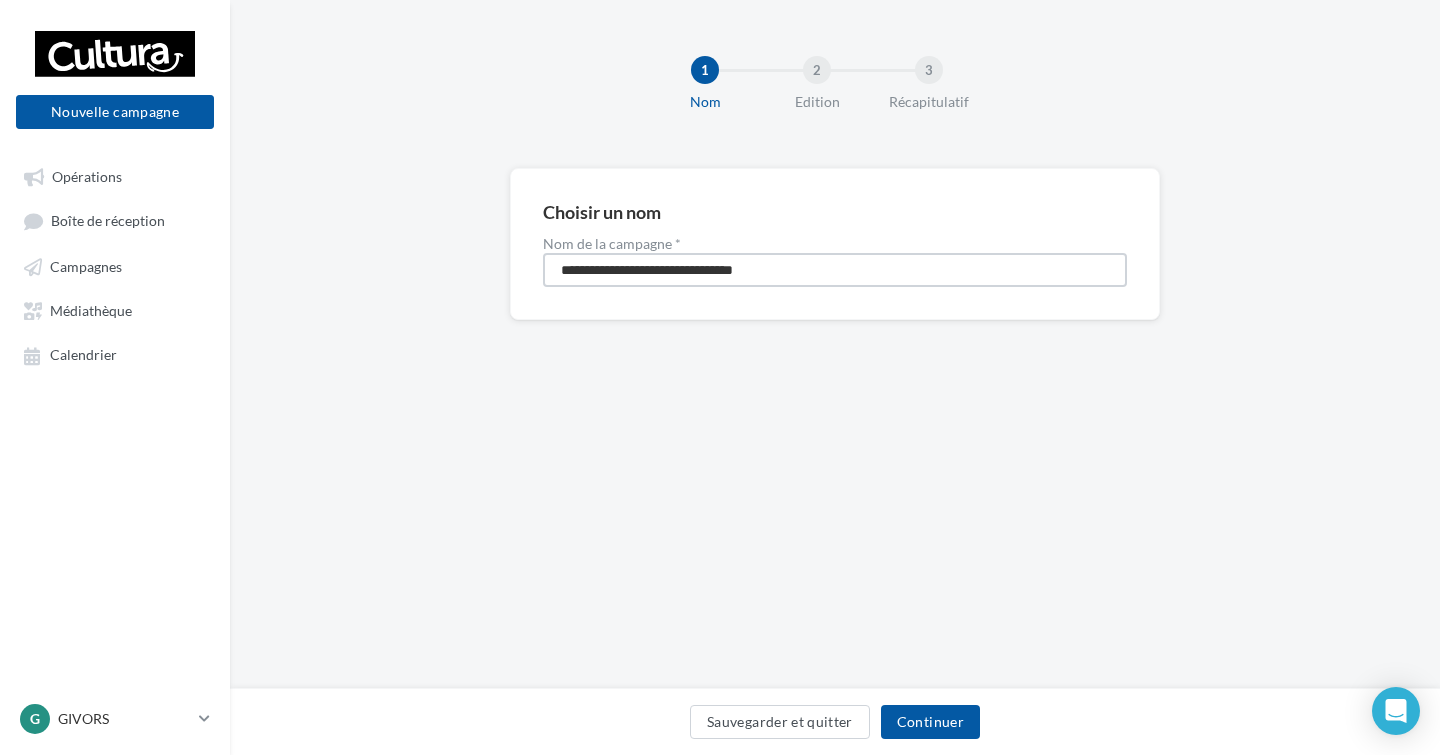 click on "**********" at bounding box center (835, 270) 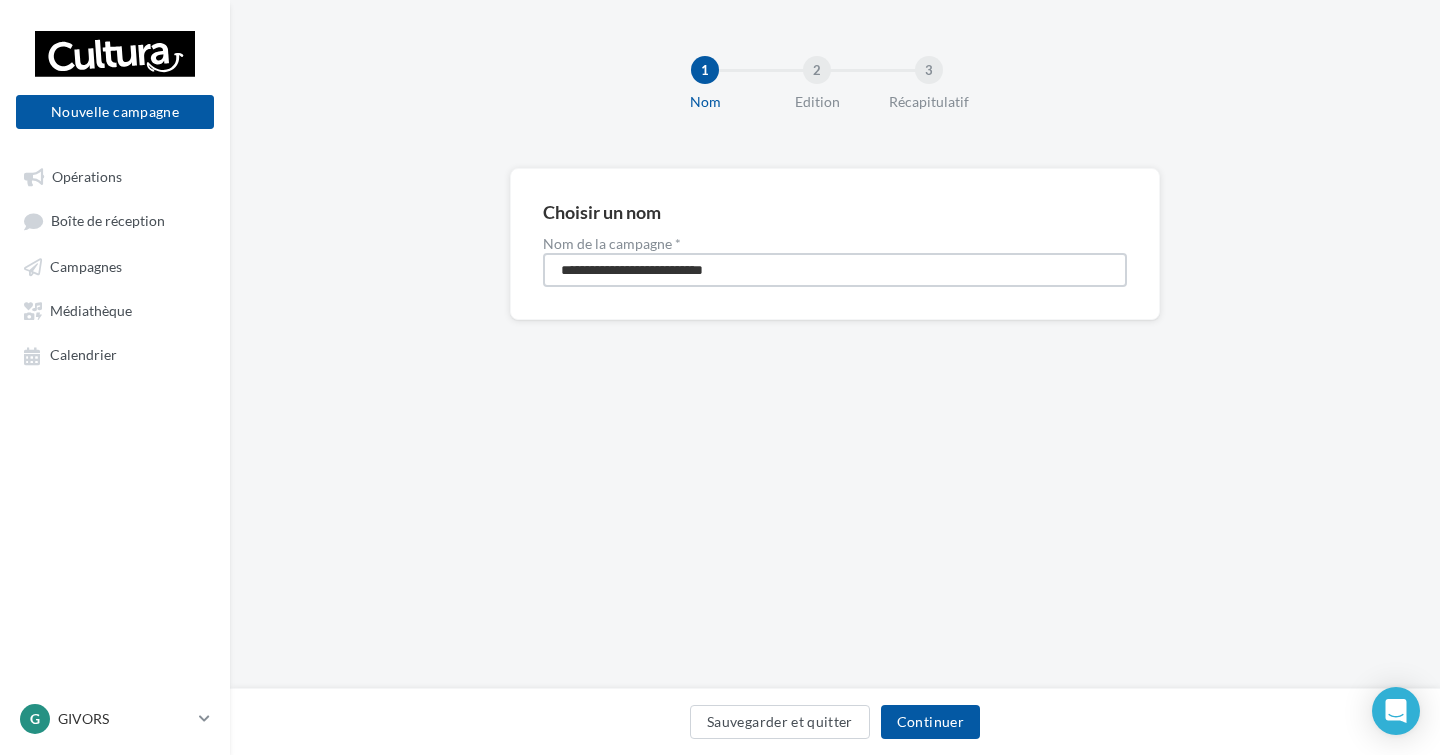 click on "**********" at bounding box center [835, 270] 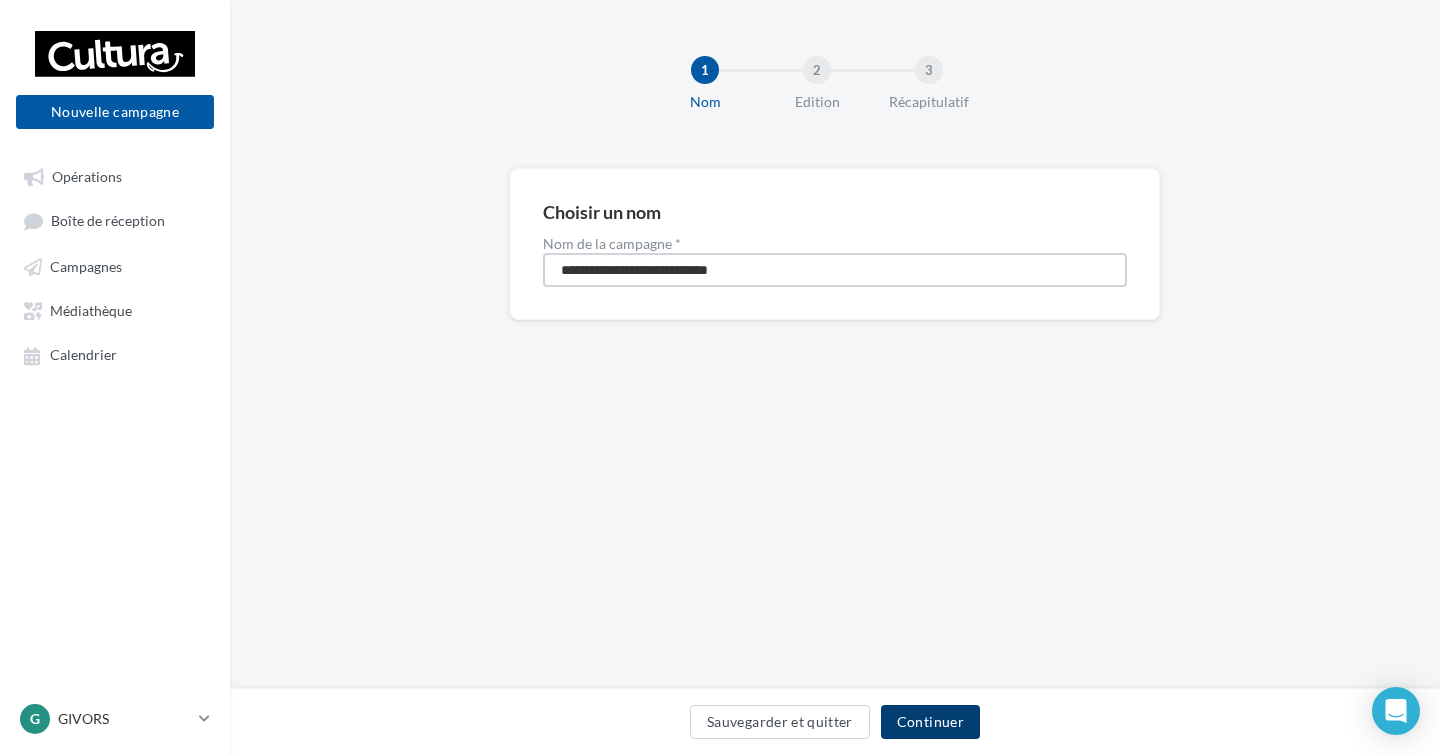 type on "**********" 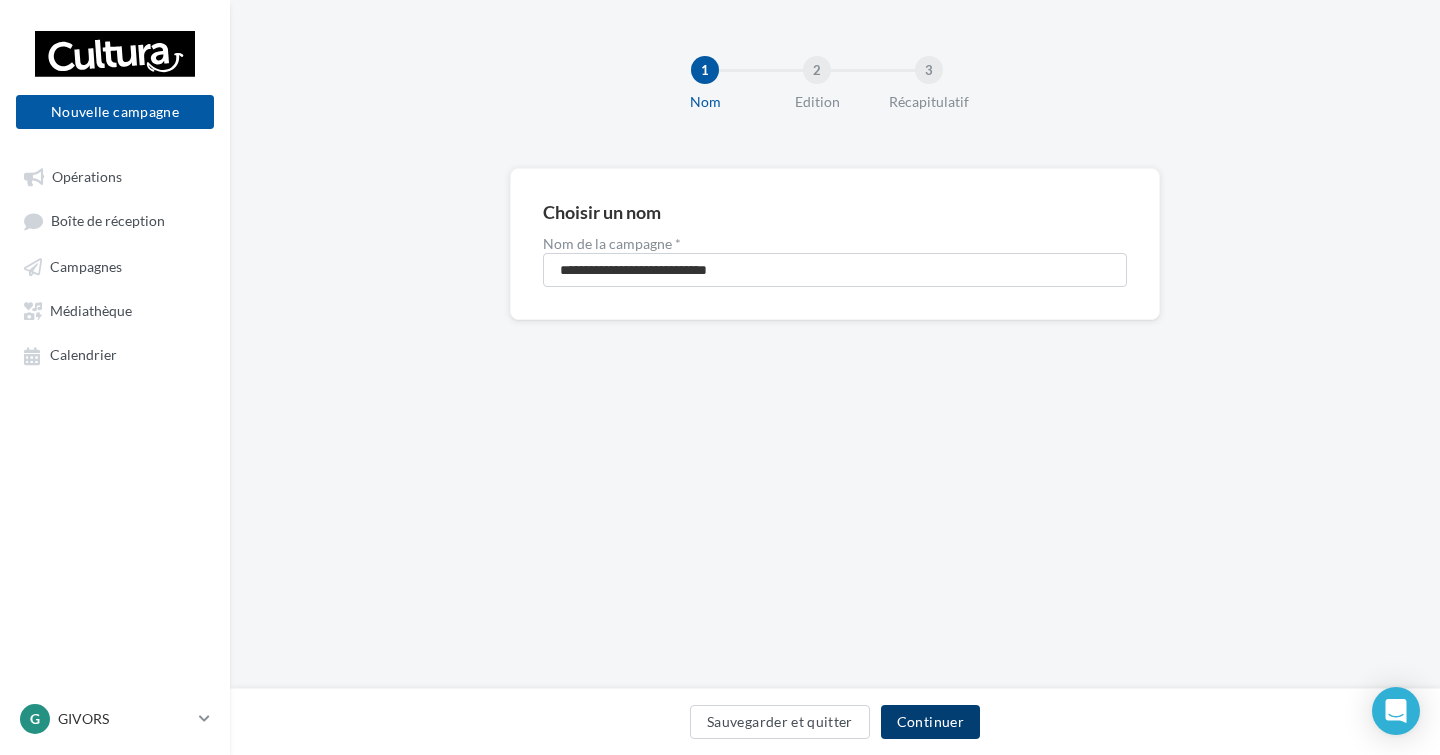 click on "Continuer" at bounding box center (930, 722) 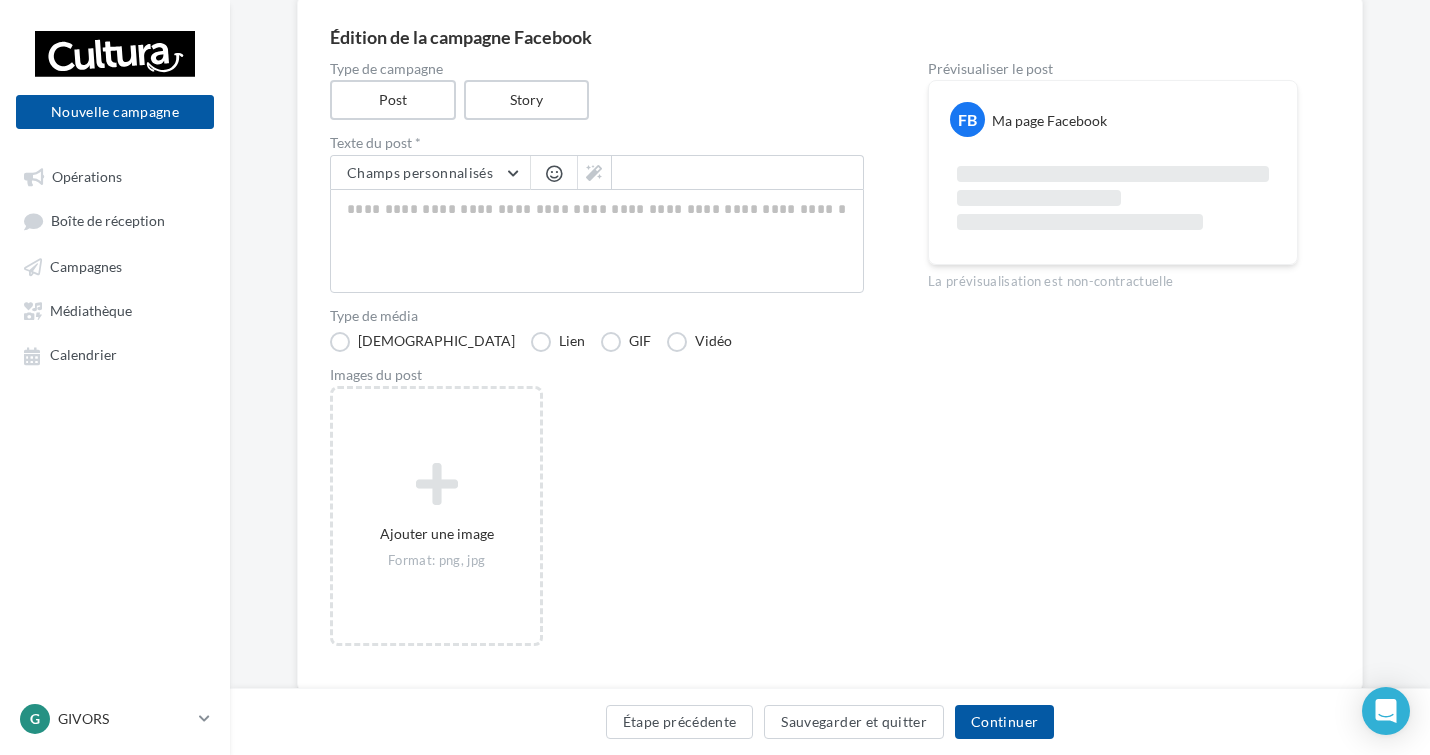 scroll, scrollTop: 200, scrollLeft: 0, axis: vertical 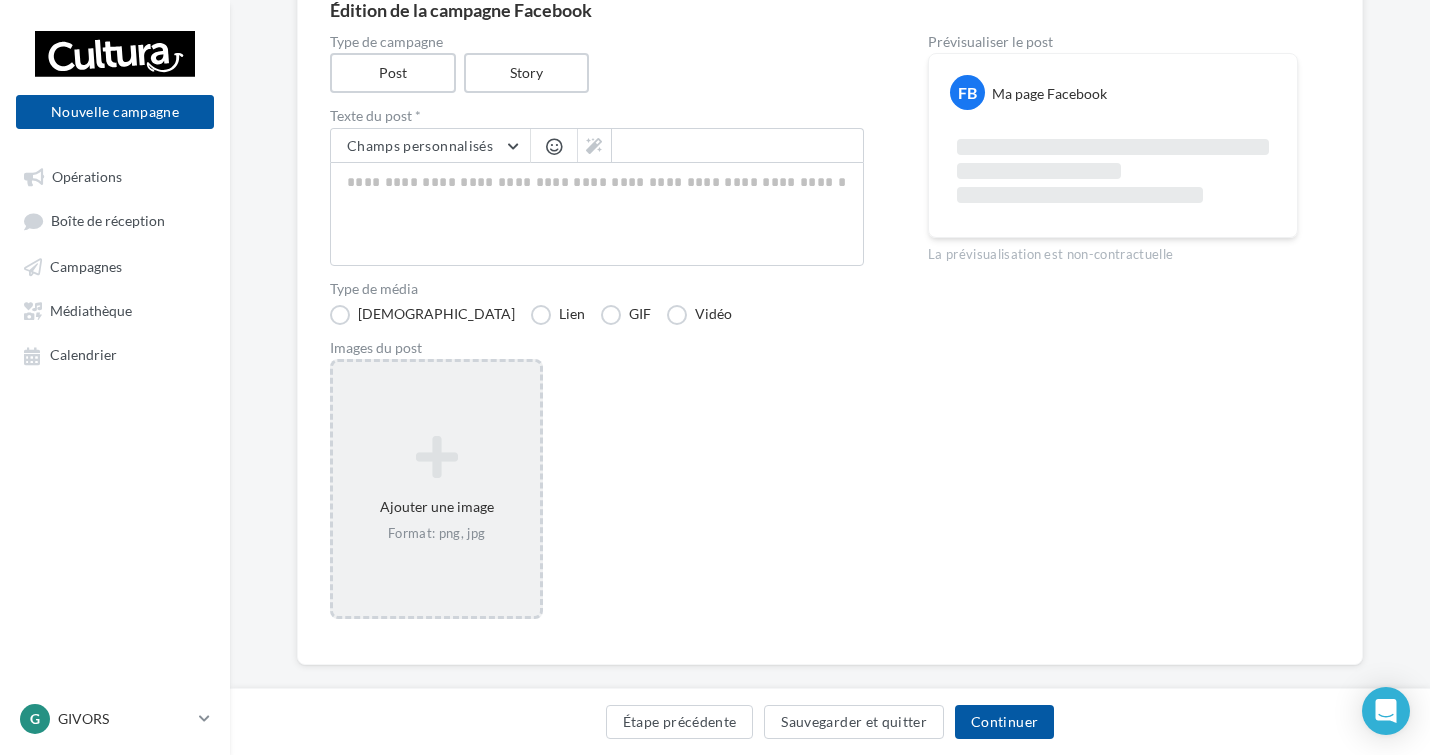 click at bounding box center (436, 457) 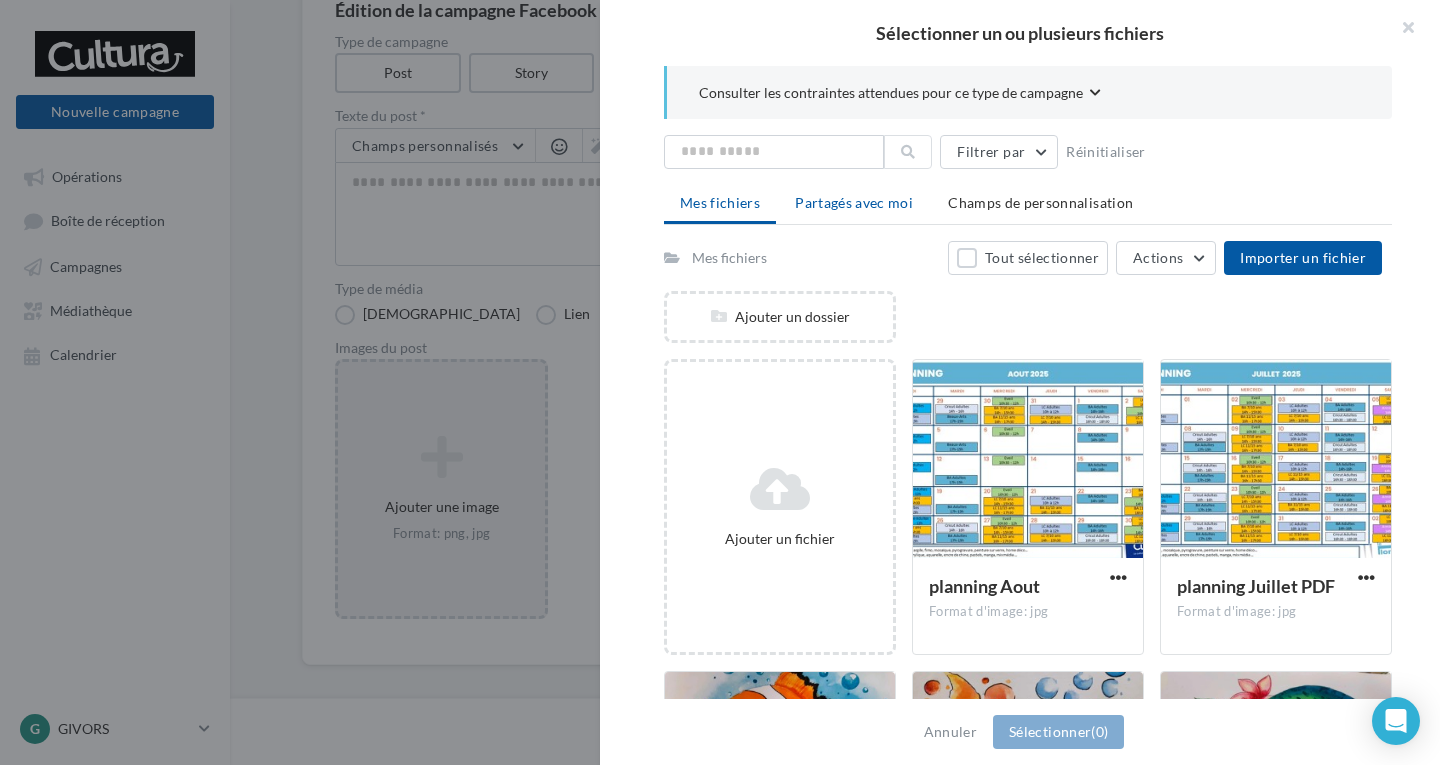 click on "Partagés avec moi" at bounding box center [854, 203] 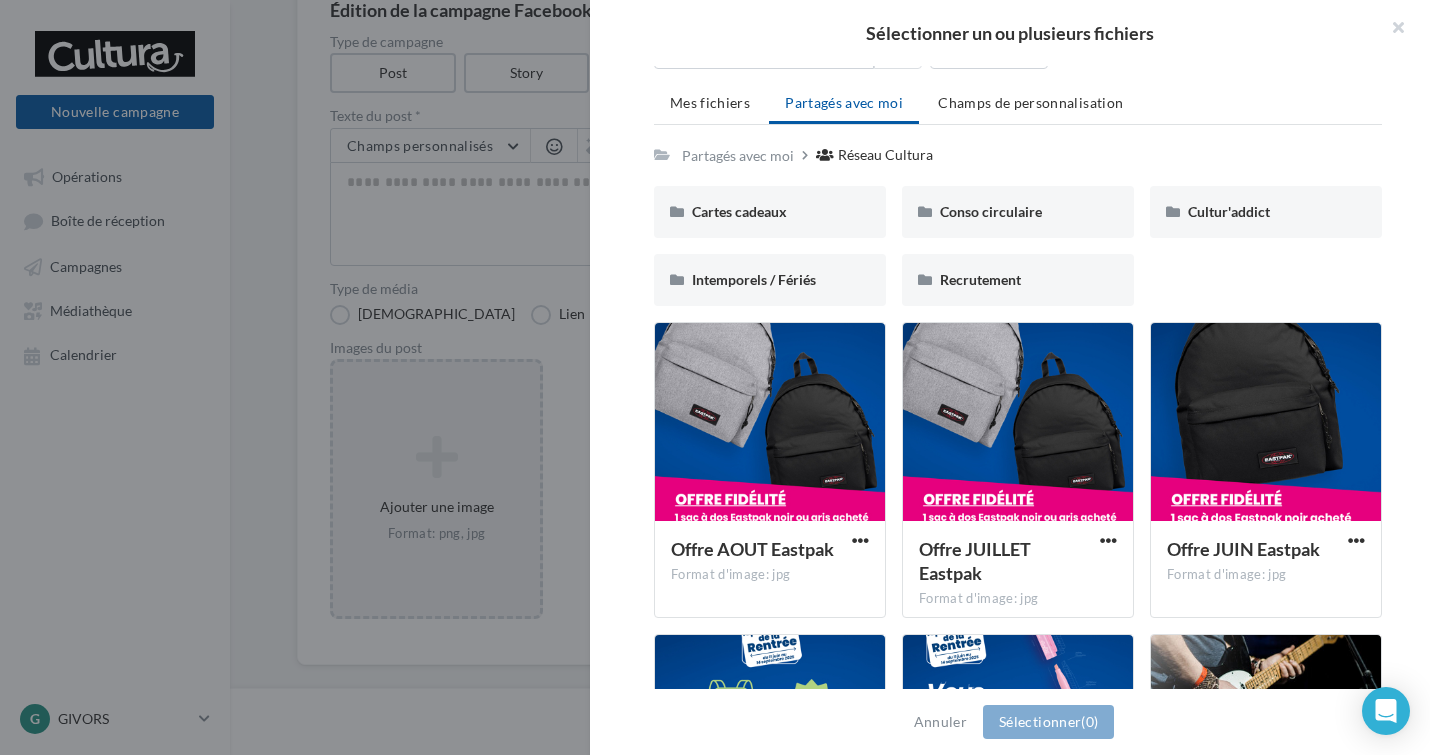 scroll, scrollTop: 0, scrollLeft: 0, axis: both 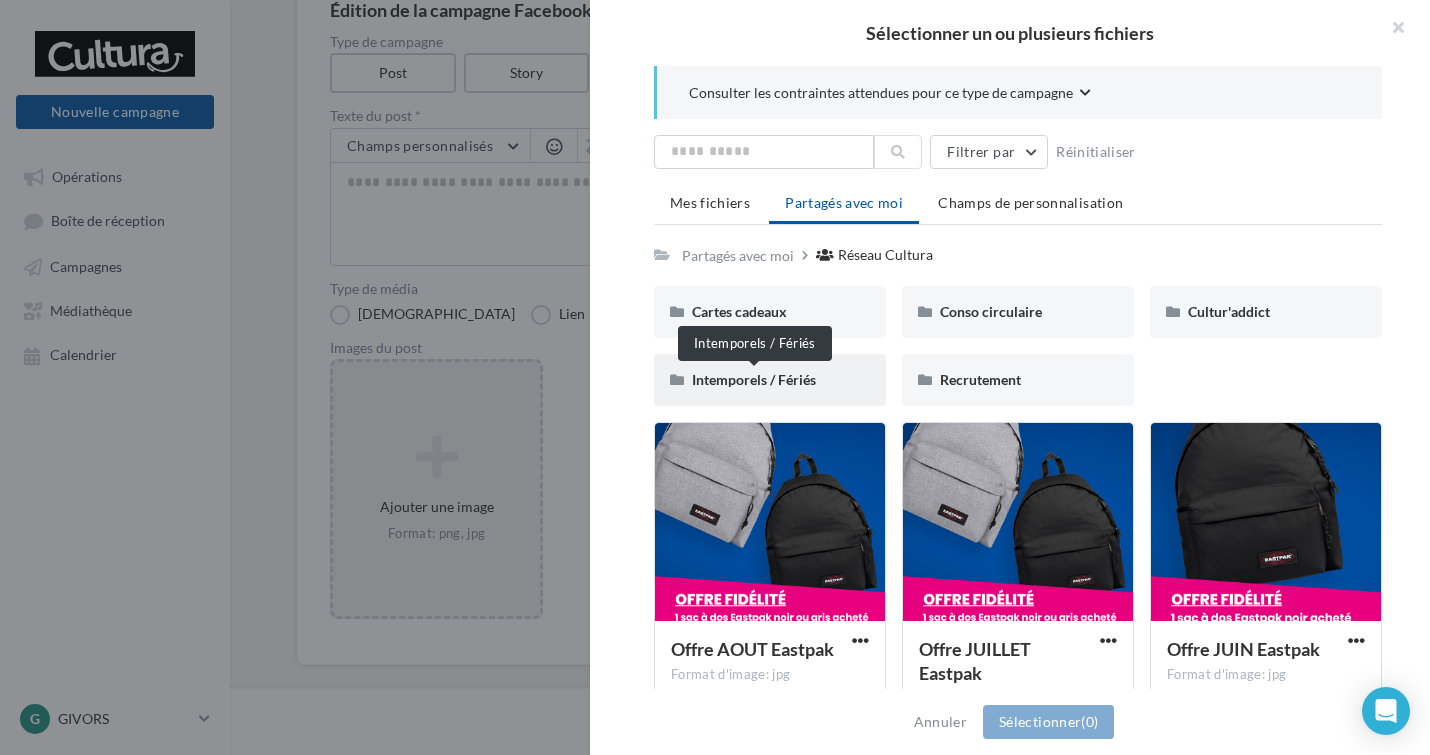 click on "Intemporels / Fériés" at bounding box center [754, 379] 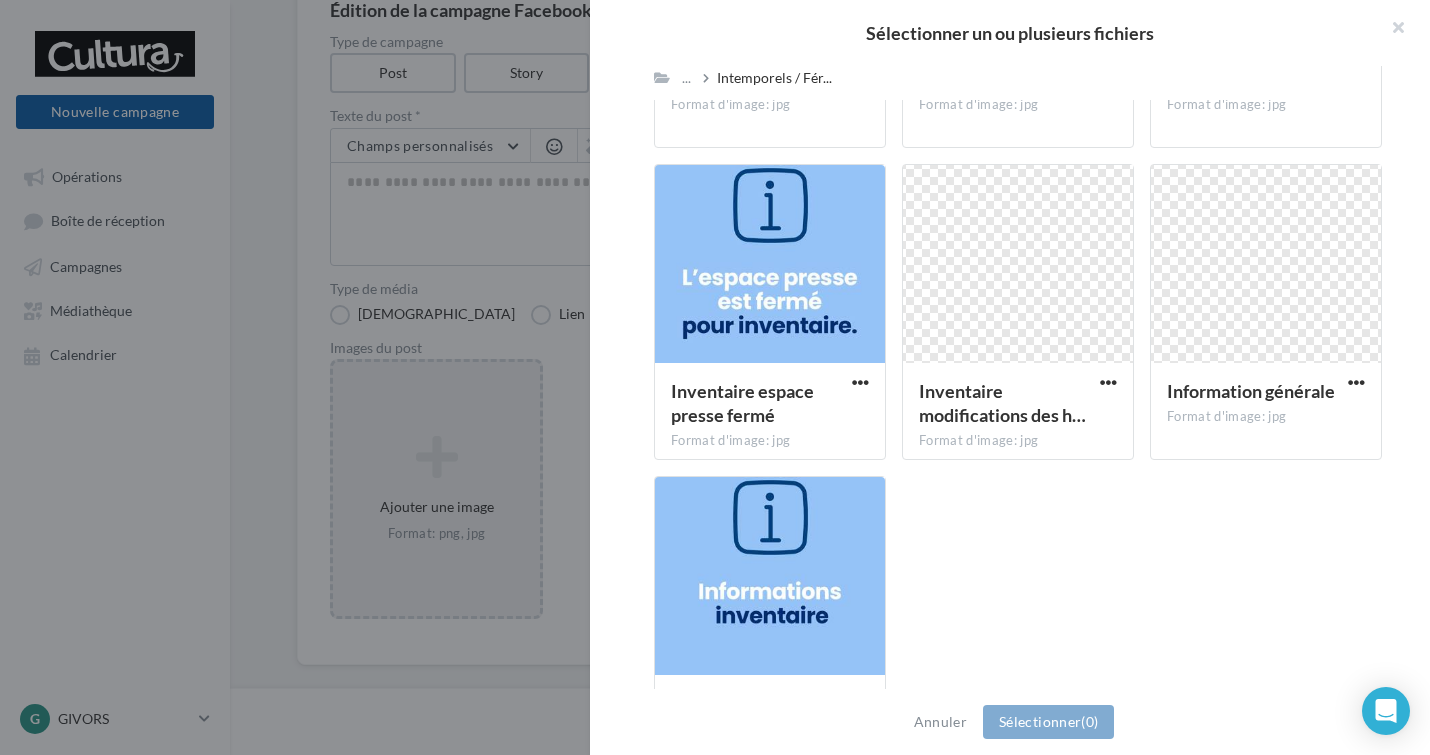 scroll, scrollTop: 4576, scrollLeft: 0, axis: vertical 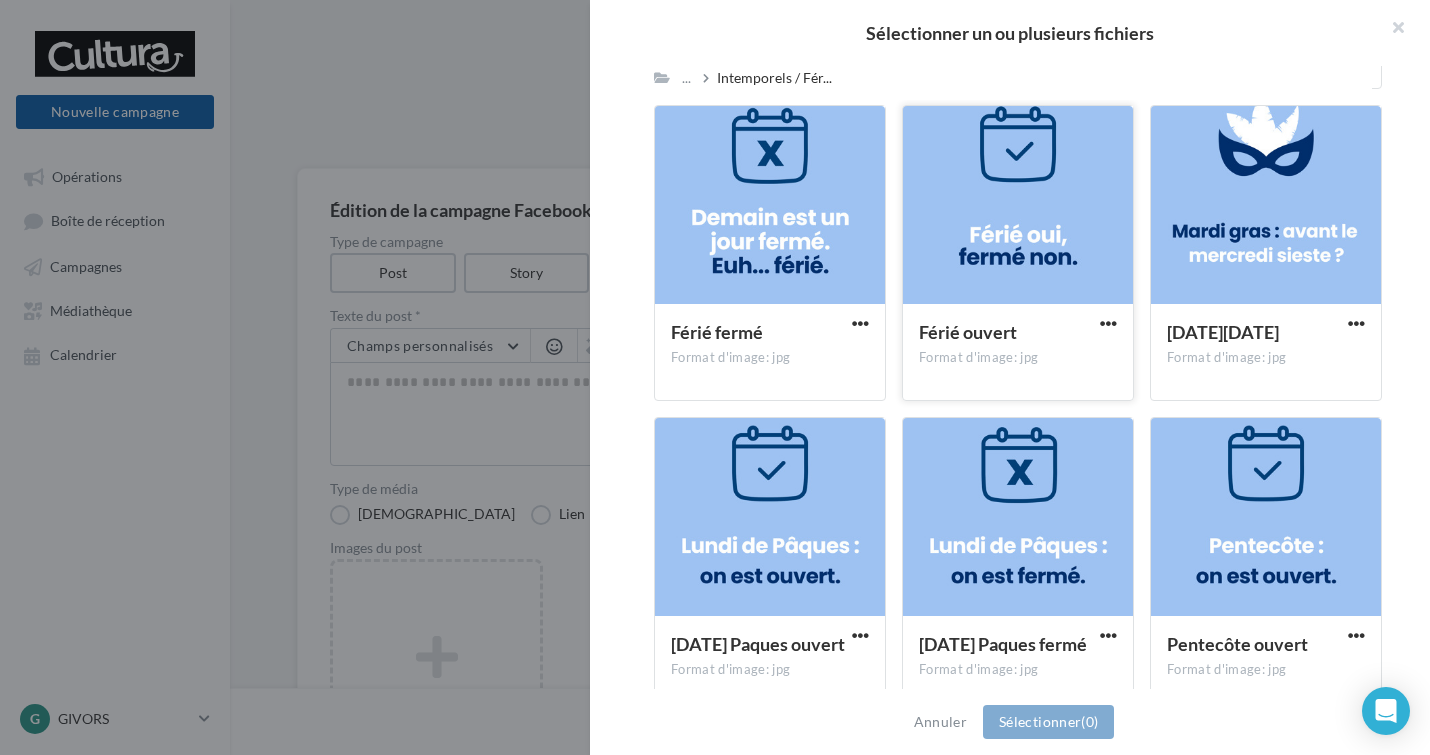 click at bounding box center [1018, 206] 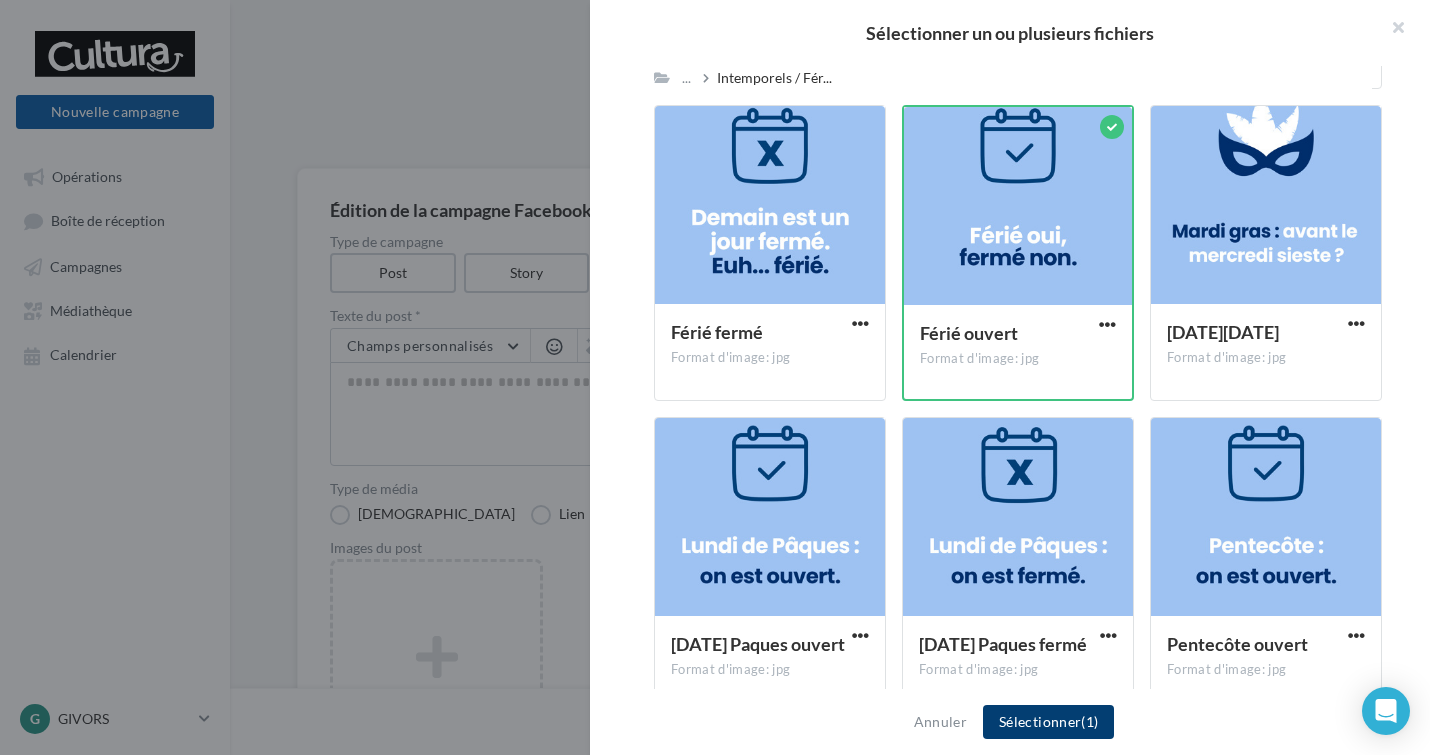click on "Sélectionner   (1)" at bounding box center [1048, 722] 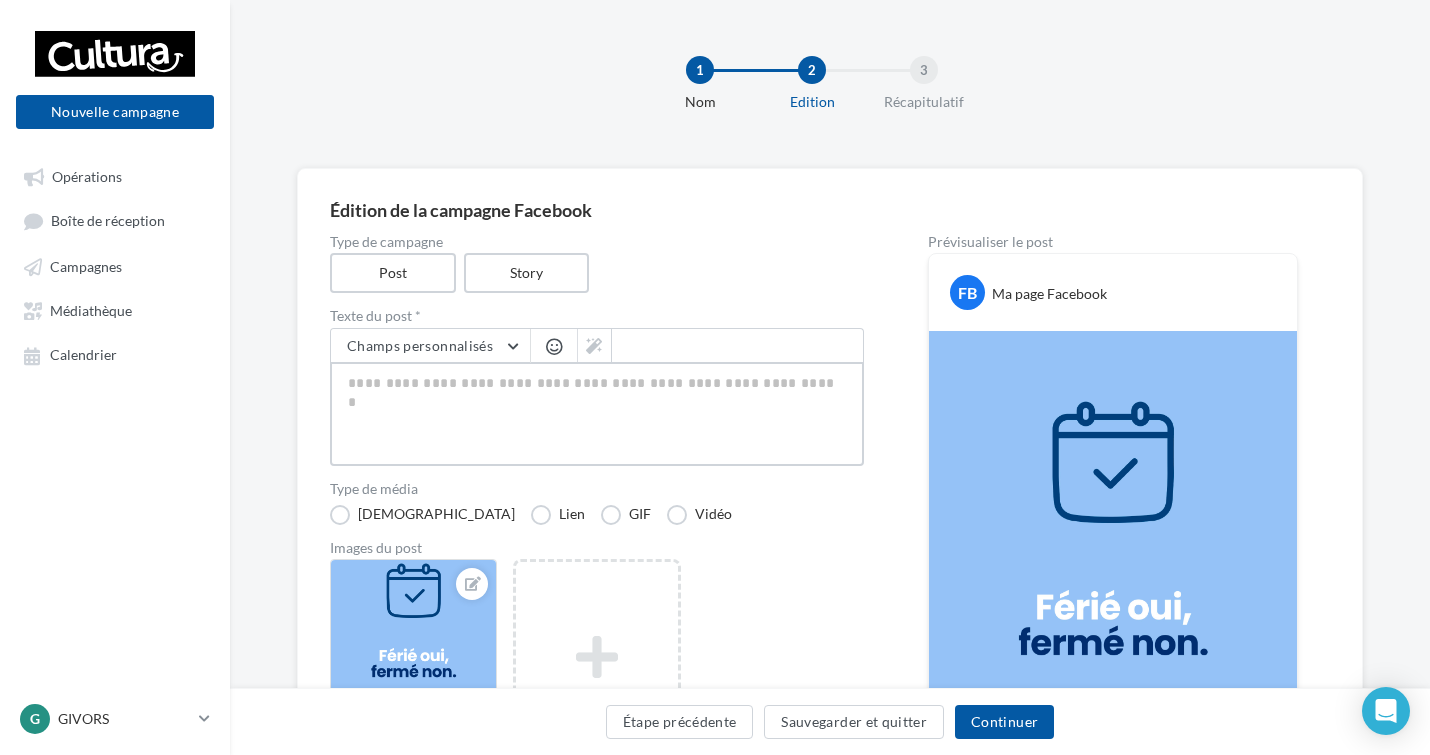 click at bounding box center (597, 414) 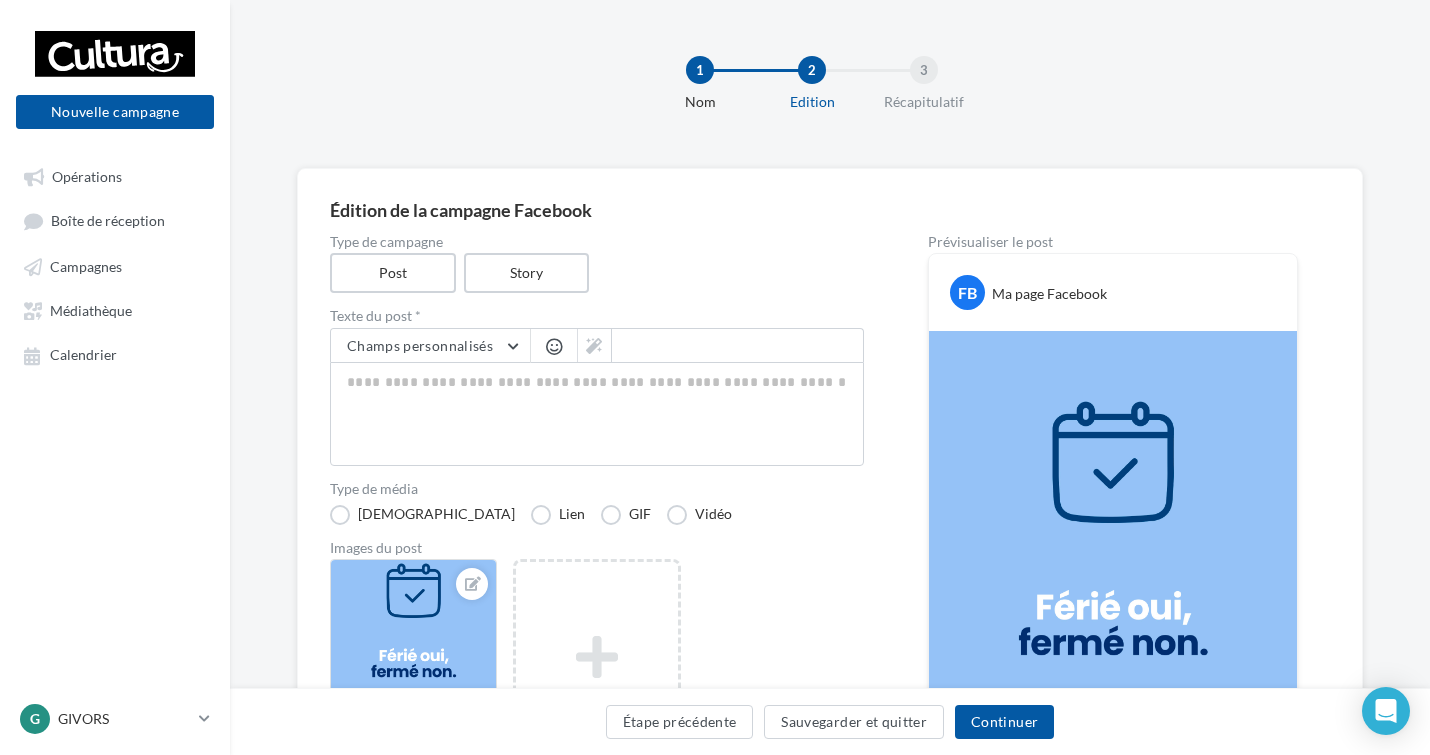 click at bounding box center [554, 346] 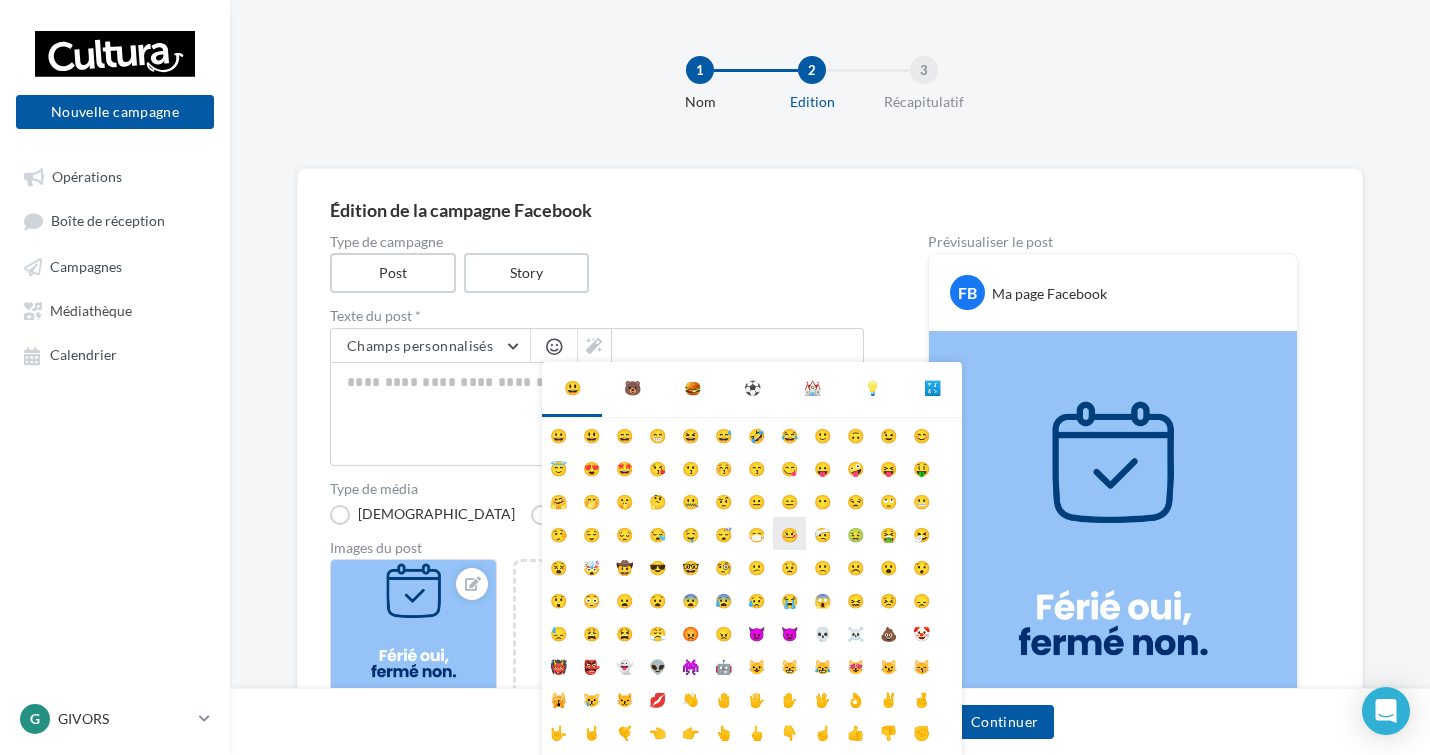 scroll, scrollTop: 79, scrollLeft: 0, axis: vertical 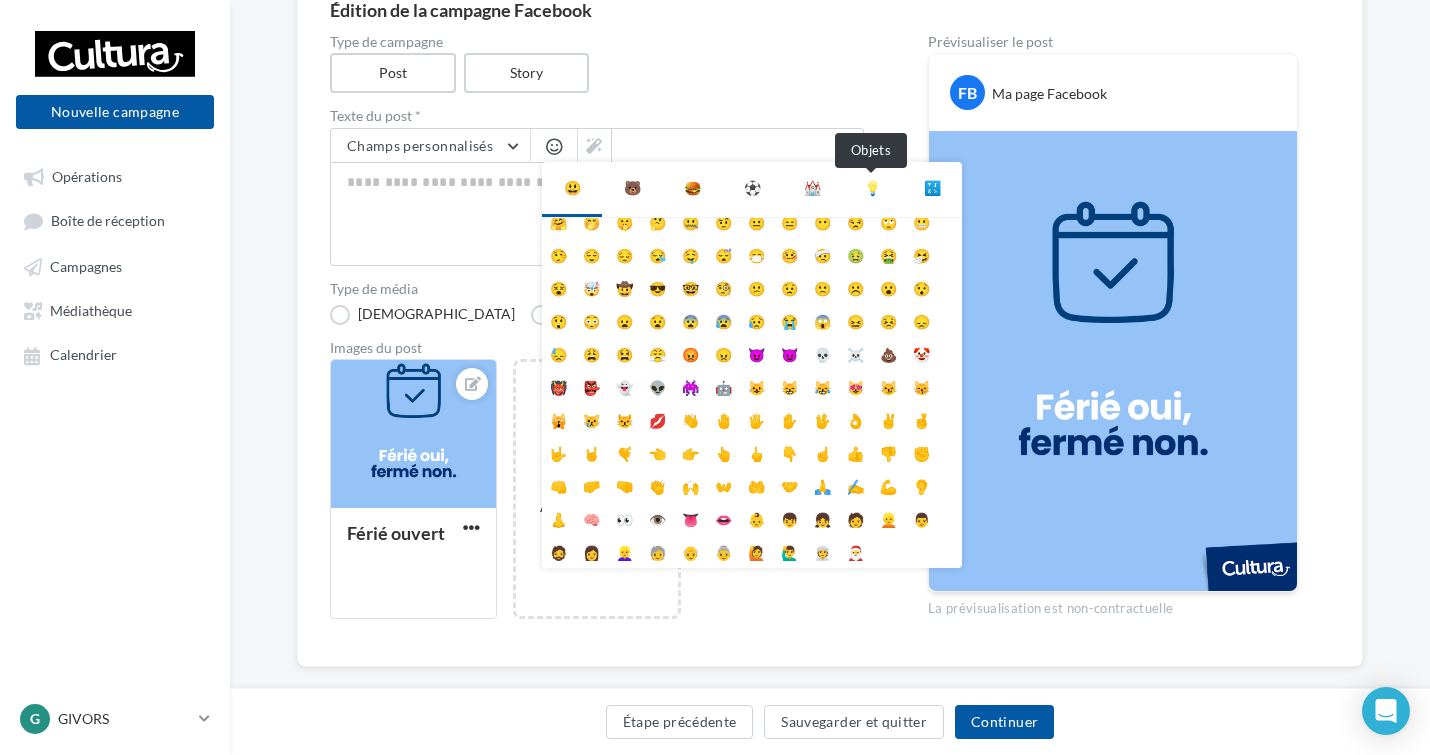 click on "💡" at bounding box center (872, 188) 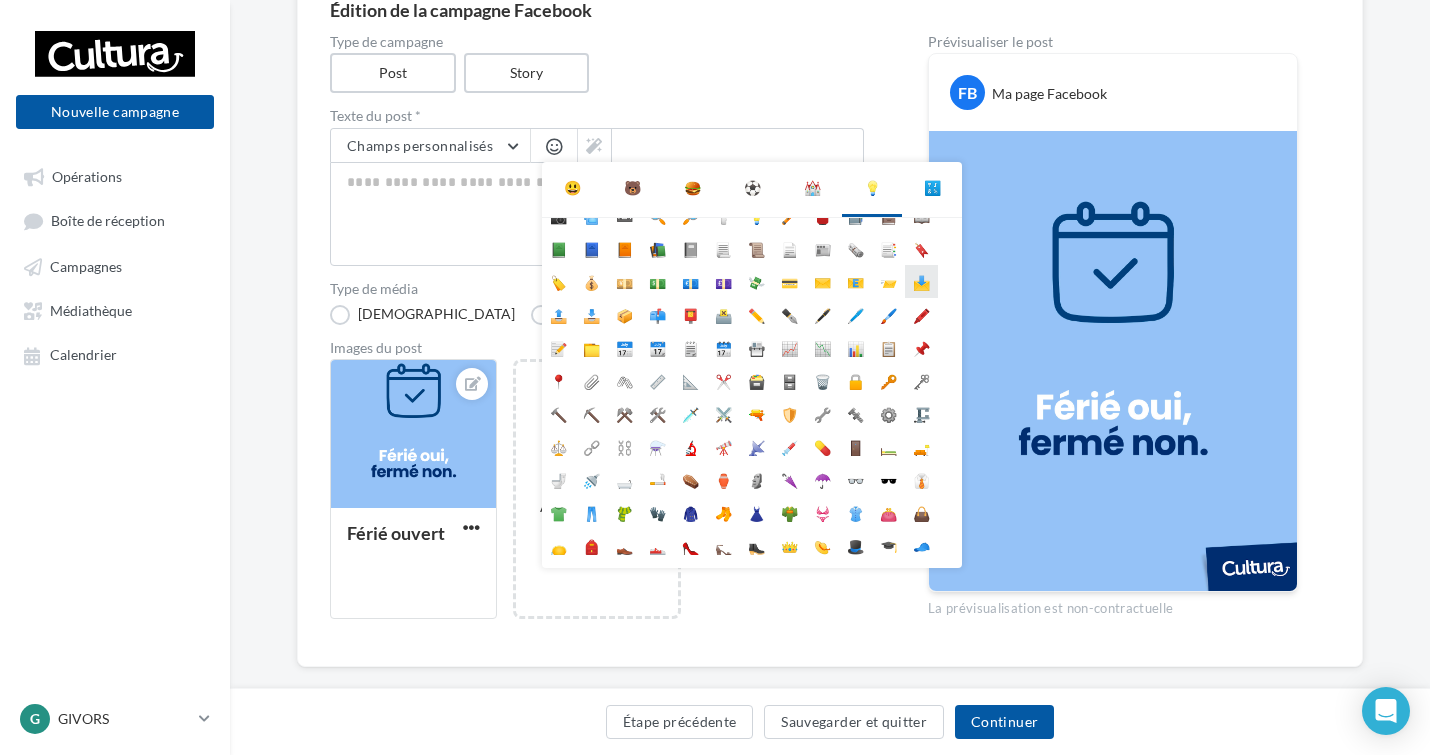scroll, scrollTop: 178, scrollLeft: 0, axis: vertical 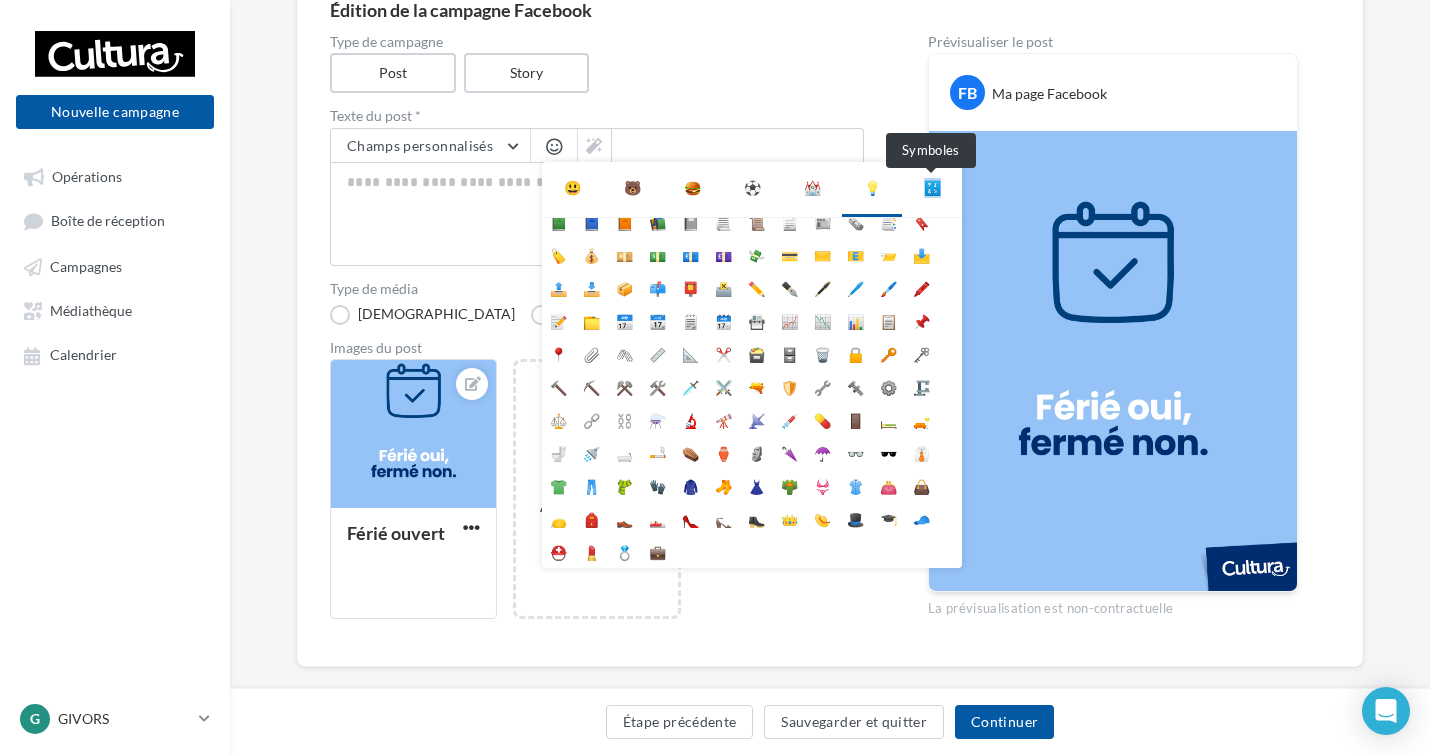 click on "🔣" at bounding box center (932, 188) 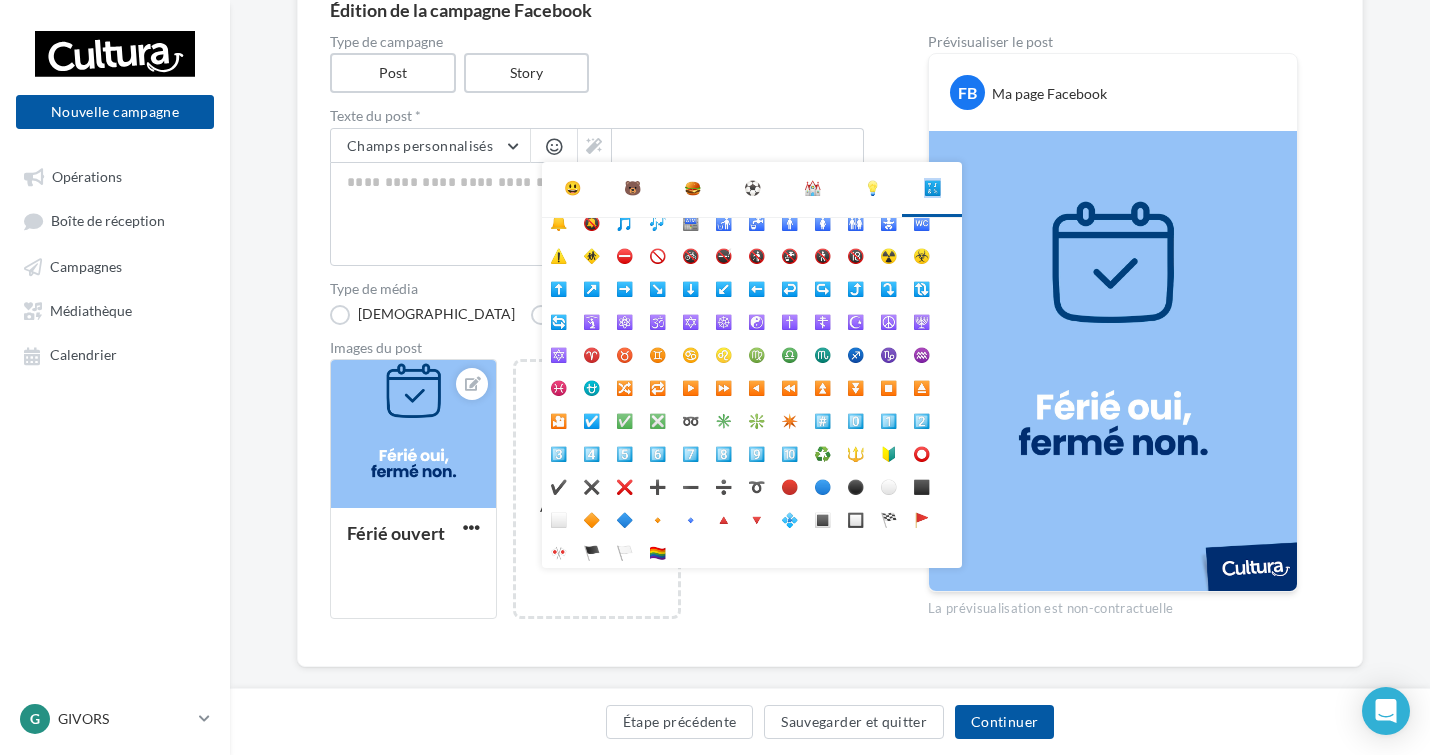 scroll, scrollTop: 112, scrollLeft: 0, axis: vertical 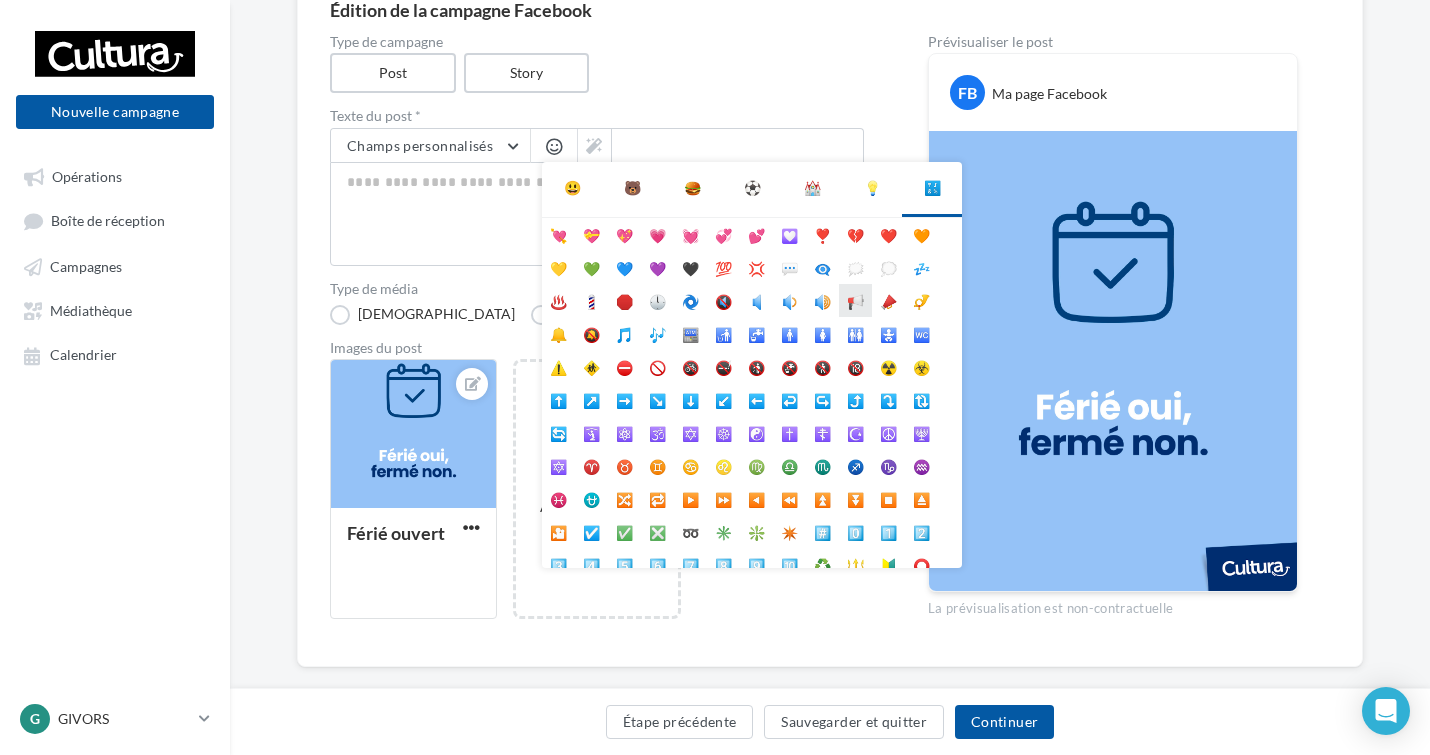 click on "📢" at bounding box center [855, 300] 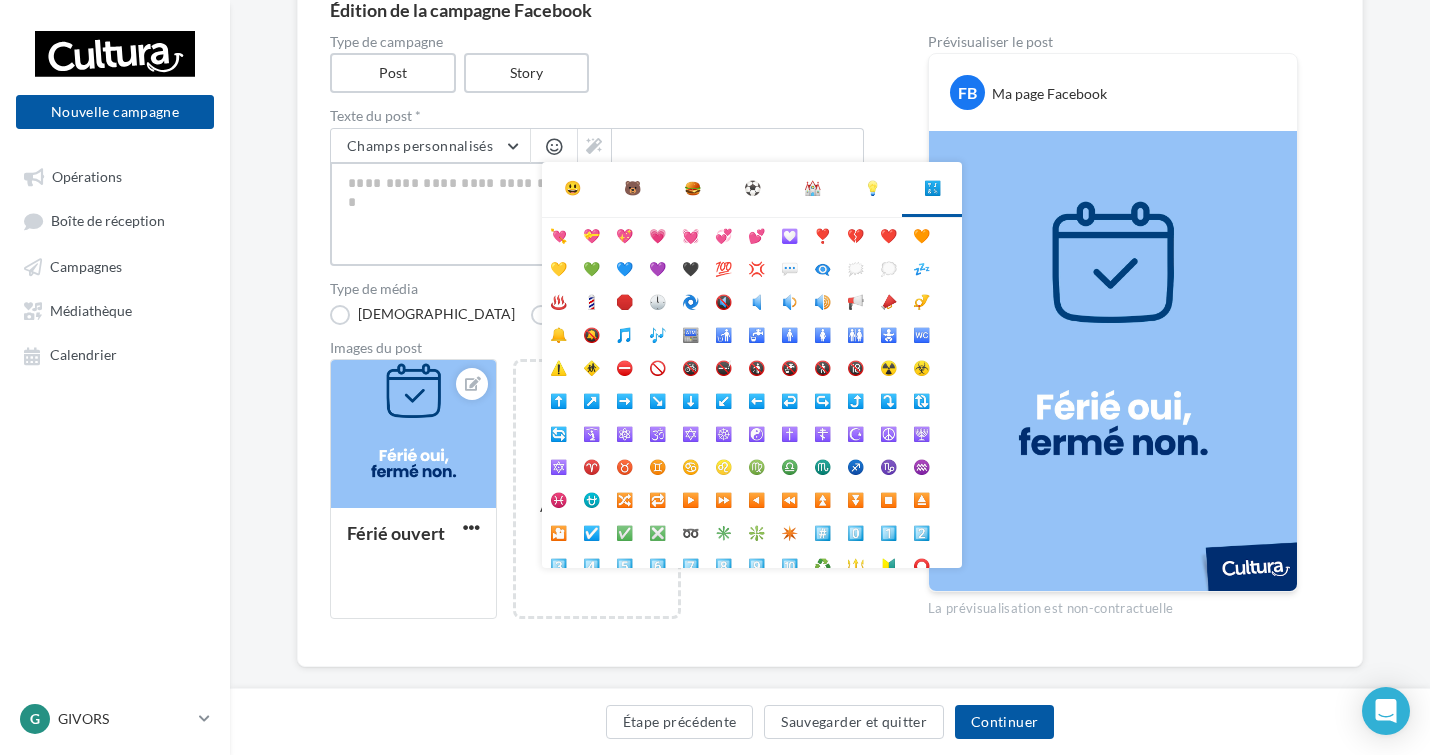 type on "**" 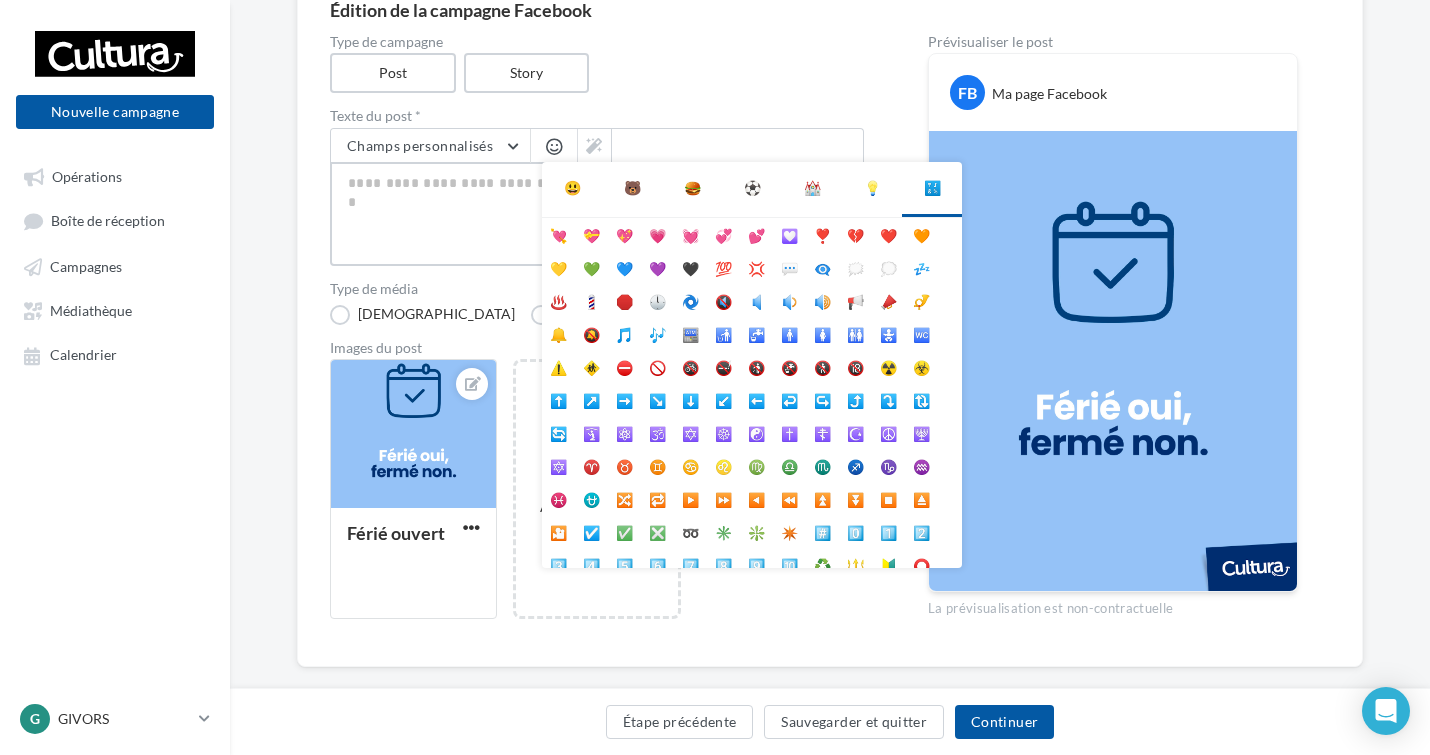 type on "**" 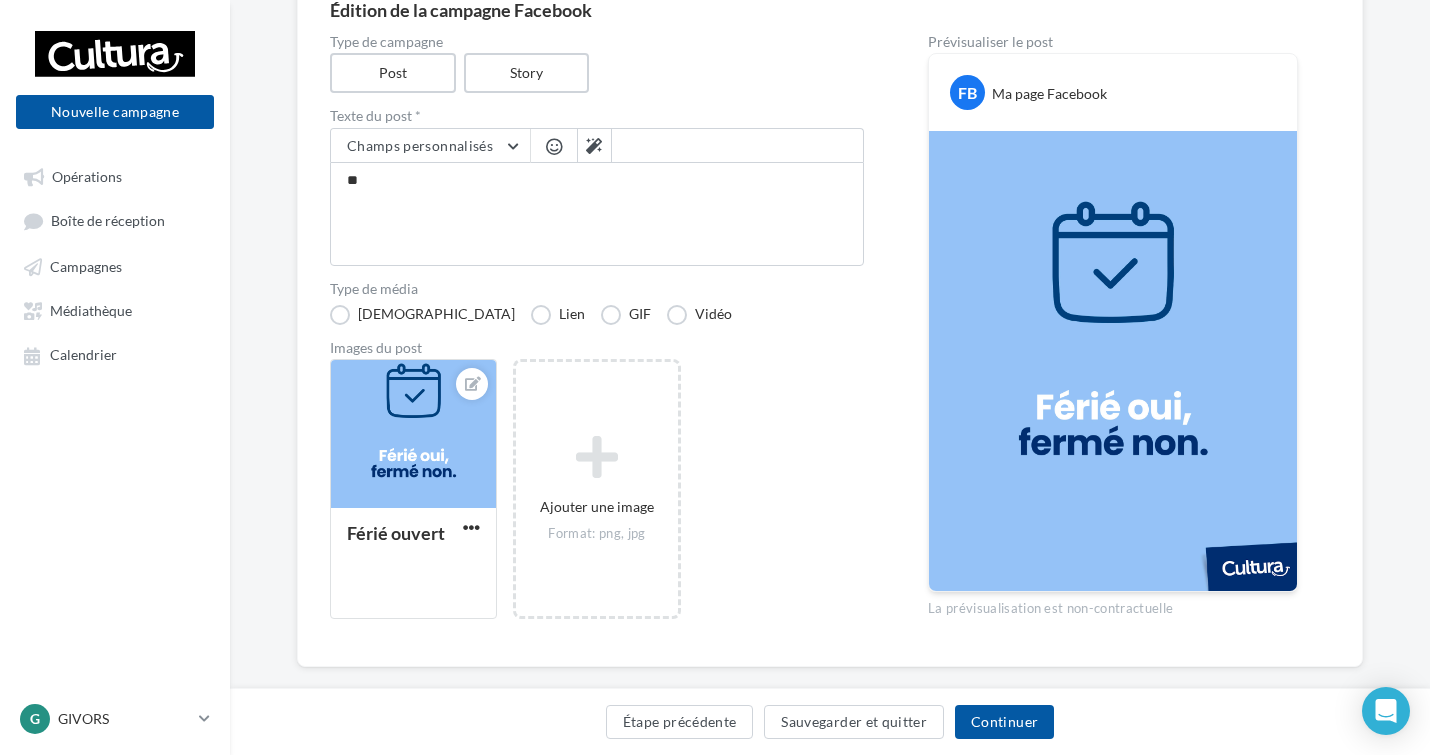 click at bounding box center (554, 148) 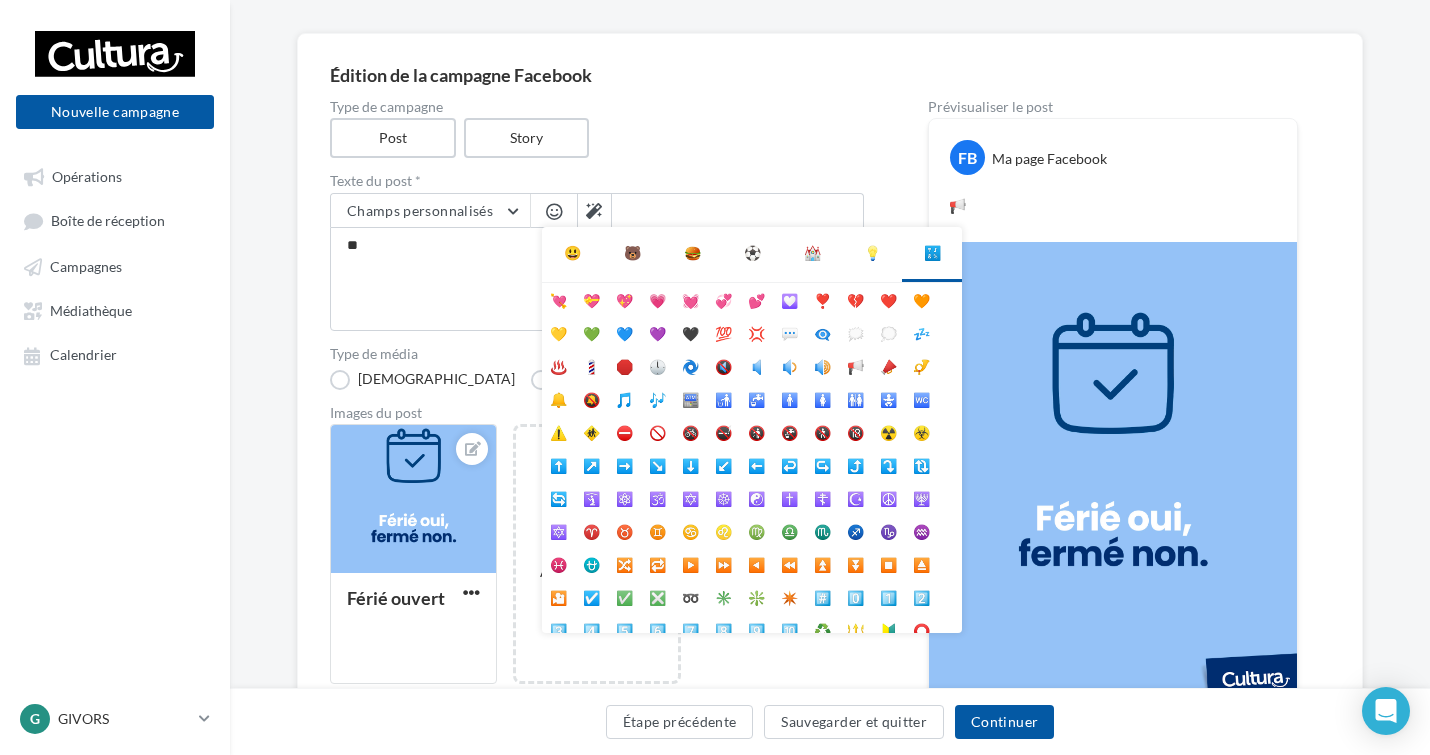 scroll, scrollTop: 100, scrollLeft: 0, axis: vertical 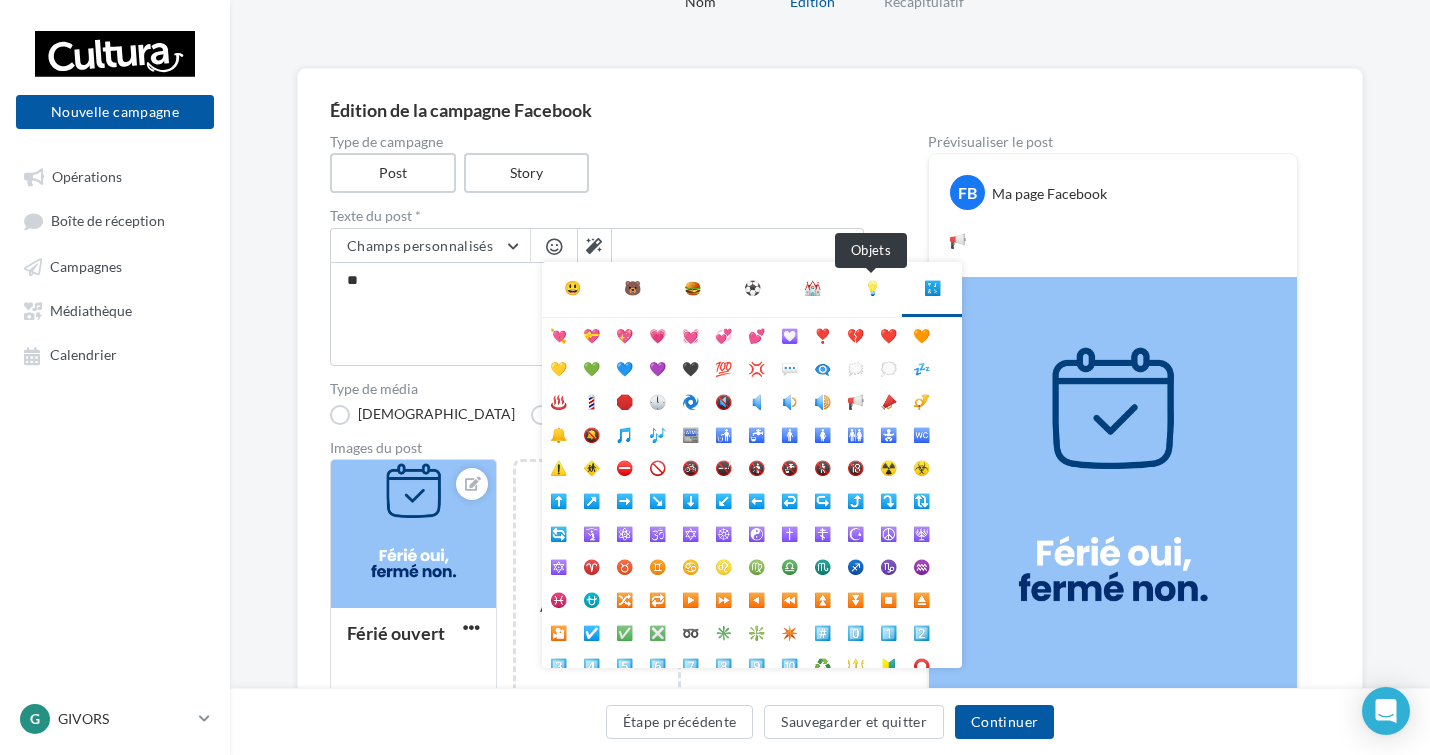 click on "💡" at bounding box center [872, 288] 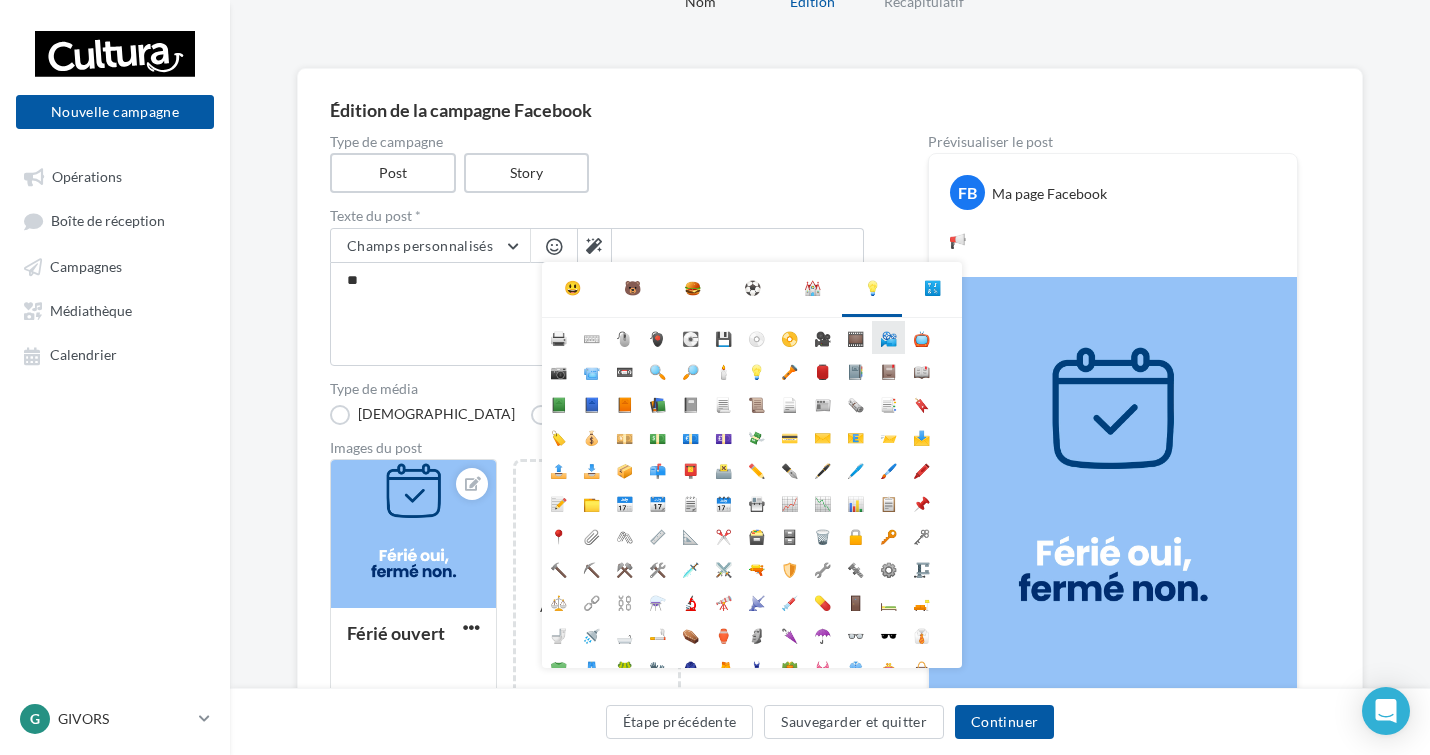 scroll, scrollTop: 0, scrollLeft: 0, axis: both 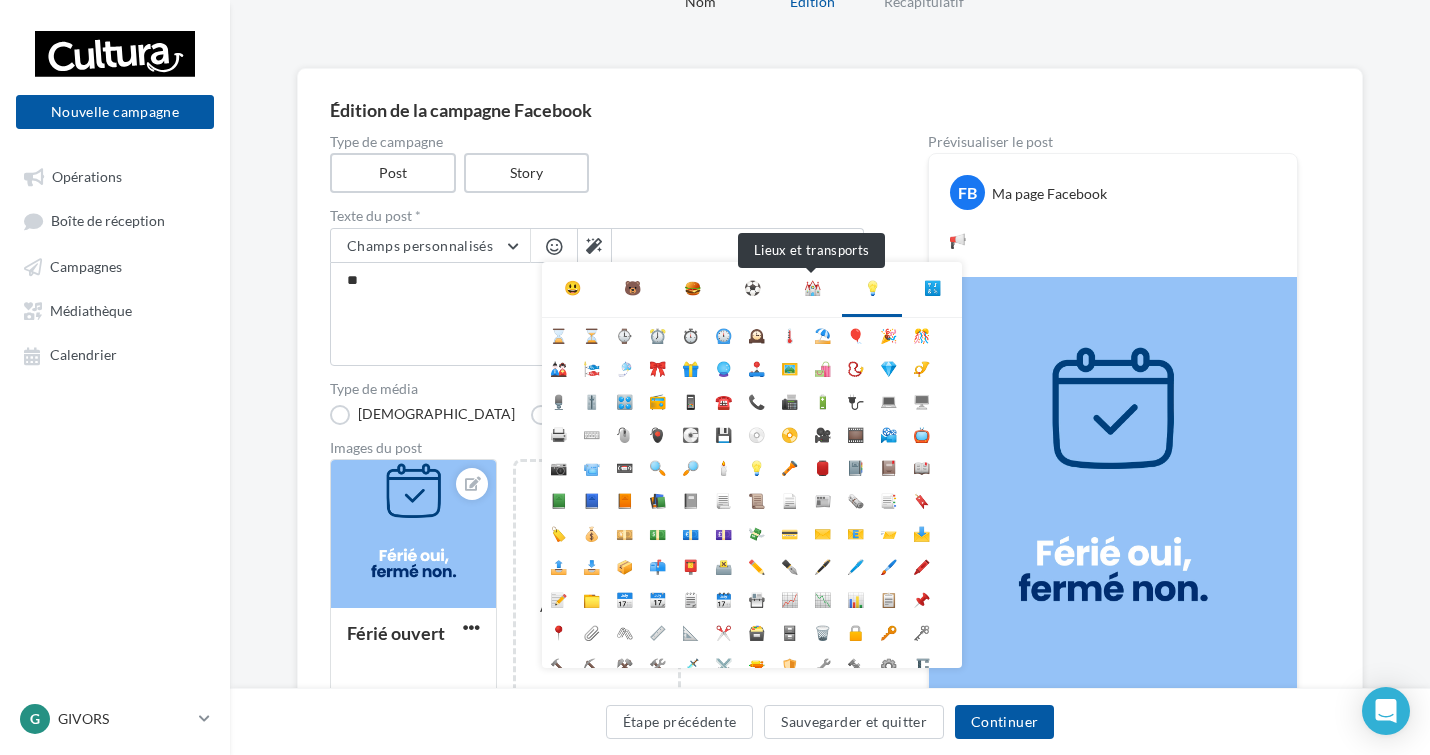click on "⛪" at bounding box center [812, 288] 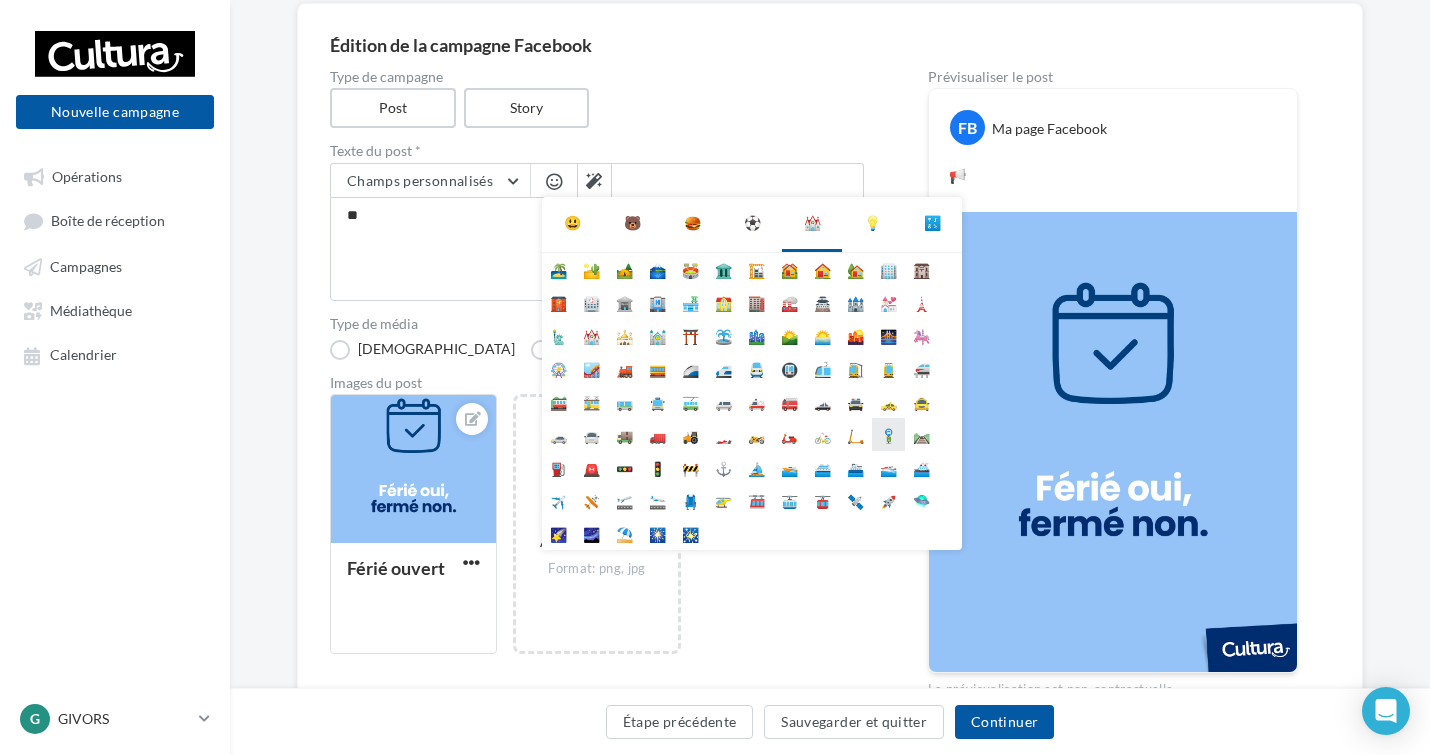 scroll, scrollTop: 200, scrollLeft: 0, axis: vertical 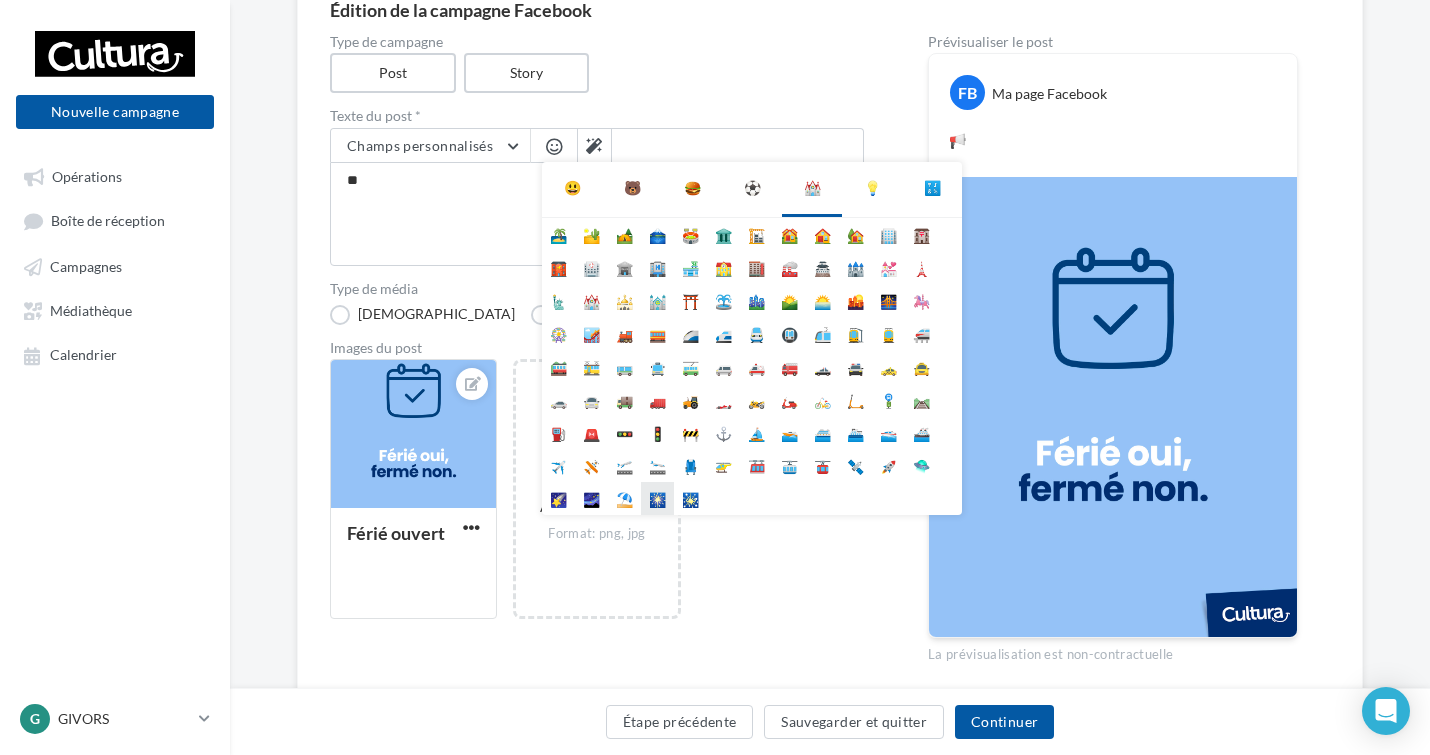 click on "🎆" at bounding box center (657, 498) 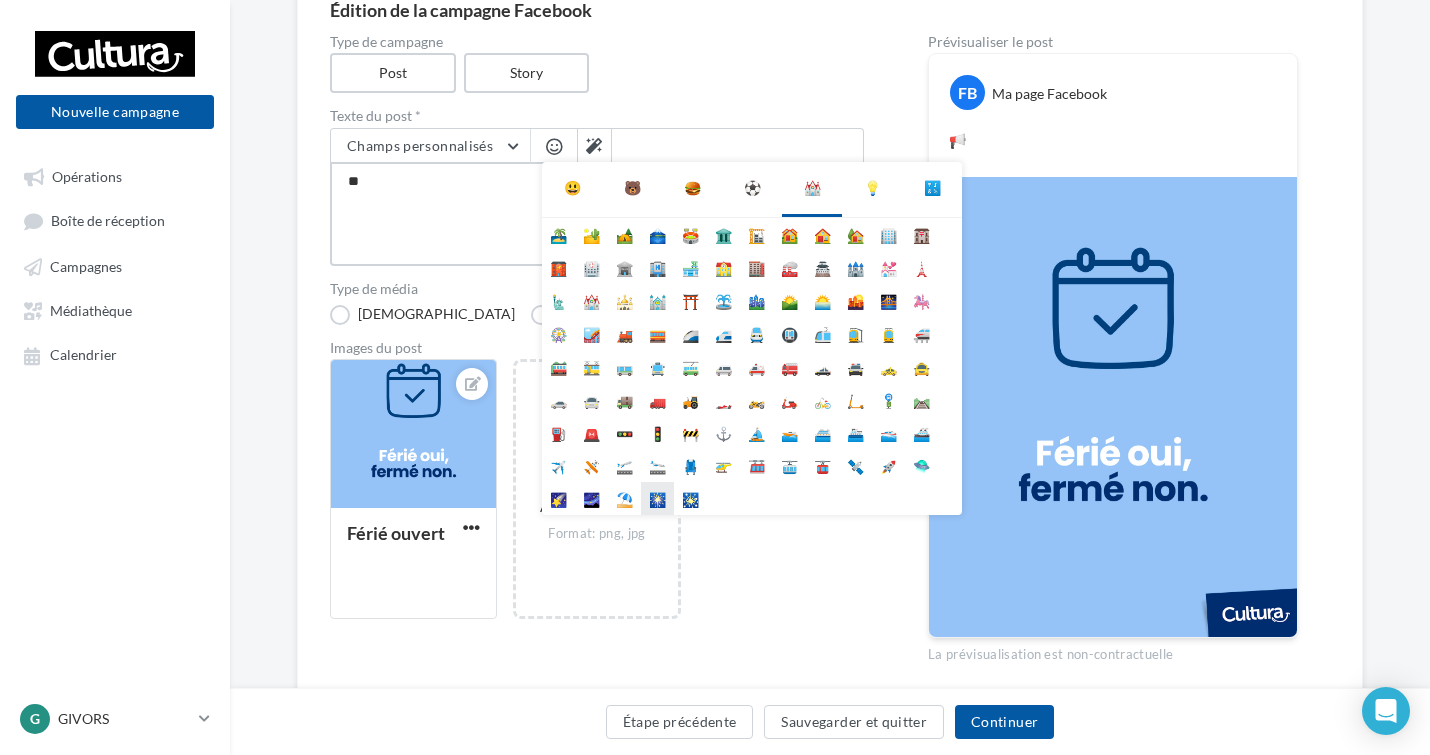 type on "*****" 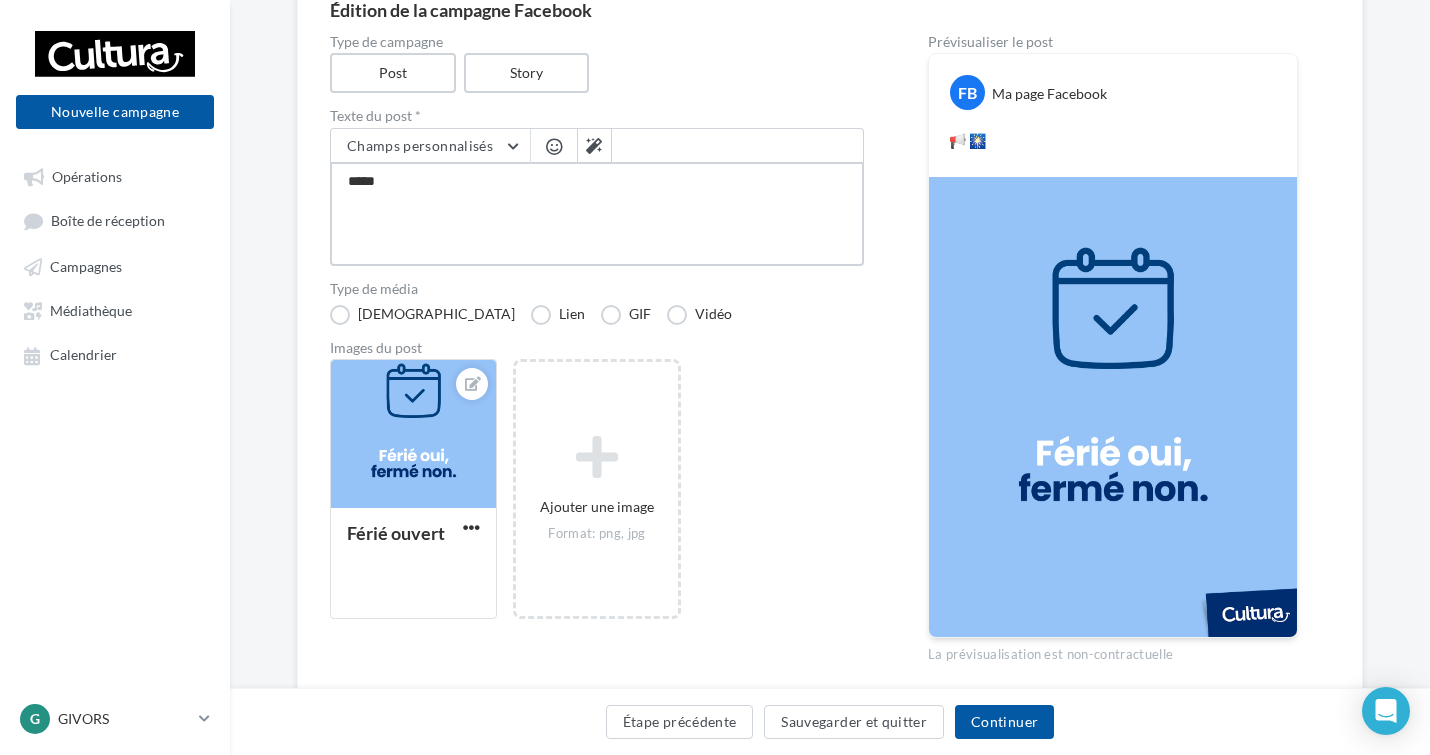 type on "******" 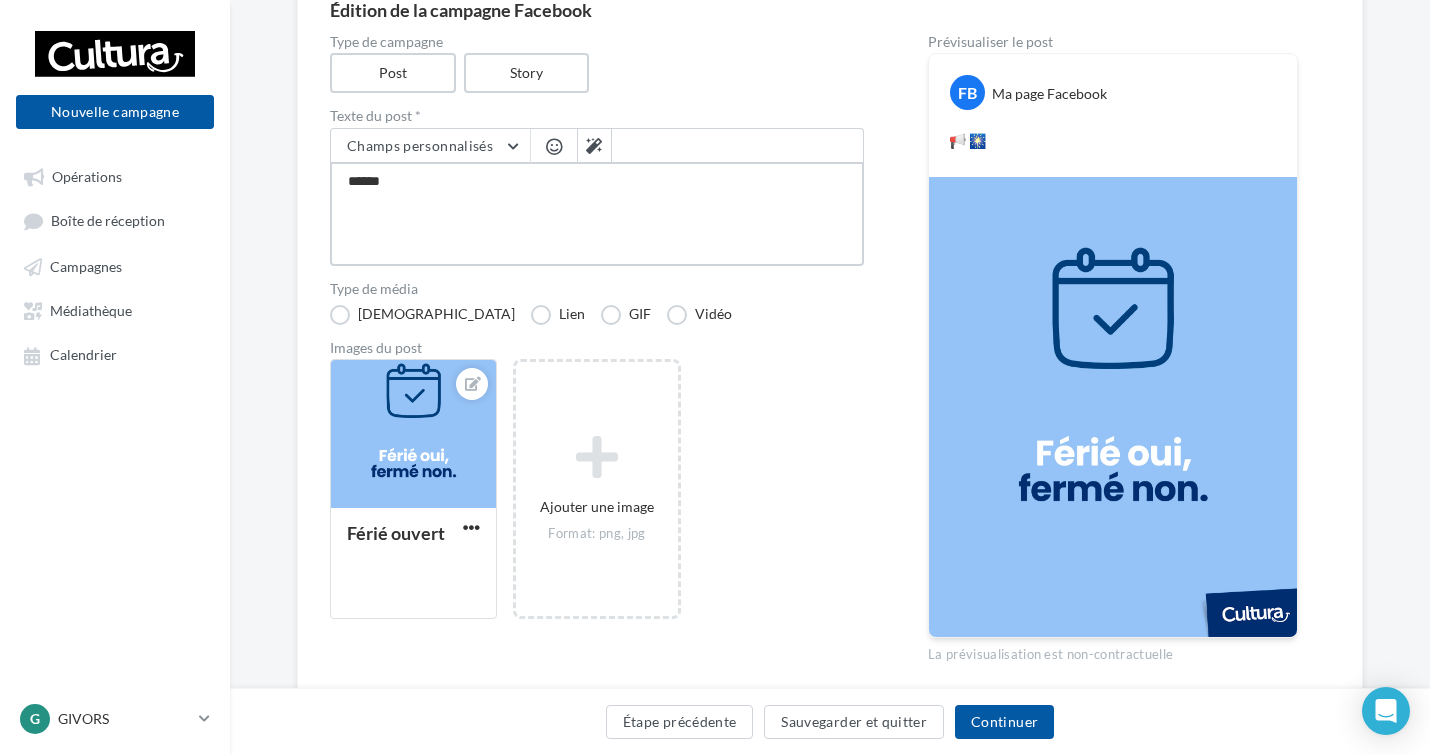 type on "*******" 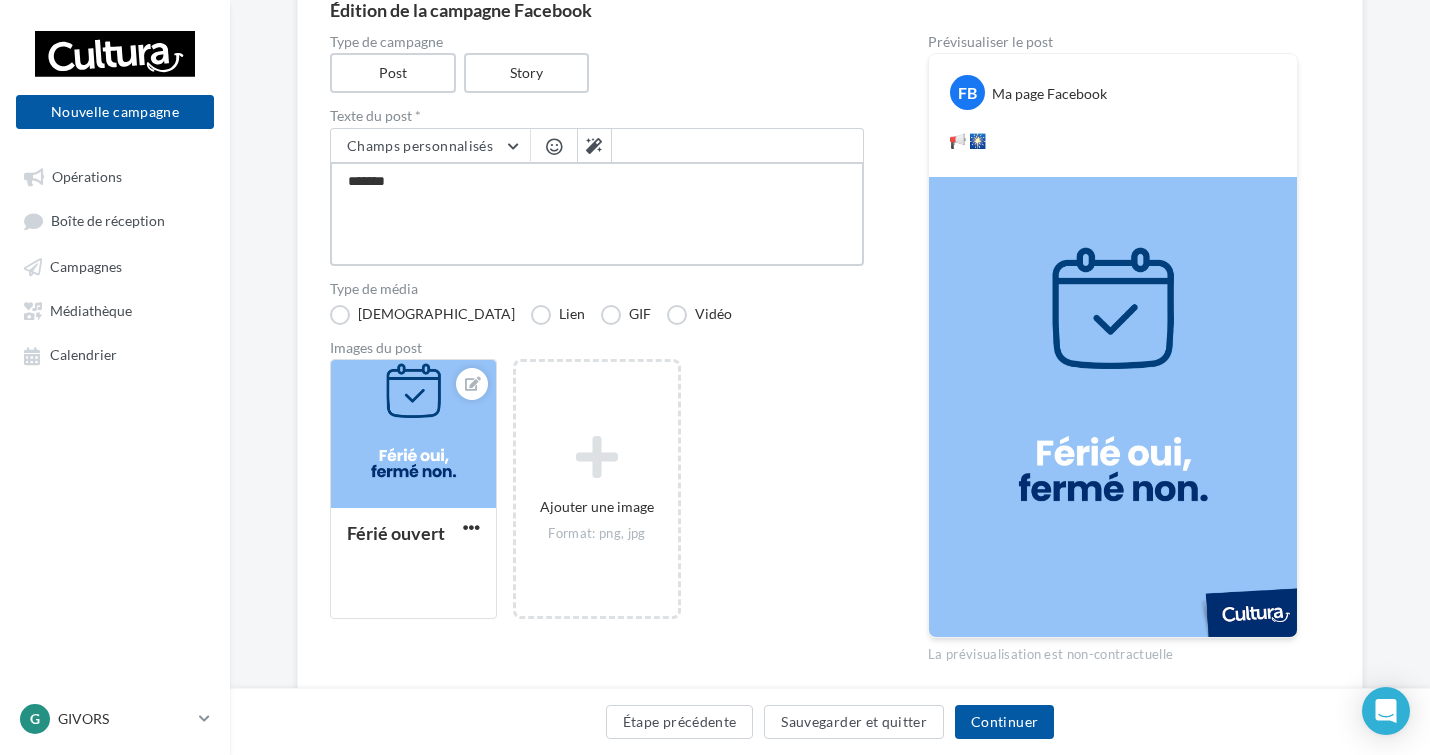 type on "********" 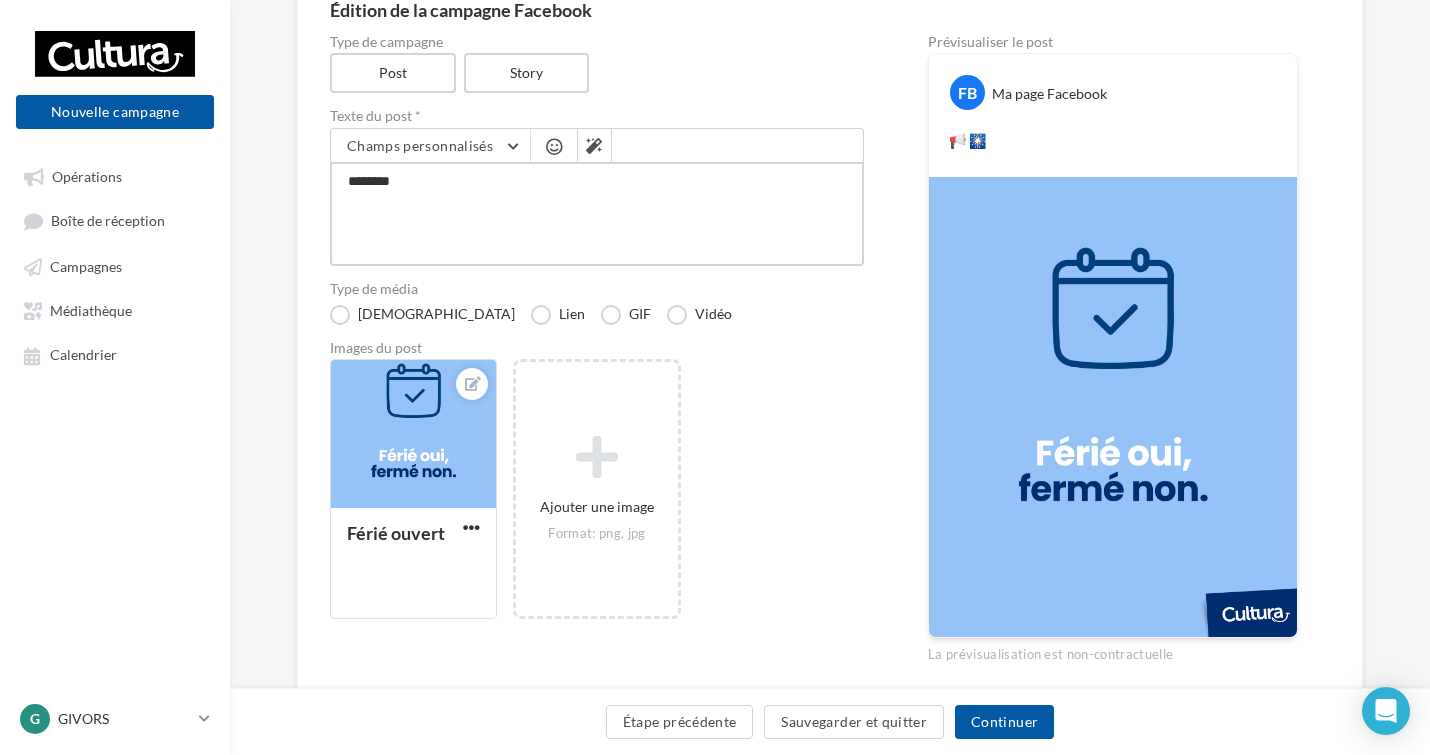 type on "*********" 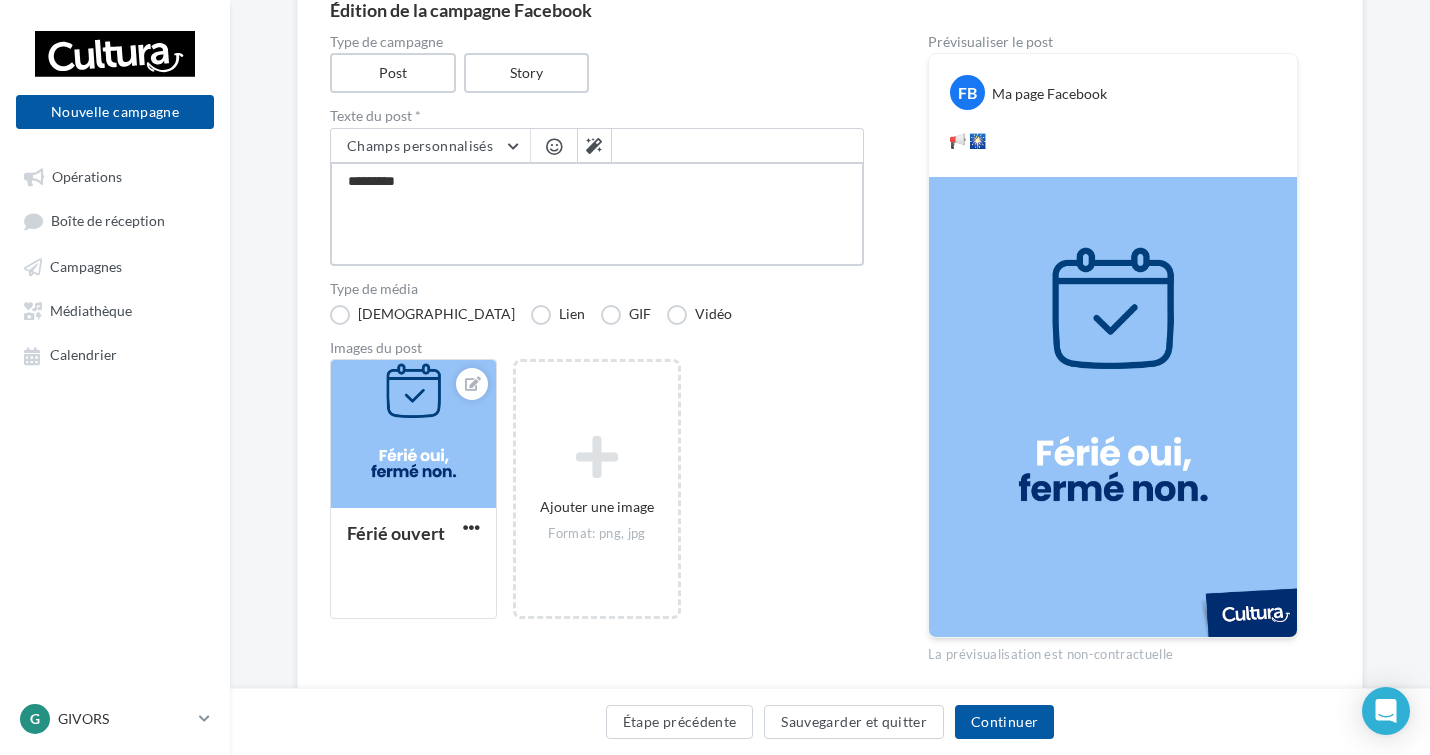 type on "**********" 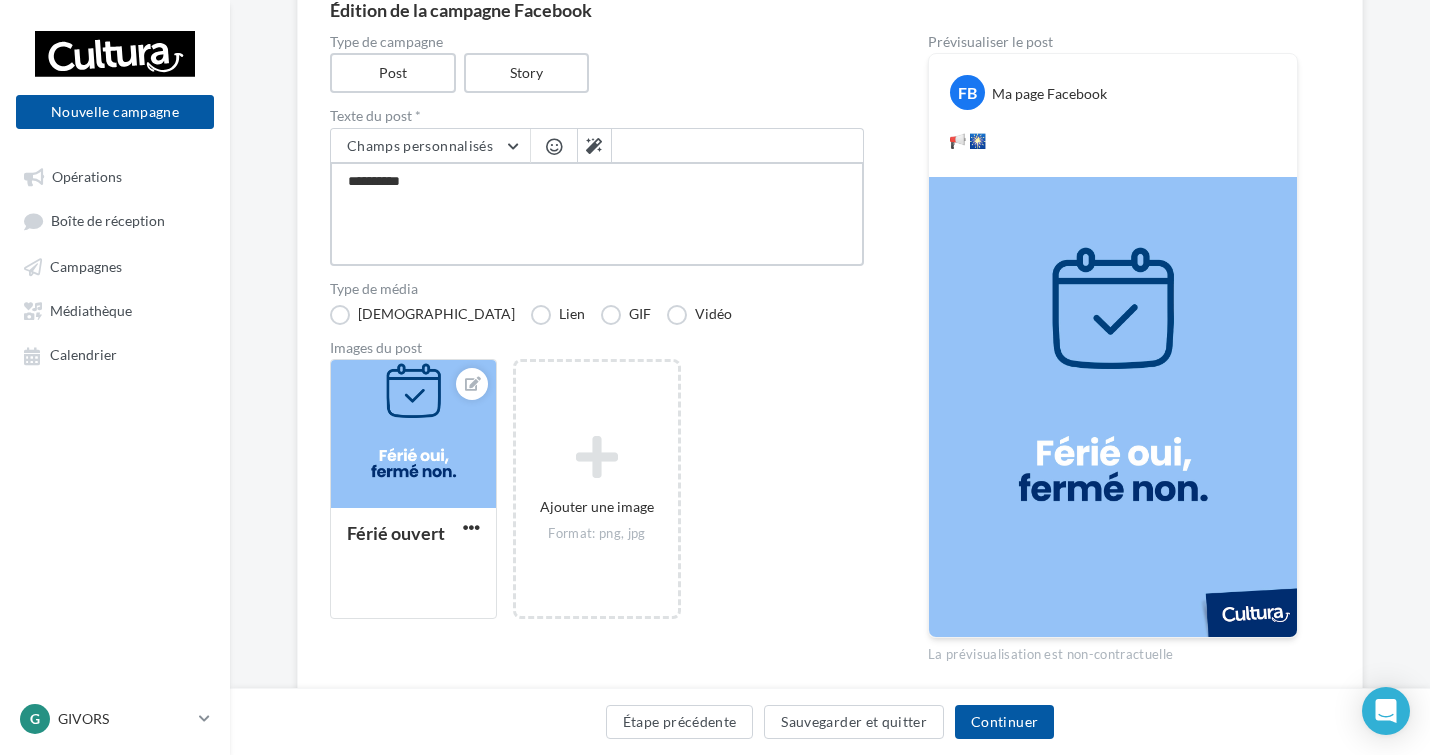 type on "**********" 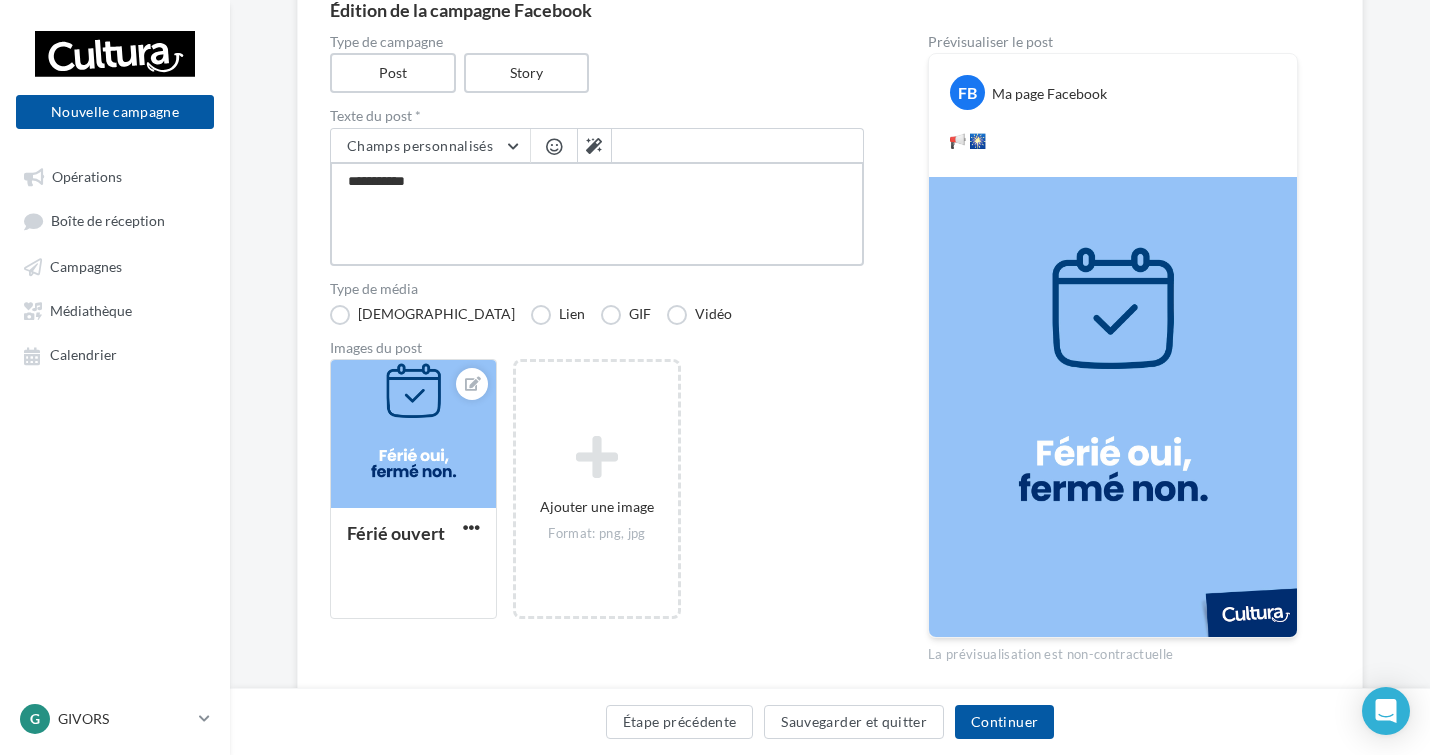 type on "**********" 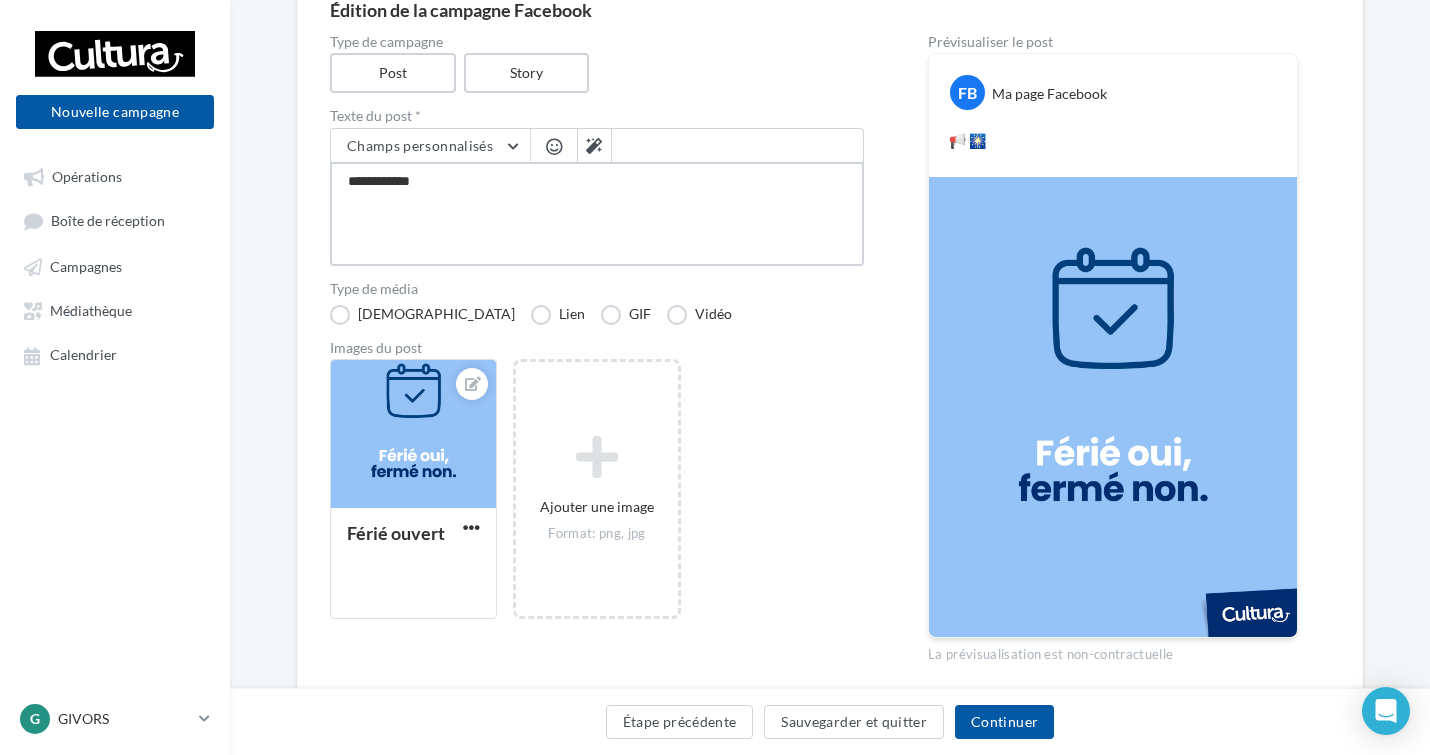type on "**********" 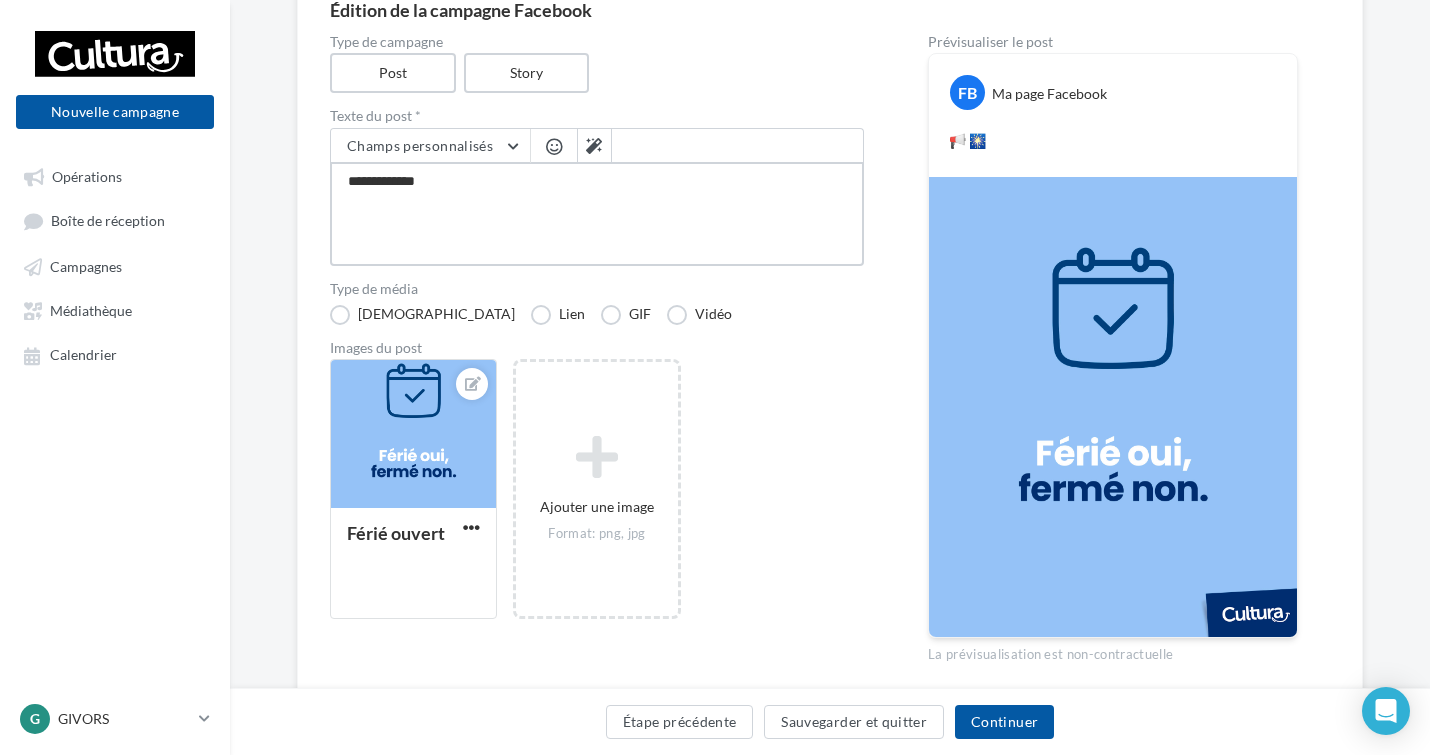 type on "**********" 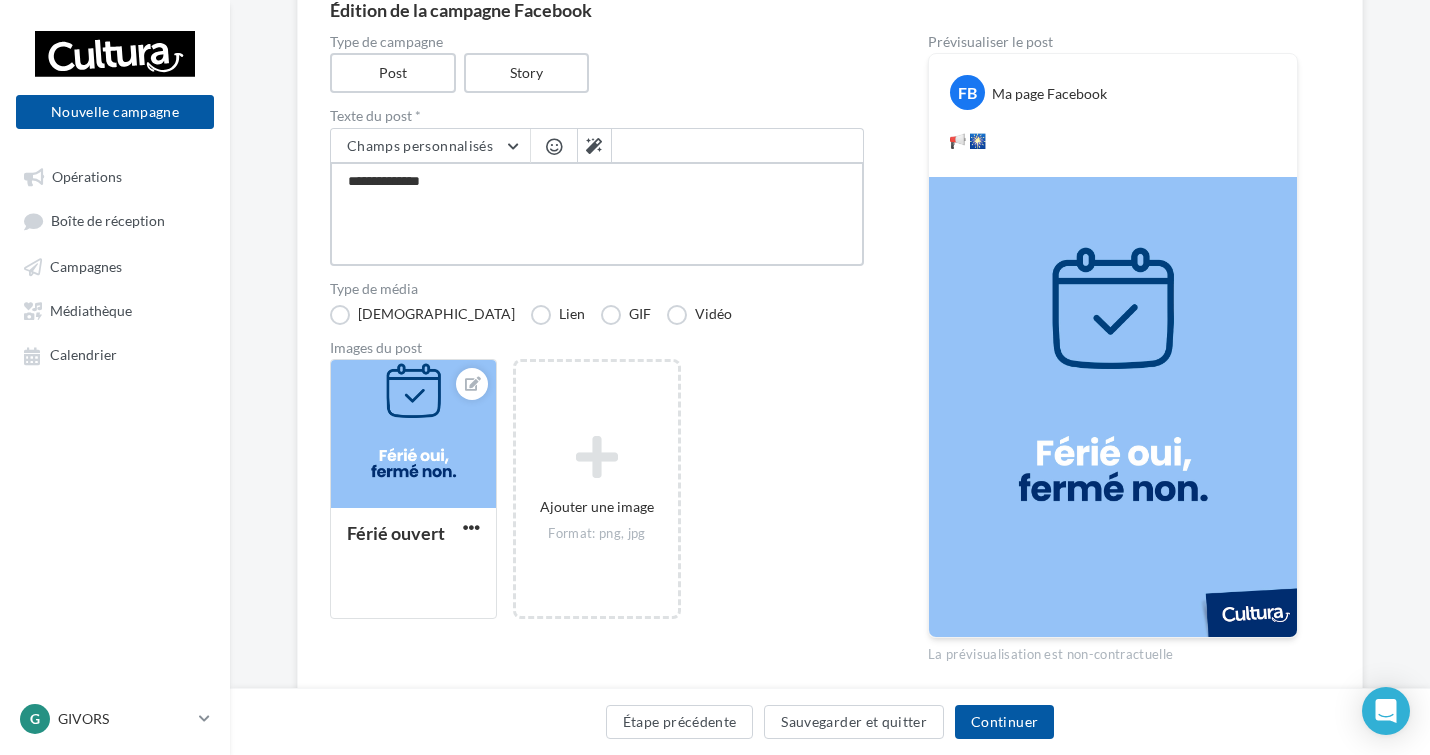 type on "**********" 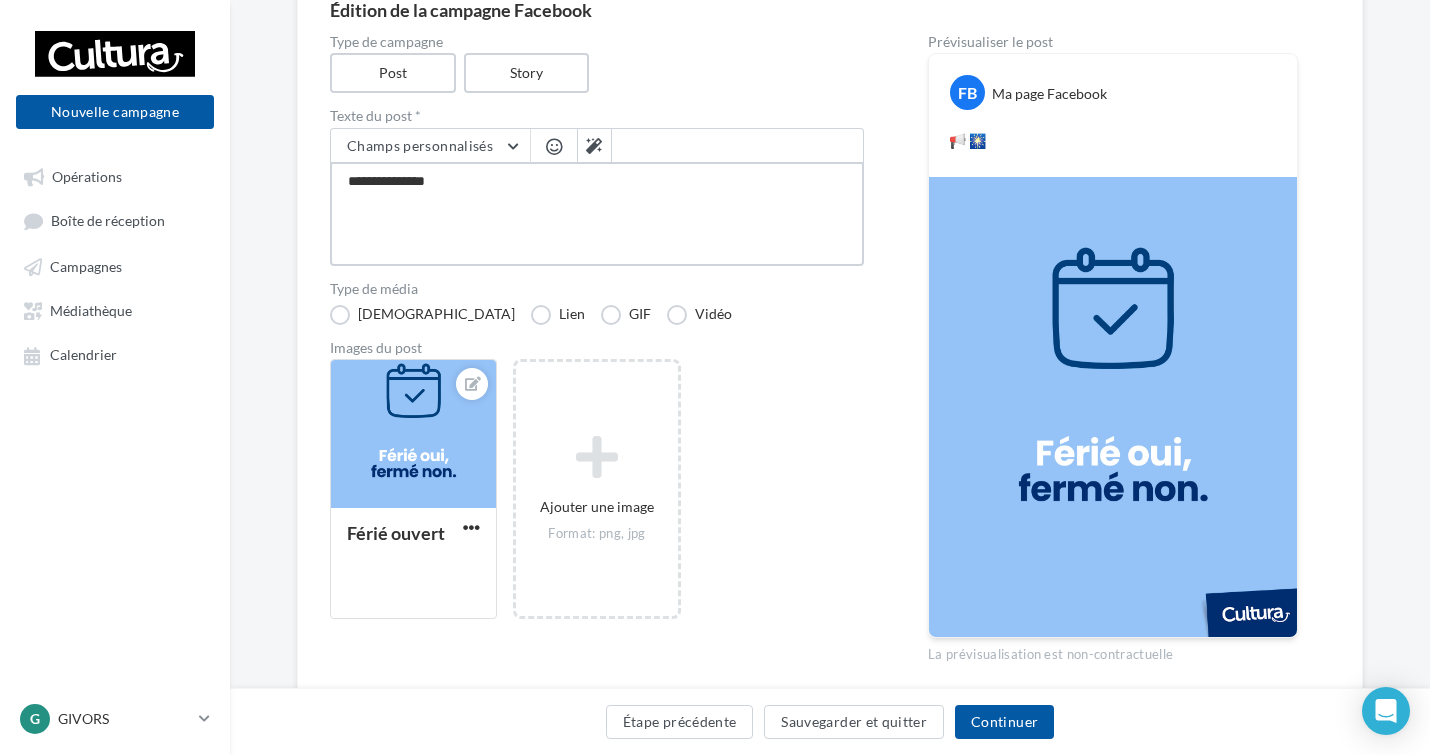 type on "**********" 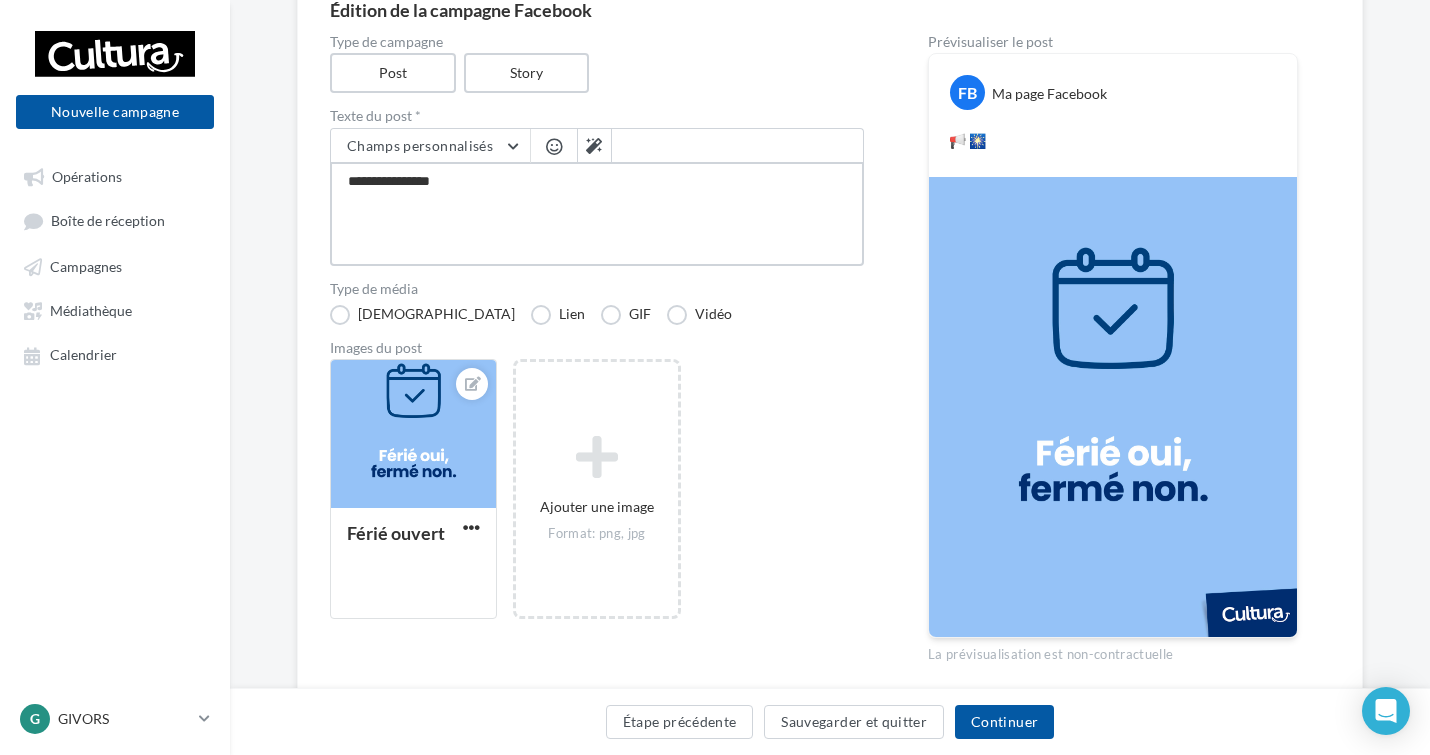type on "**********" 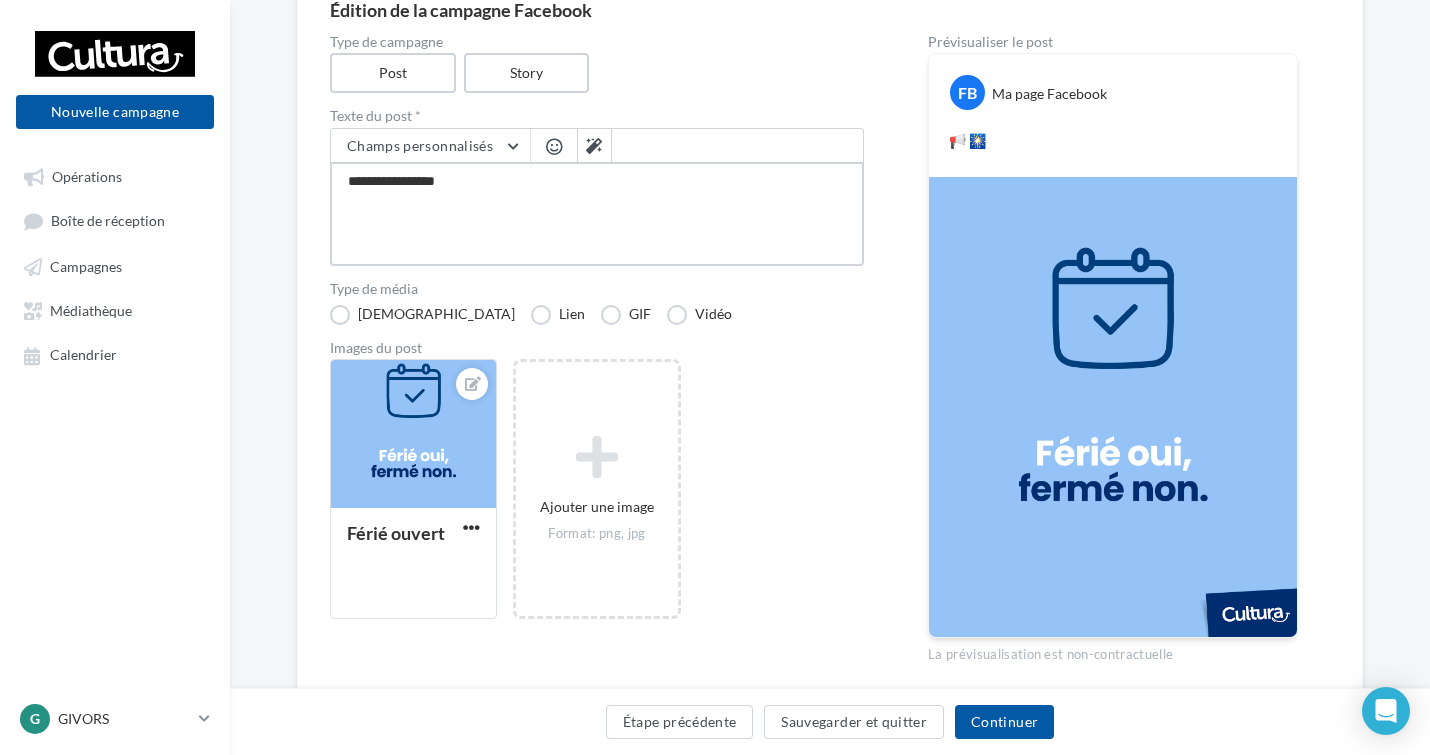 type on "**********" 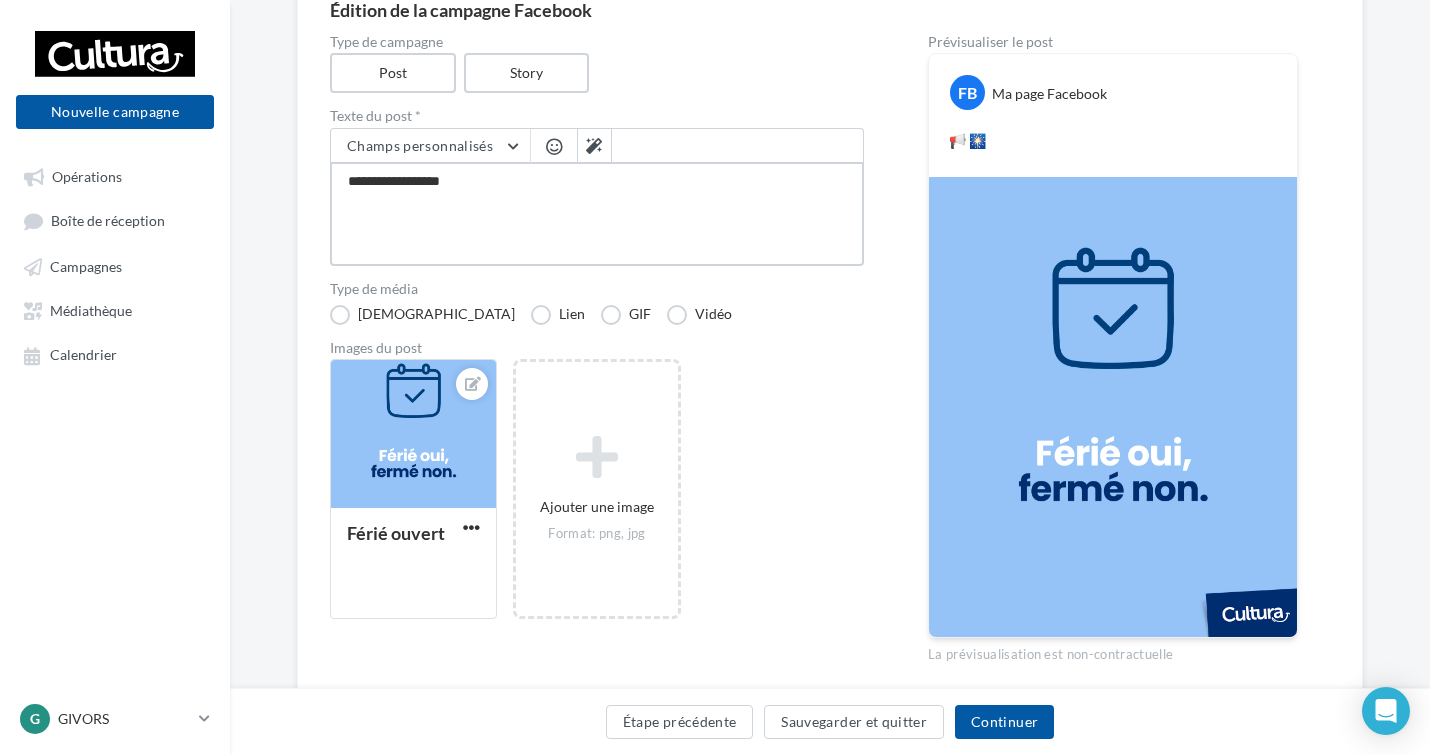 type on "**********" 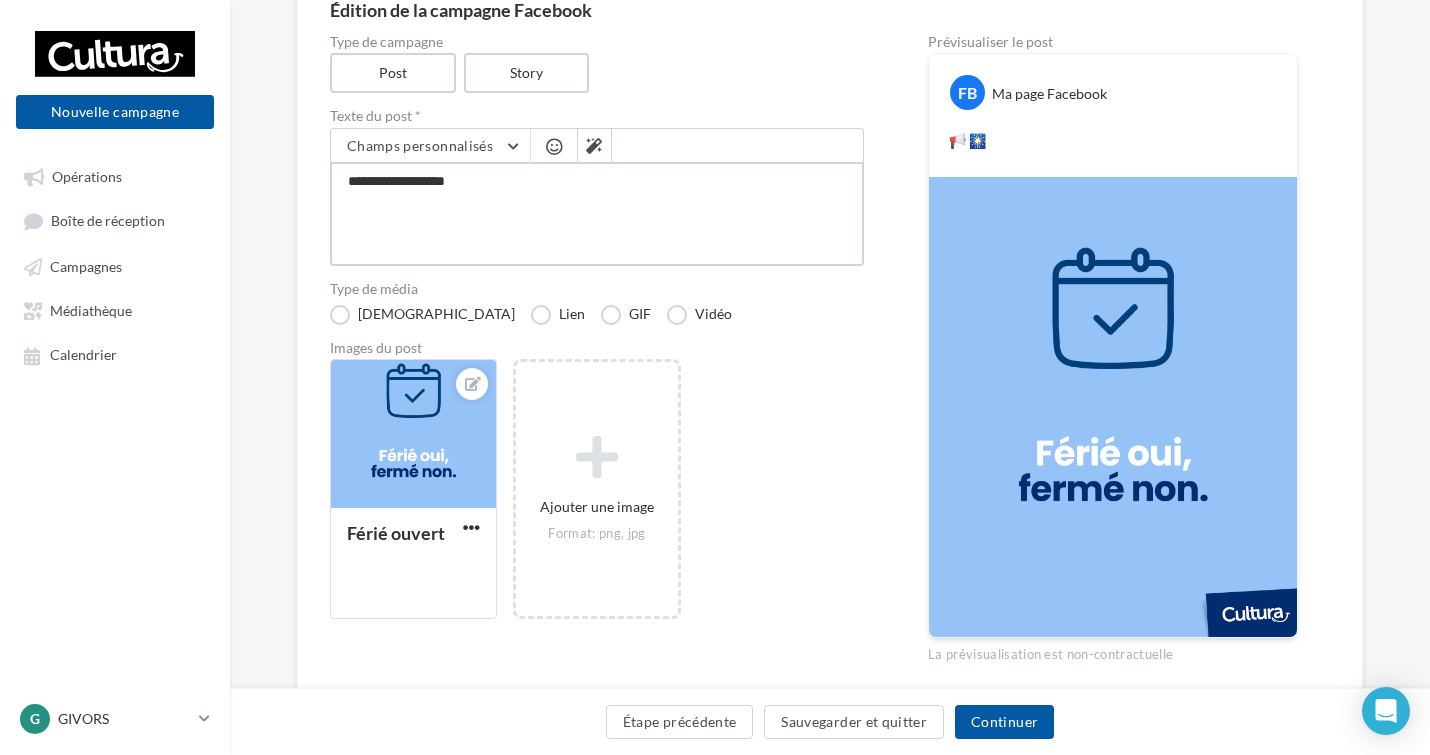 type on "**********" 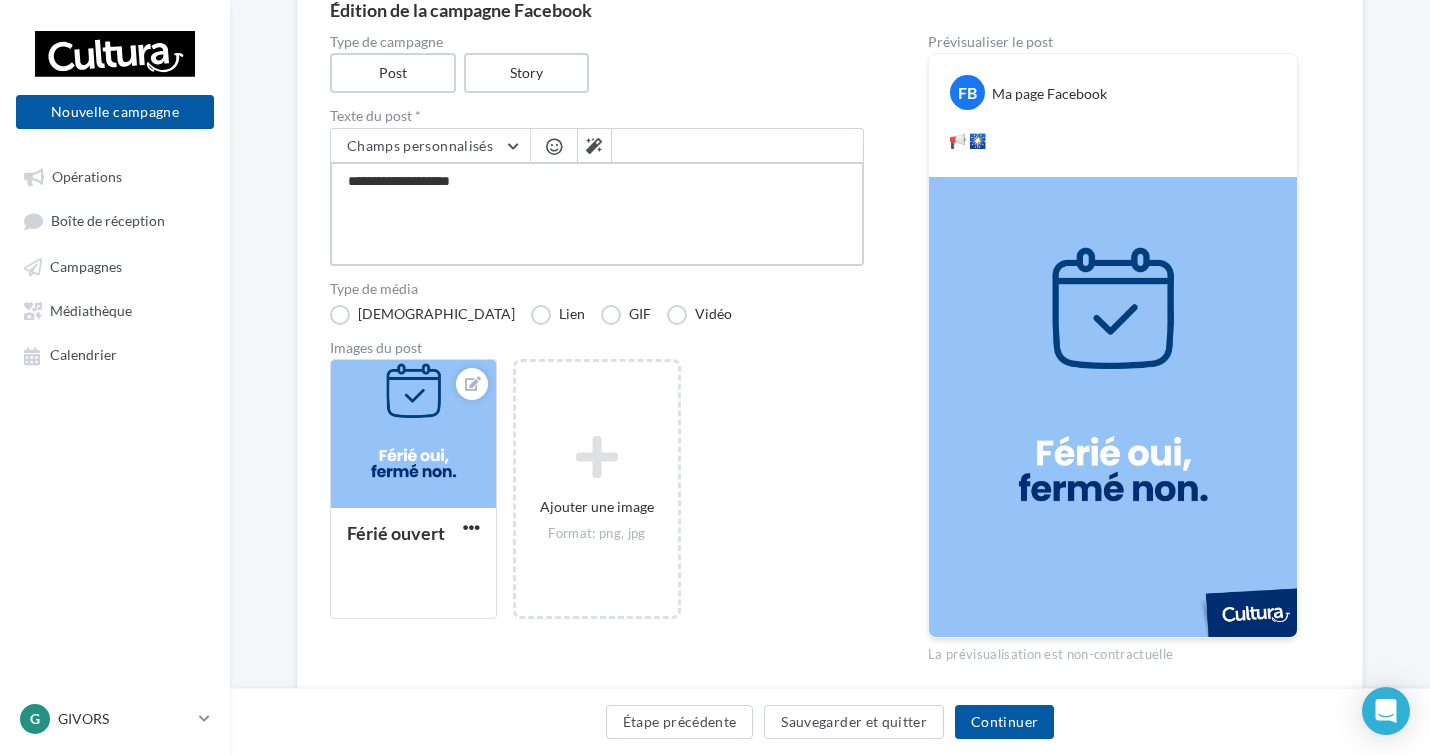 type on "**********" 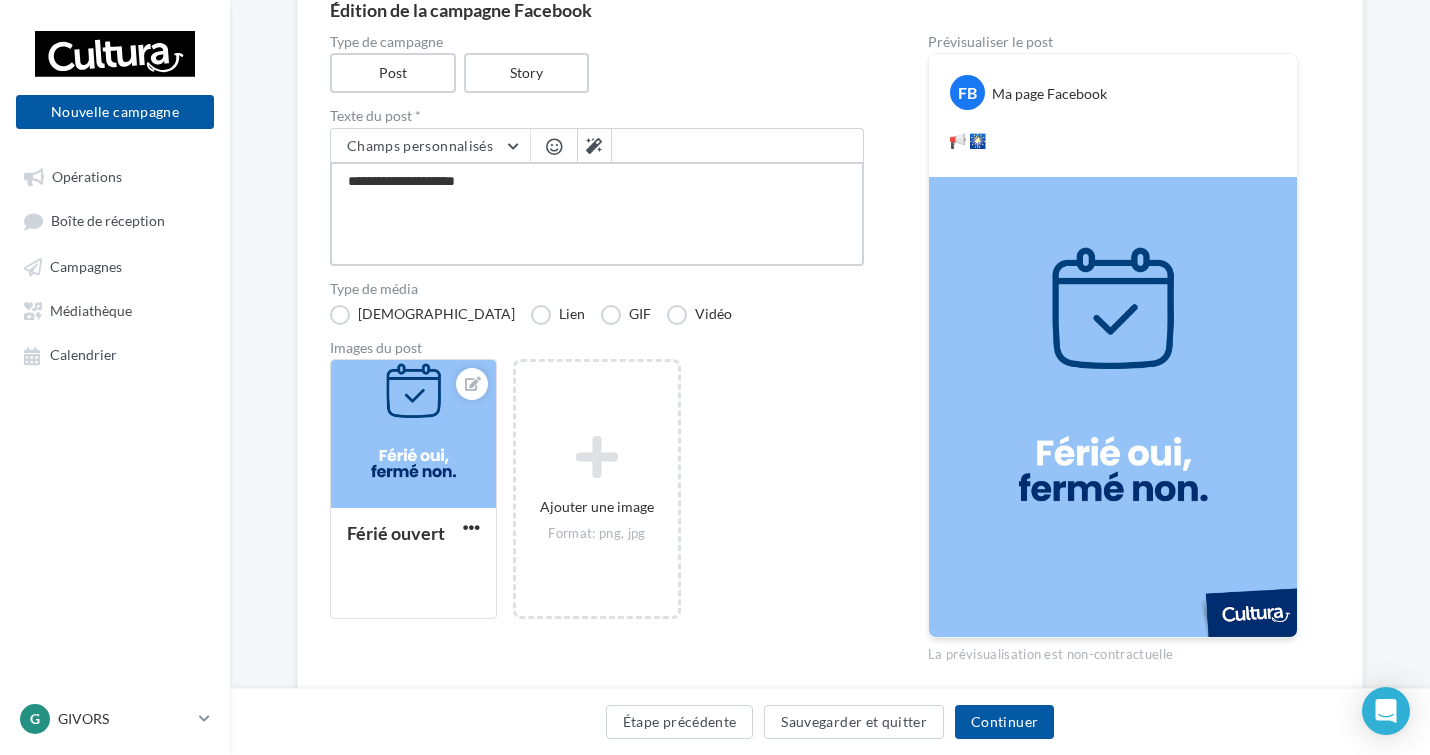 type on "**********" 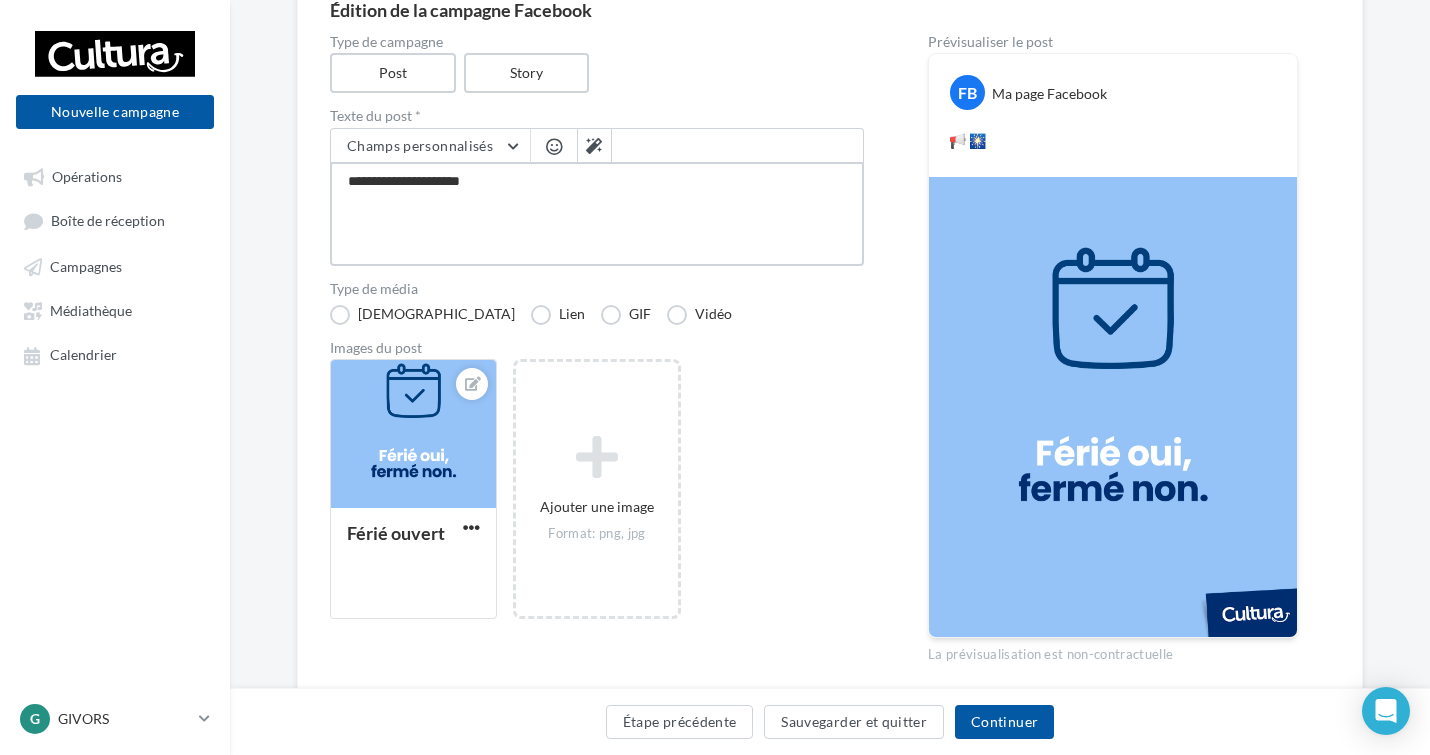 type on "**********" 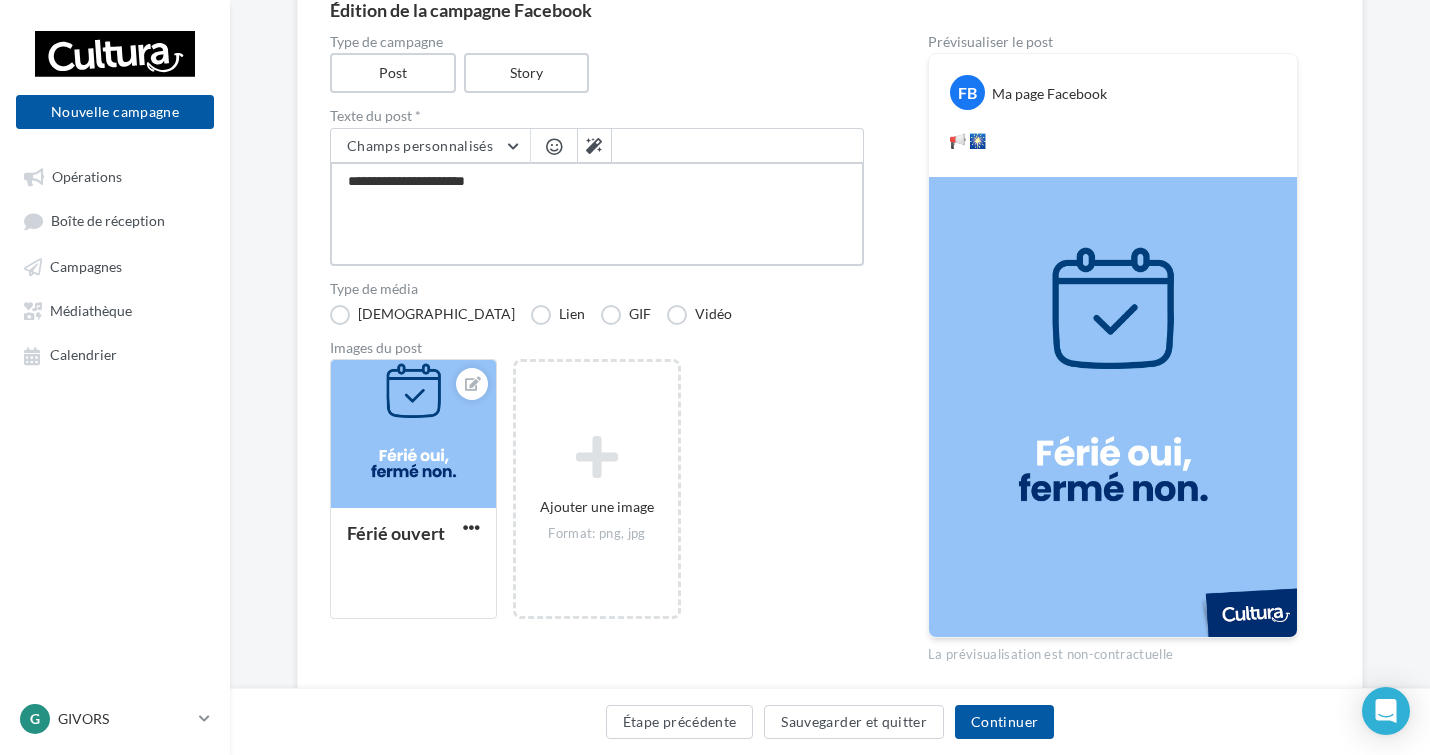 type on "**********" 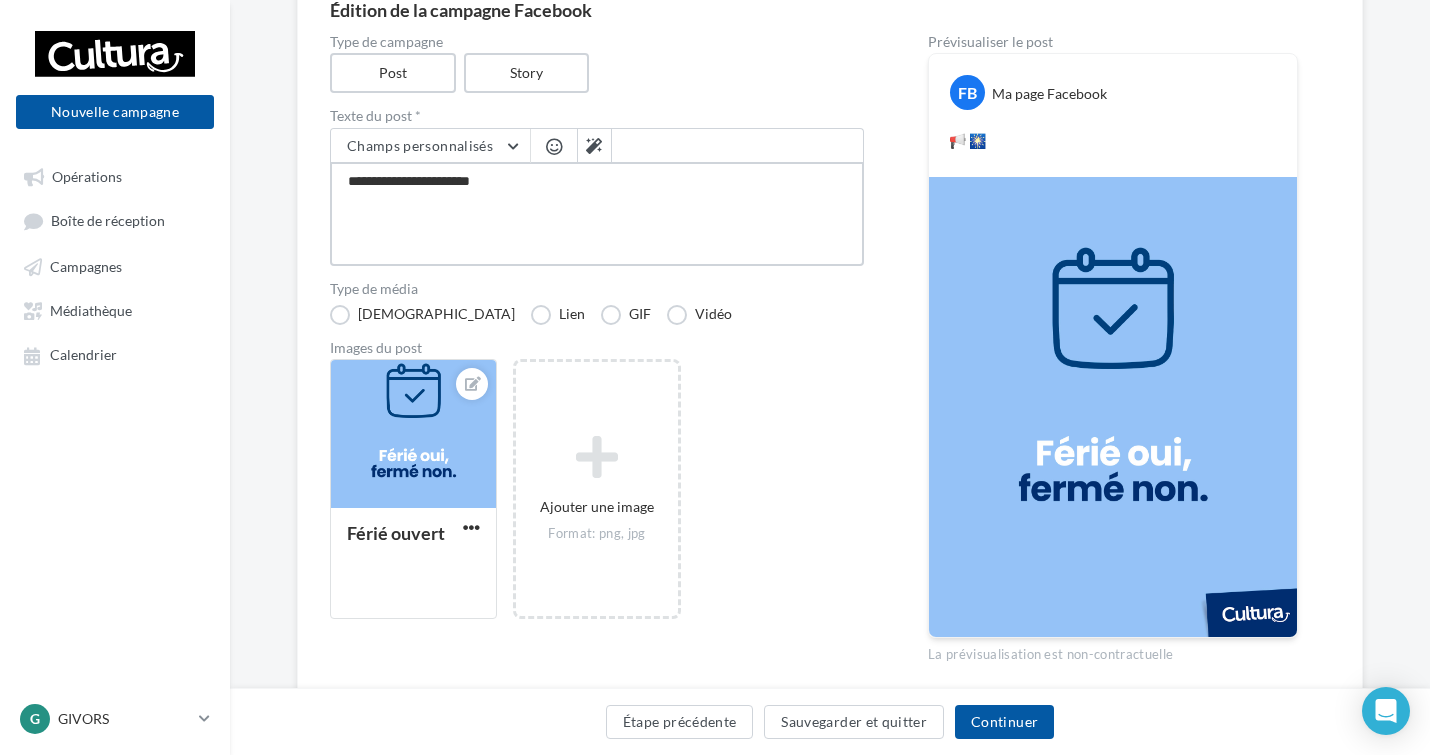 type on "**********" 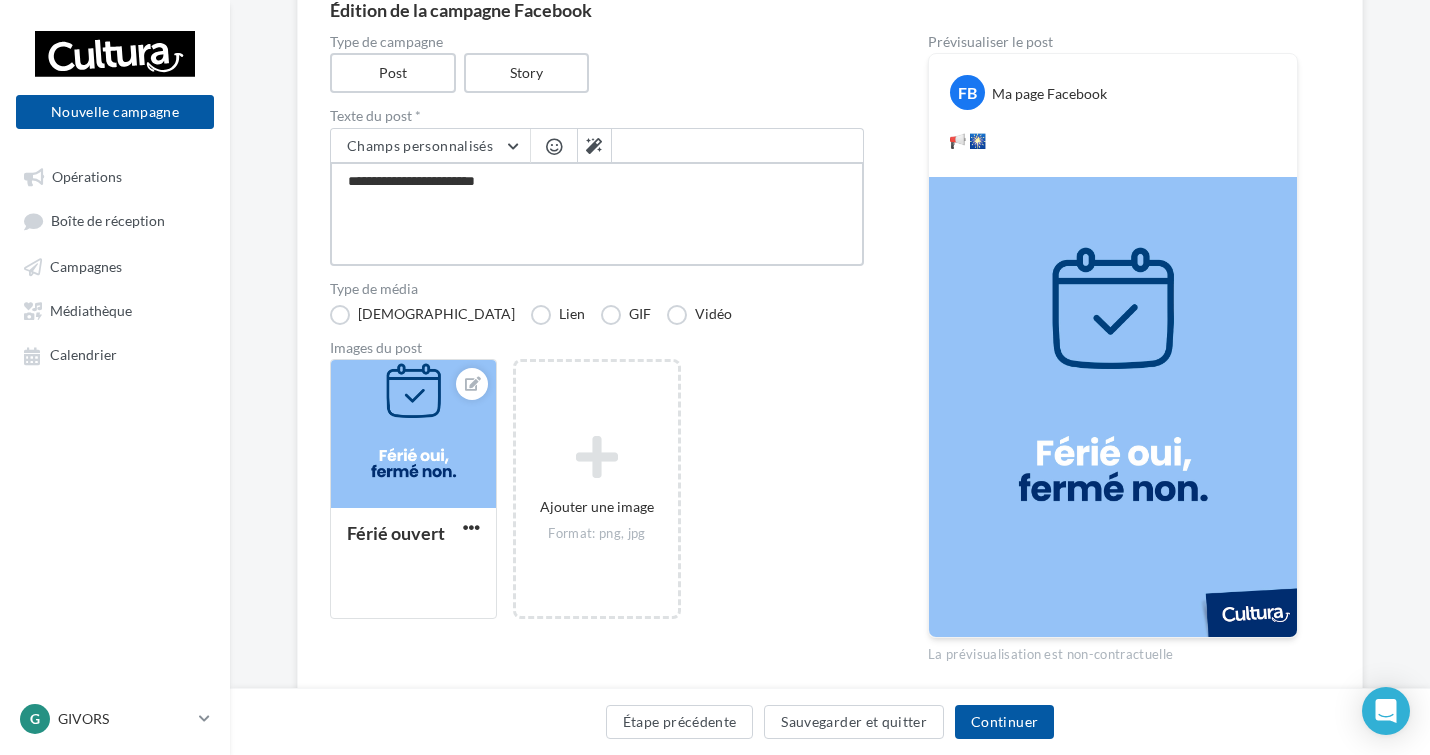 type on "**********" 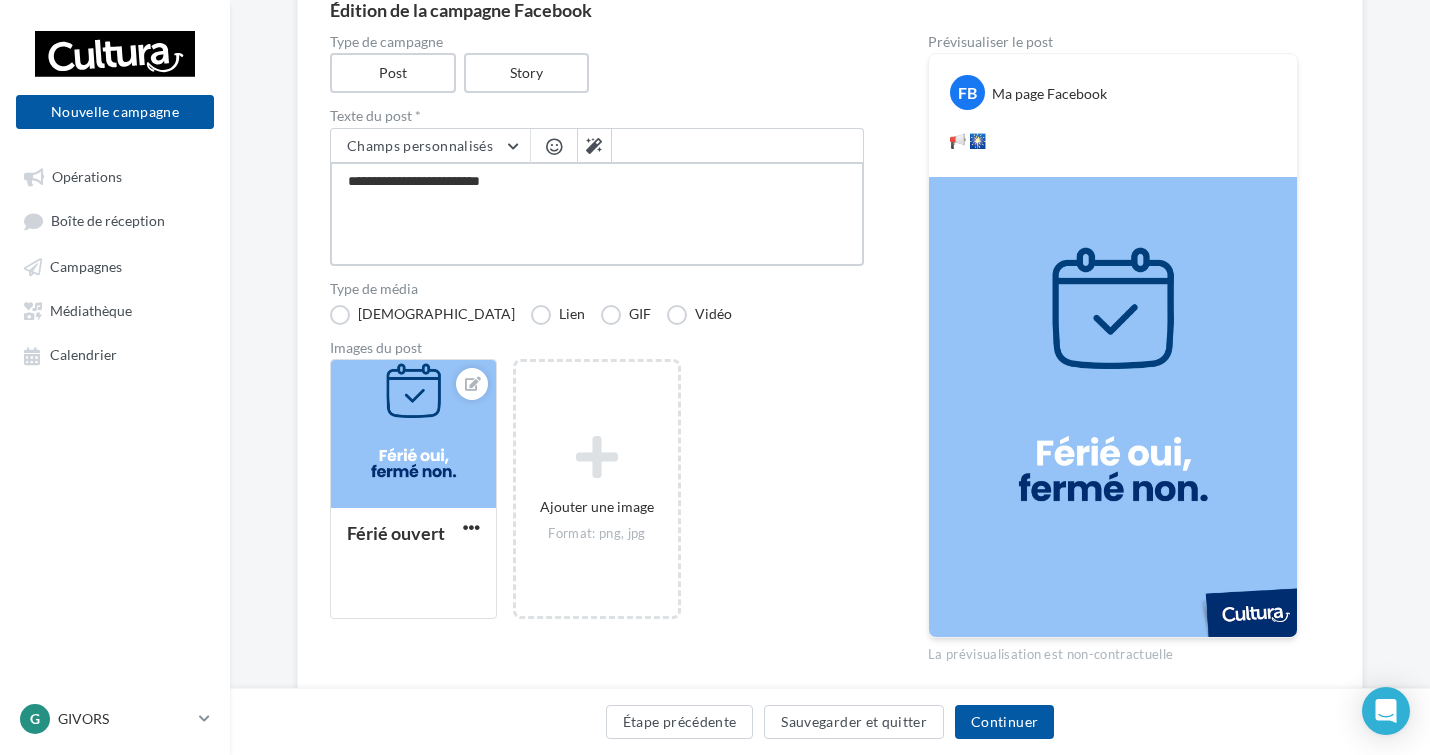 type on "**********" 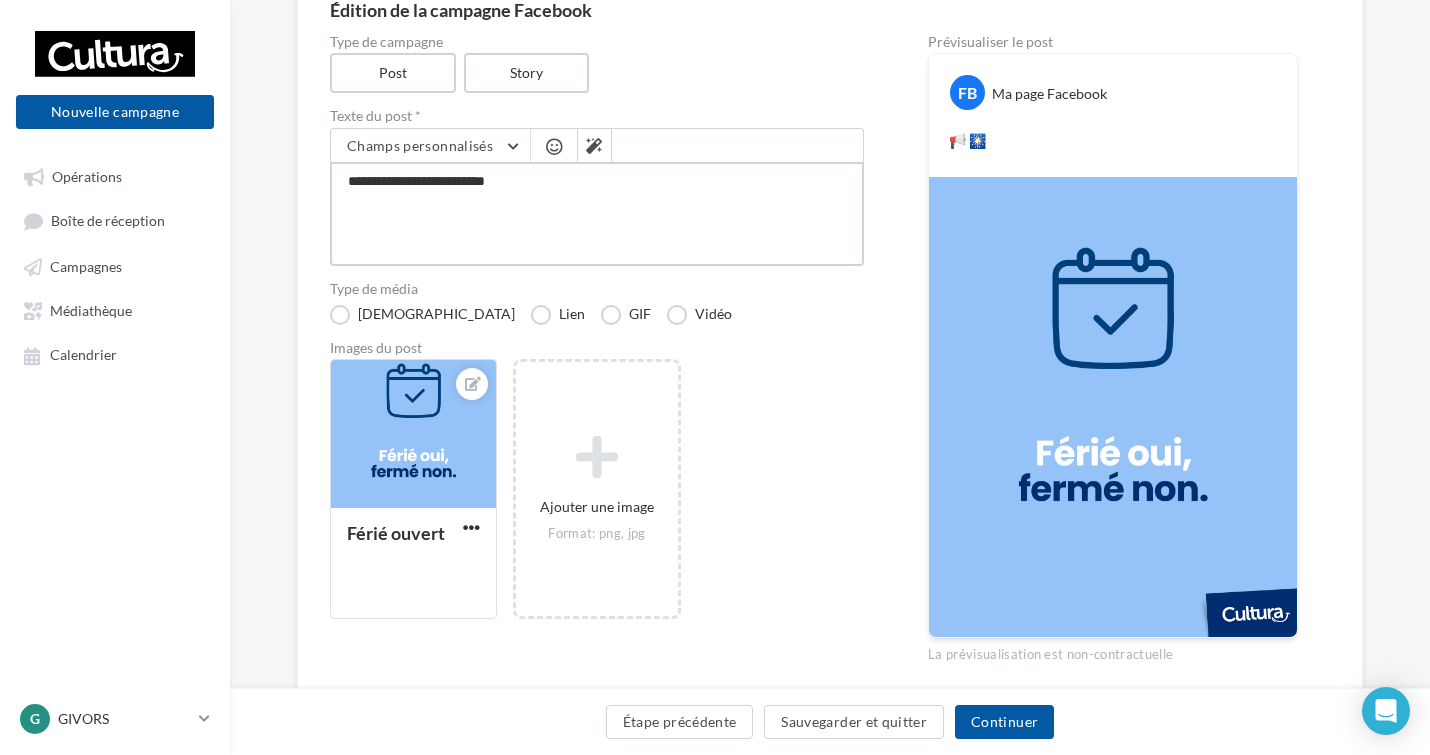 type on "**********" 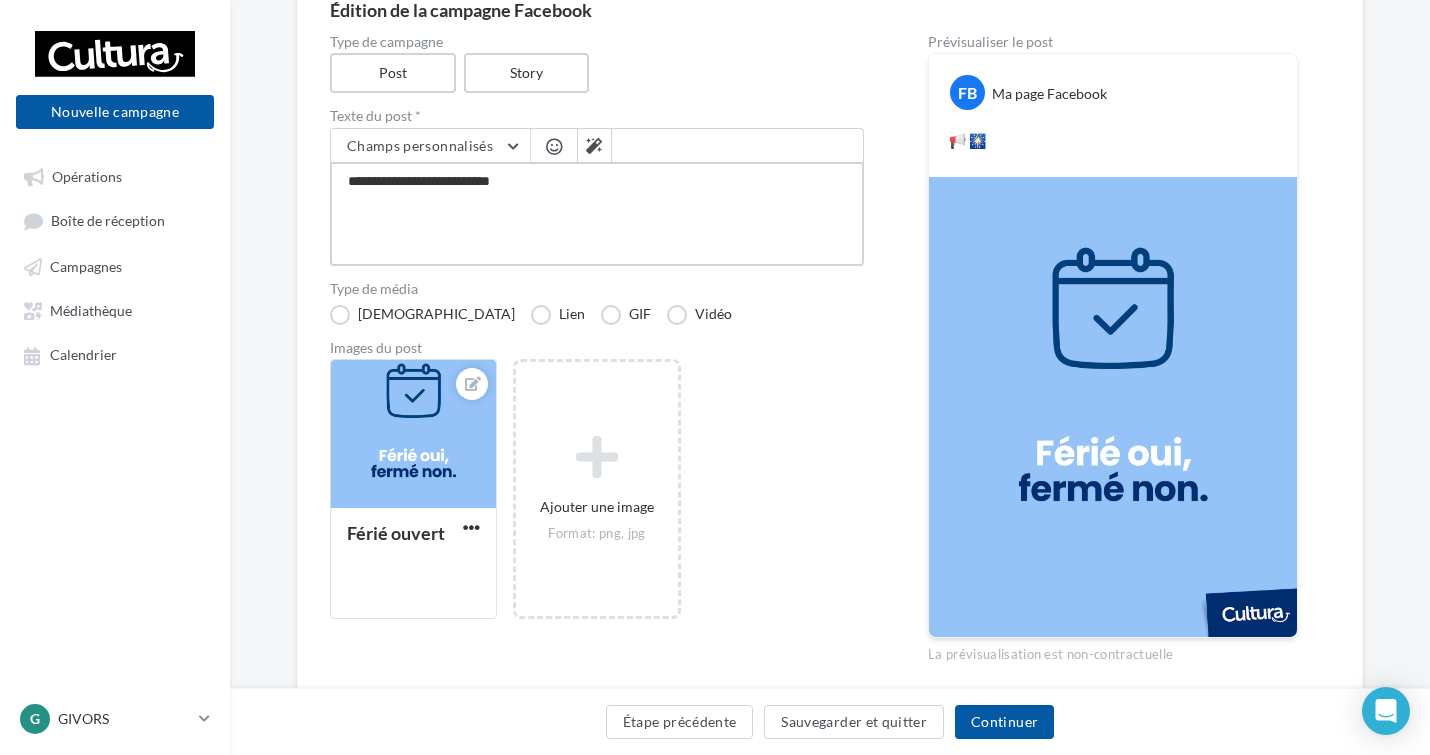 type on "**********" 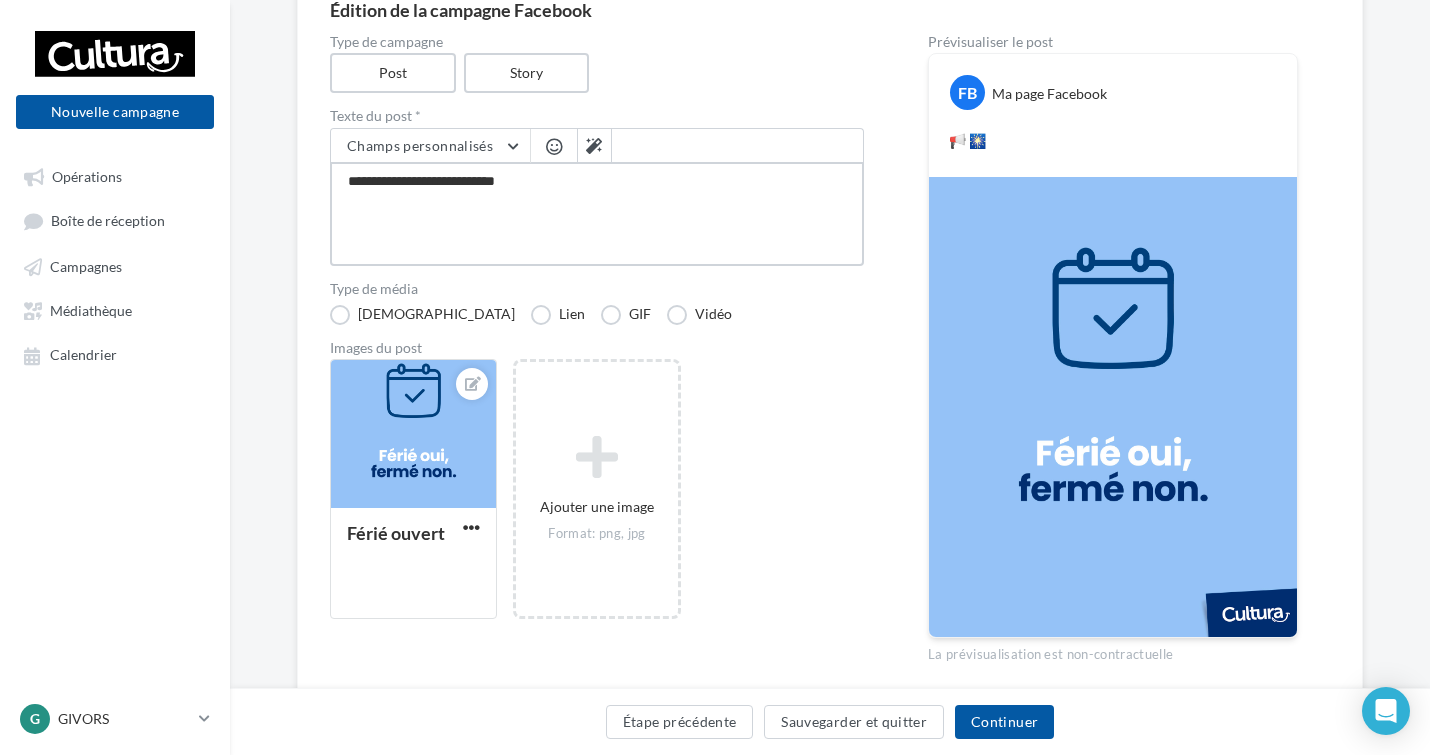 type on "**********" 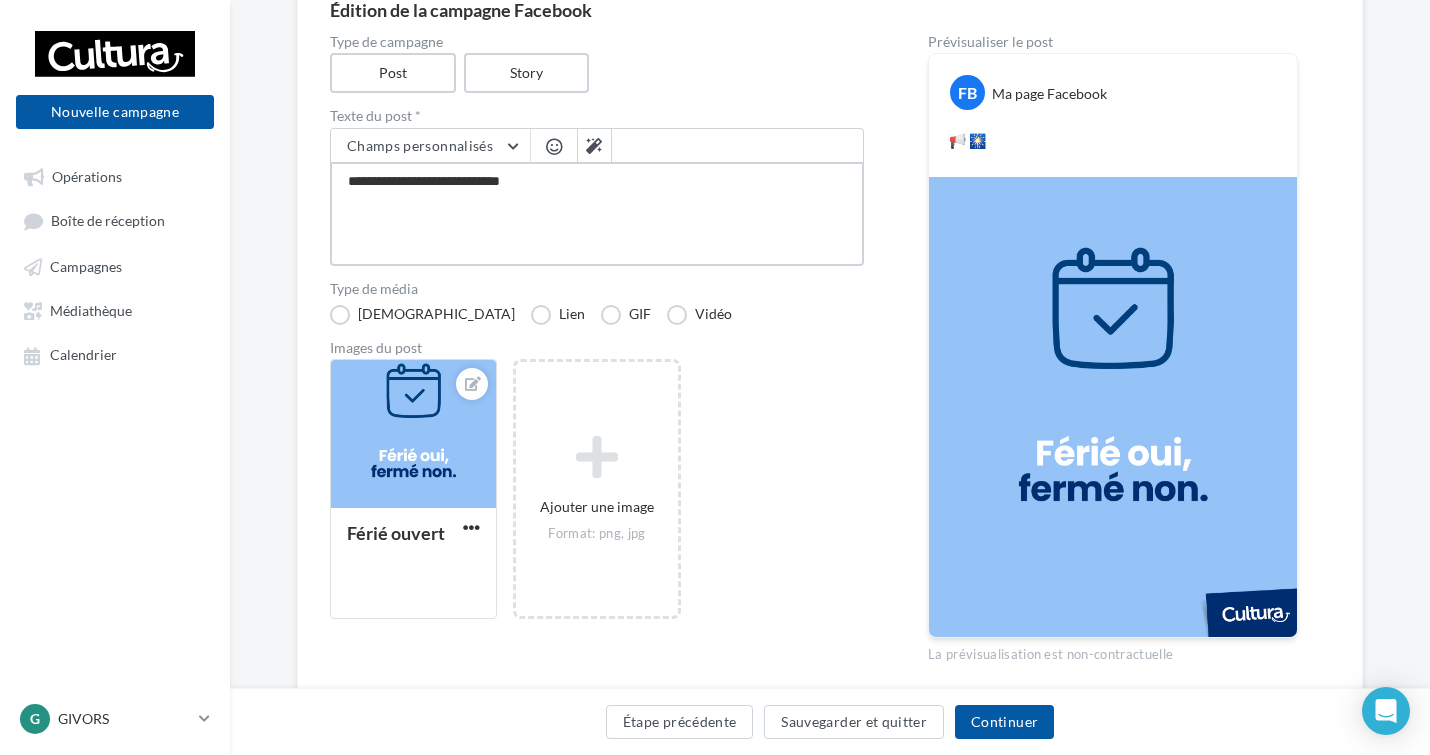 type on "**********" 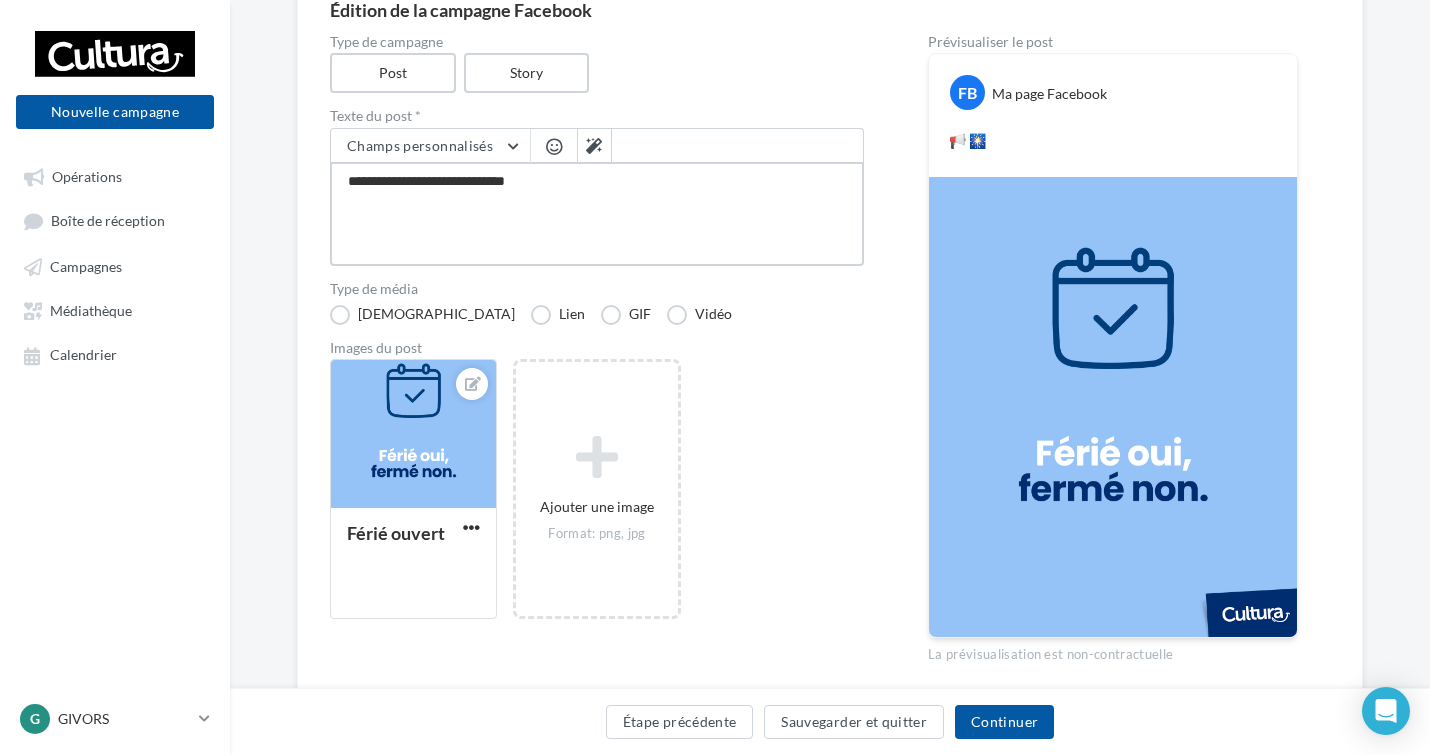 type on "**********" 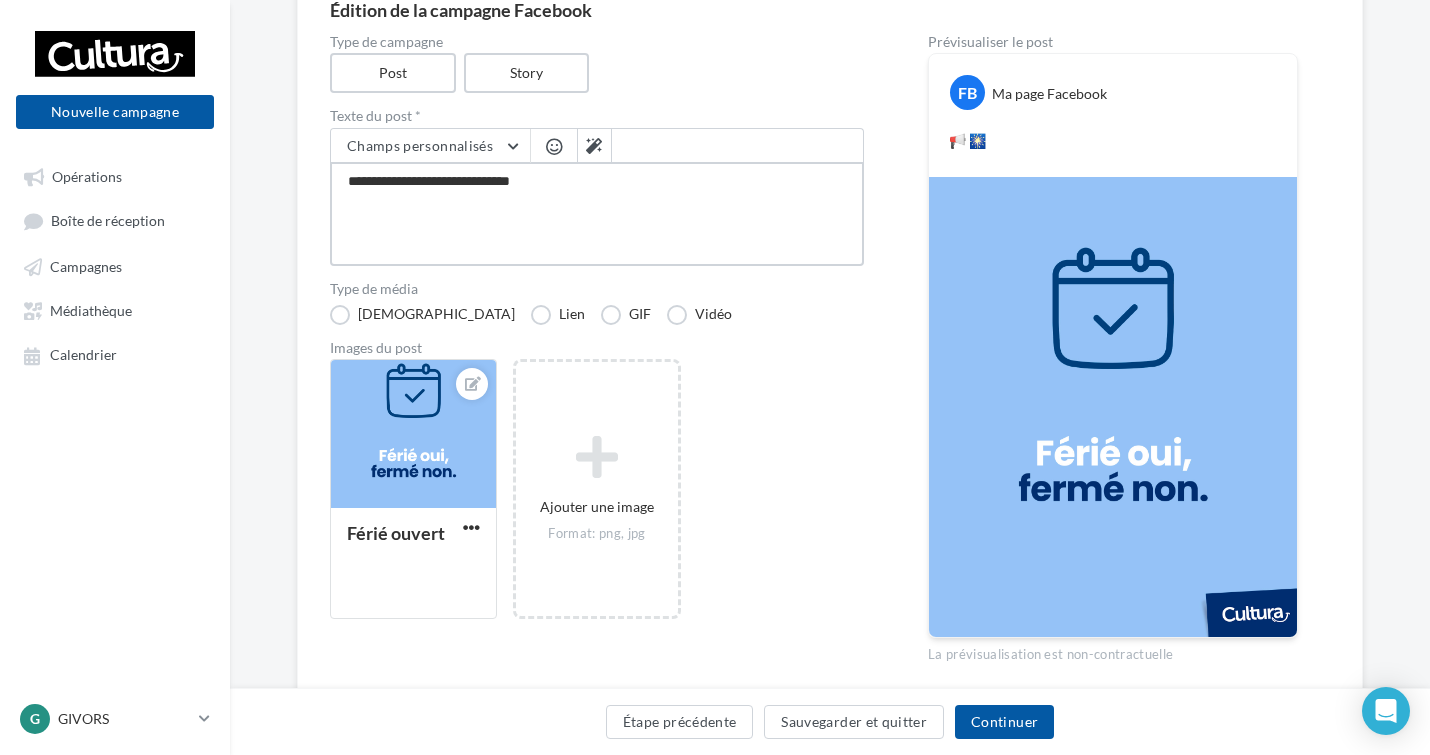 type on "**********" 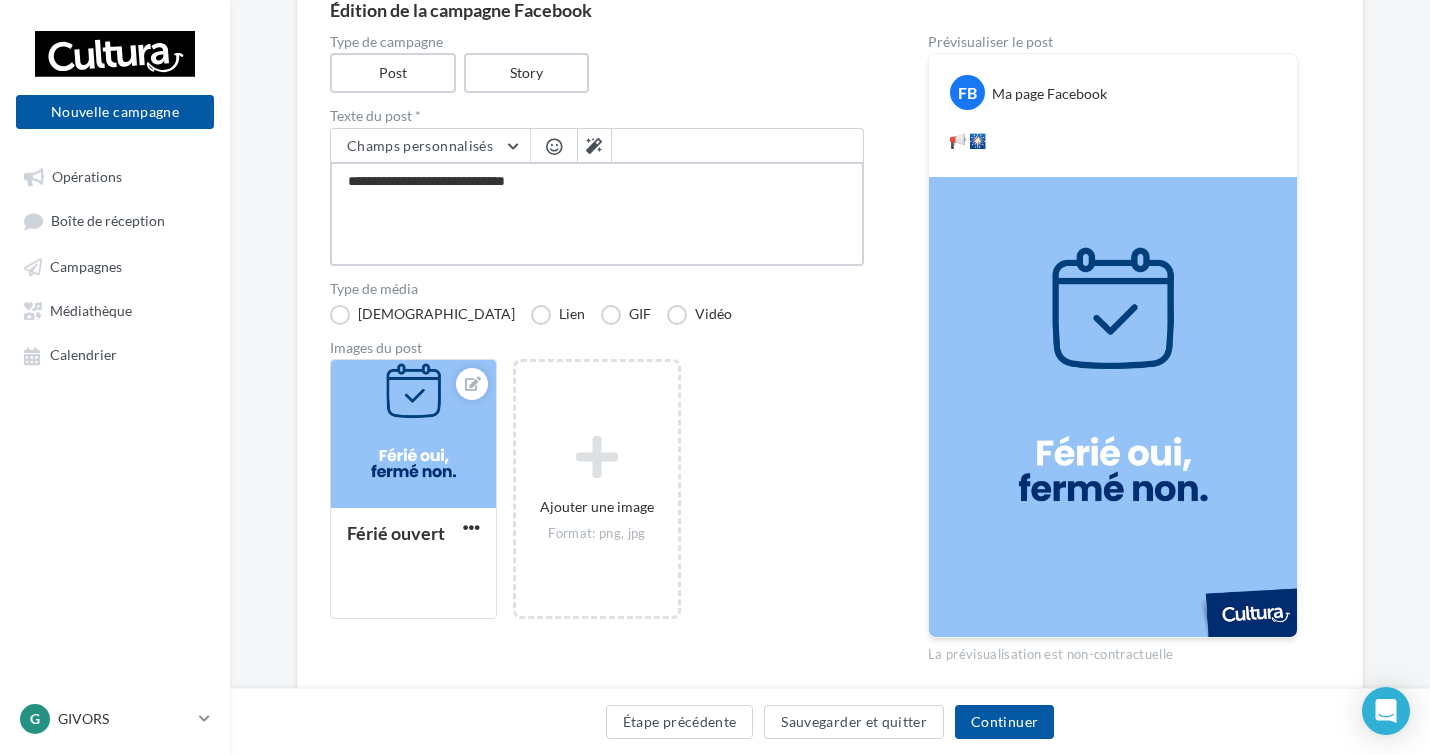 type on "**********" 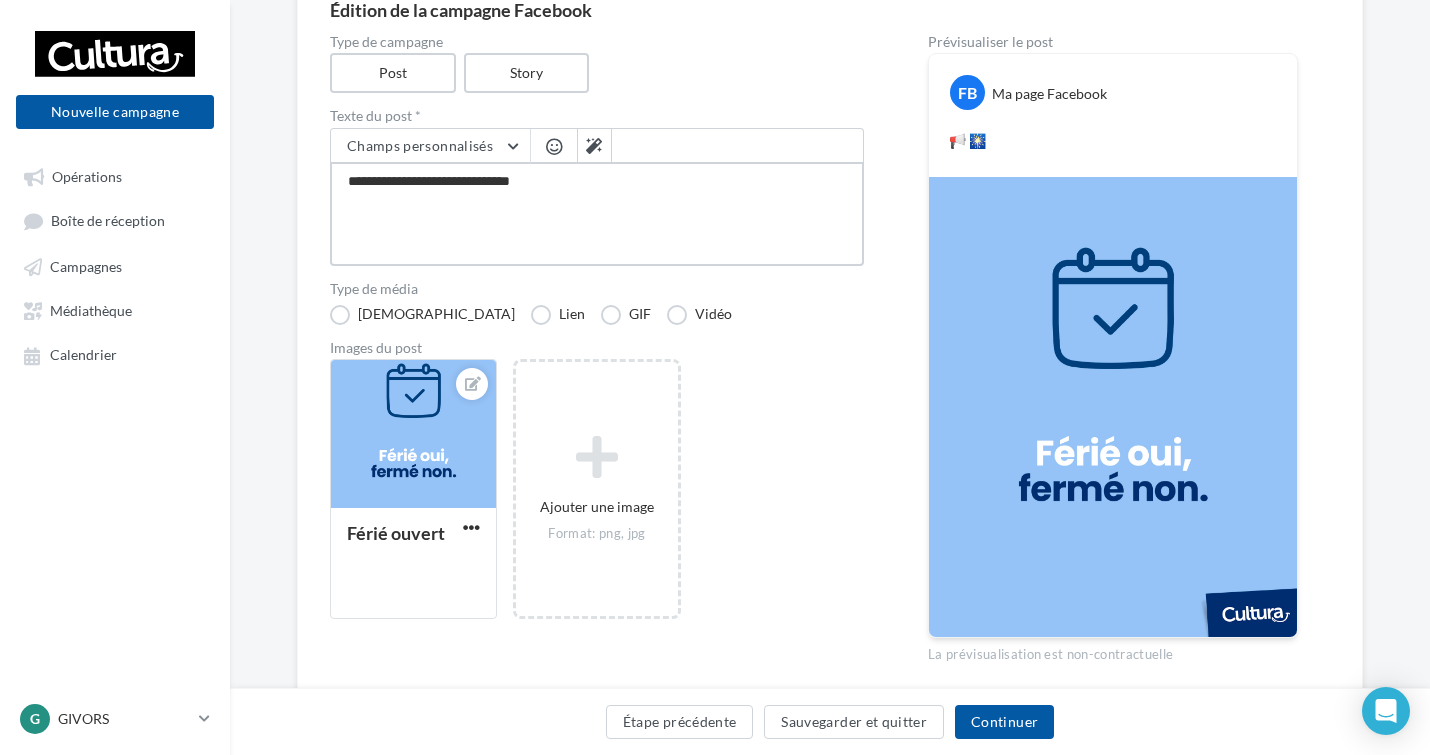 type on "**********" 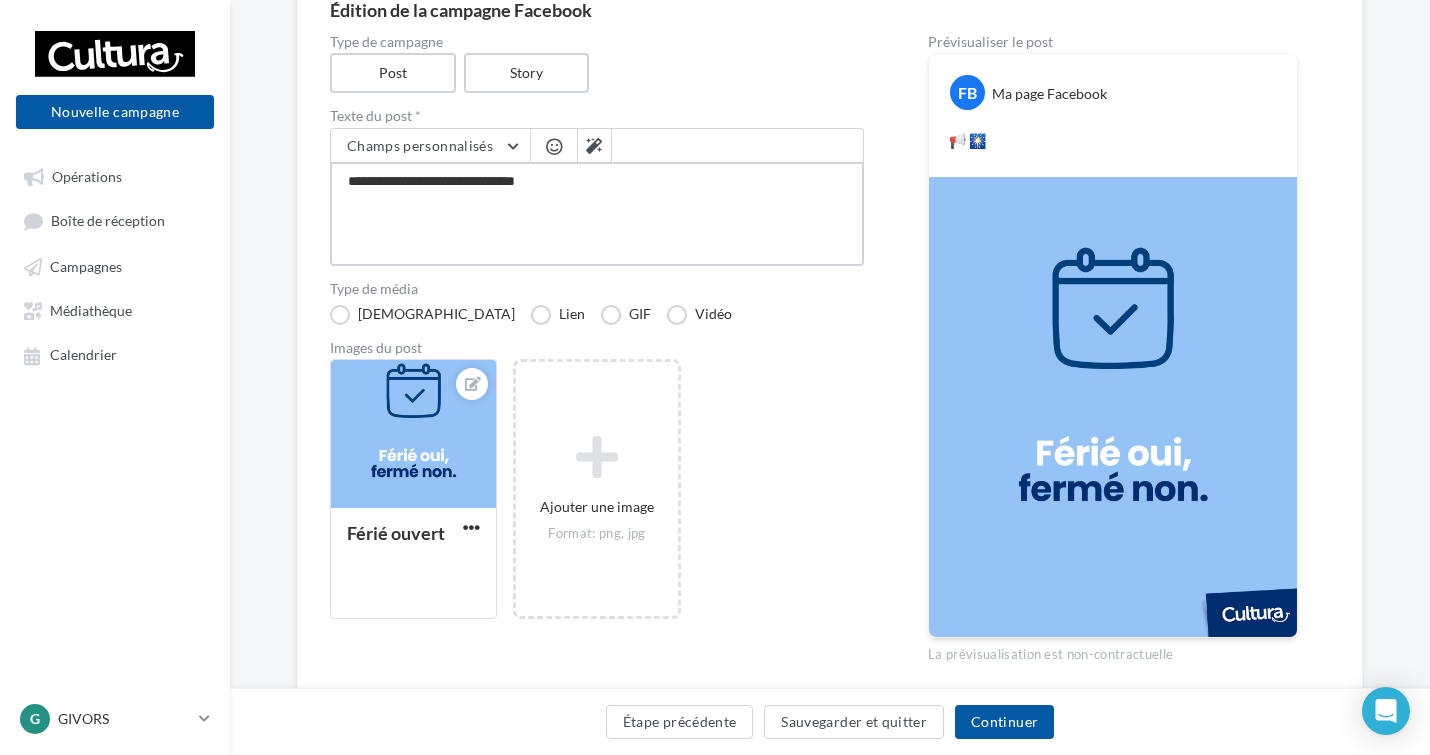 type on "**********" 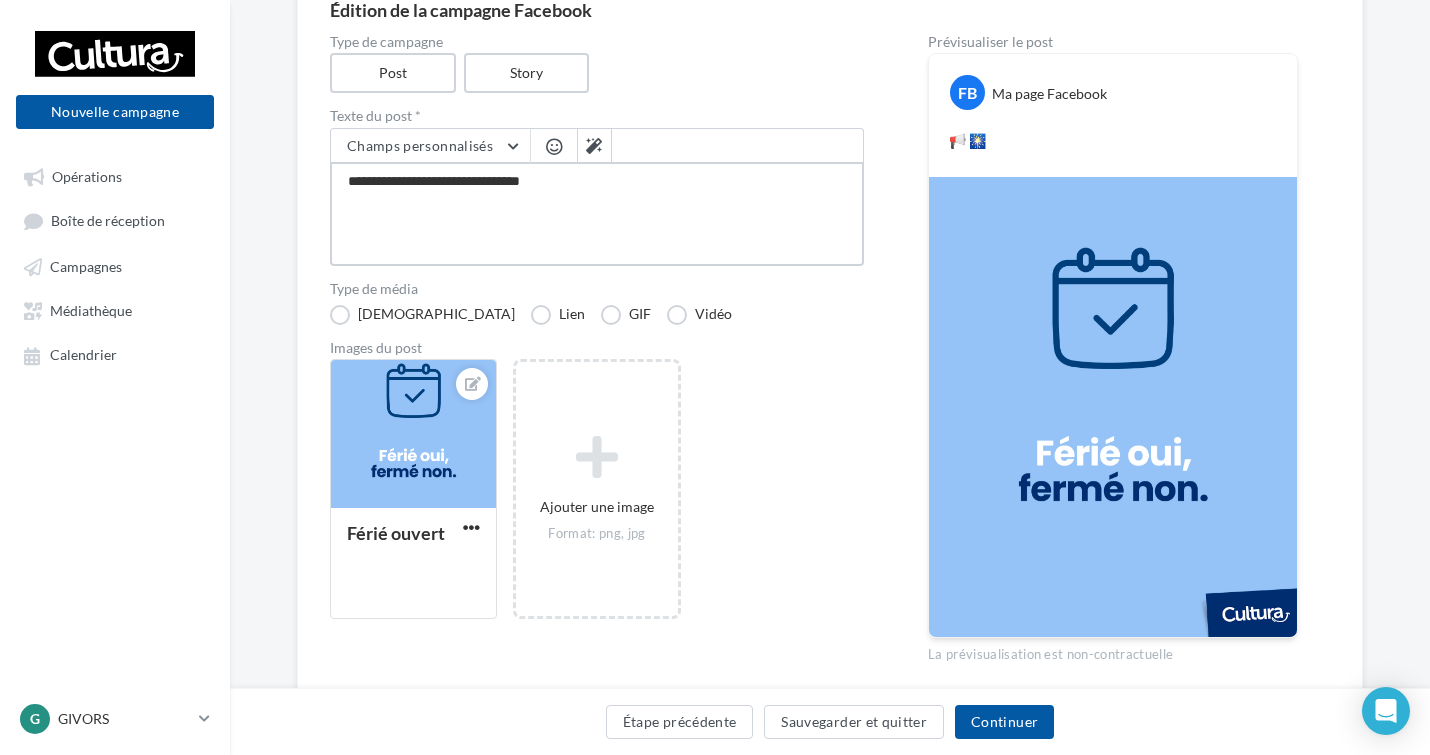 type on "**********" 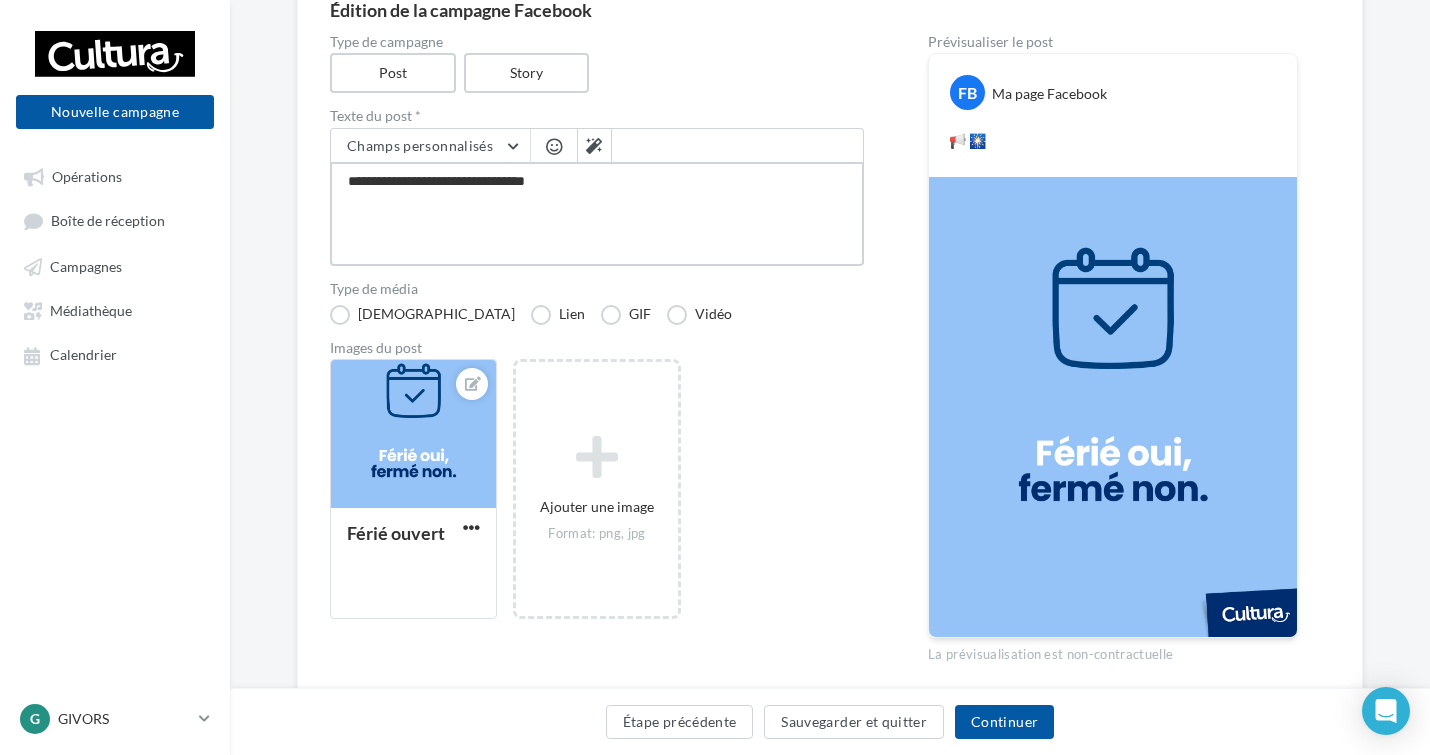 type on "**********" 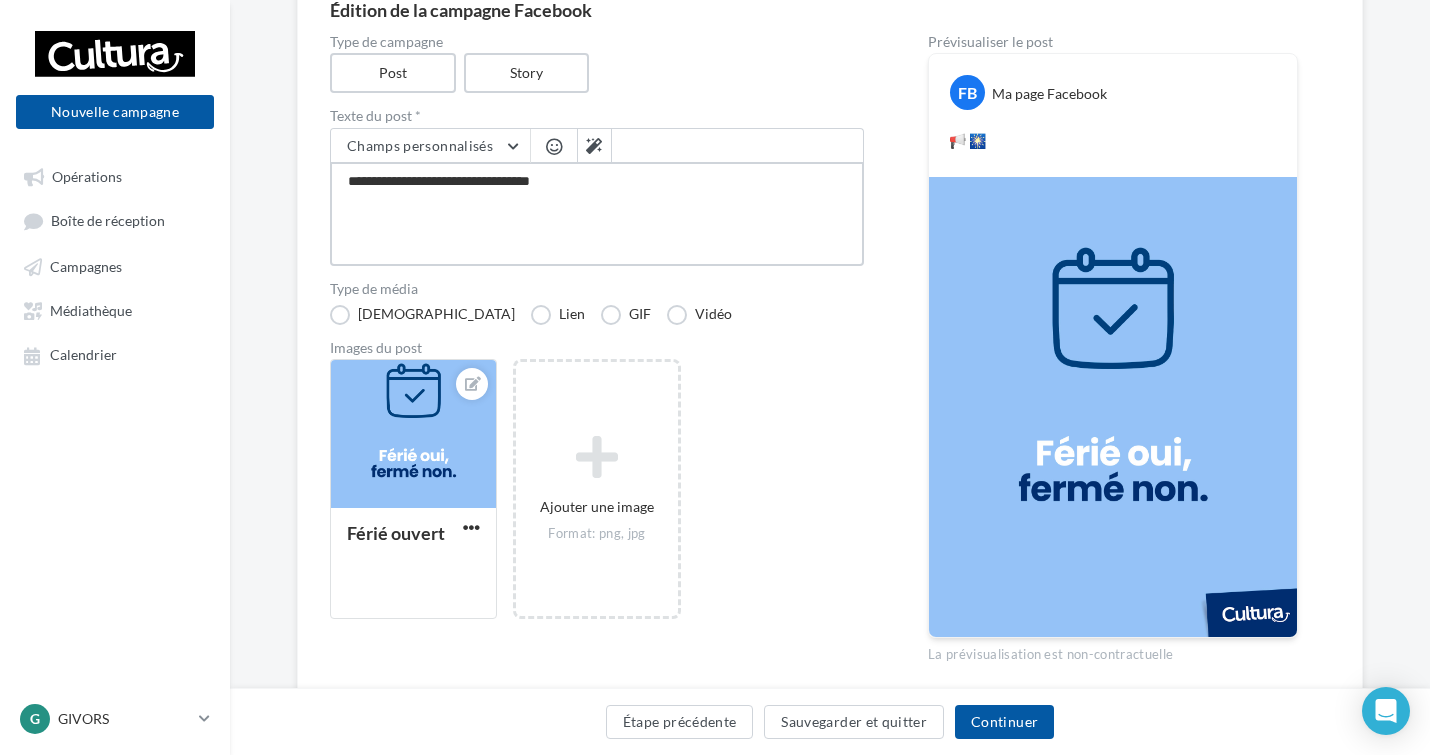 type on "**********" 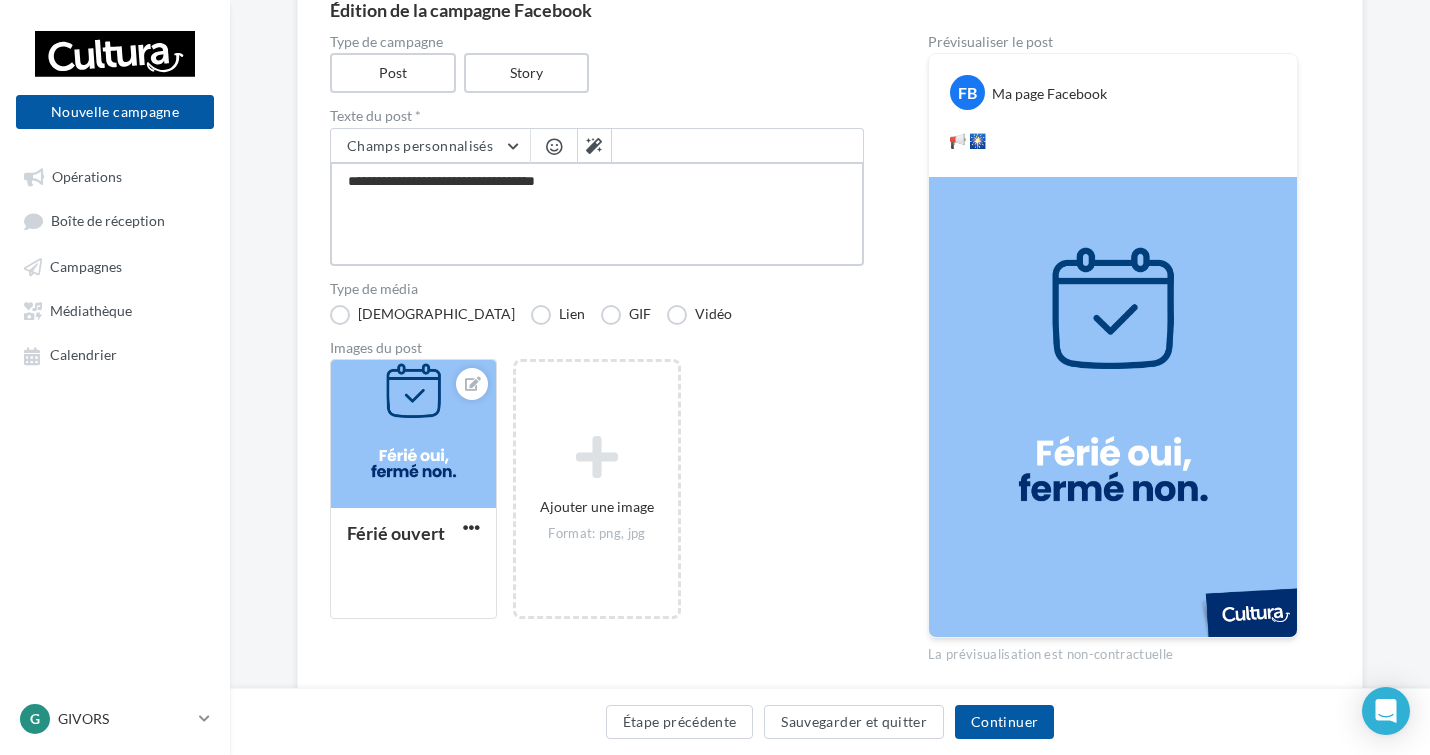 type on "**********" 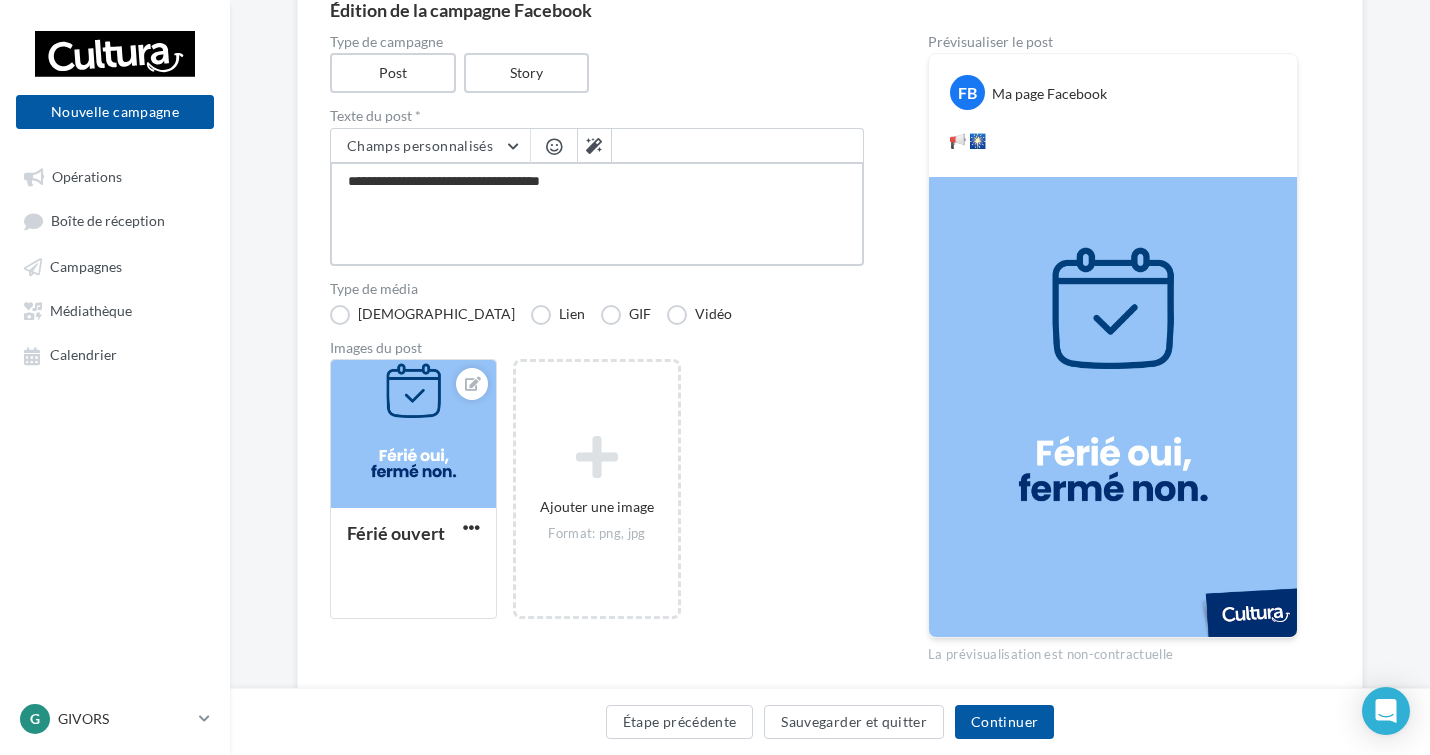 type on "**********" 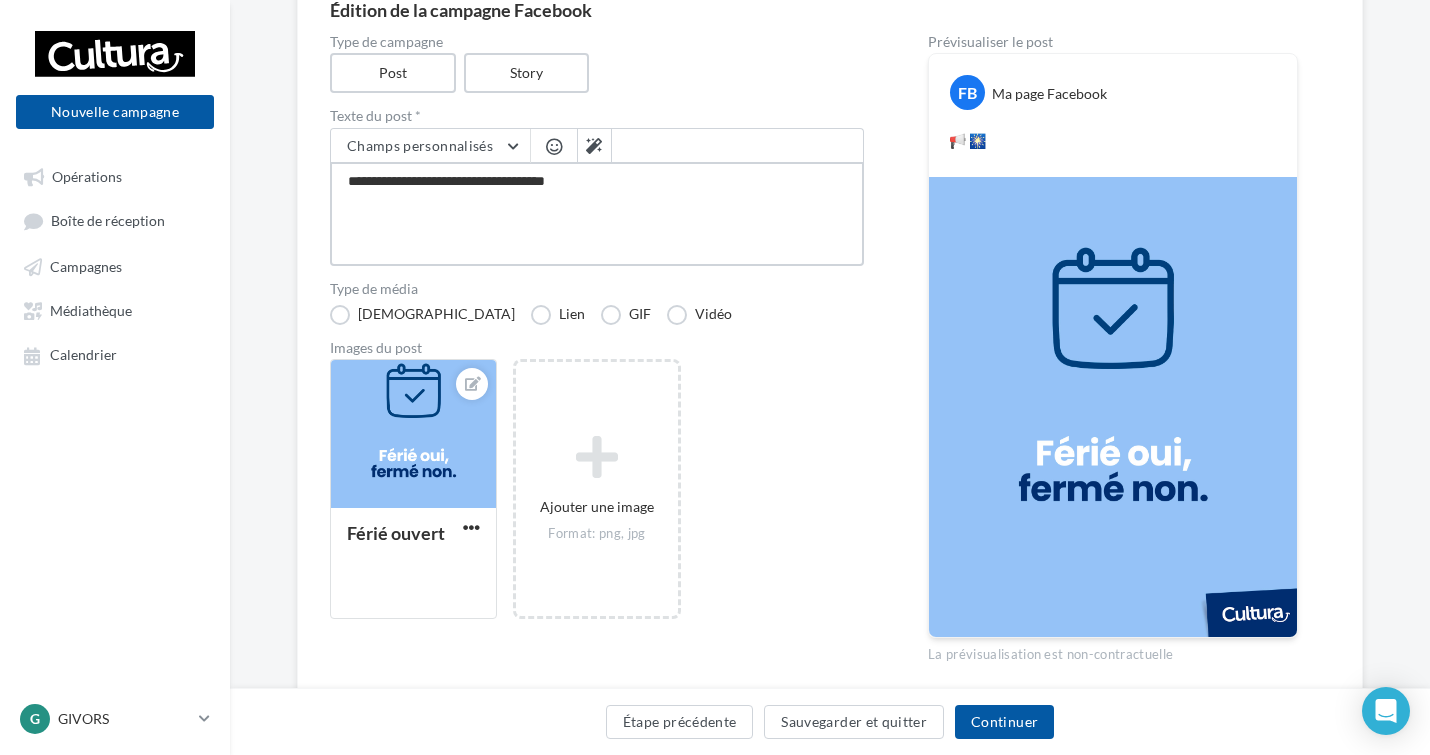 type on "**********" 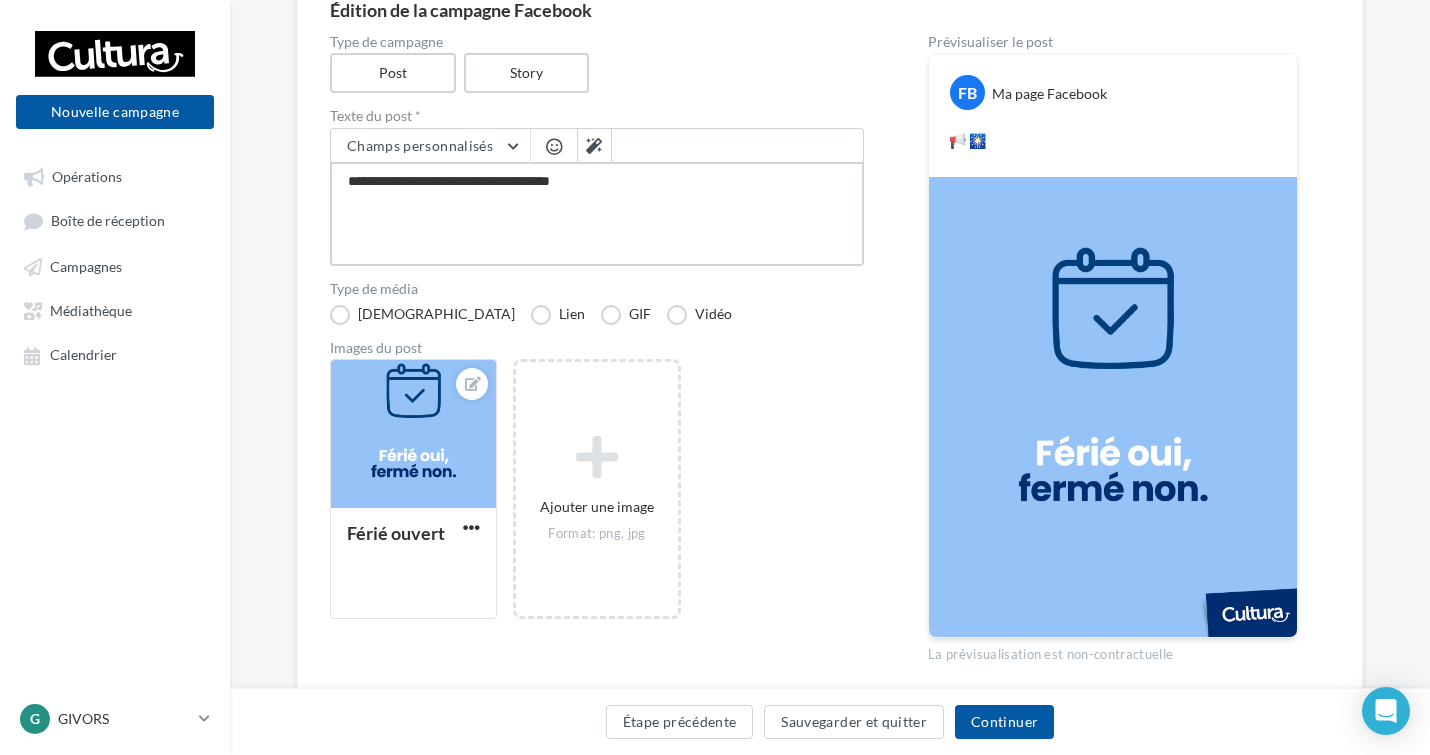 type on "**********" 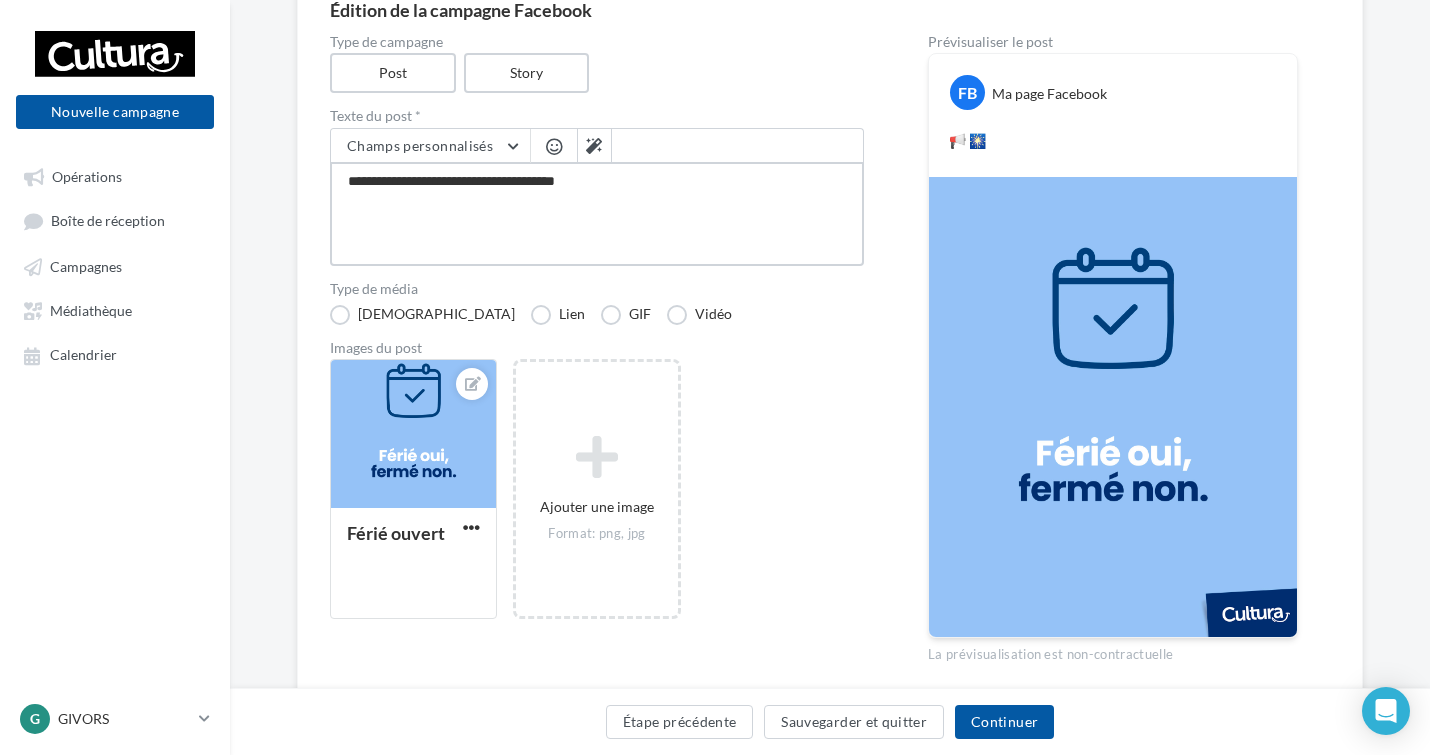 type on "**********" 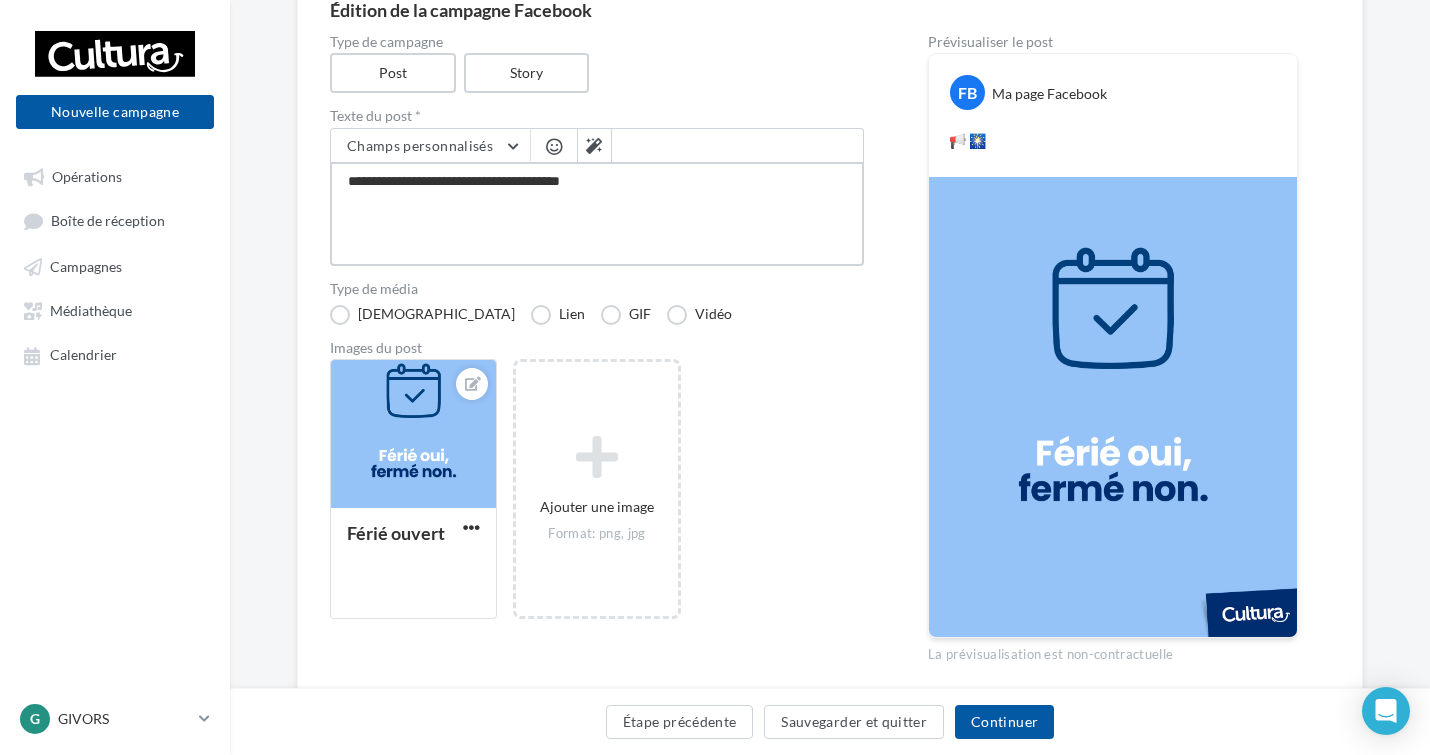 type on "**********" 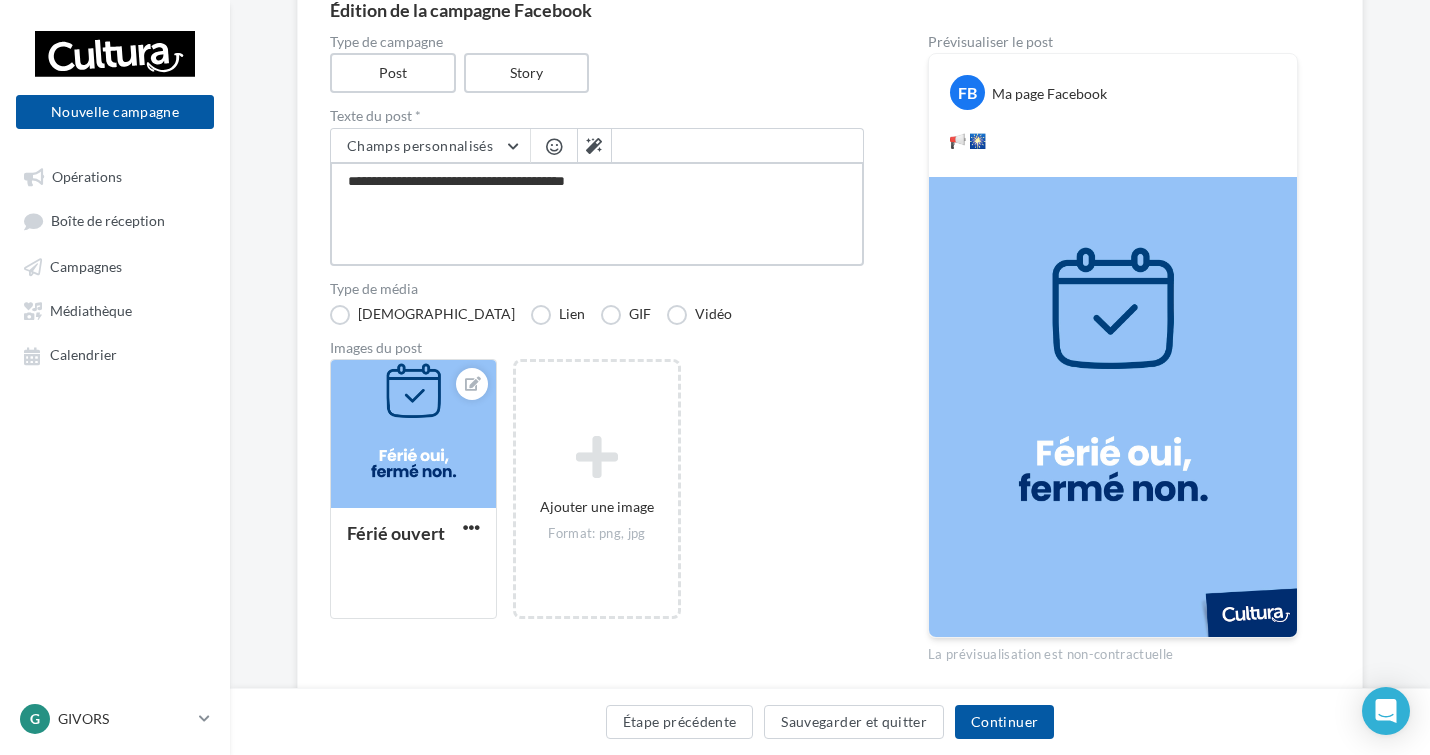 type on "**********" 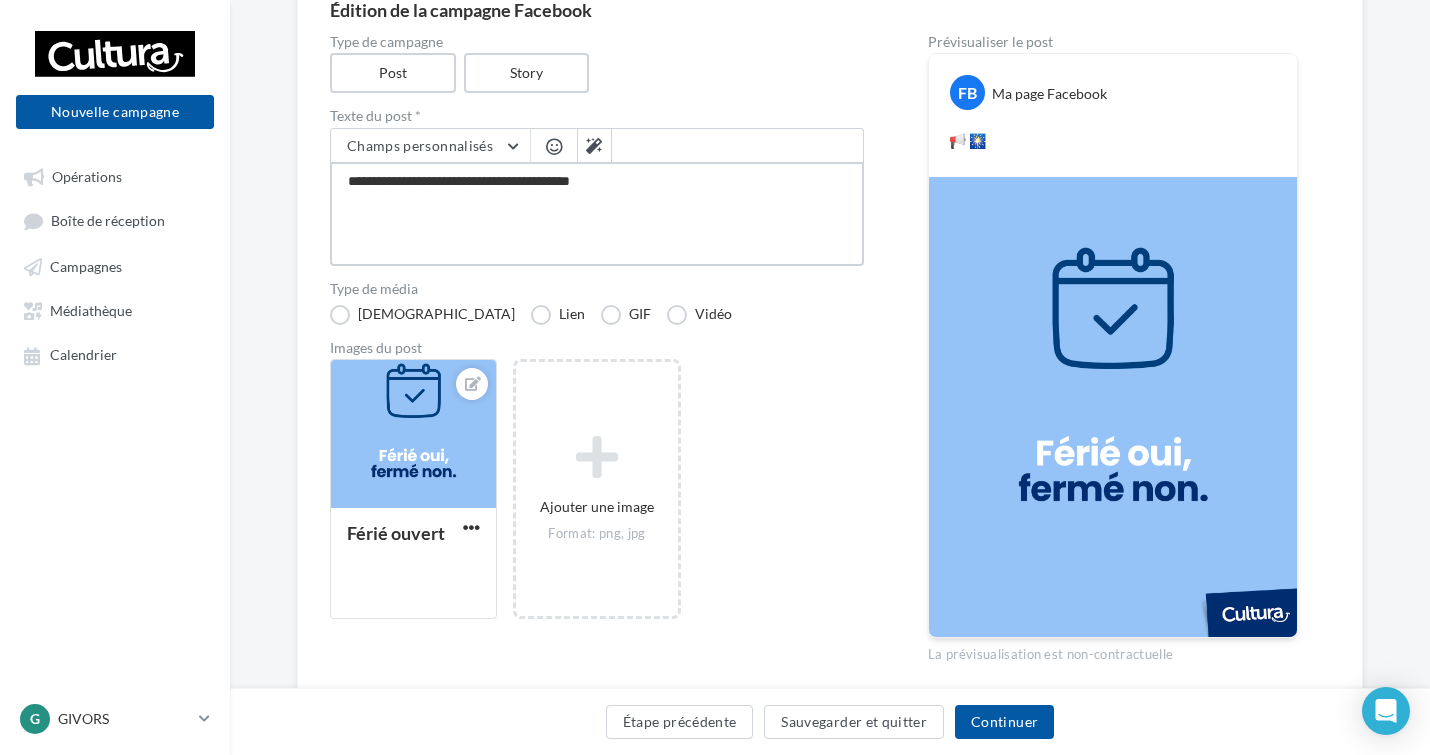type on "**********" 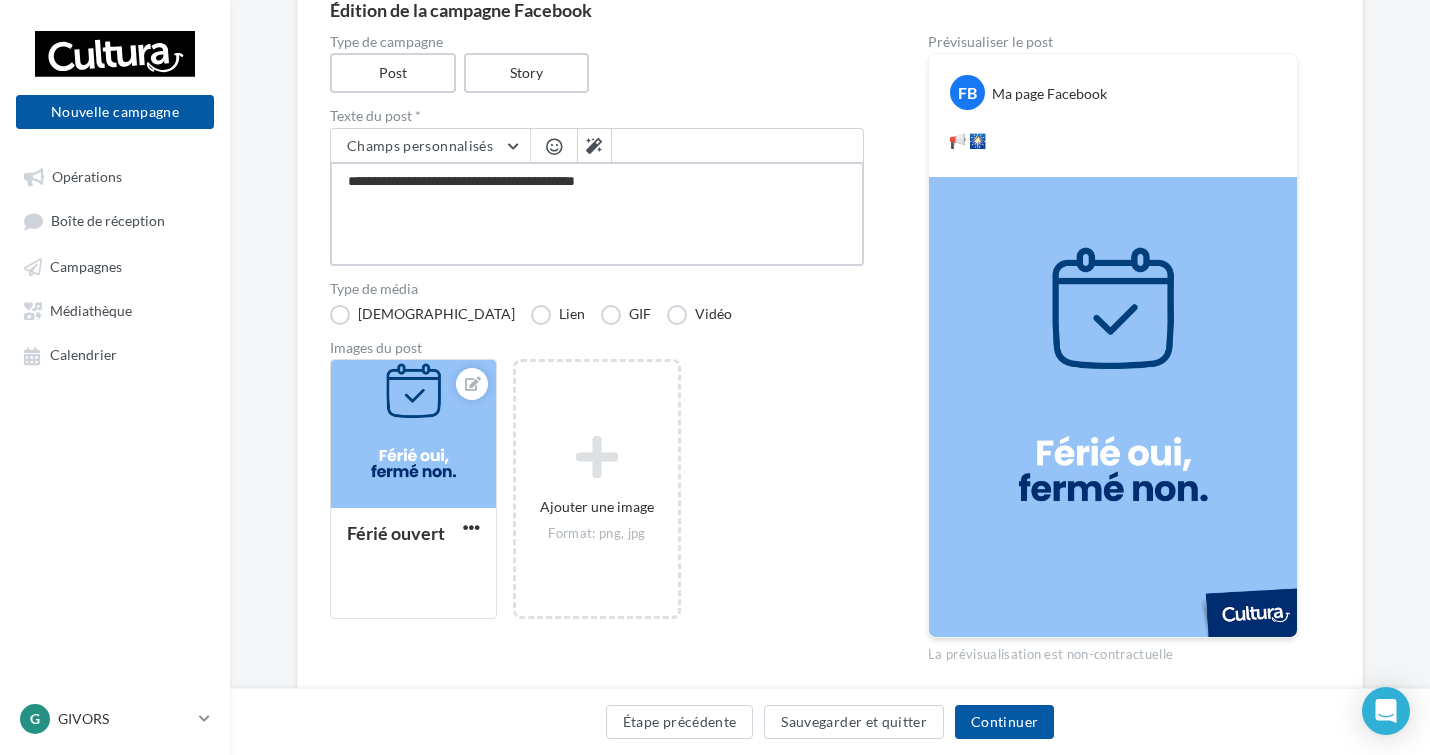 type on "**********" 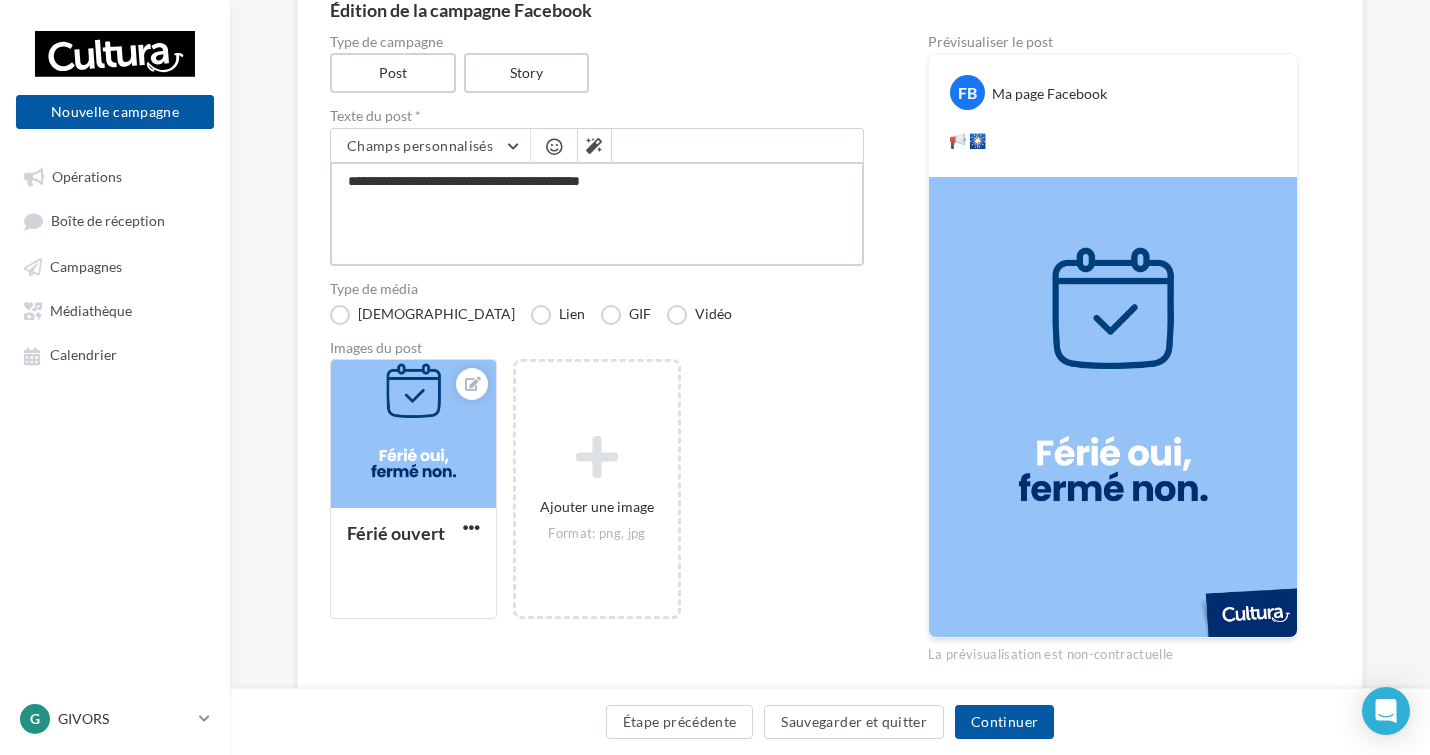 type on "**********" 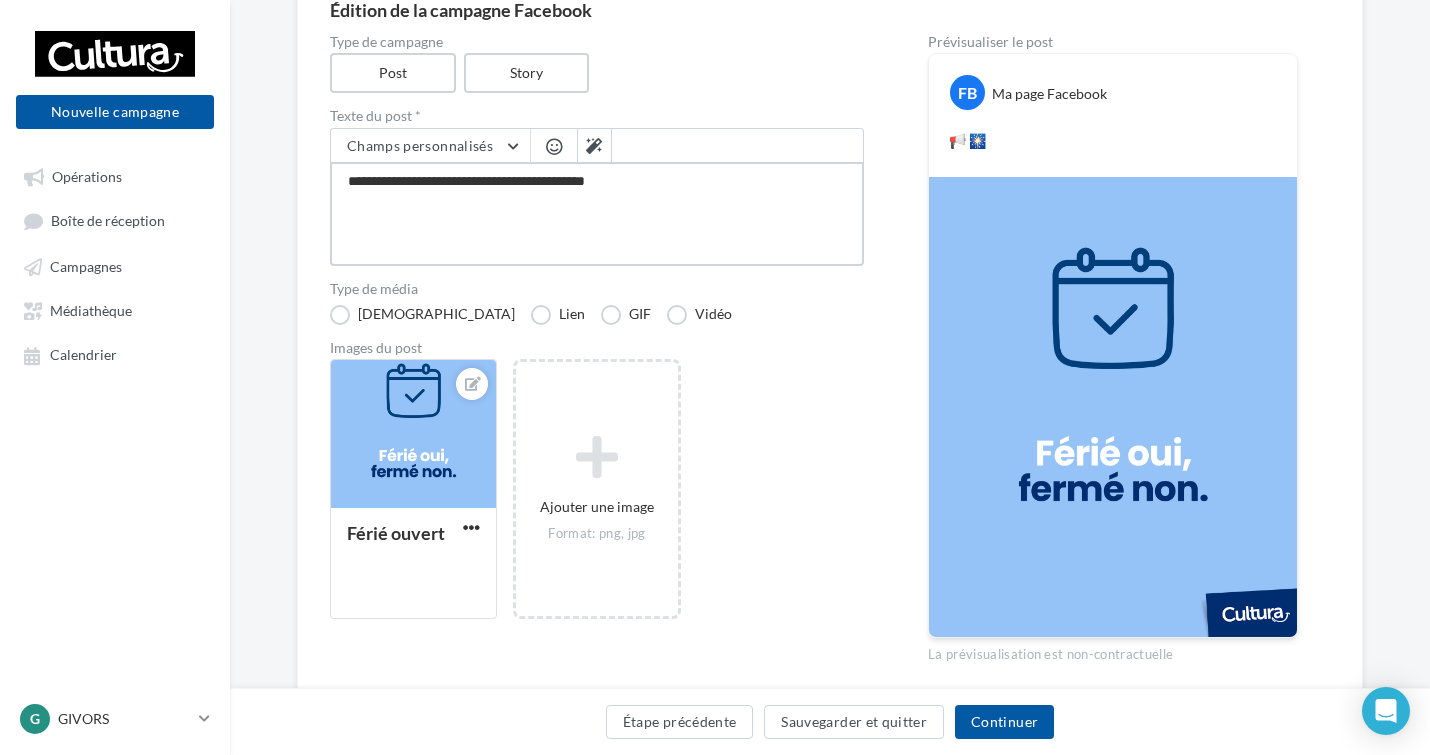 type on "**********" 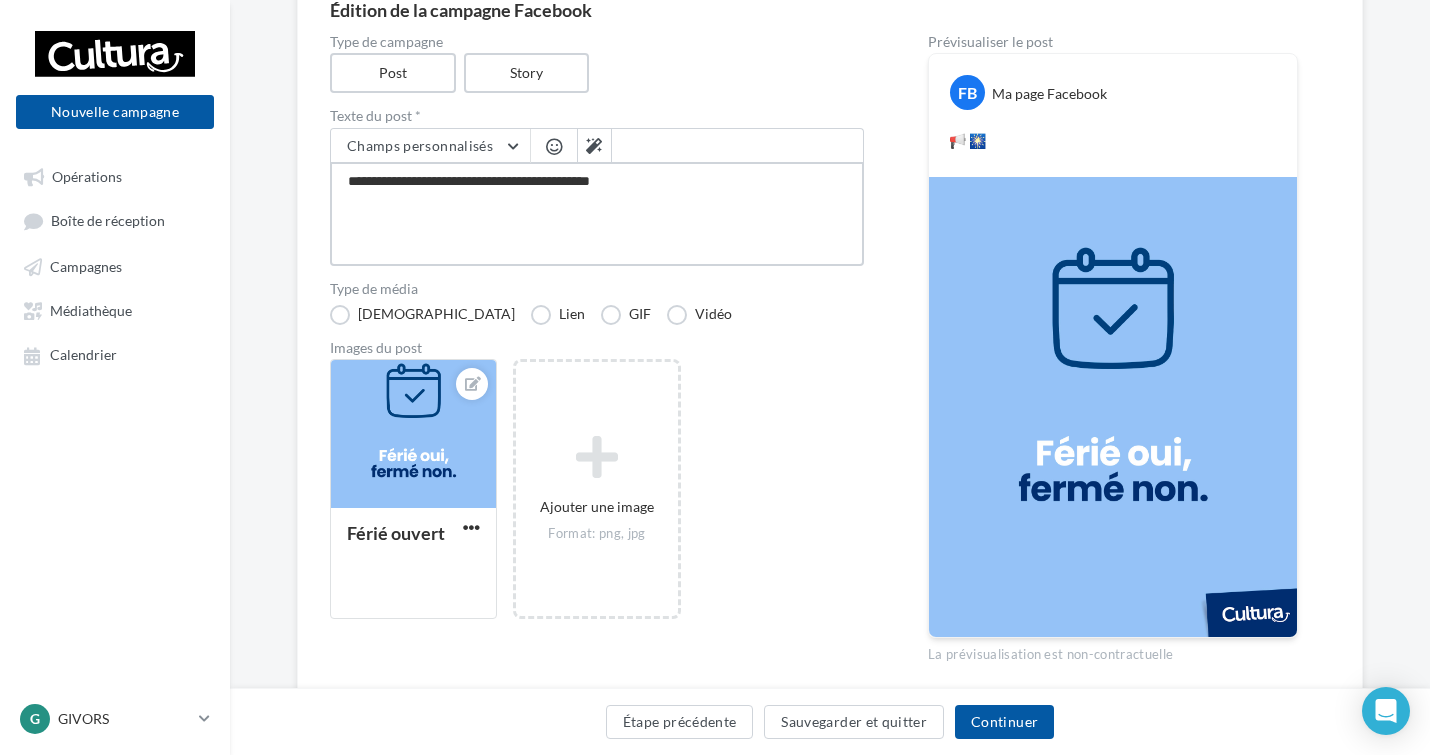 type on "**********" 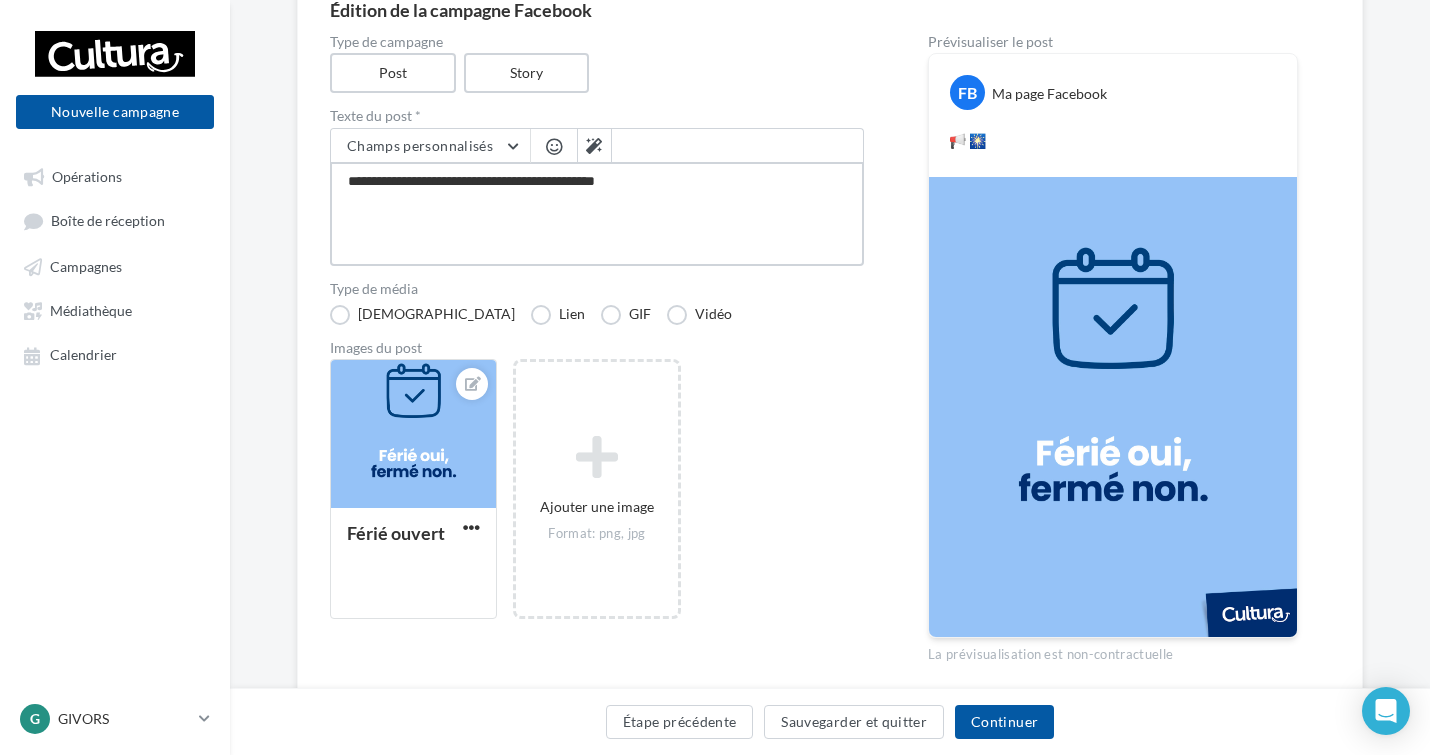 type on "**********" 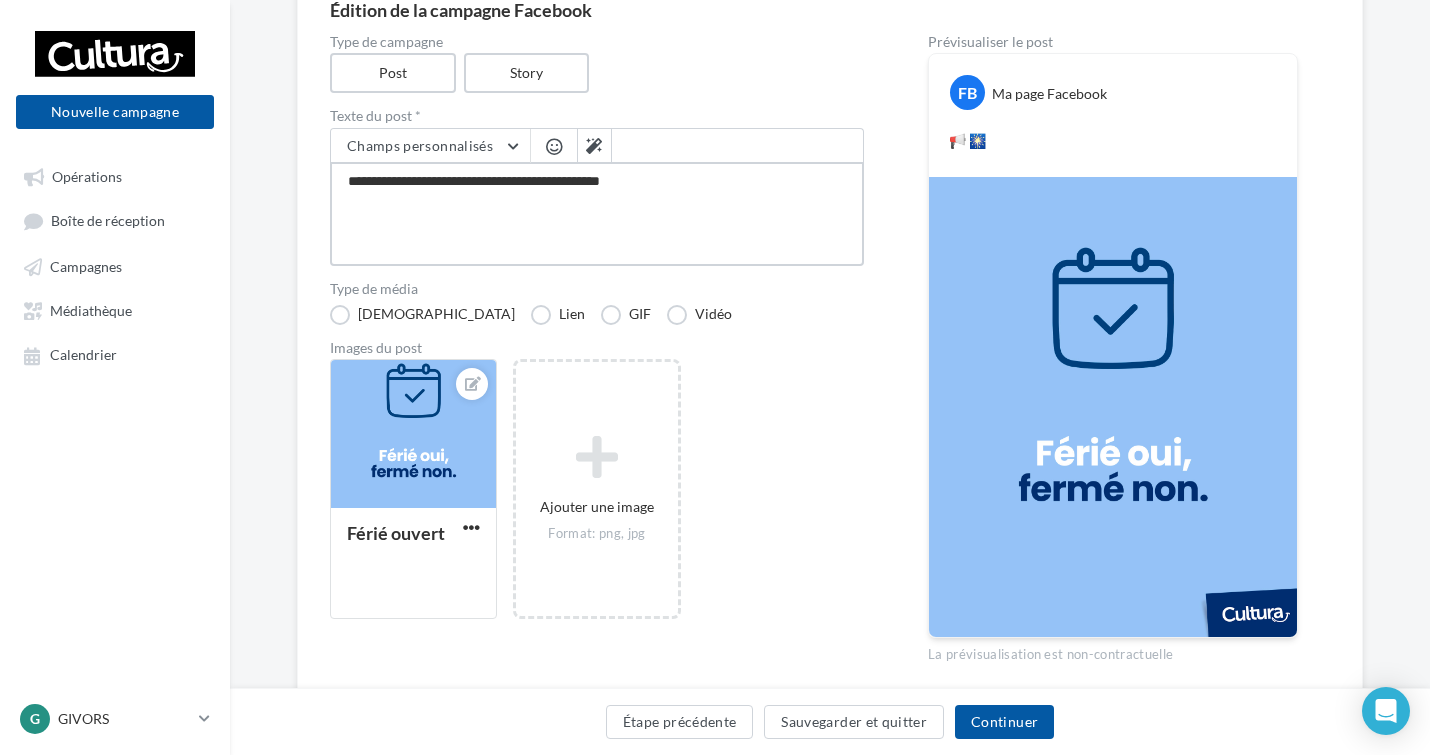 type on "**********" 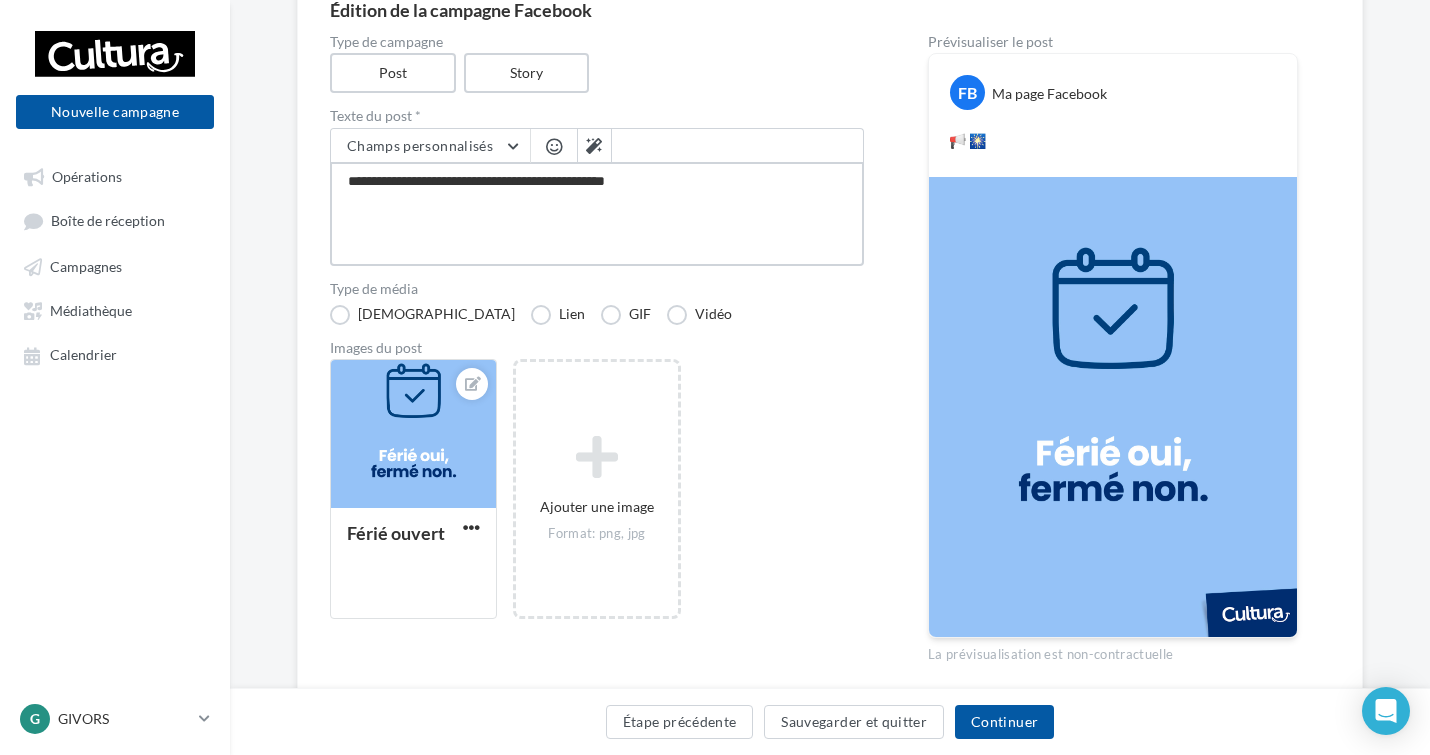 type on "**********" 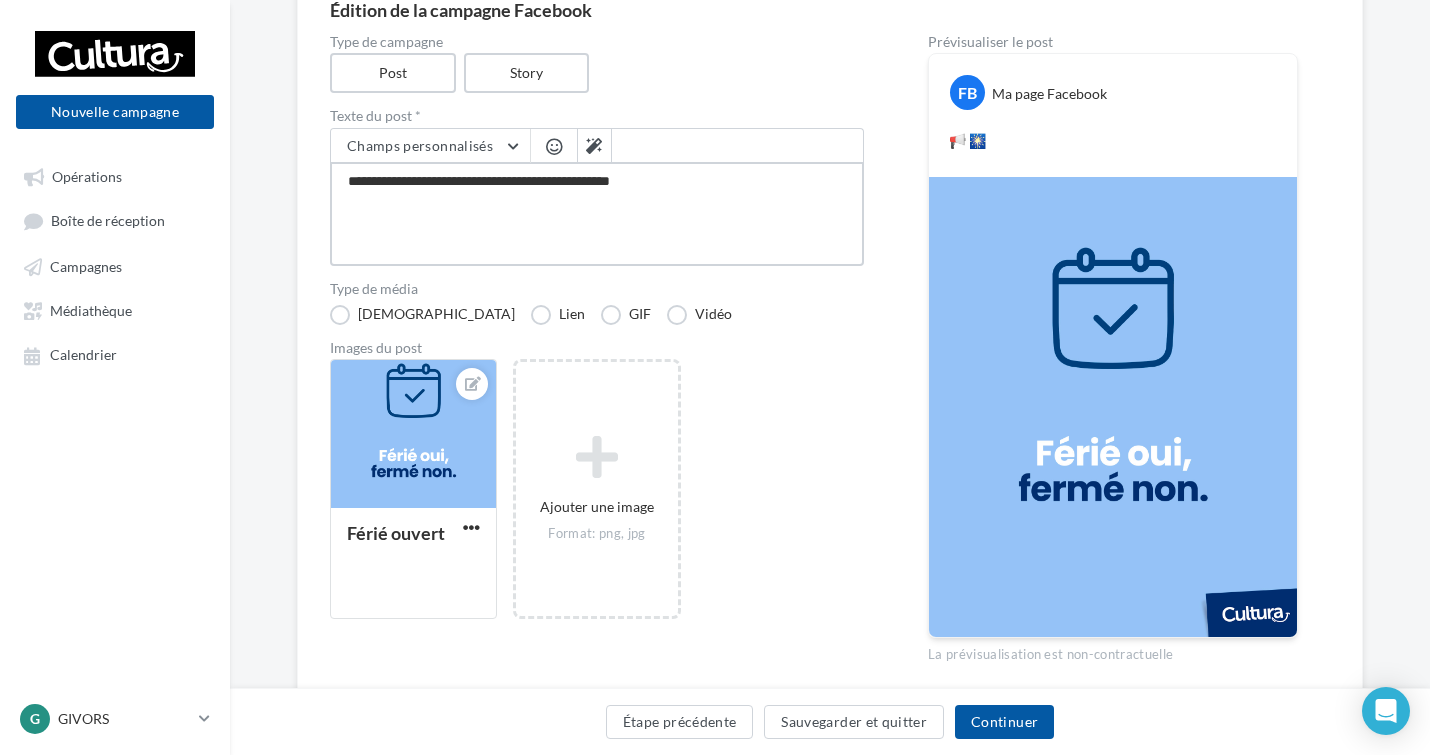 type on "**********" 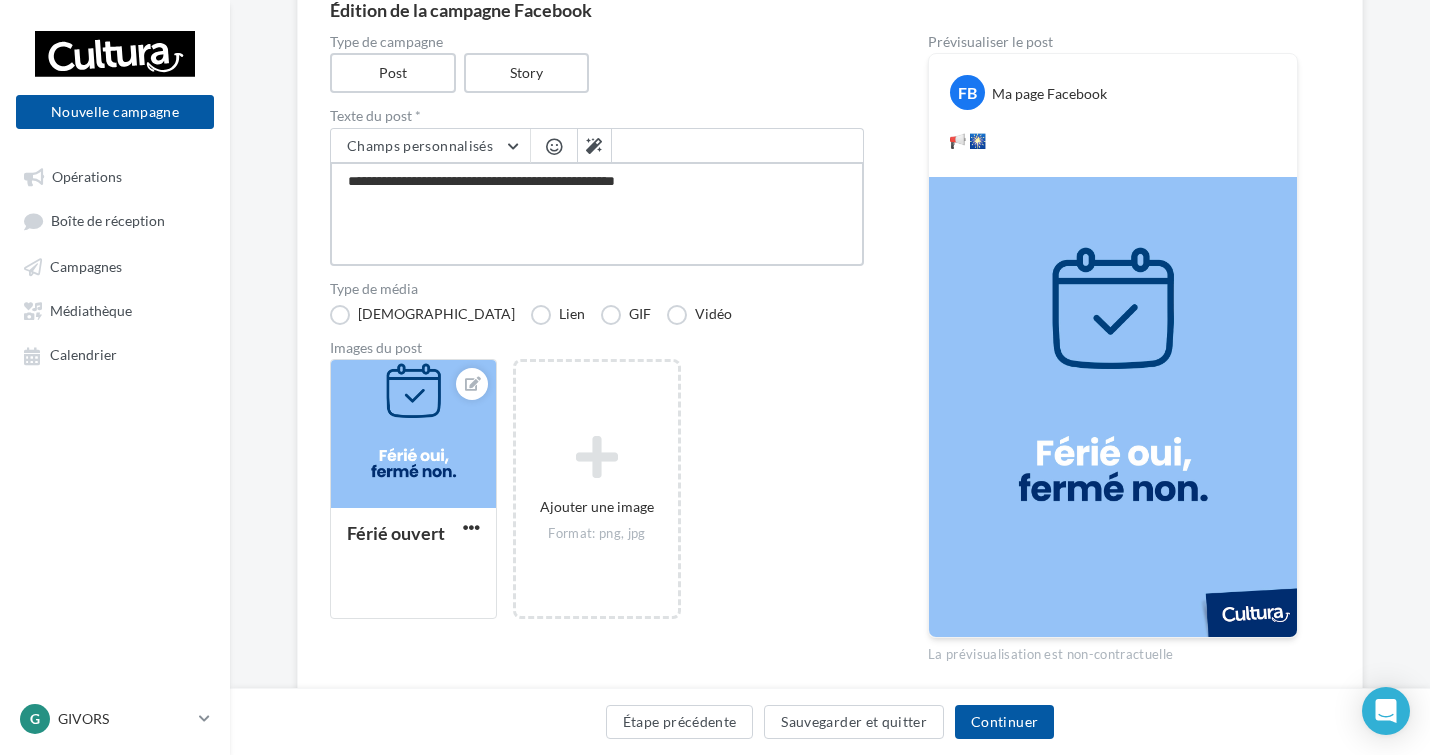 type on "**********" 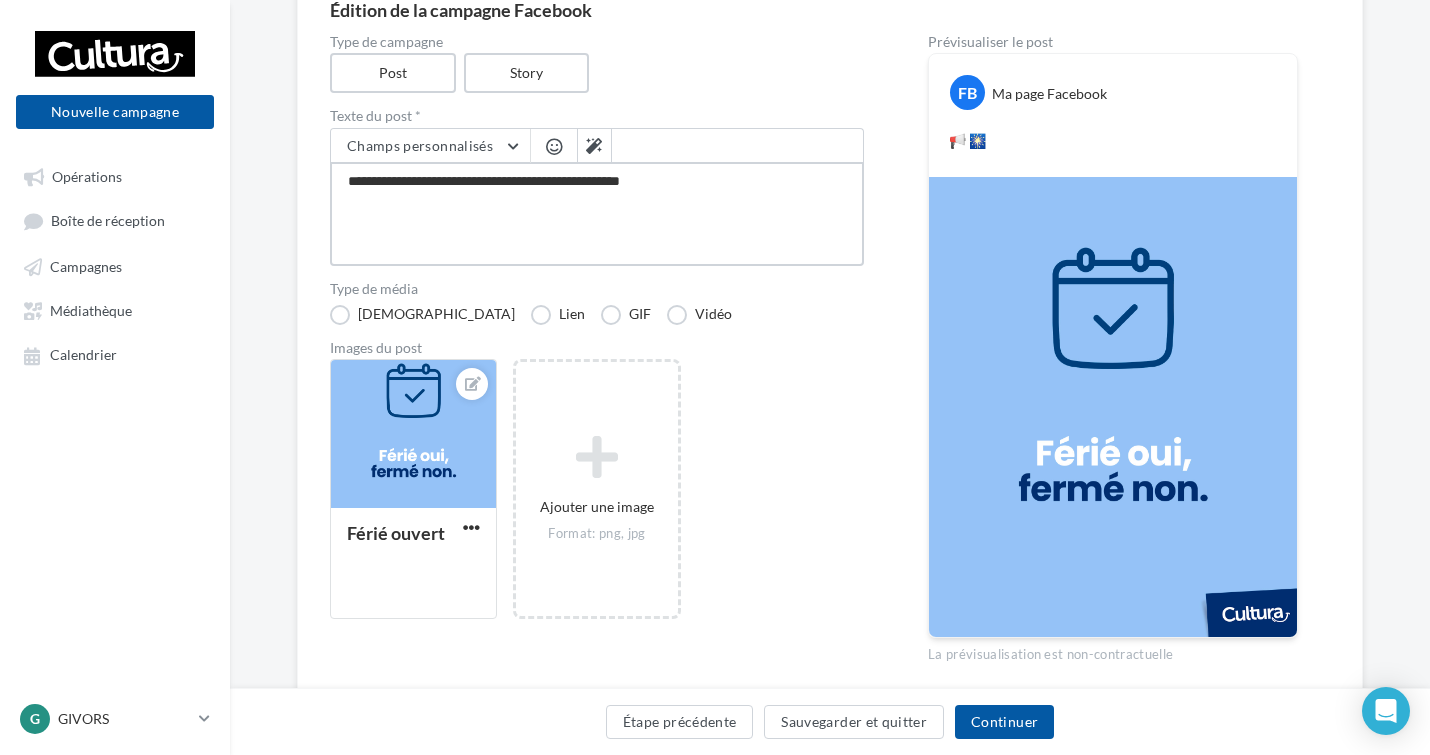 type on "**********" 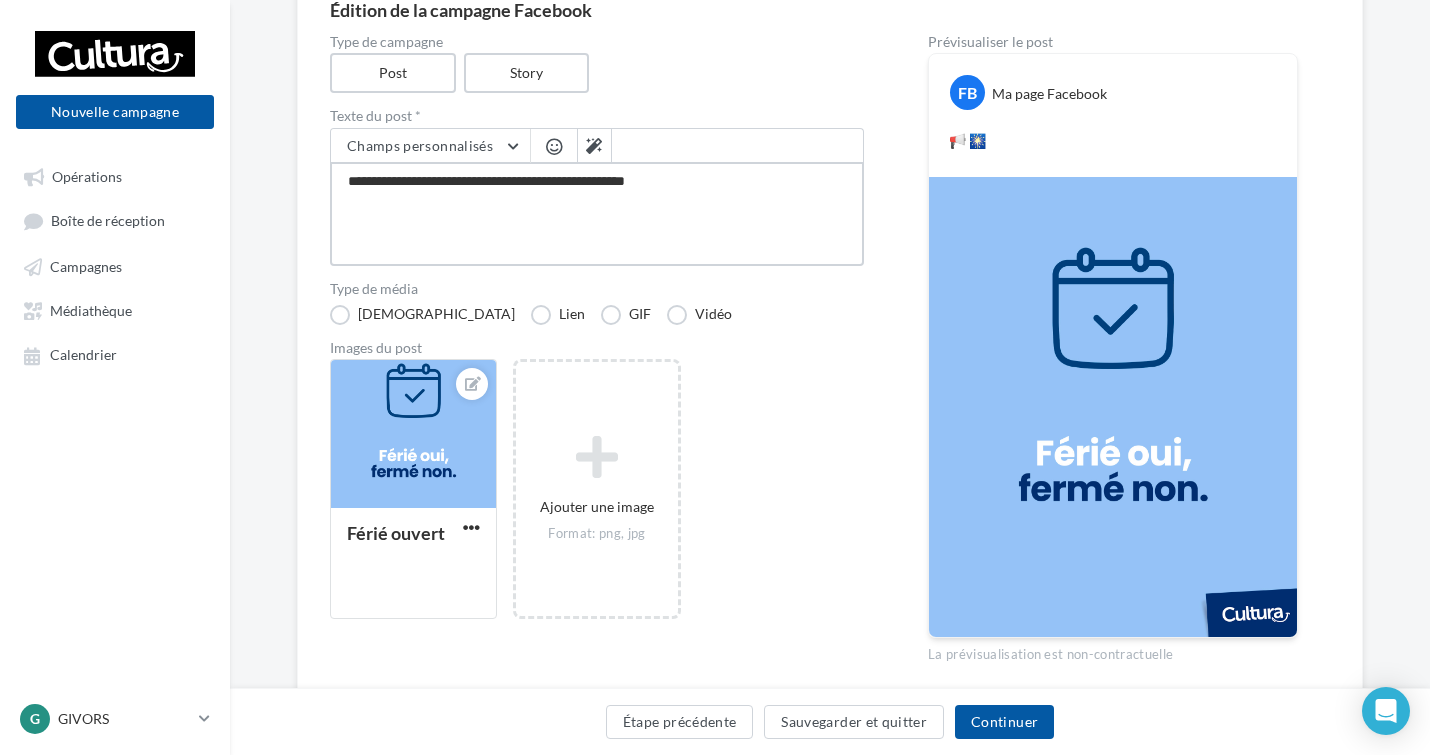 type on "**********" 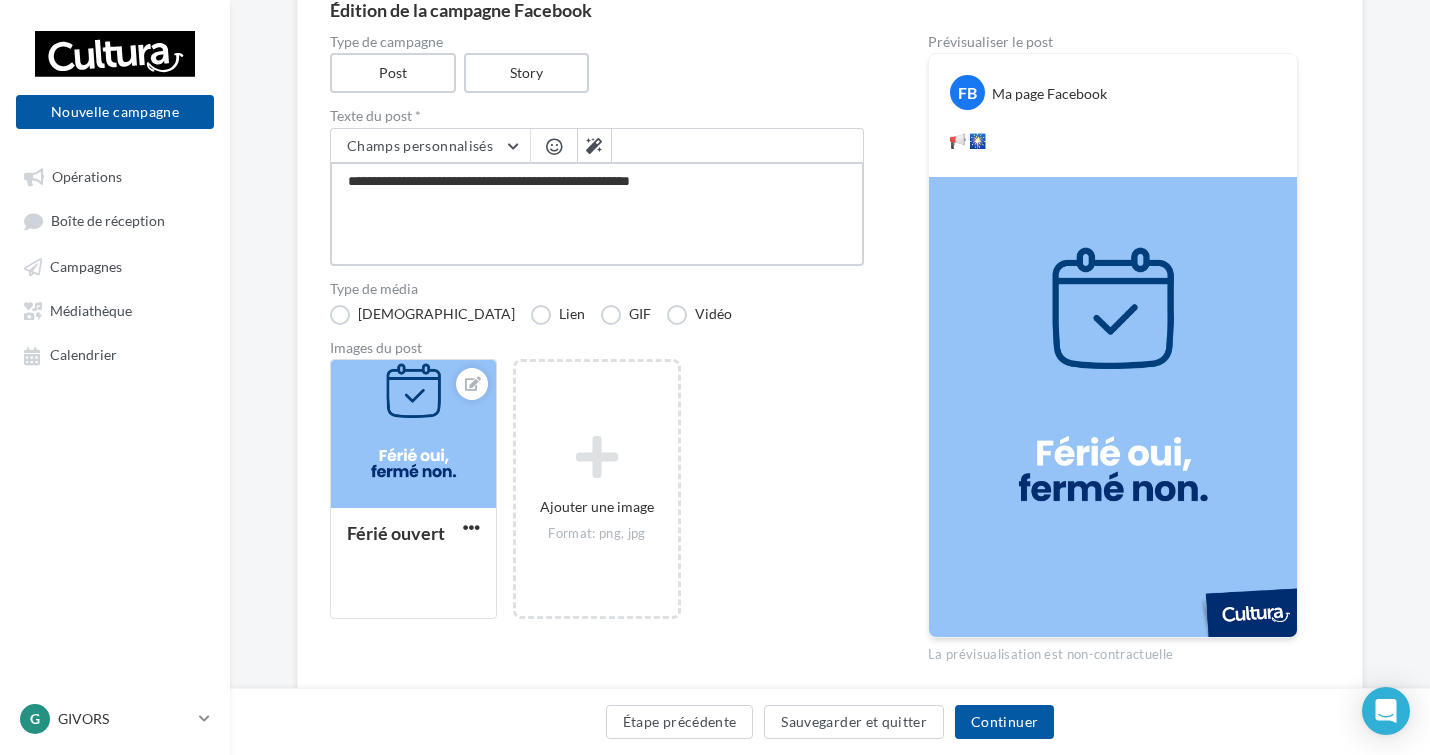 type on "**********" 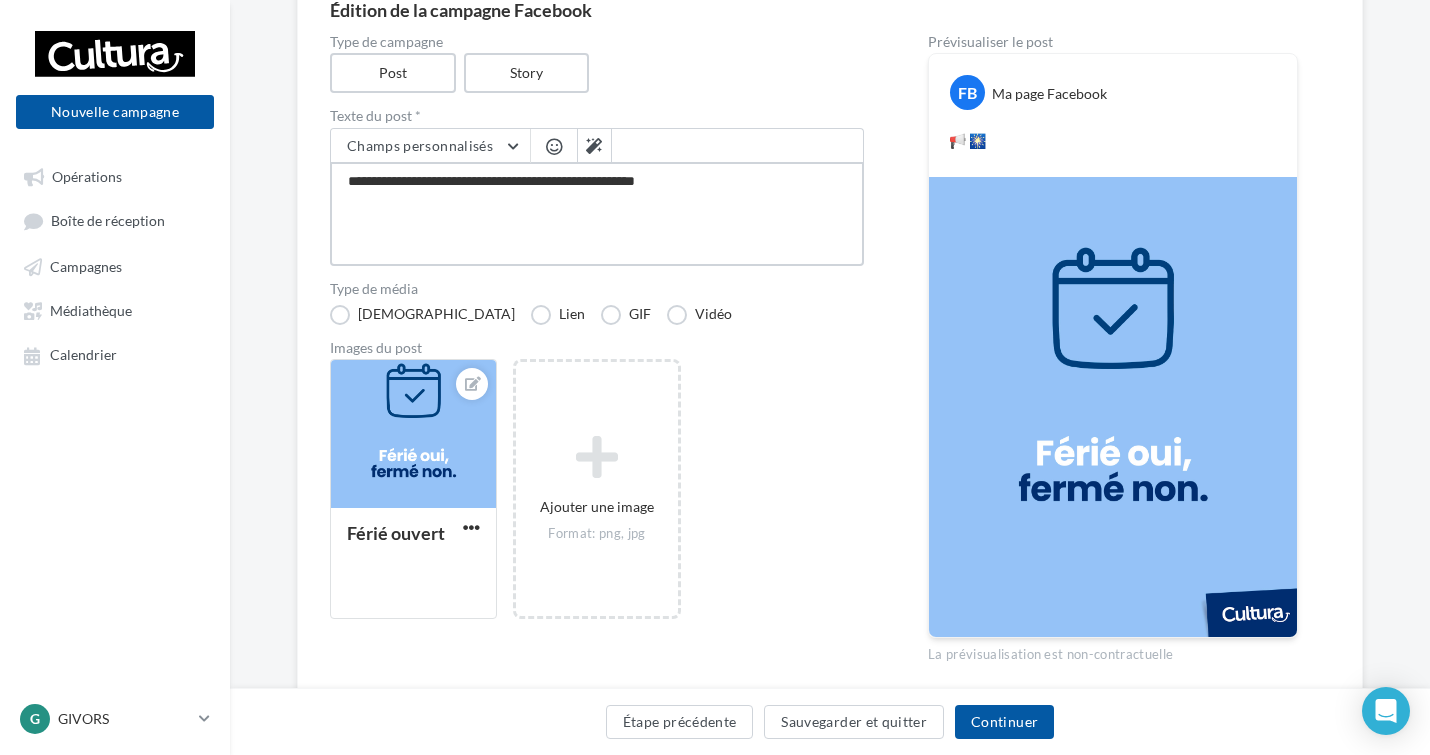 type on "**********" 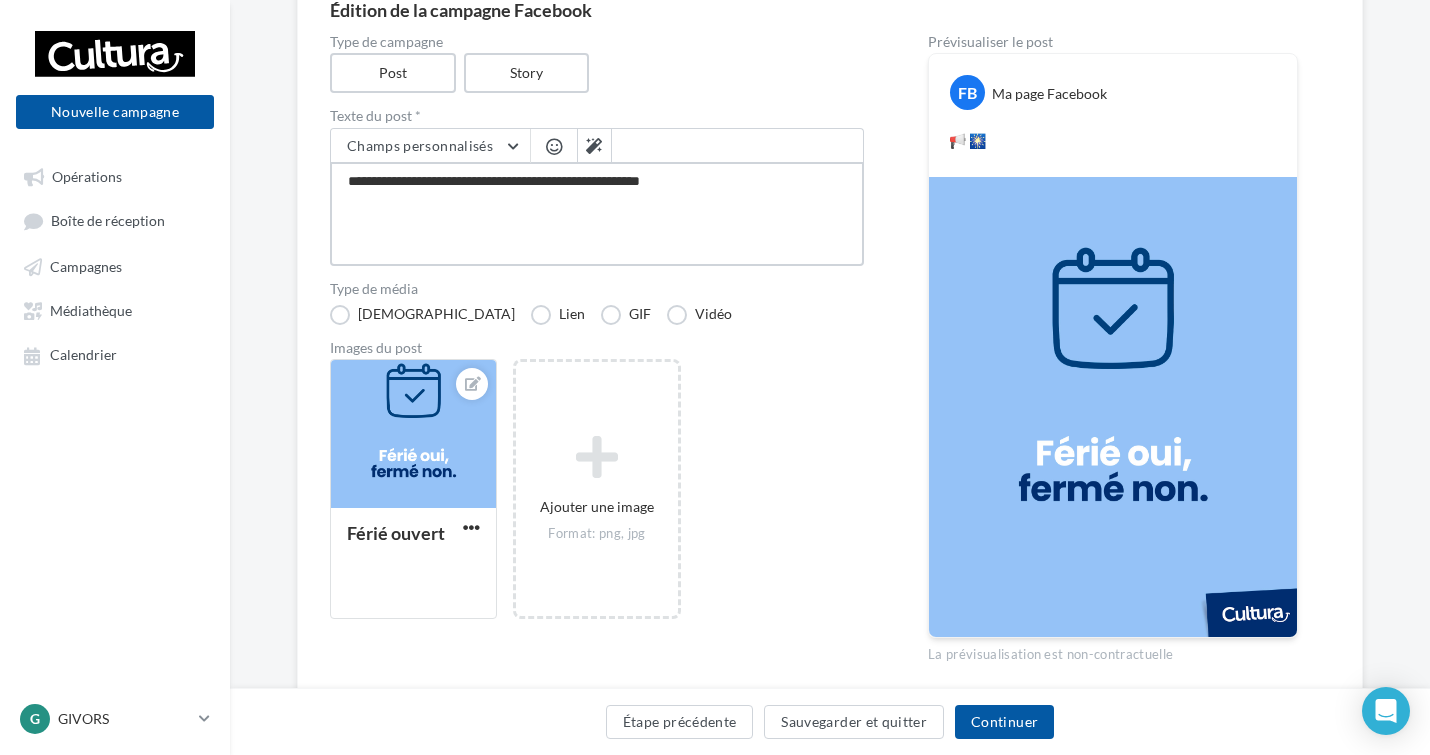 type on "**********" 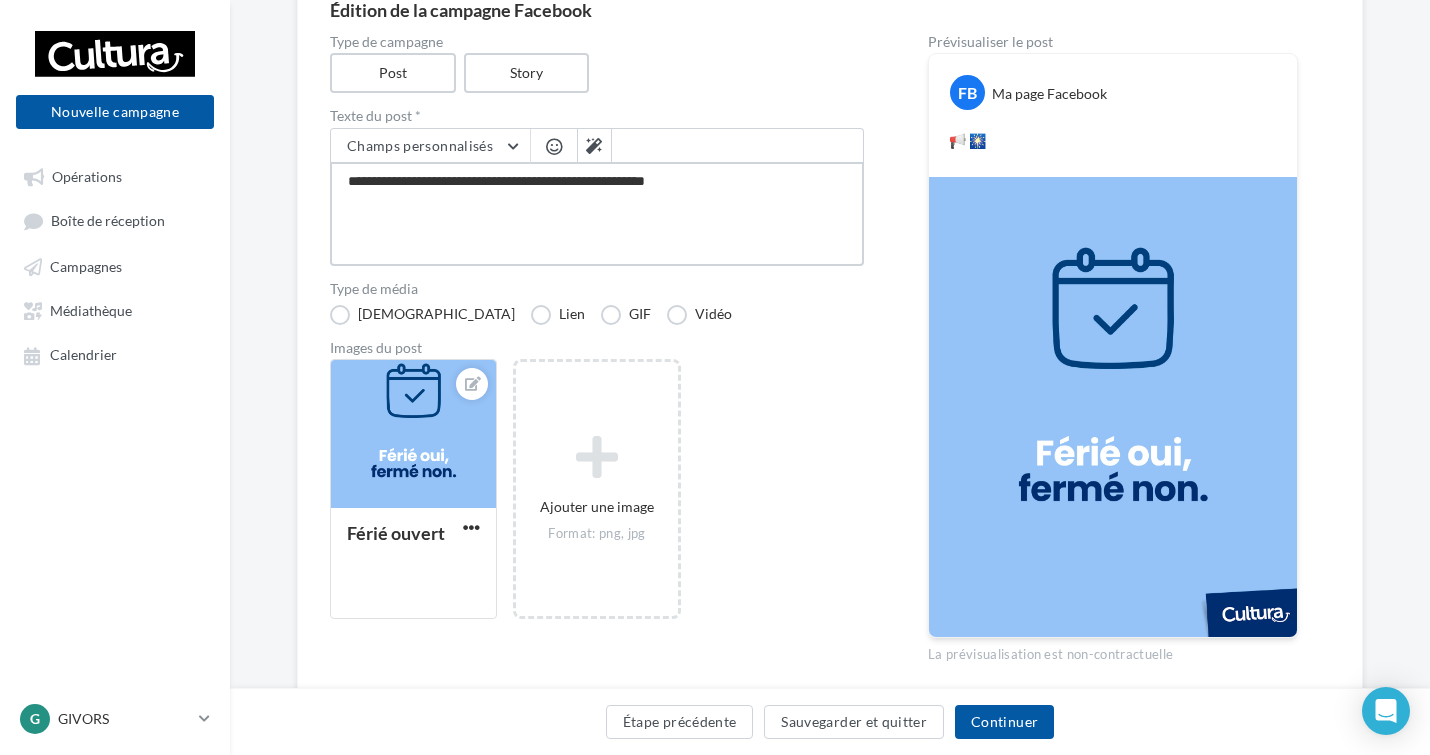 type on "**********" 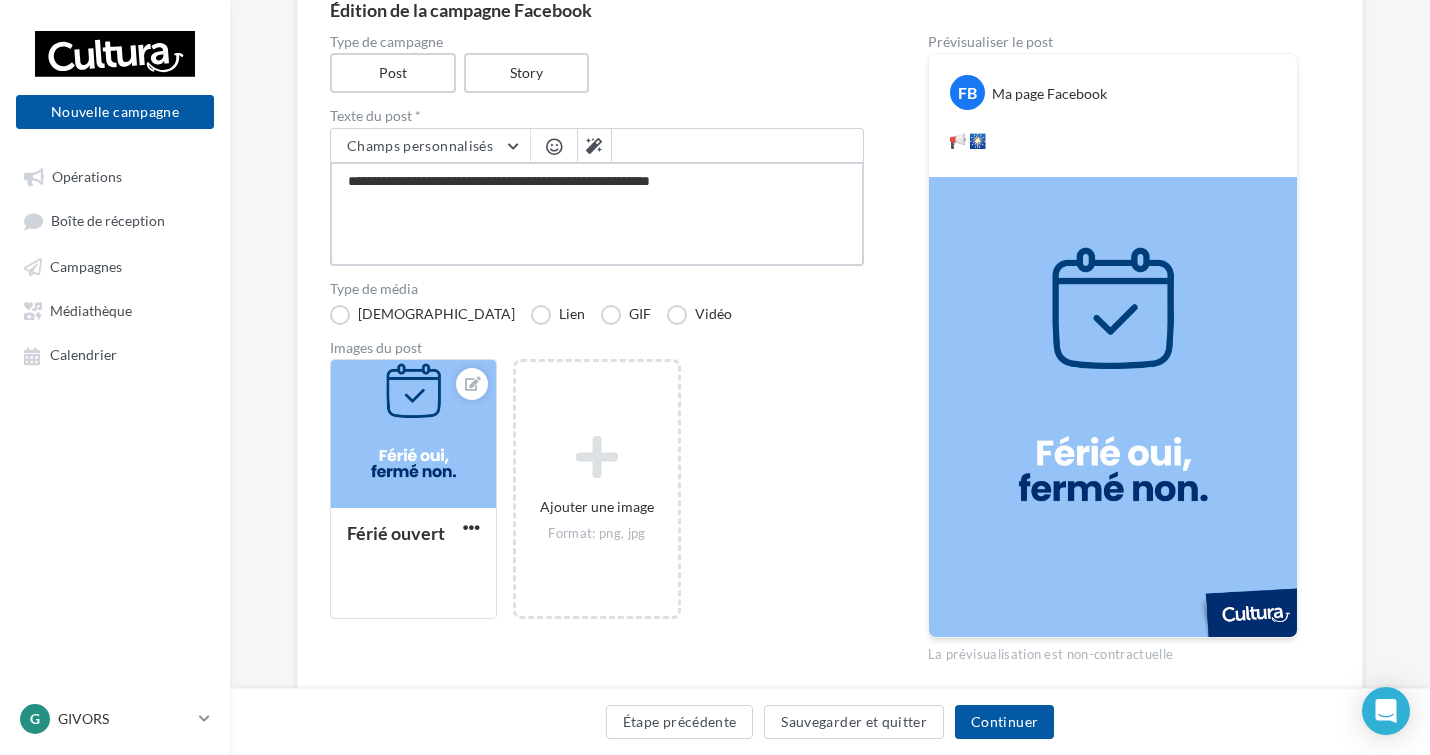 type on "**********" 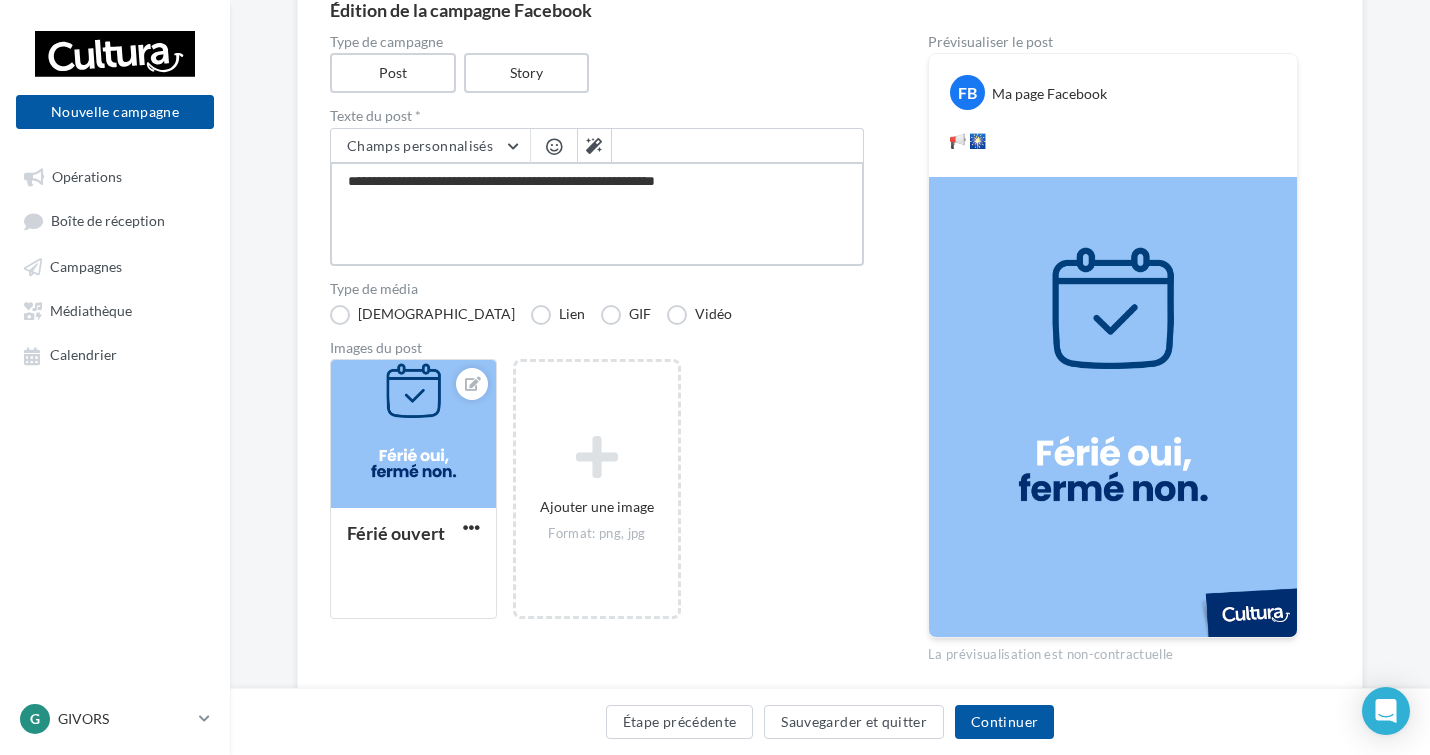 type on "**********" 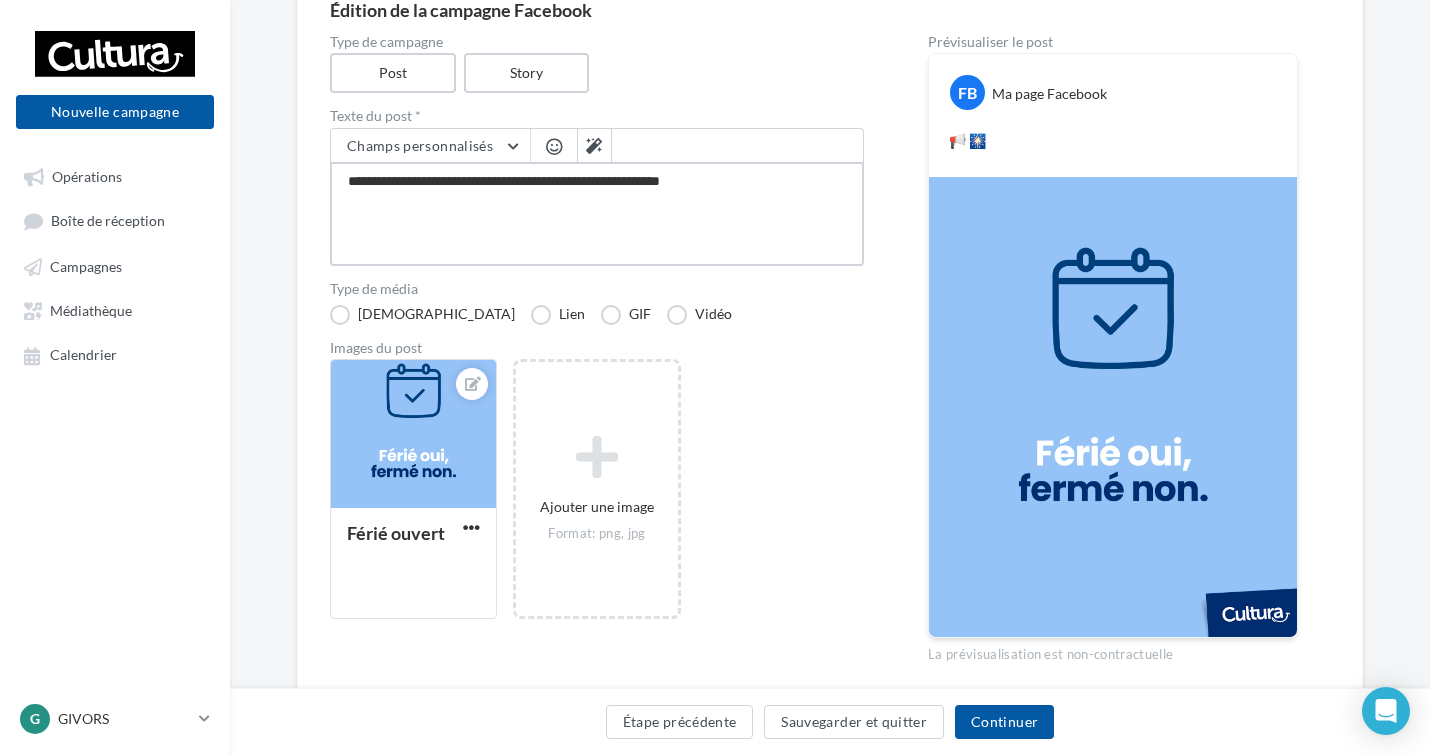 type on "**********" 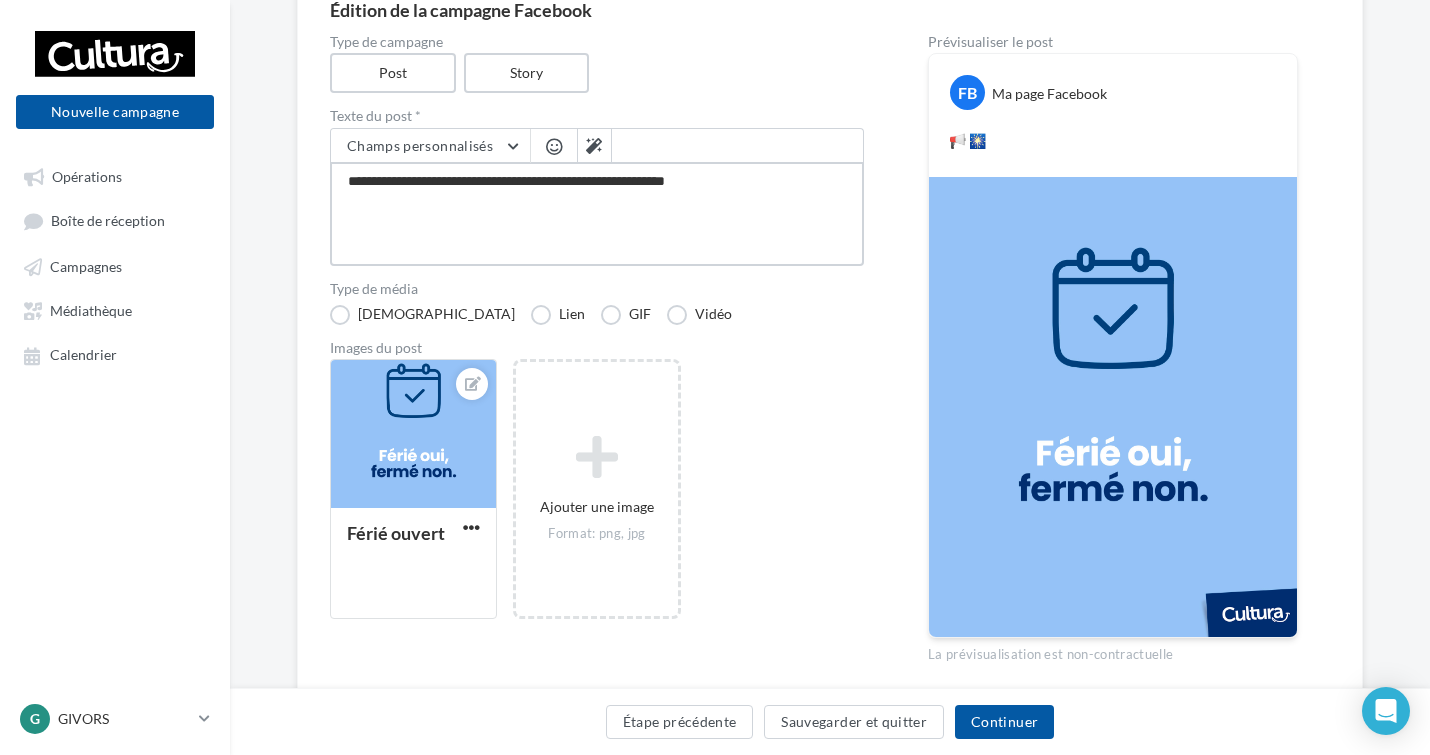 type on "**********" 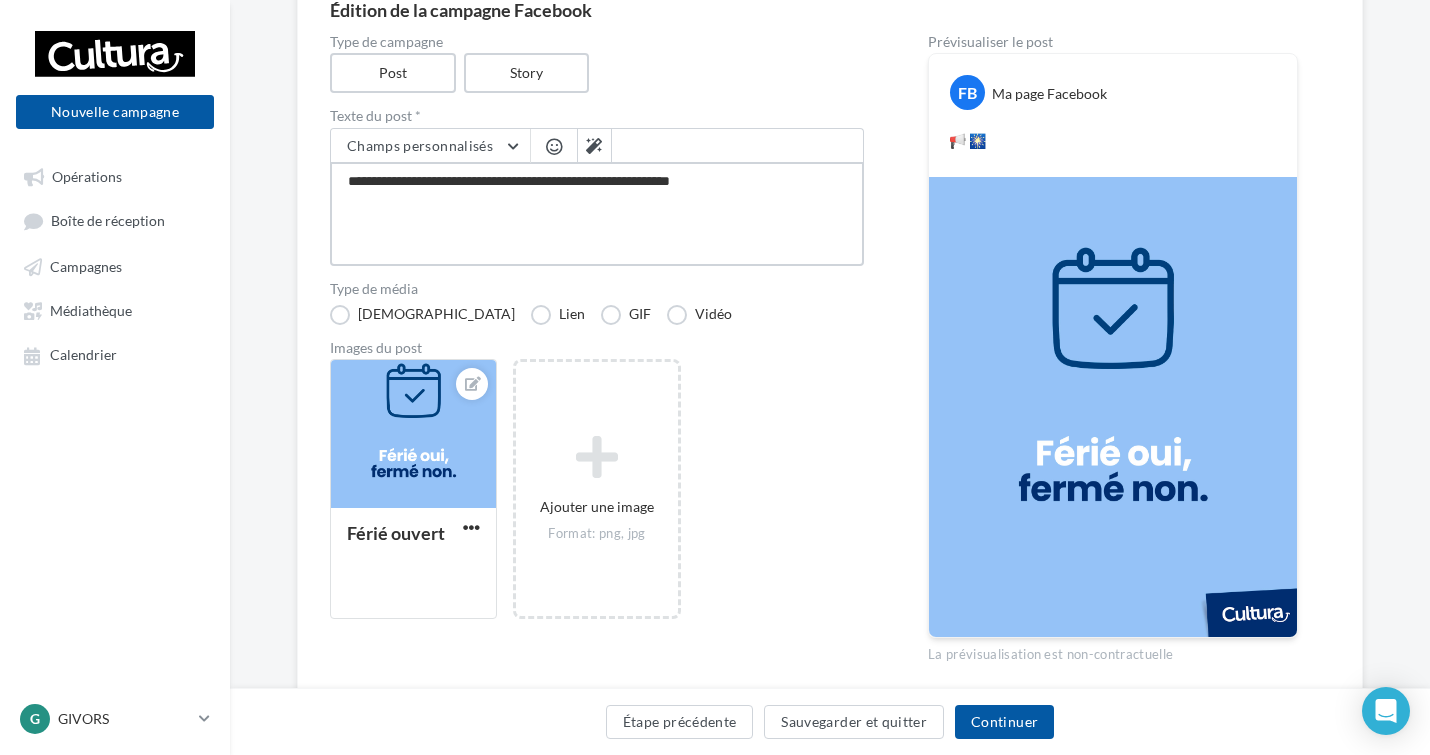 type on "**********" 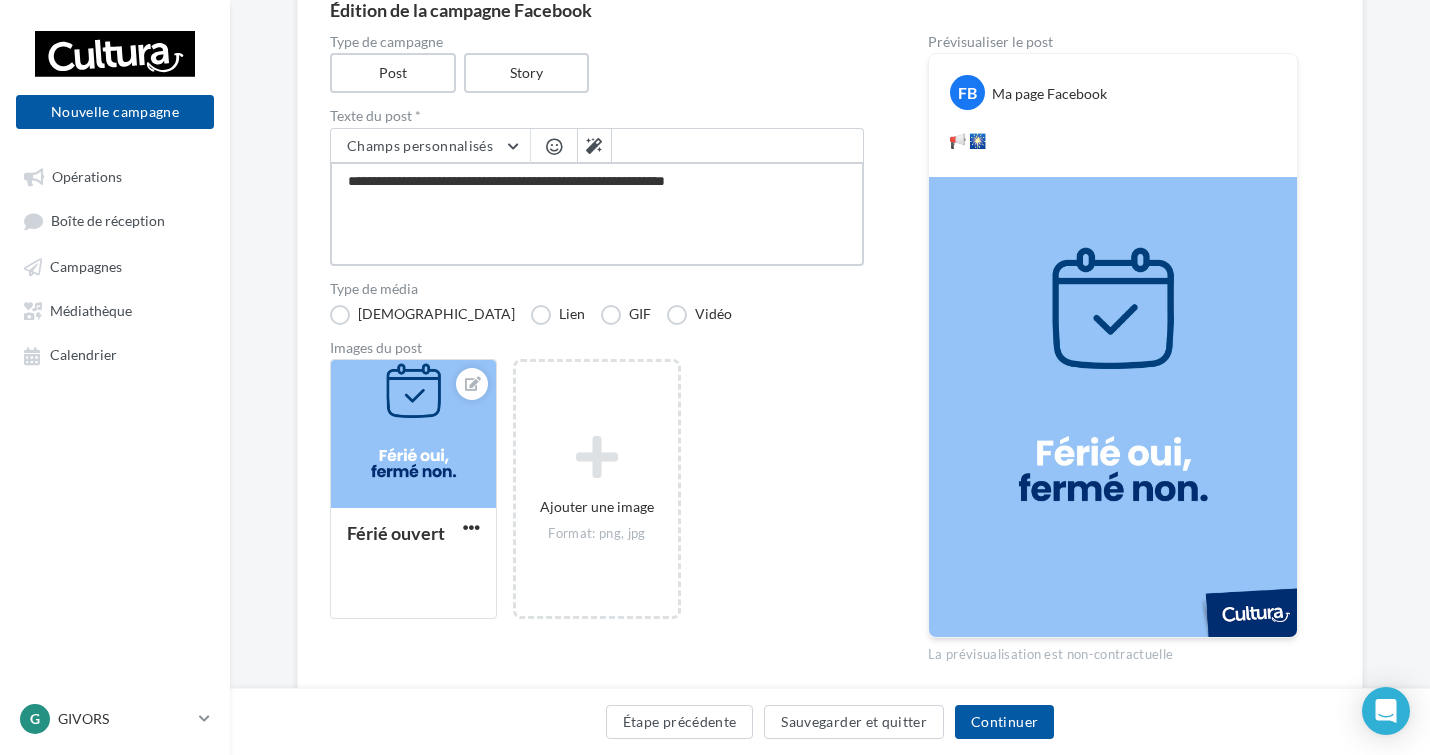 type on "**********" 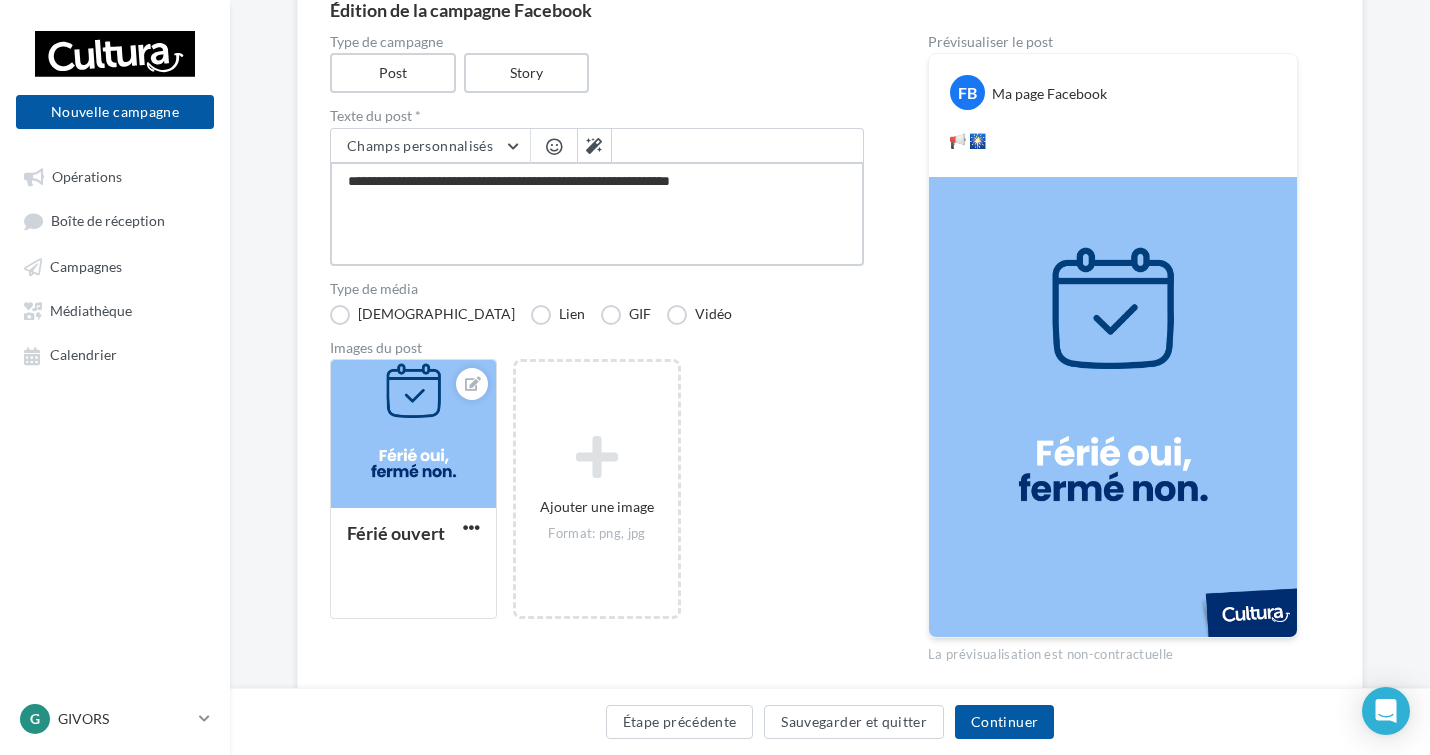 type on "**********" 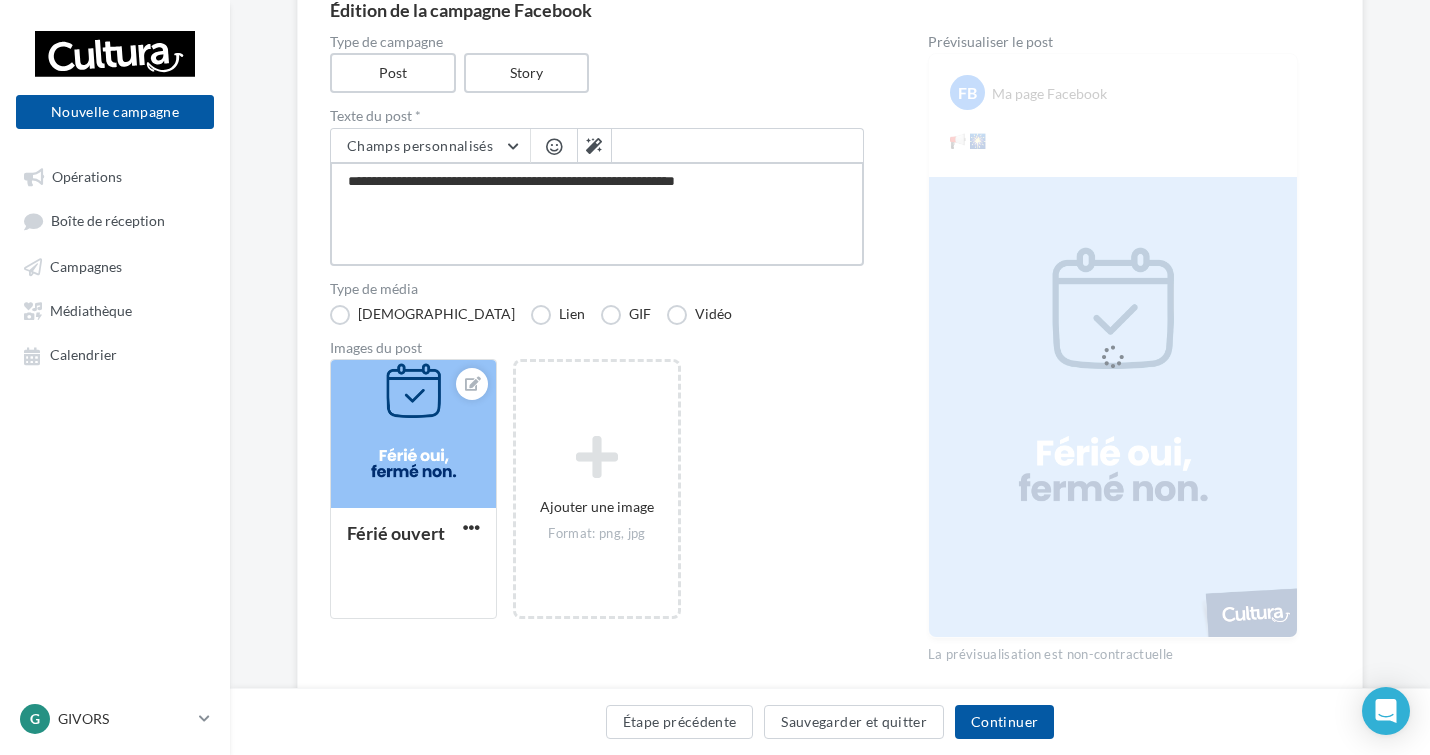 click on "**********" at bounding box center [597, 214] 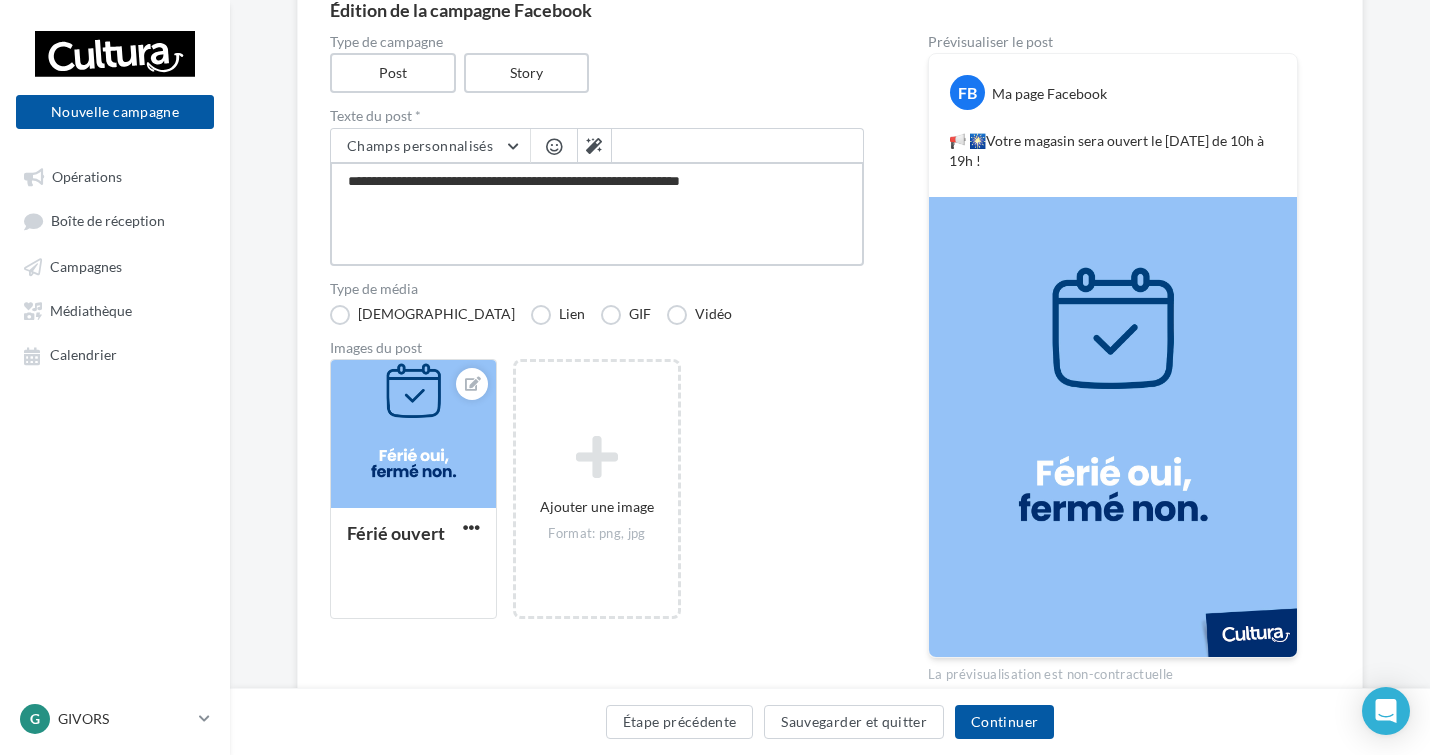 type on "**********" 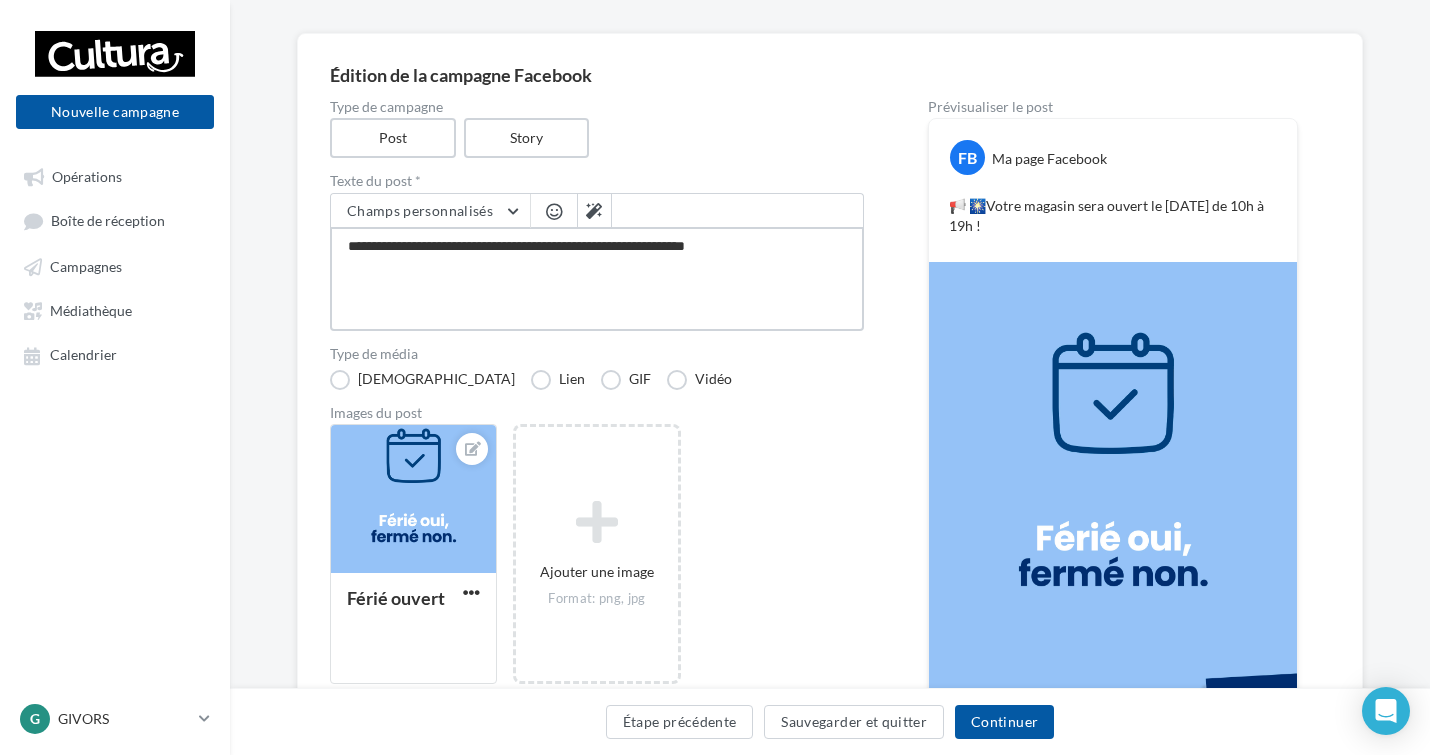 scroll, scrollTop: 100, scrollLeft: 0, axis: vertical 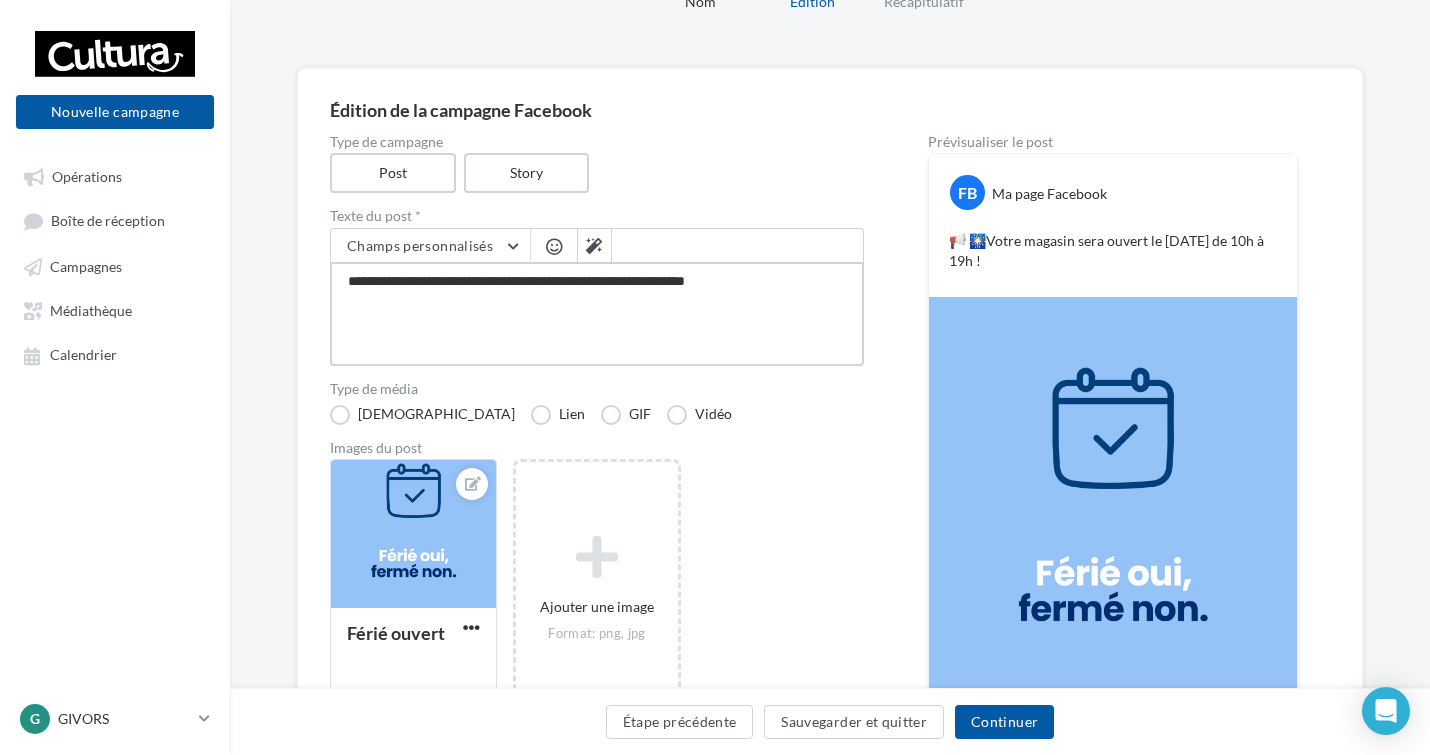 click on "**********" at bounding box center (597, 314) 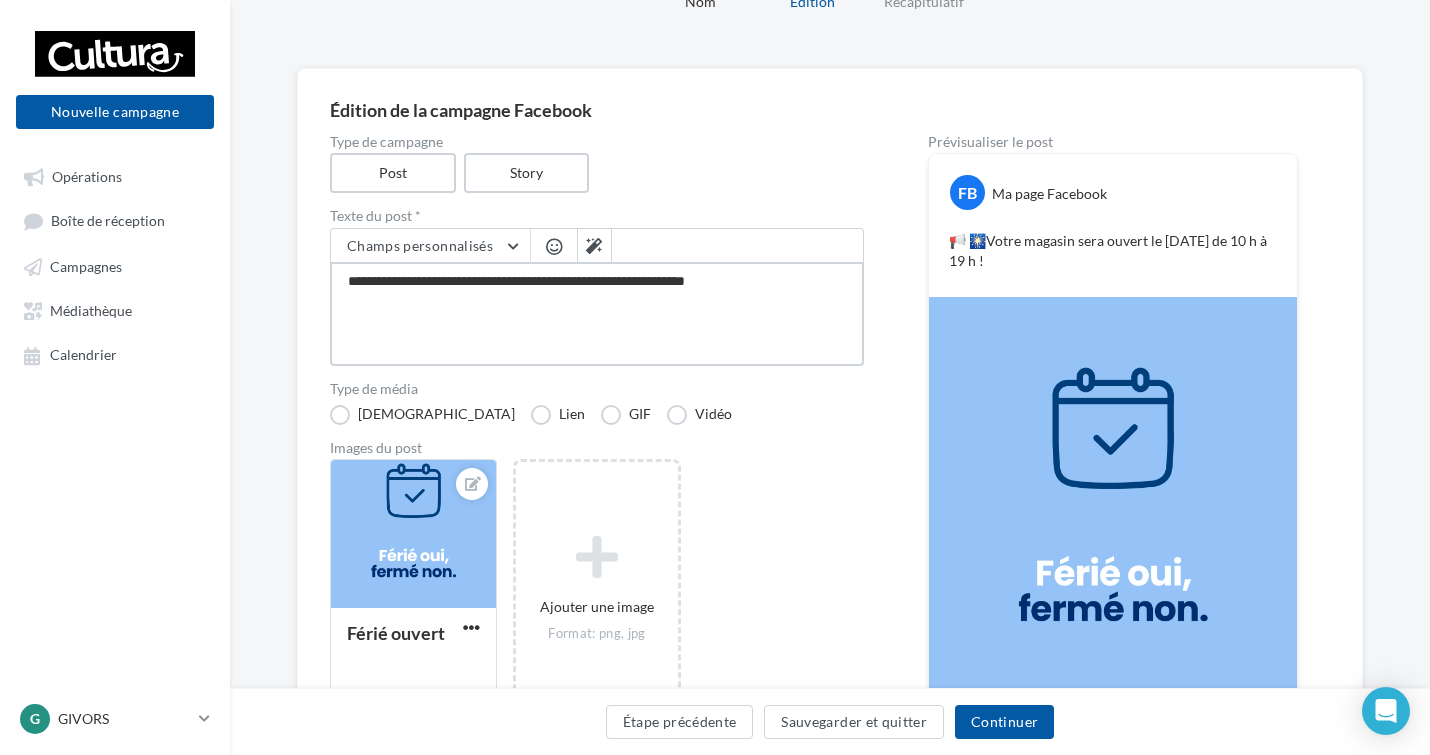 click on "**********" at bounding box center [597, 314] 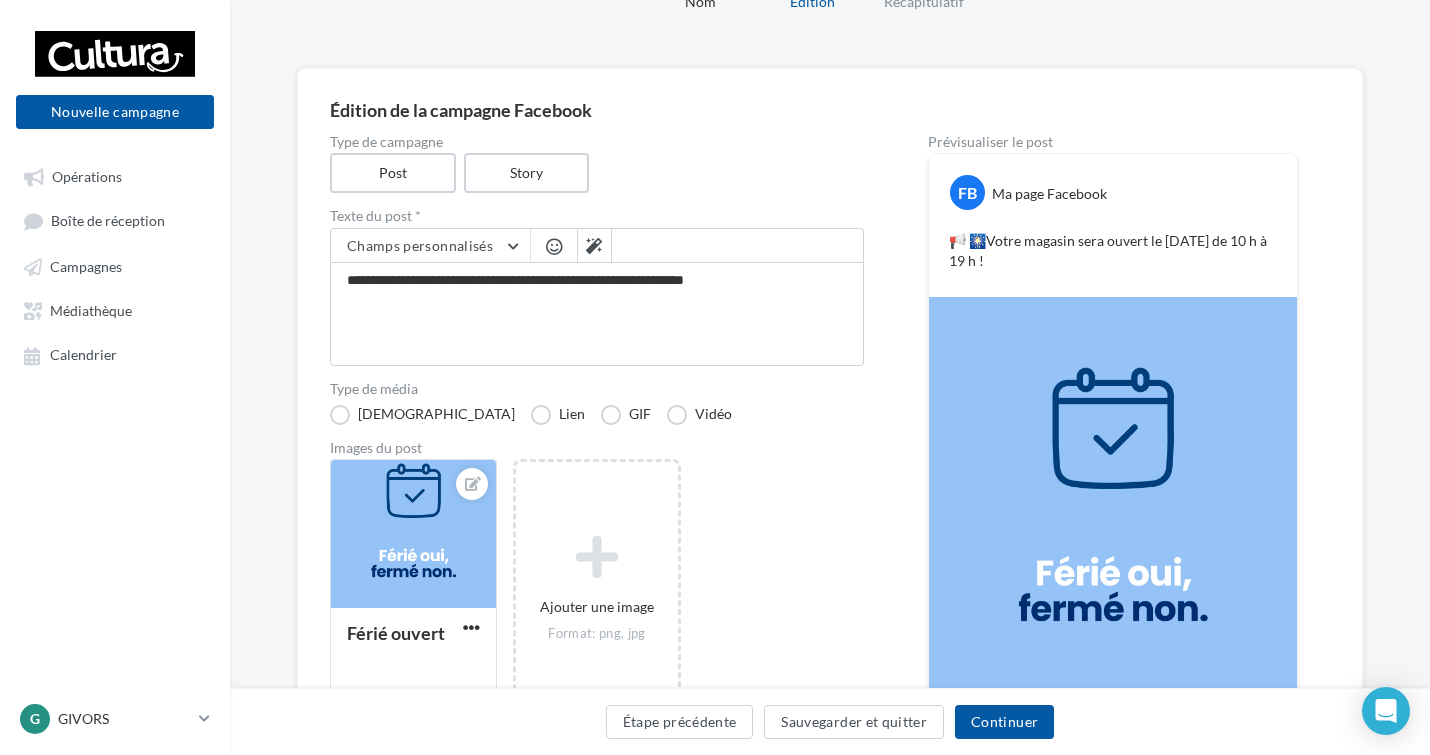 click at bounding box center [554, 246] 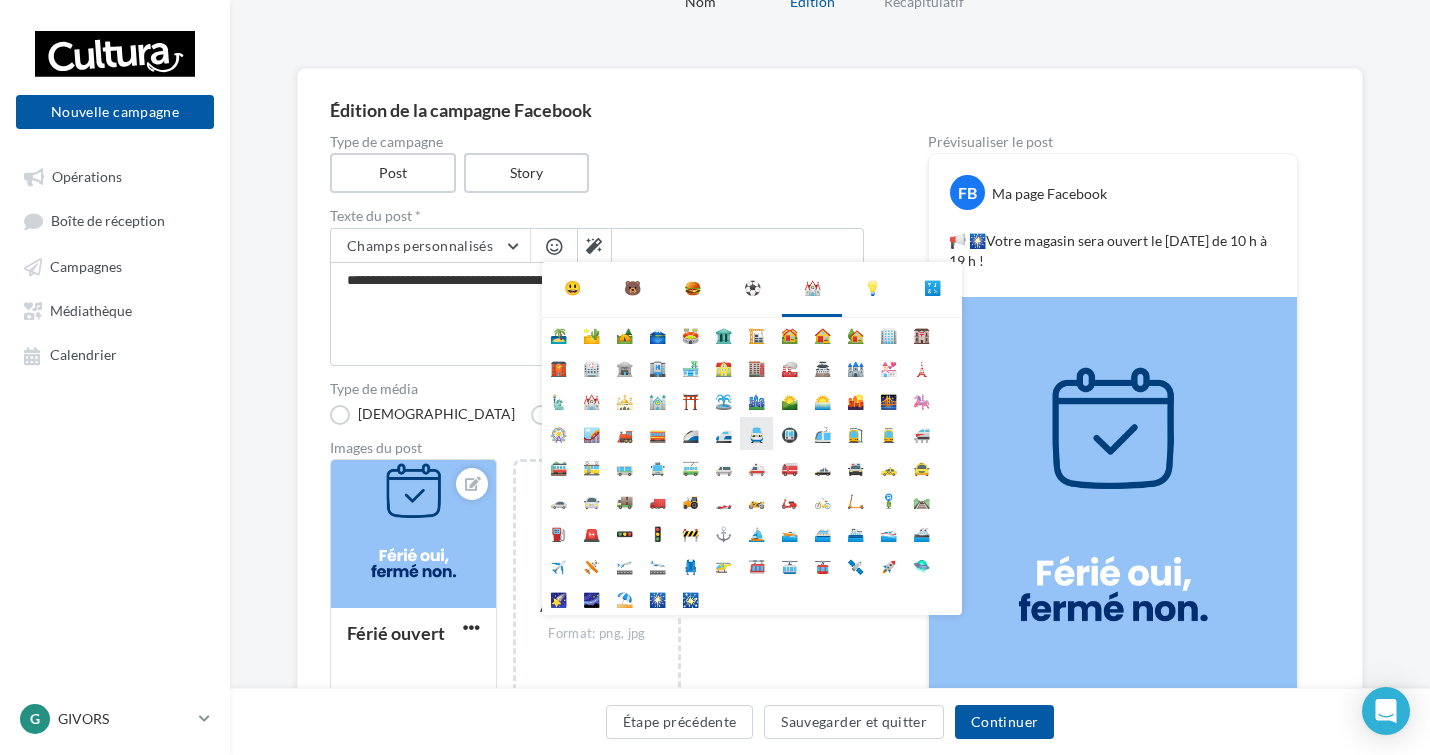 scroll, scrollTop: 200, scrollLeft: 0, axis: vertical 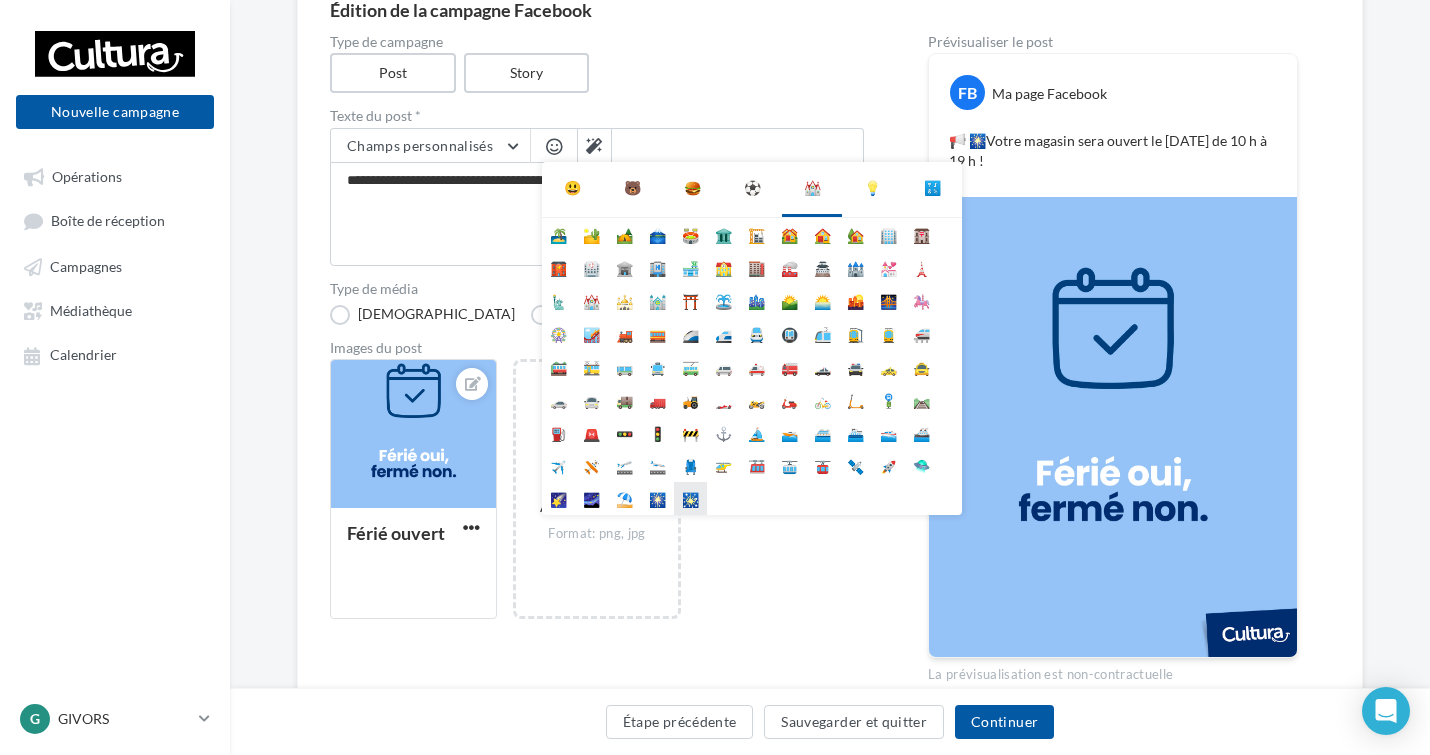 click on "🎇" at bounding box center (690, 498) 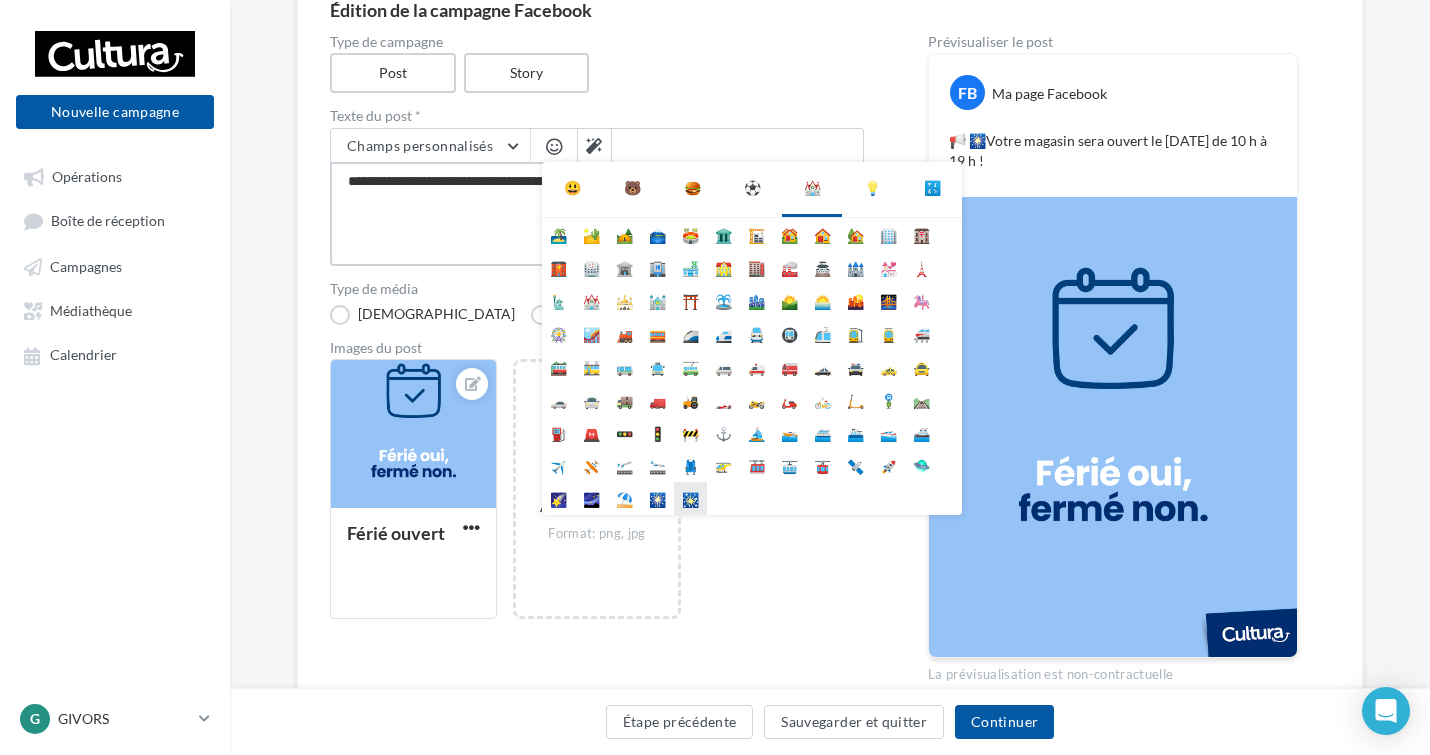 type on "**********" 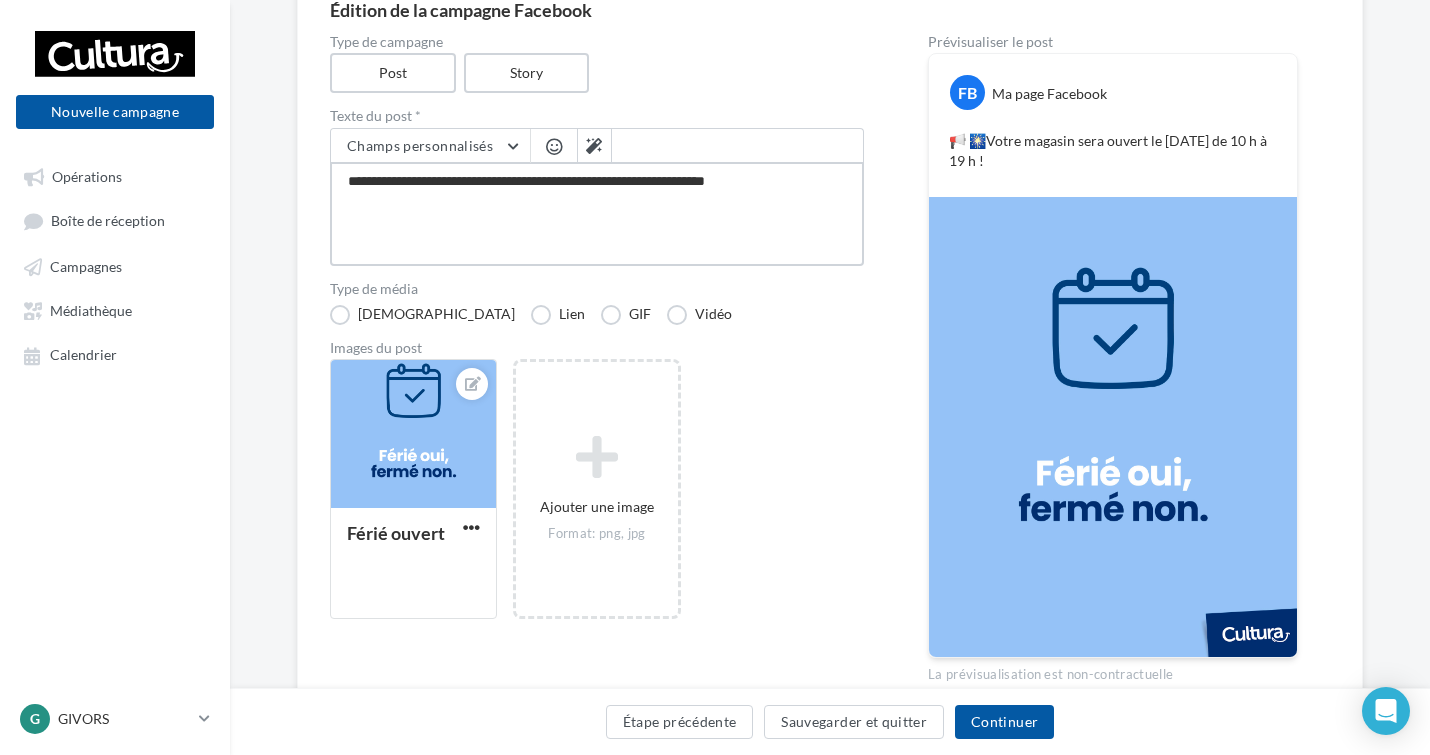 click on "**********" at bounding box center [597, 214] 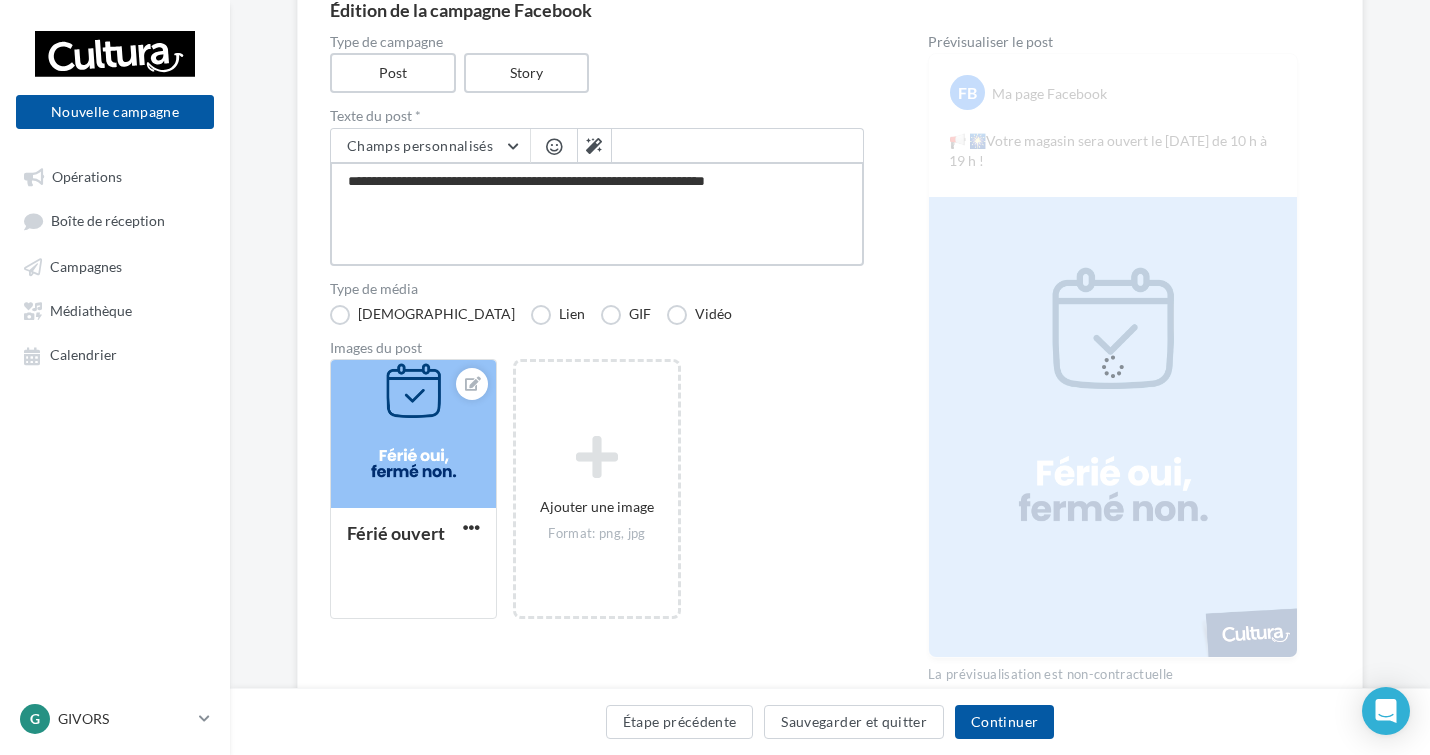 type on "**********" 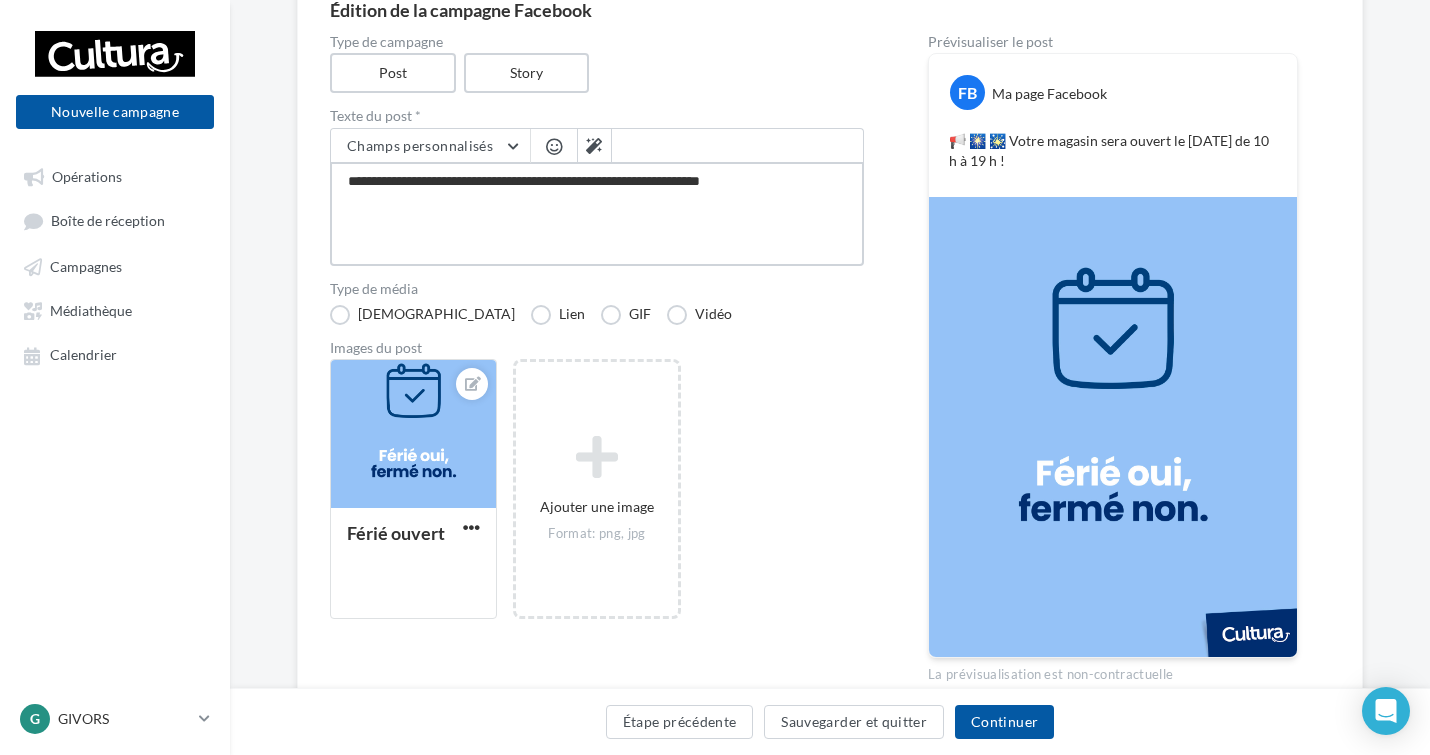 click on "**********" at bounding box center (597, 214) 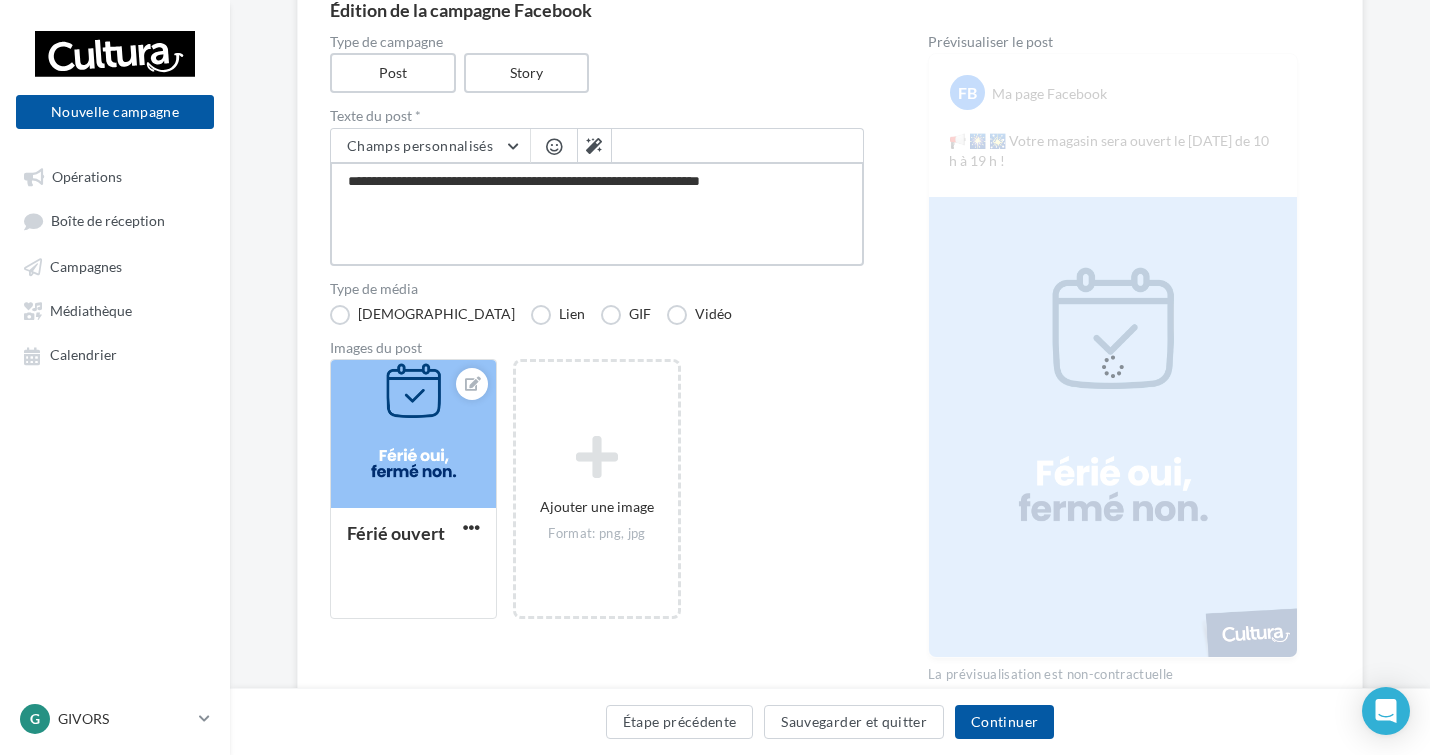click on "**********" at bounding box center (597, 214) 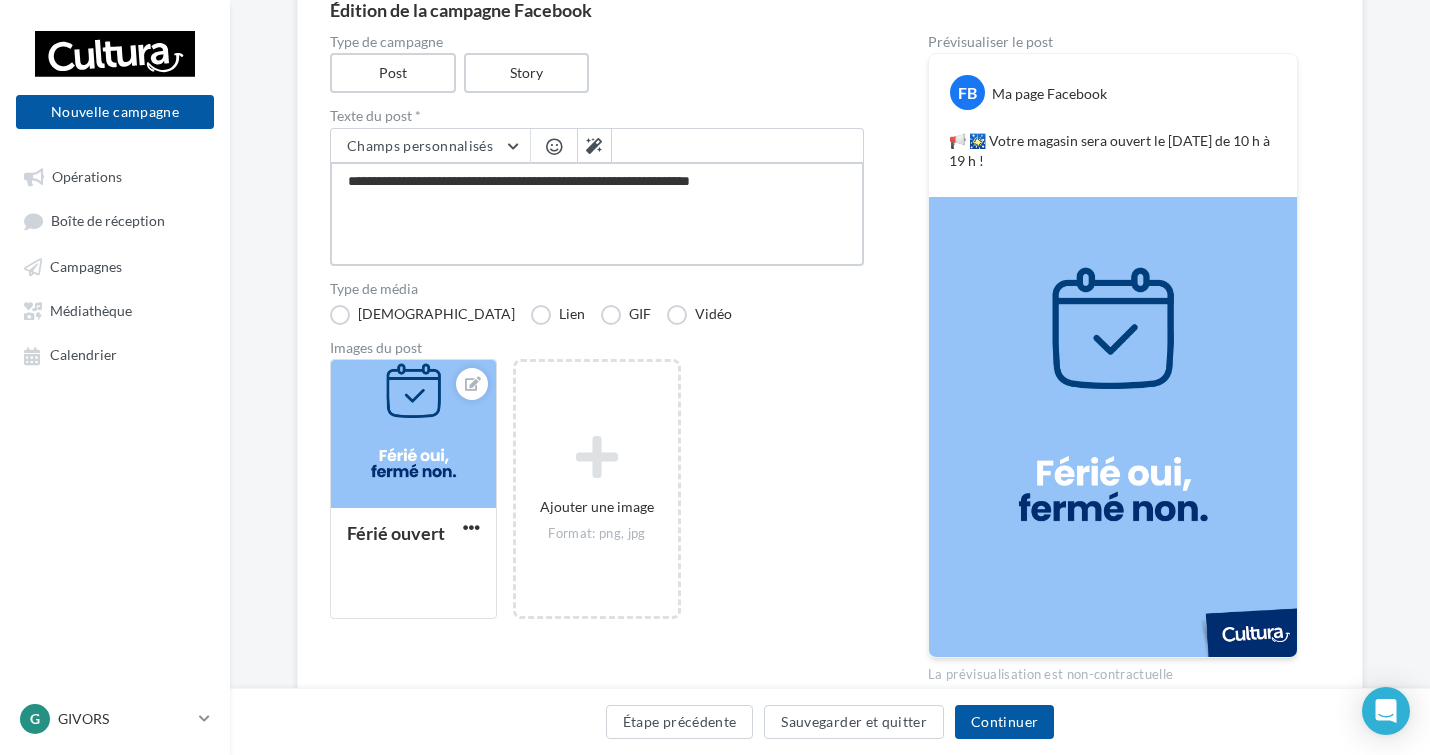 type on "**********" 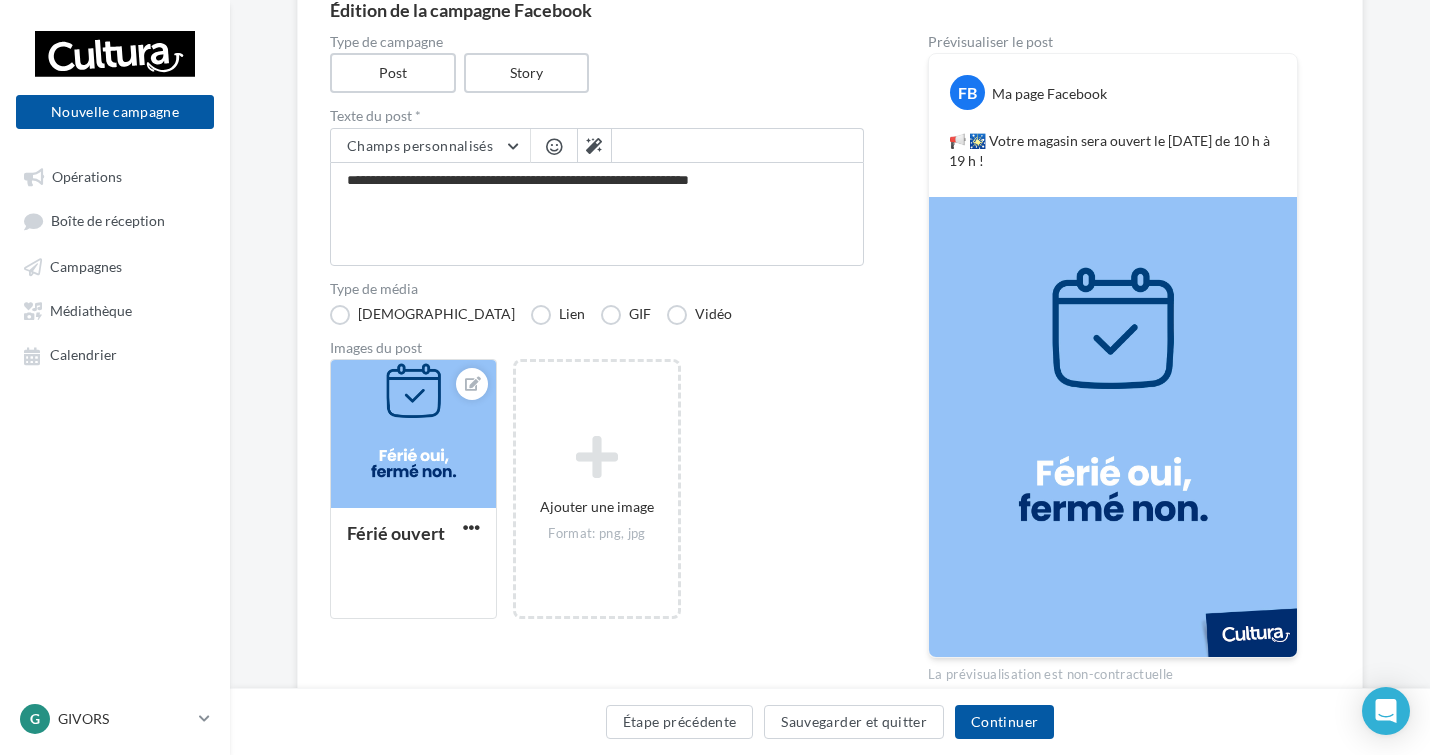 click at bounding box center [554, 146] 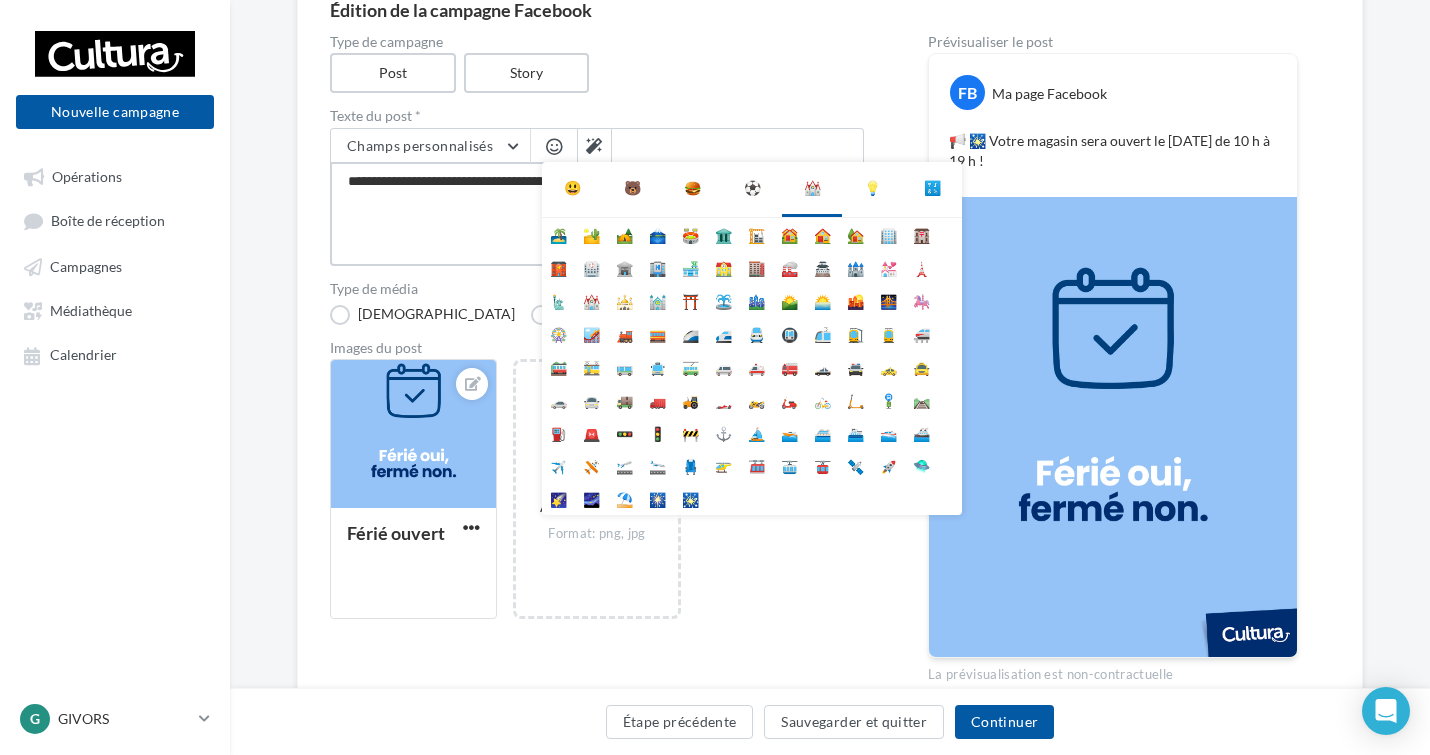 click on "**********" at bounding box center [597, 214] 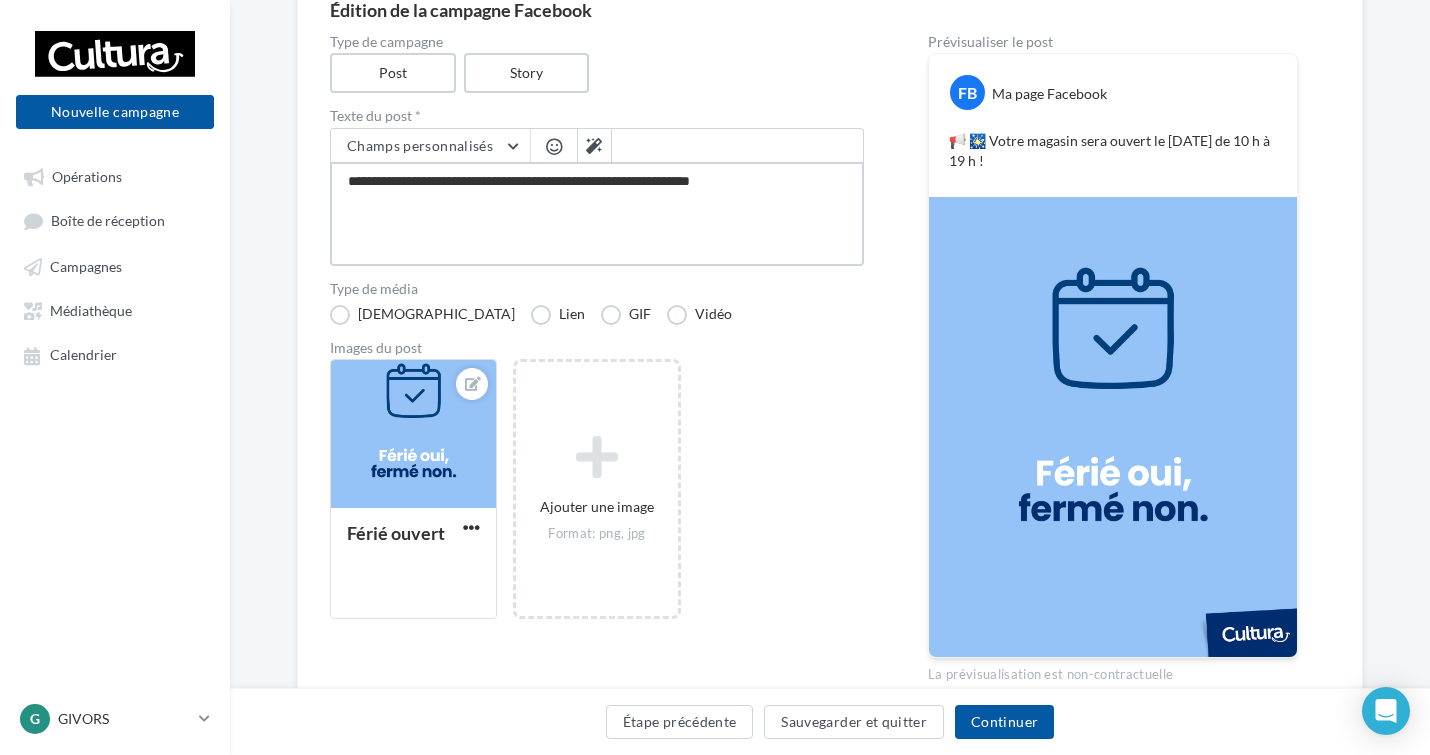 type on "**********" 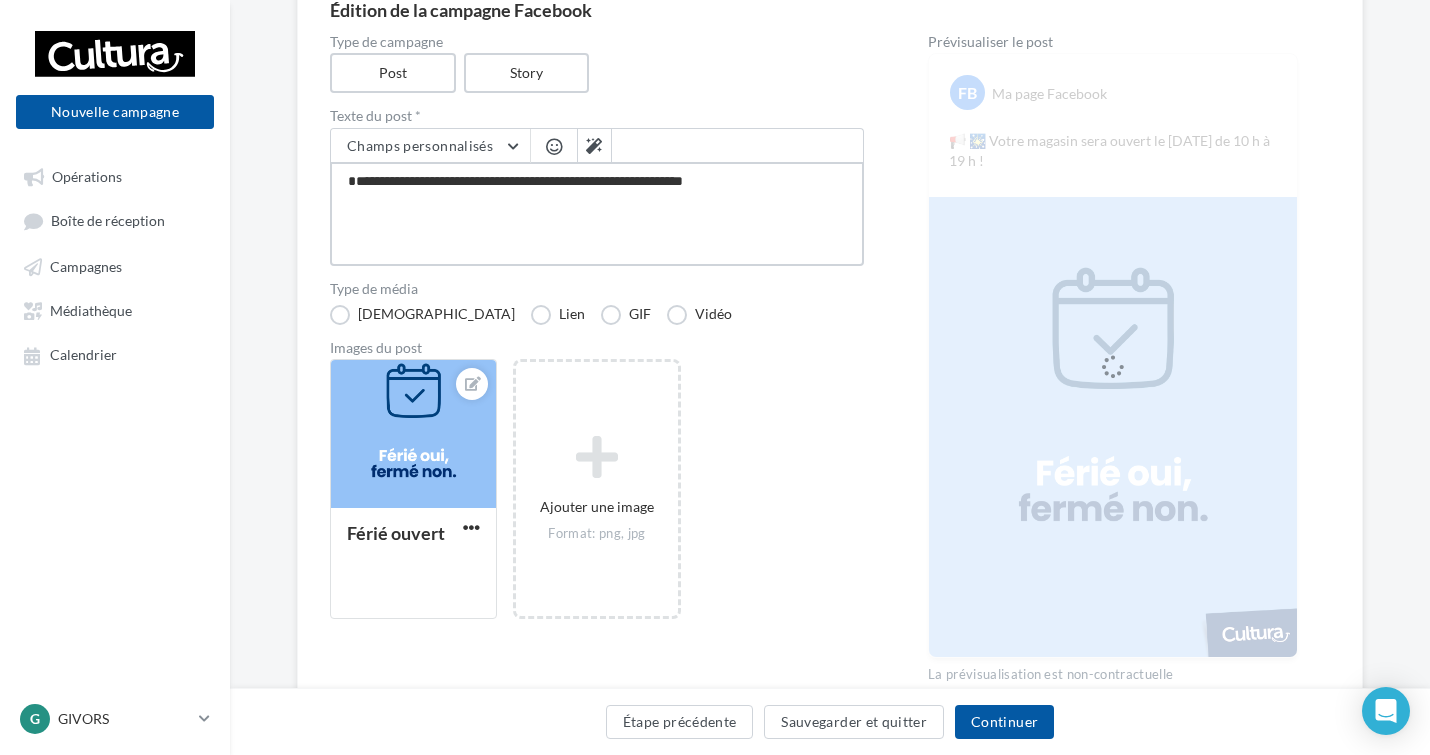 type on "**********" 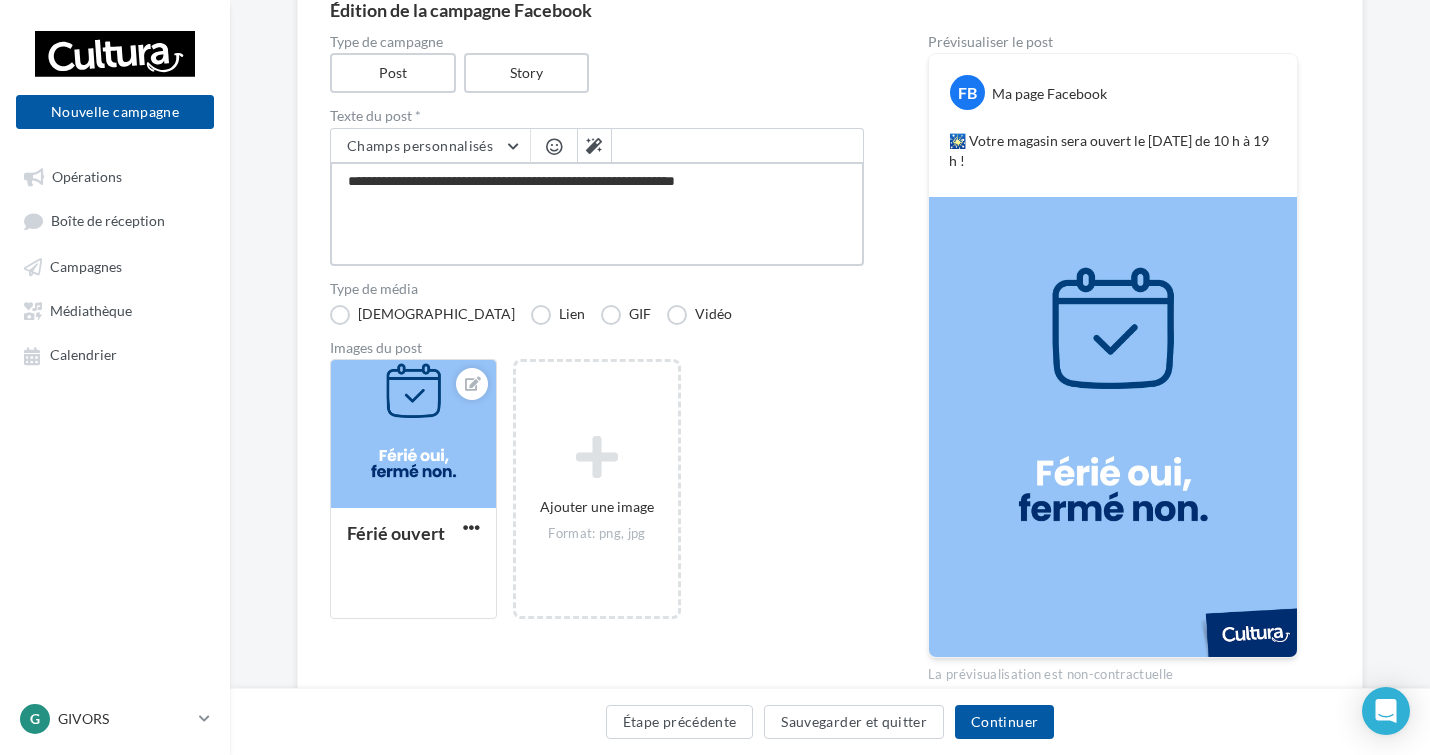 type on "**********" 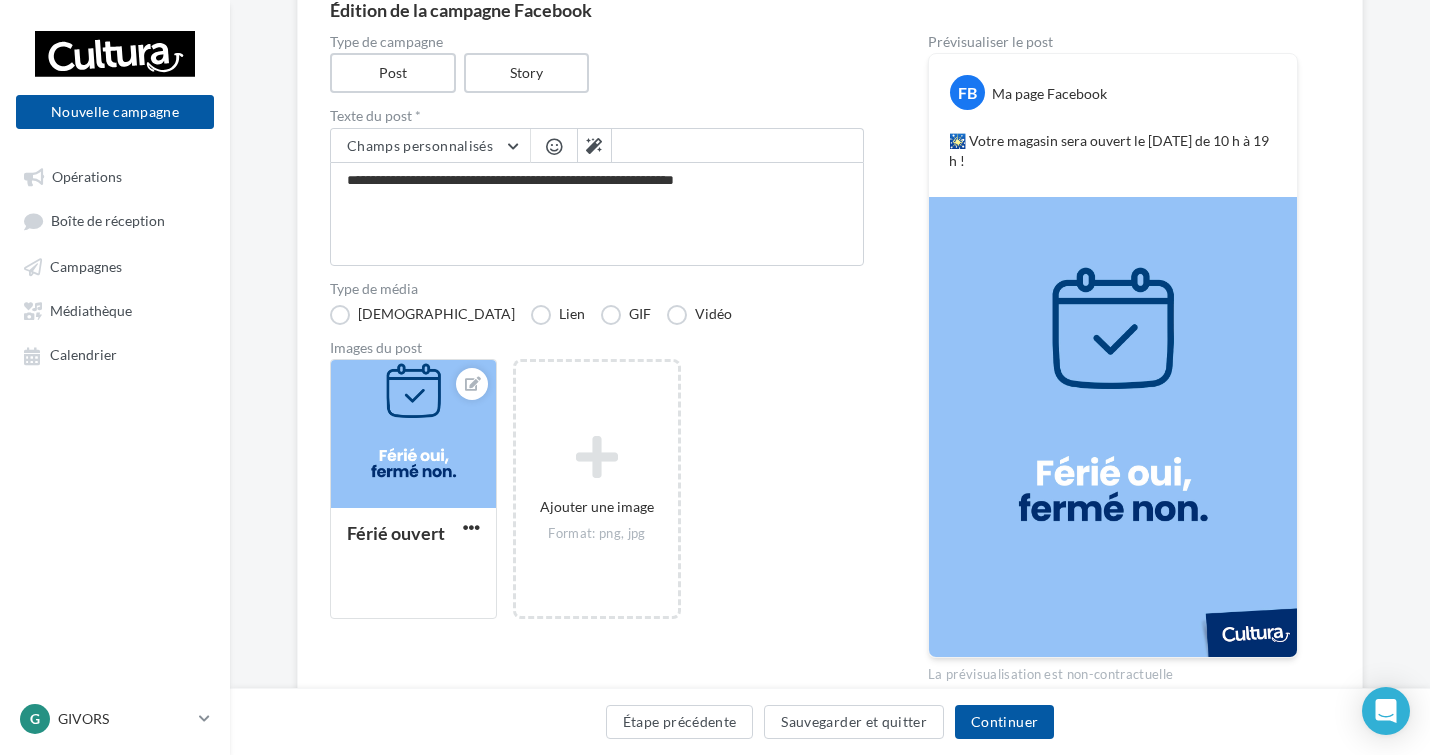 click on "Férié ouvert
Ajouter une image     Format: png, jpg" at bounding box center [605, 499] 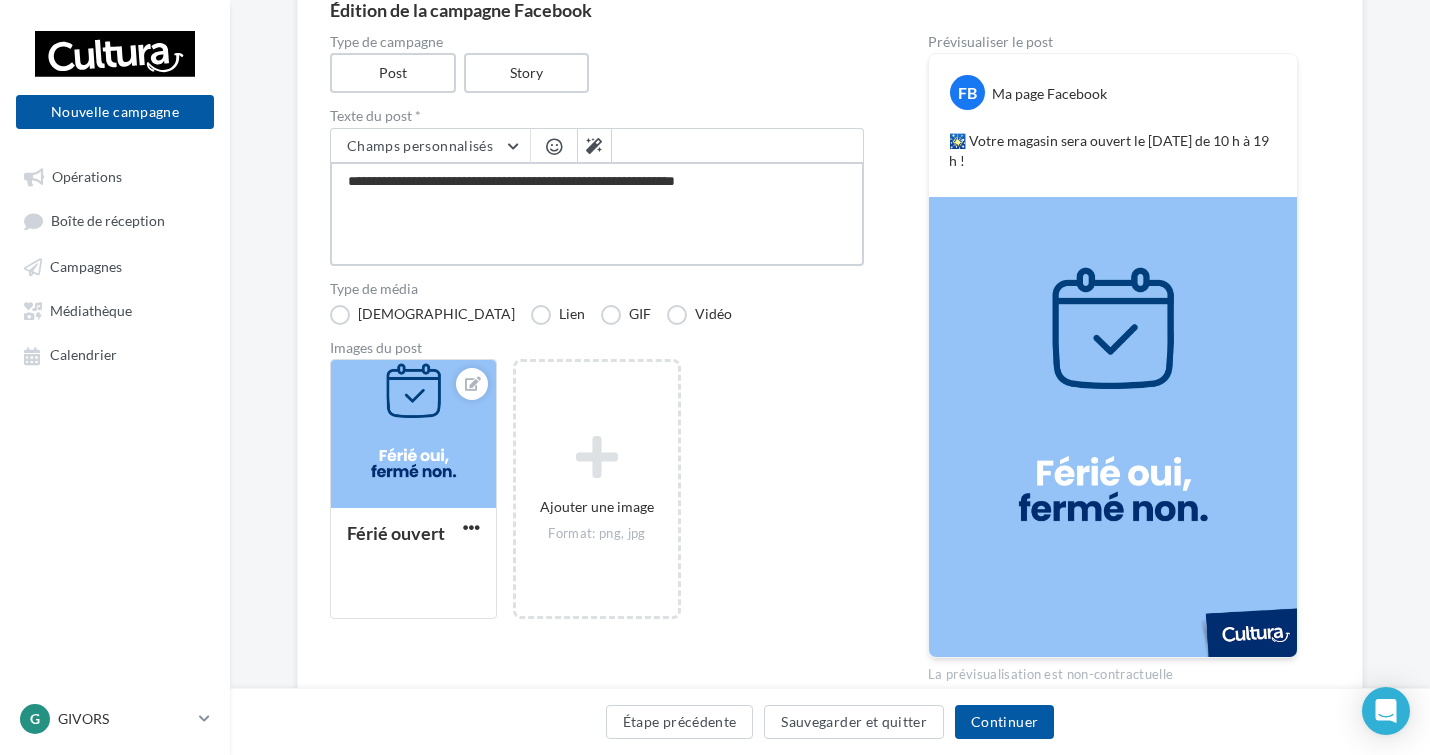 click on "**********" at bounding box center (597, 214) 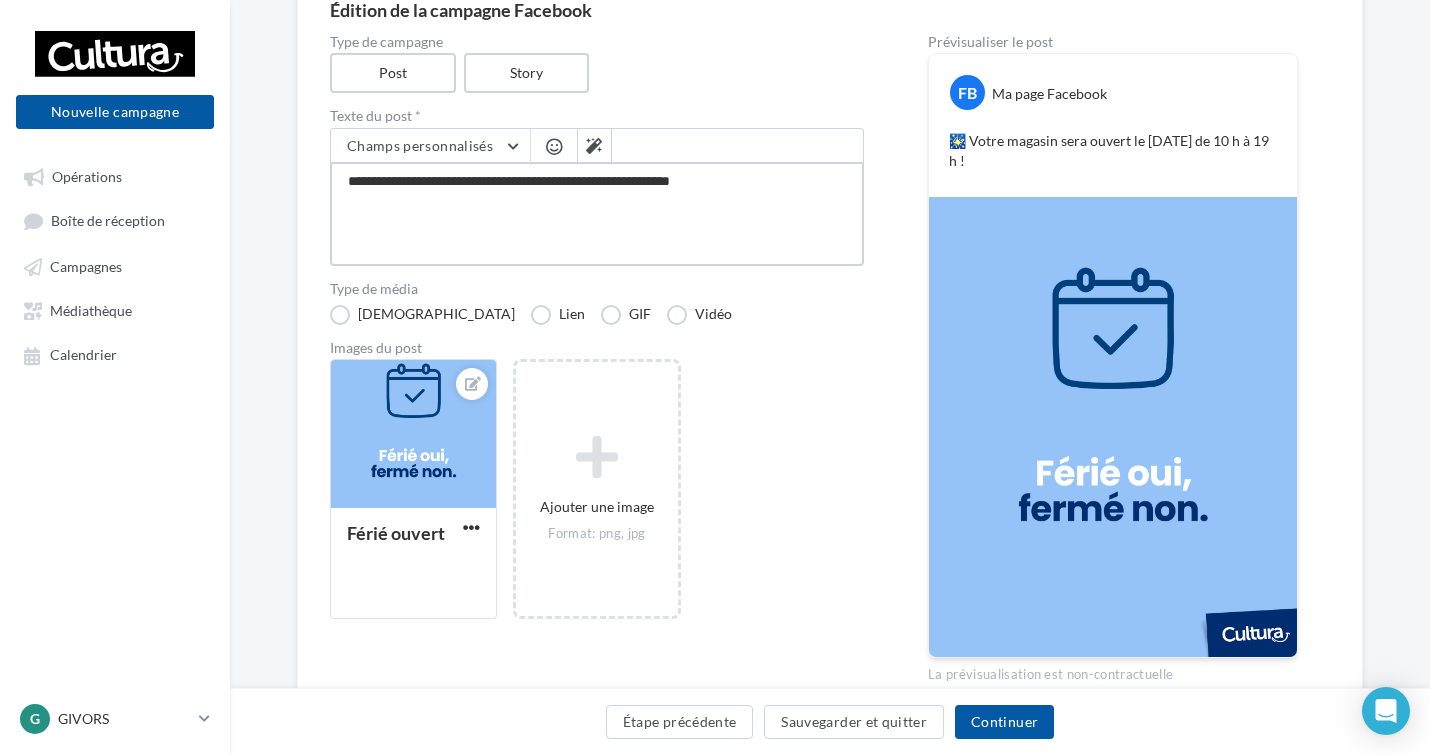 click on "**********" at bounding box center (597, 214) 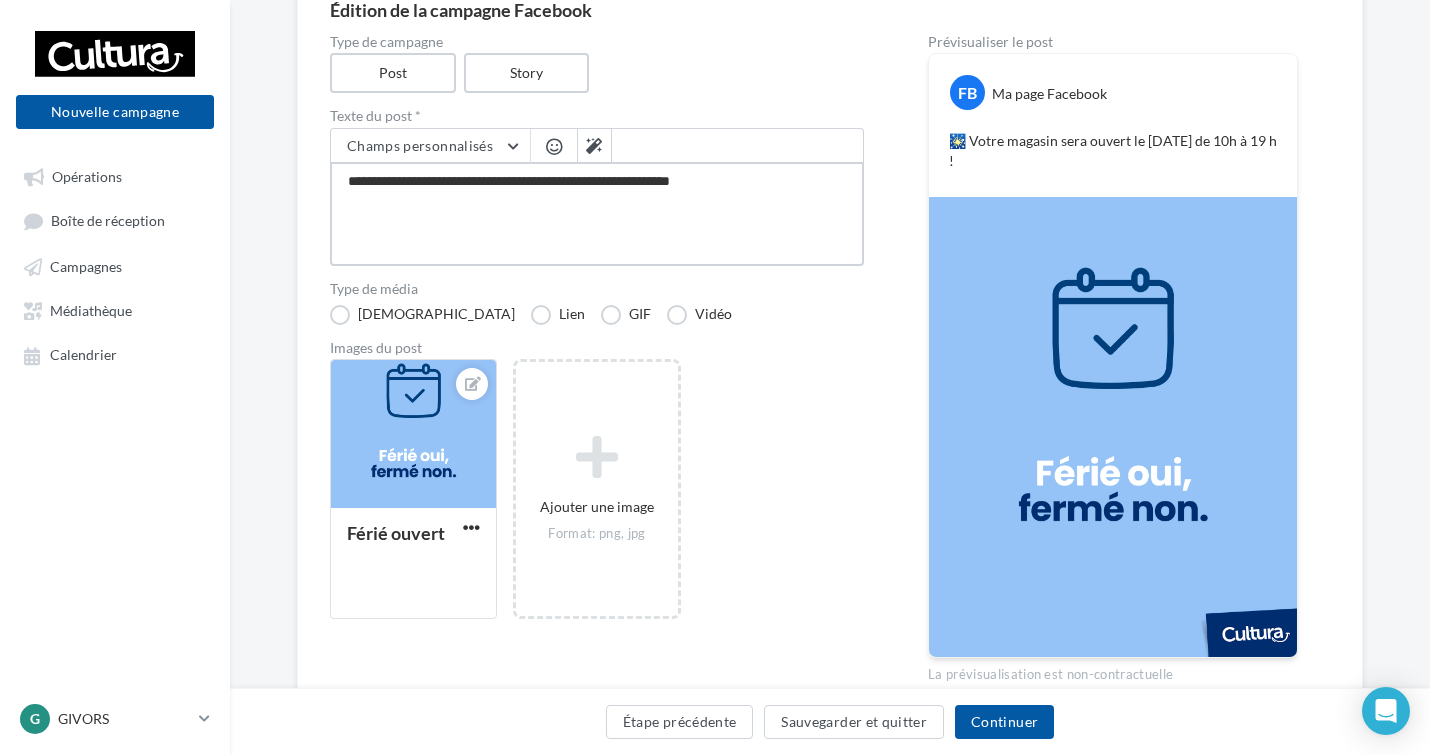 type on "**********" 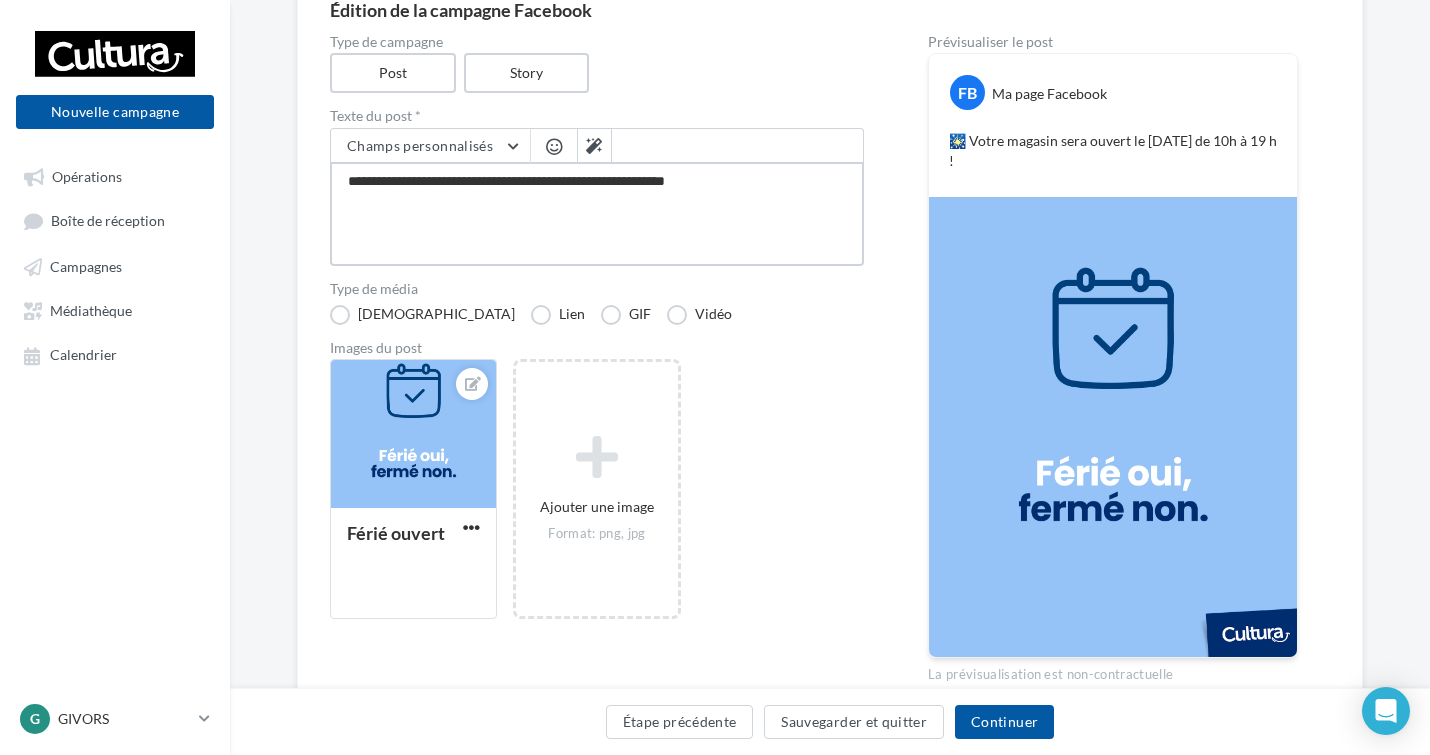 type on "**********" 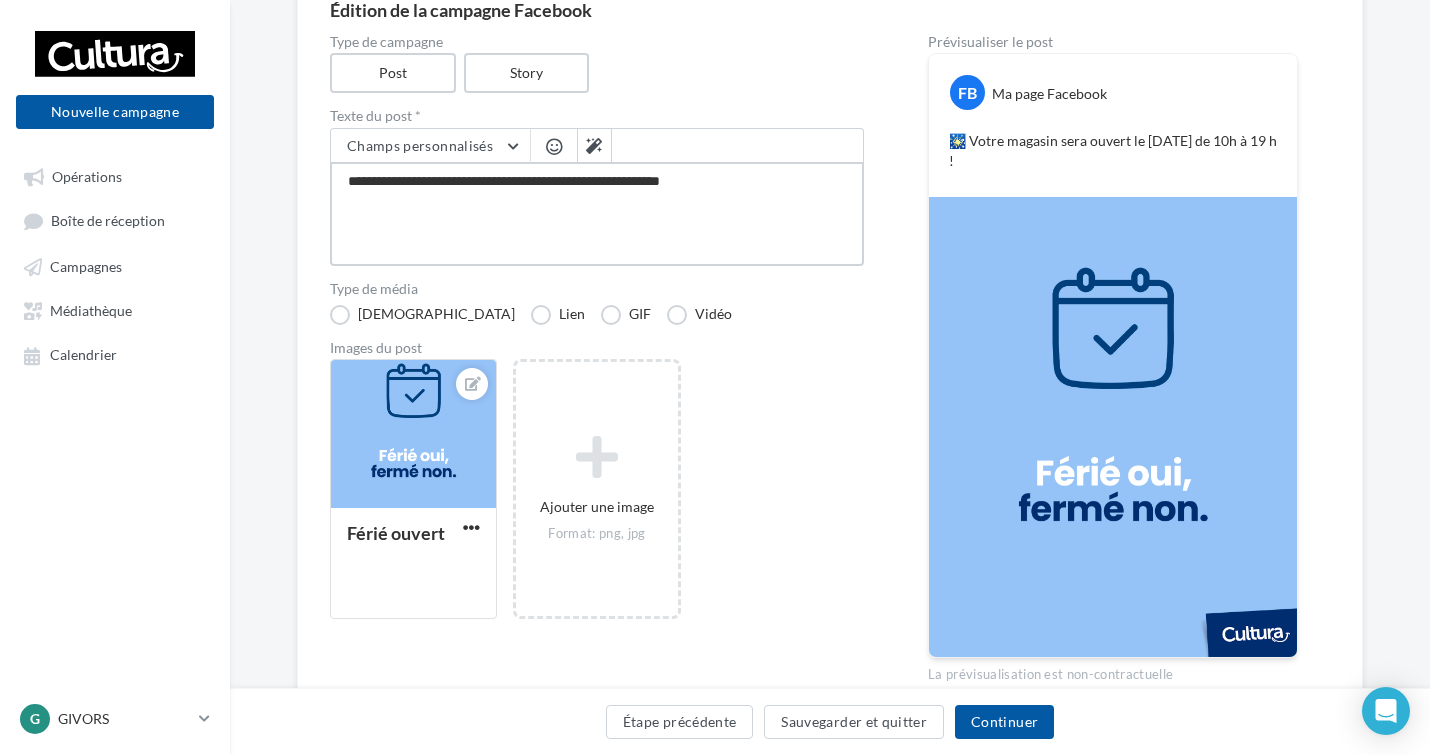 type on "**********" 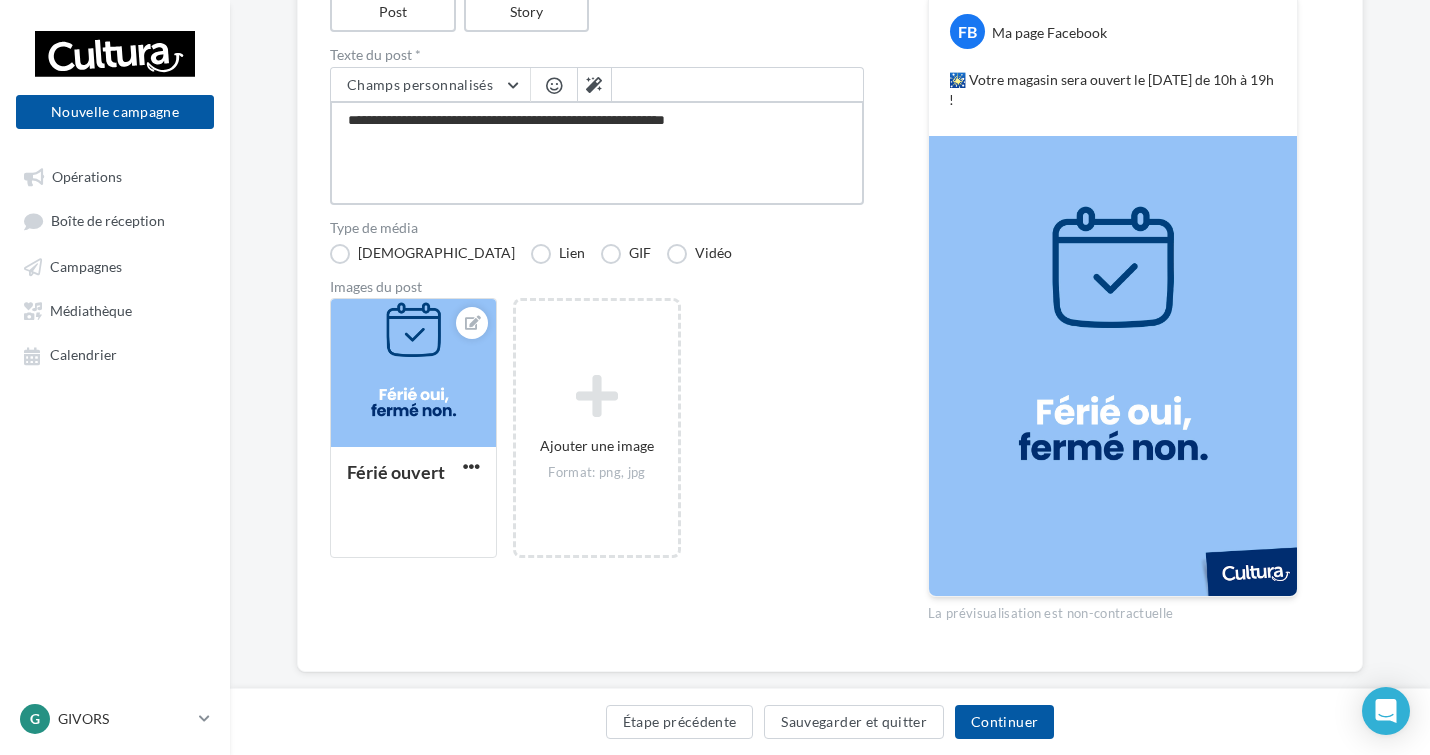 scroll, scrollTop: 296, scrollLeft: 0, axis: vertical 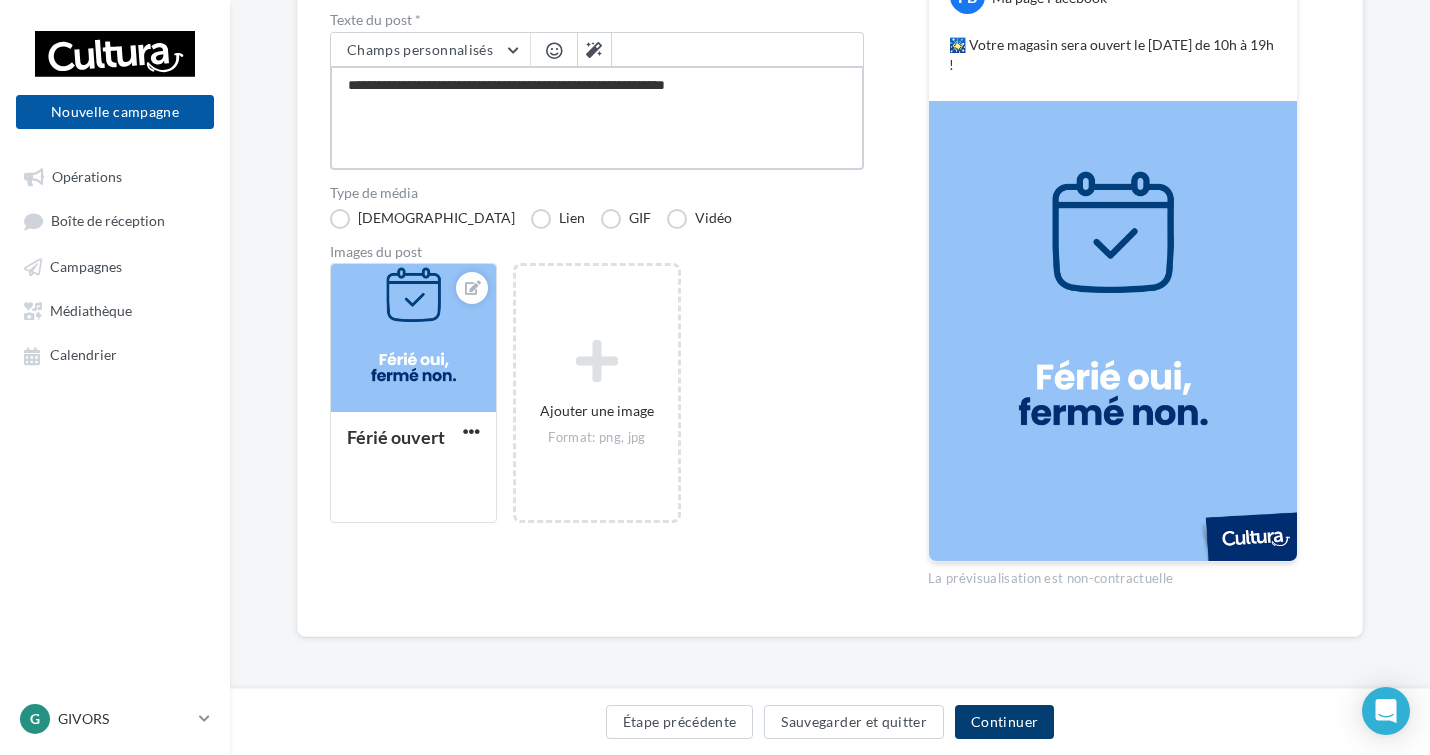 type on "**********" 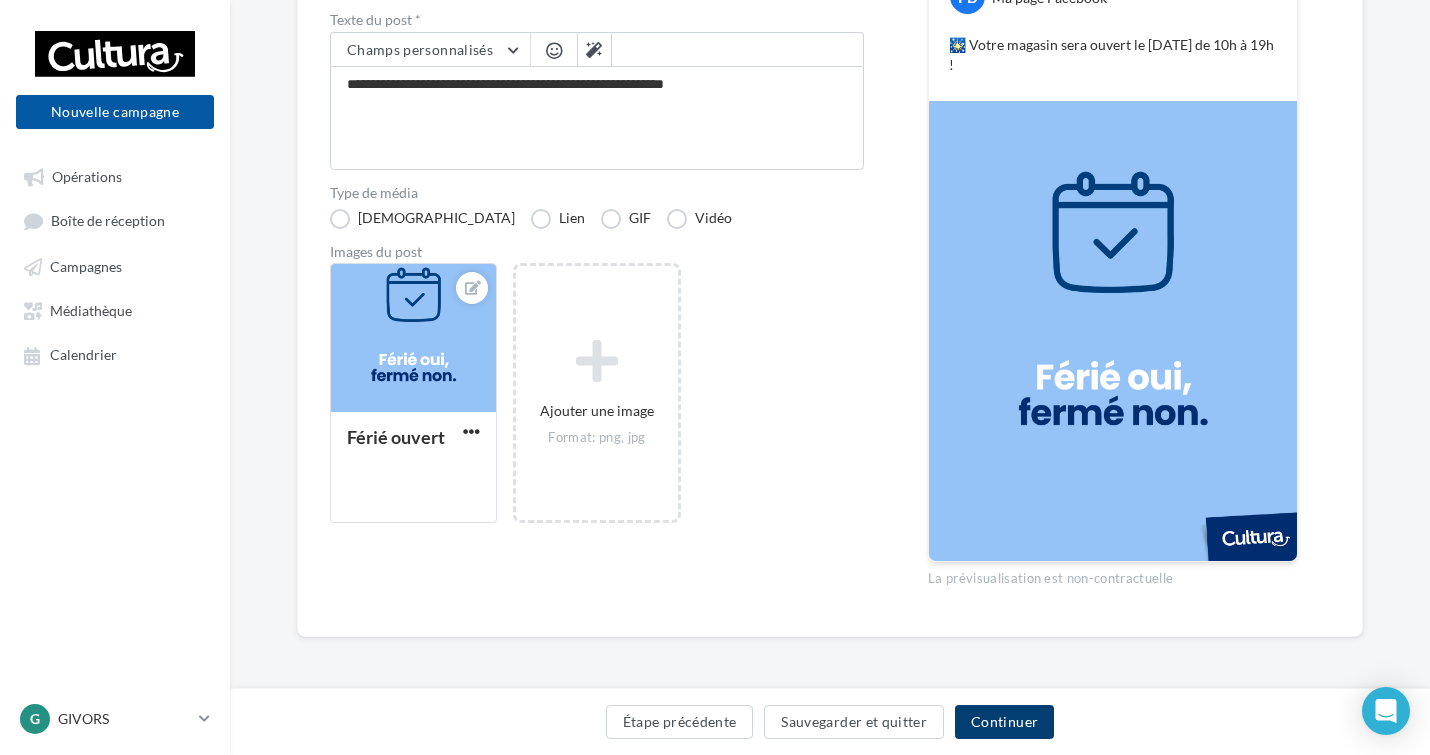 click on "Continuer" at bounding box center [1004, 722] 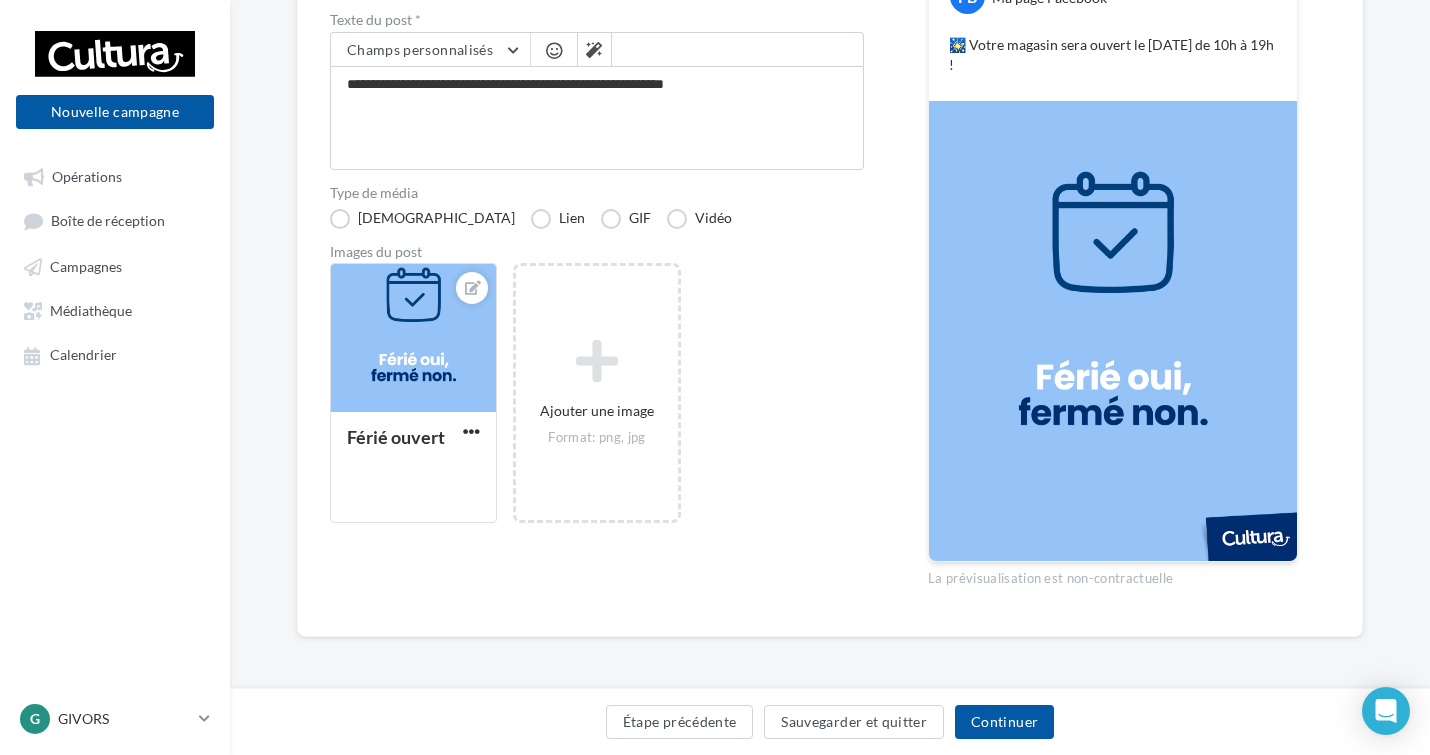 scroll, scrollTop: 0, scrollLeft: 0, axis: both 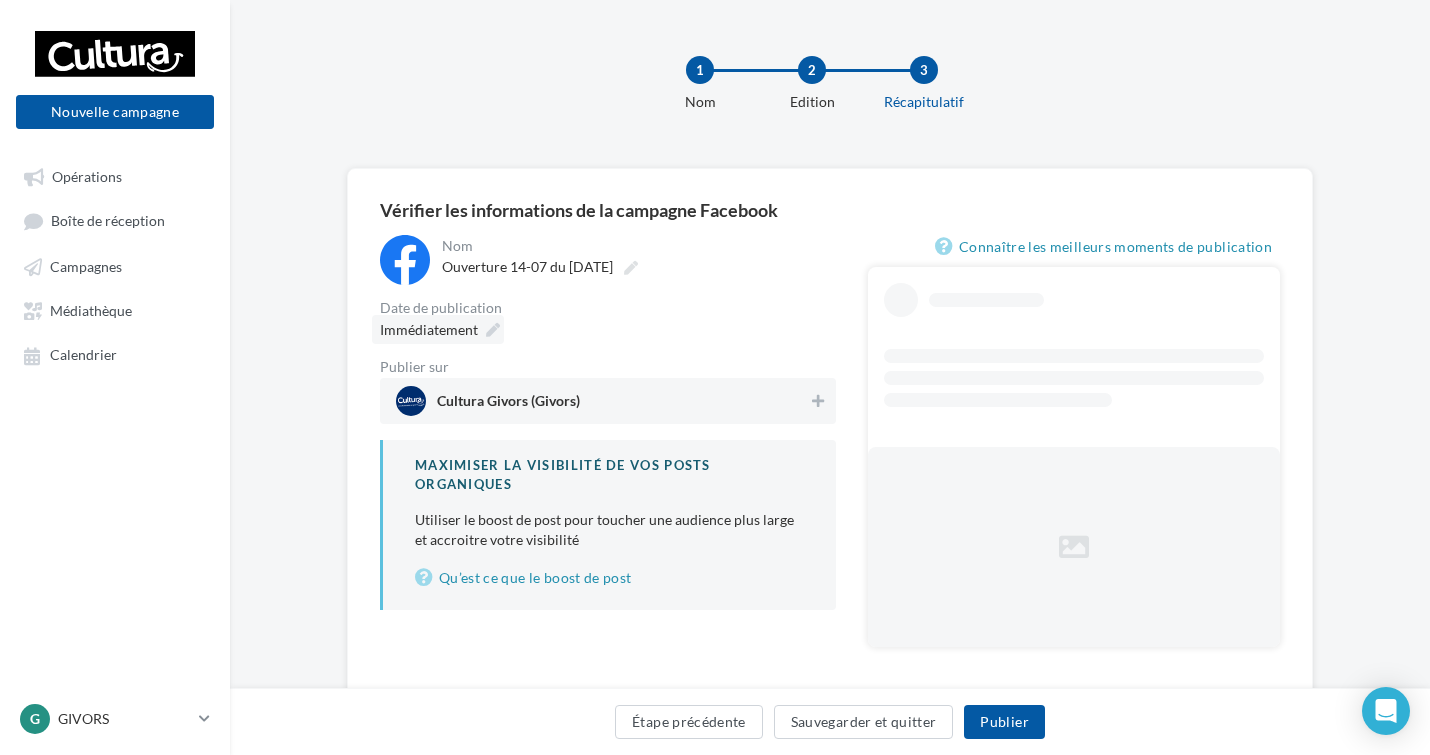 click on "Immédiatement" at bounding box center (438, 329) 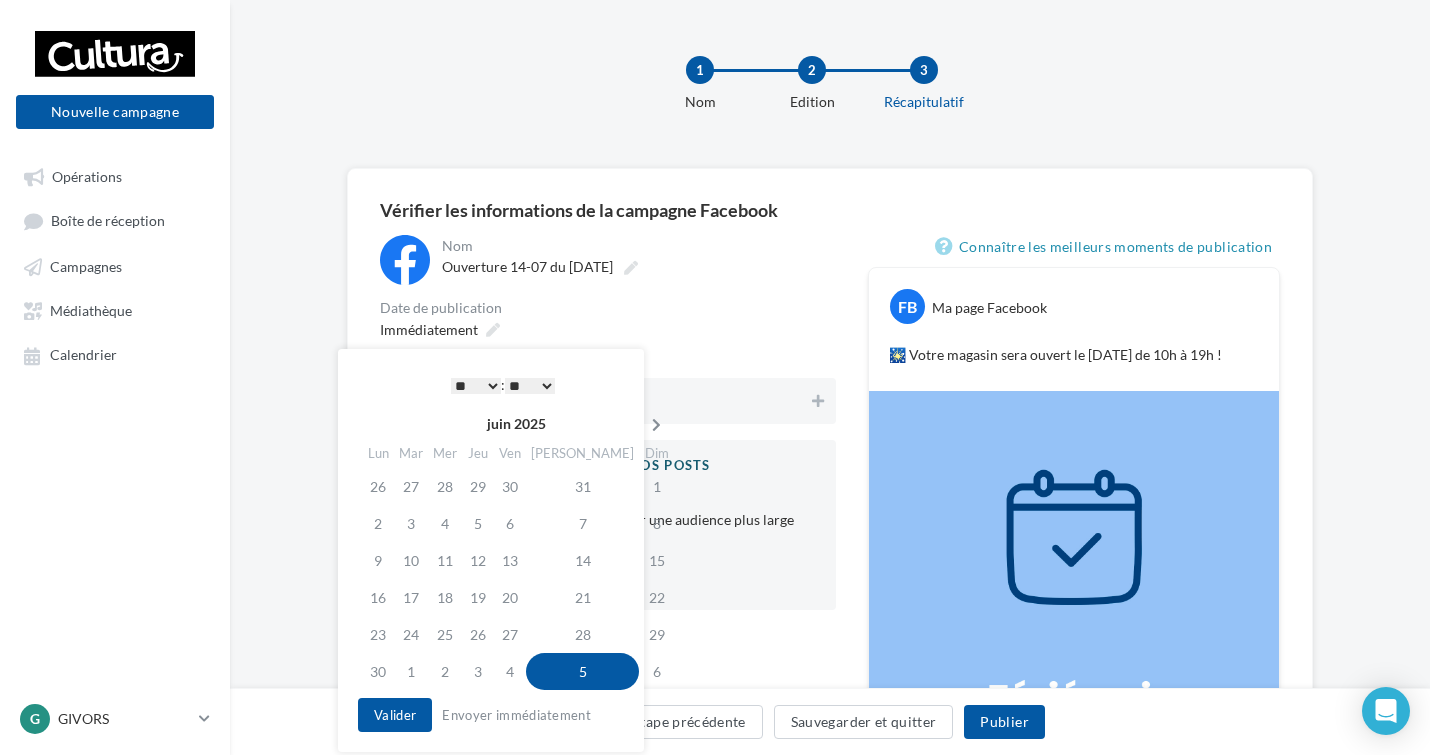 click at bounding box center [656, 425] 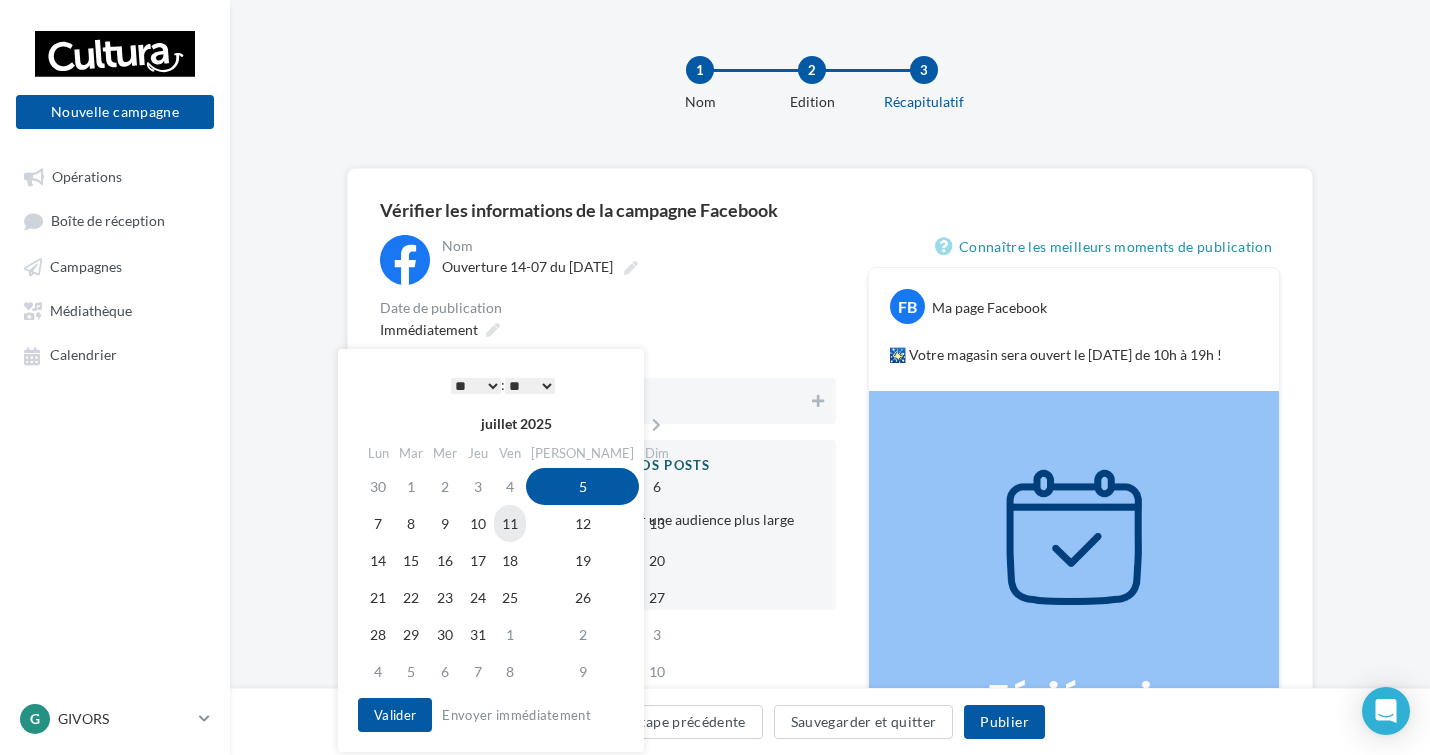 click on "11" at bounding box center [510, 523] 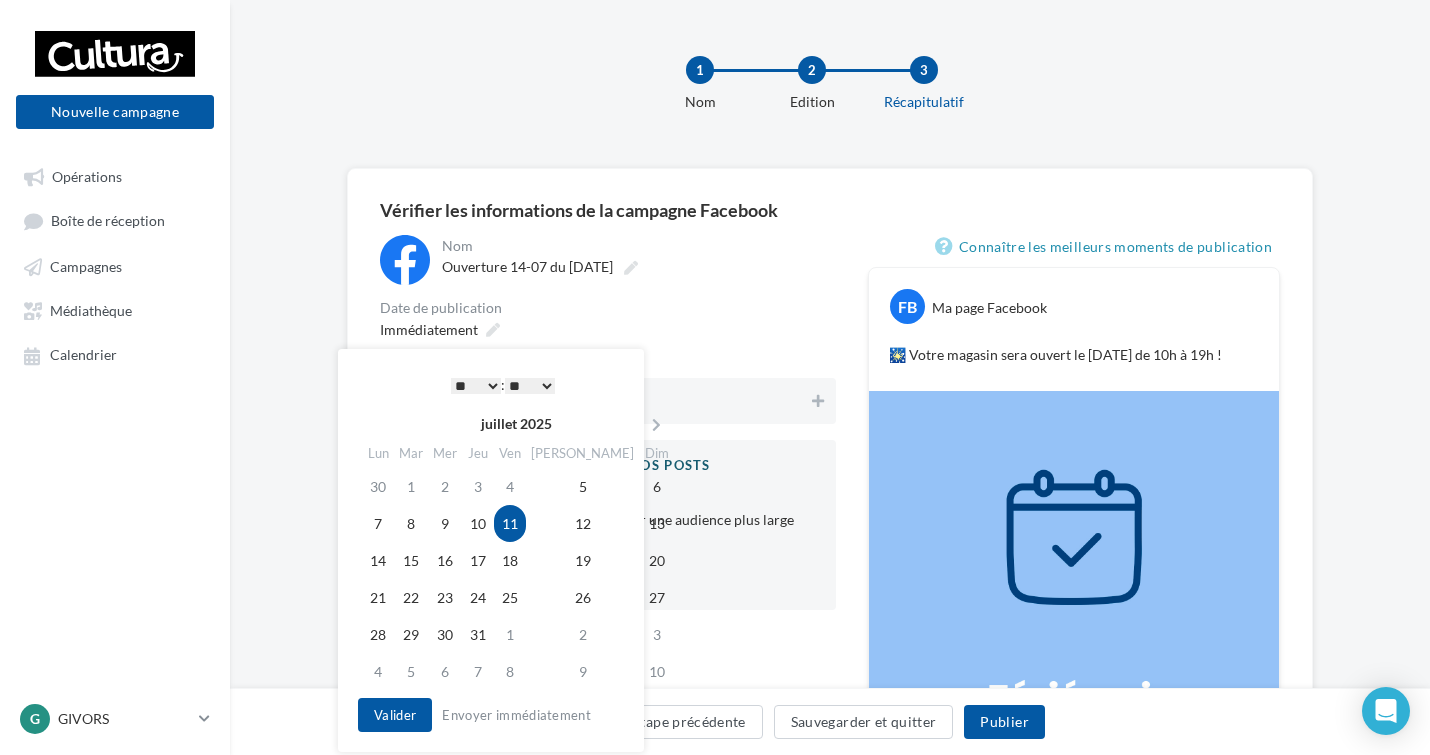click on "* * * * * * * * * * ** ** ** ** ** ** ** ** ** ** ** ** ** **" at bounding box center [476, 386] 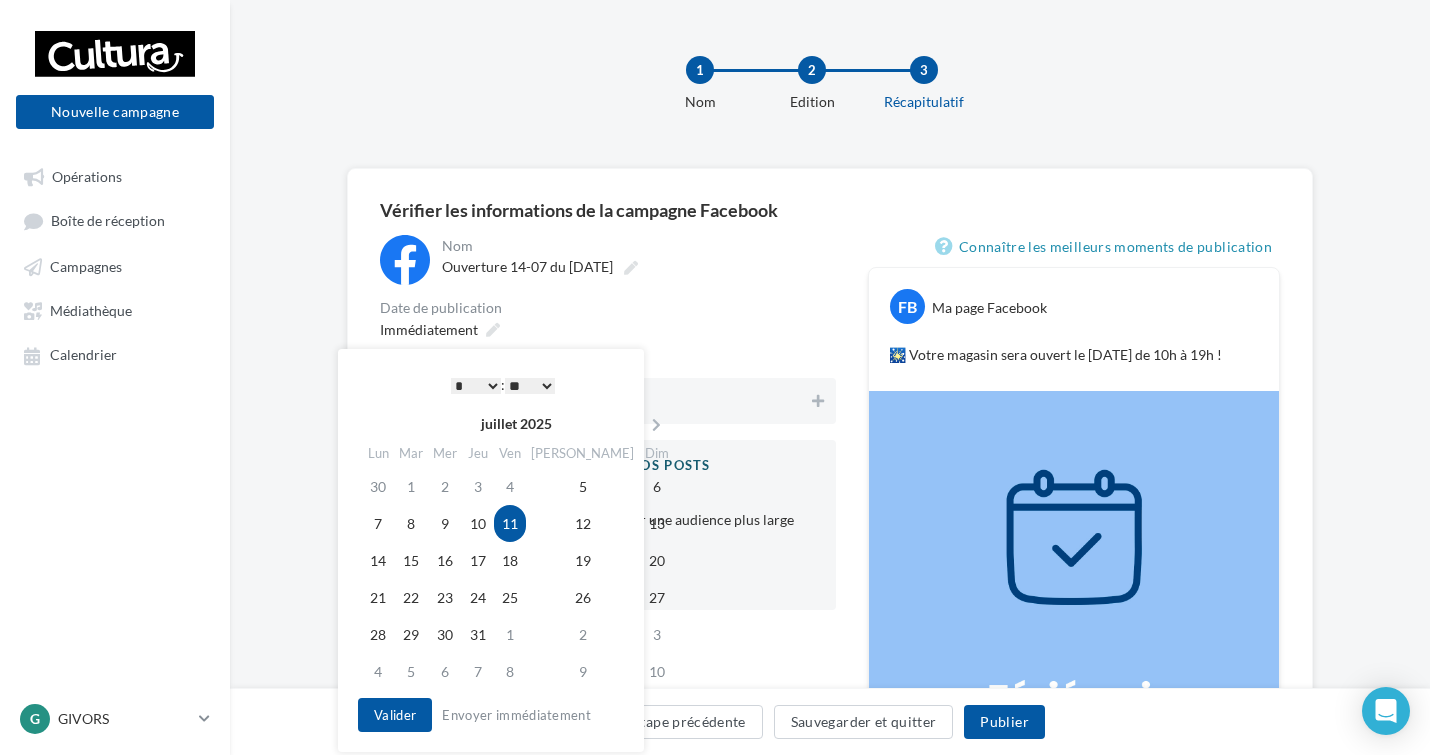 click on "** ** ** ** ** **" at bounding box center (530, 386) 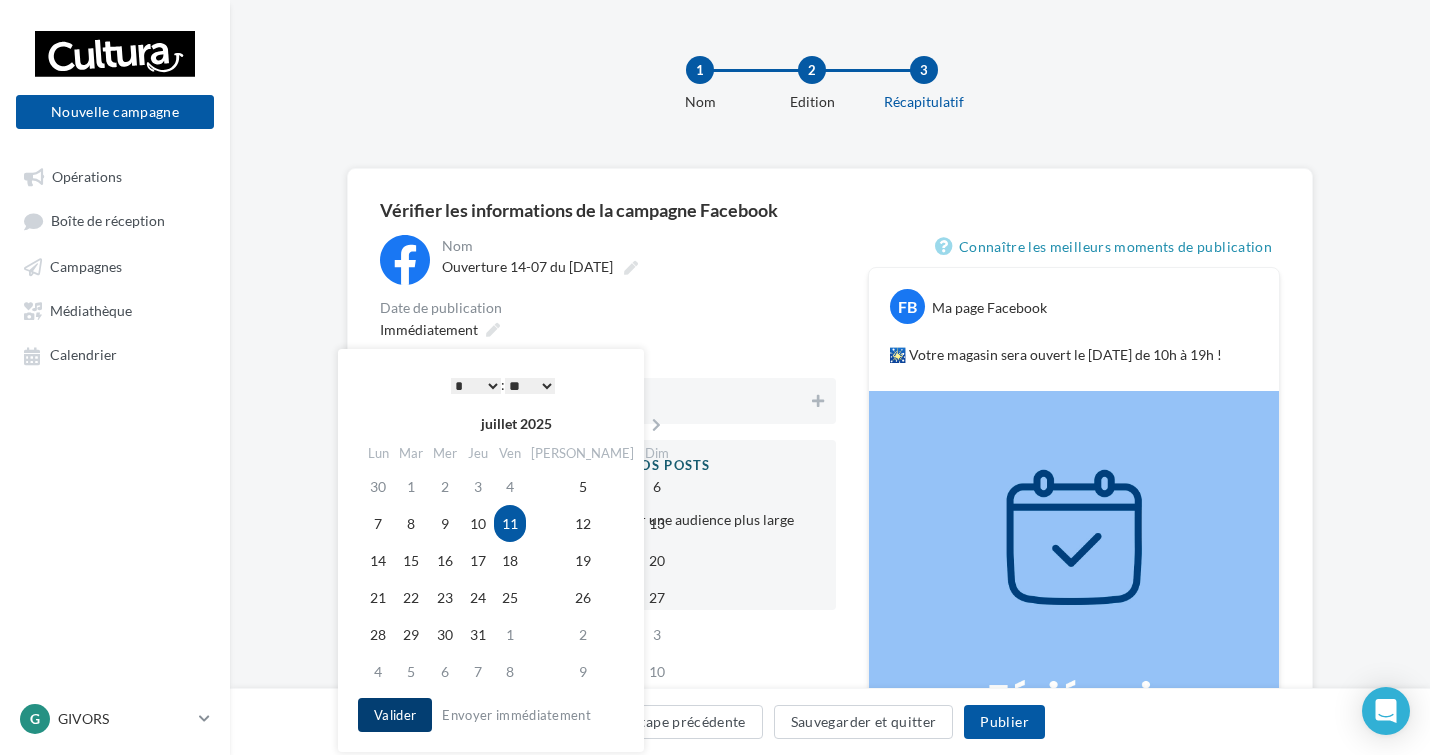 click on "Valider" at bounding box center [395, 715] 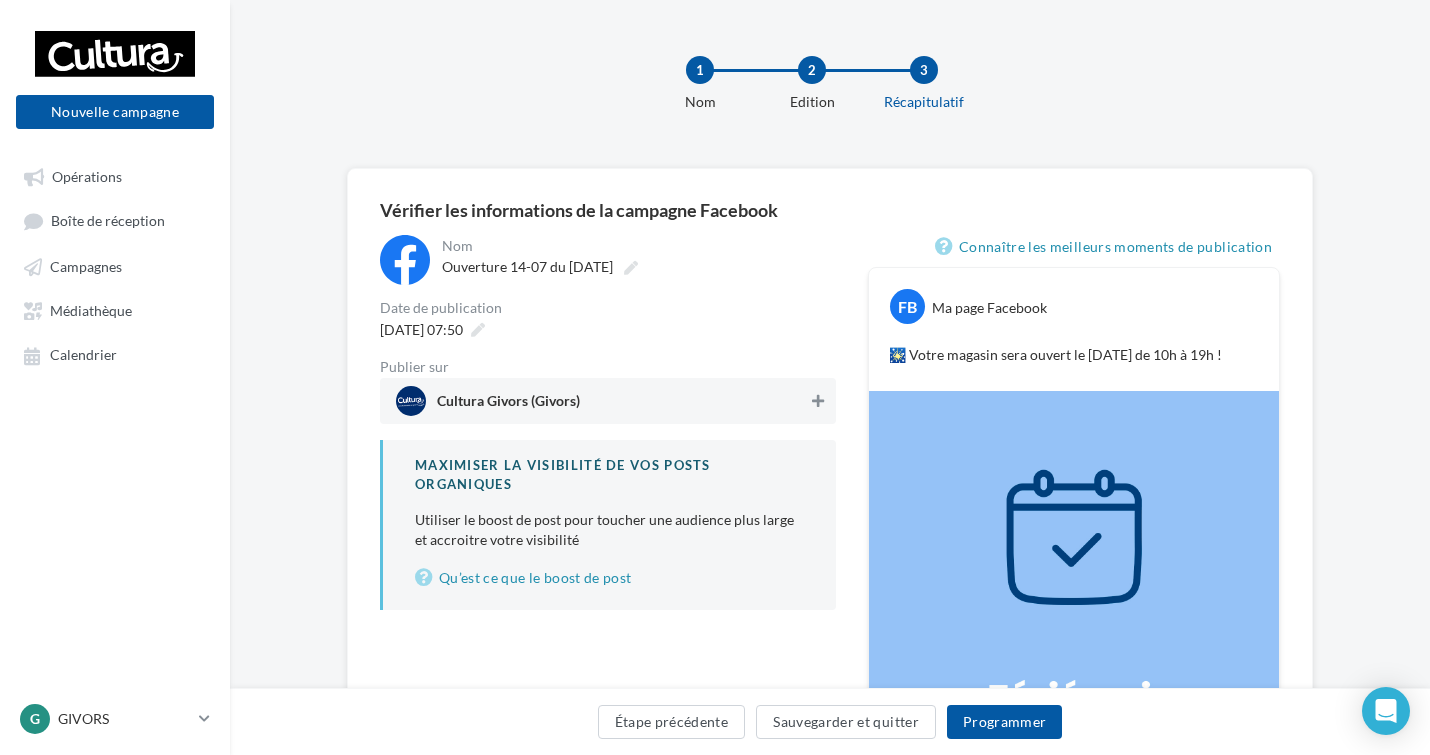 click at bounding box center (818, 401) 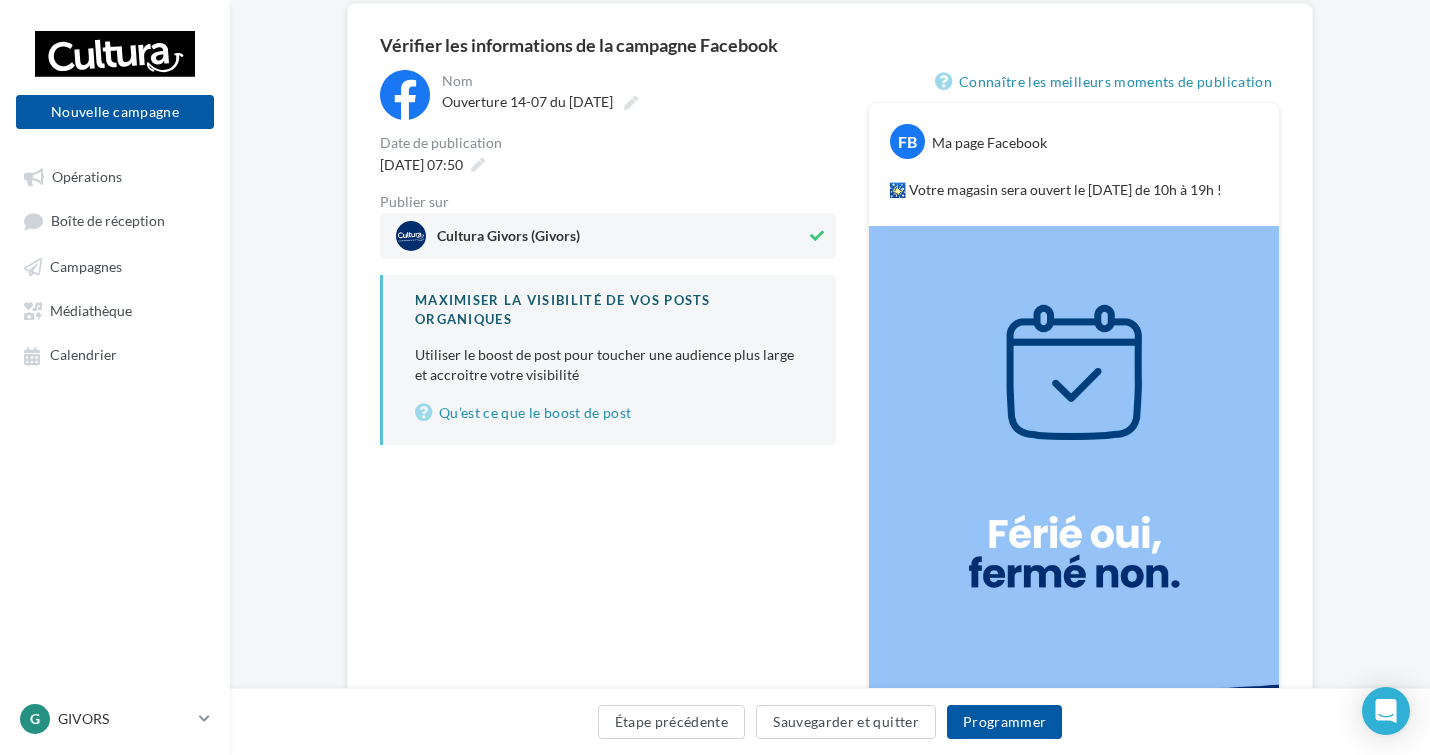 scroll, scrollTop: 200, scrollLeft: 0, axis: vertical 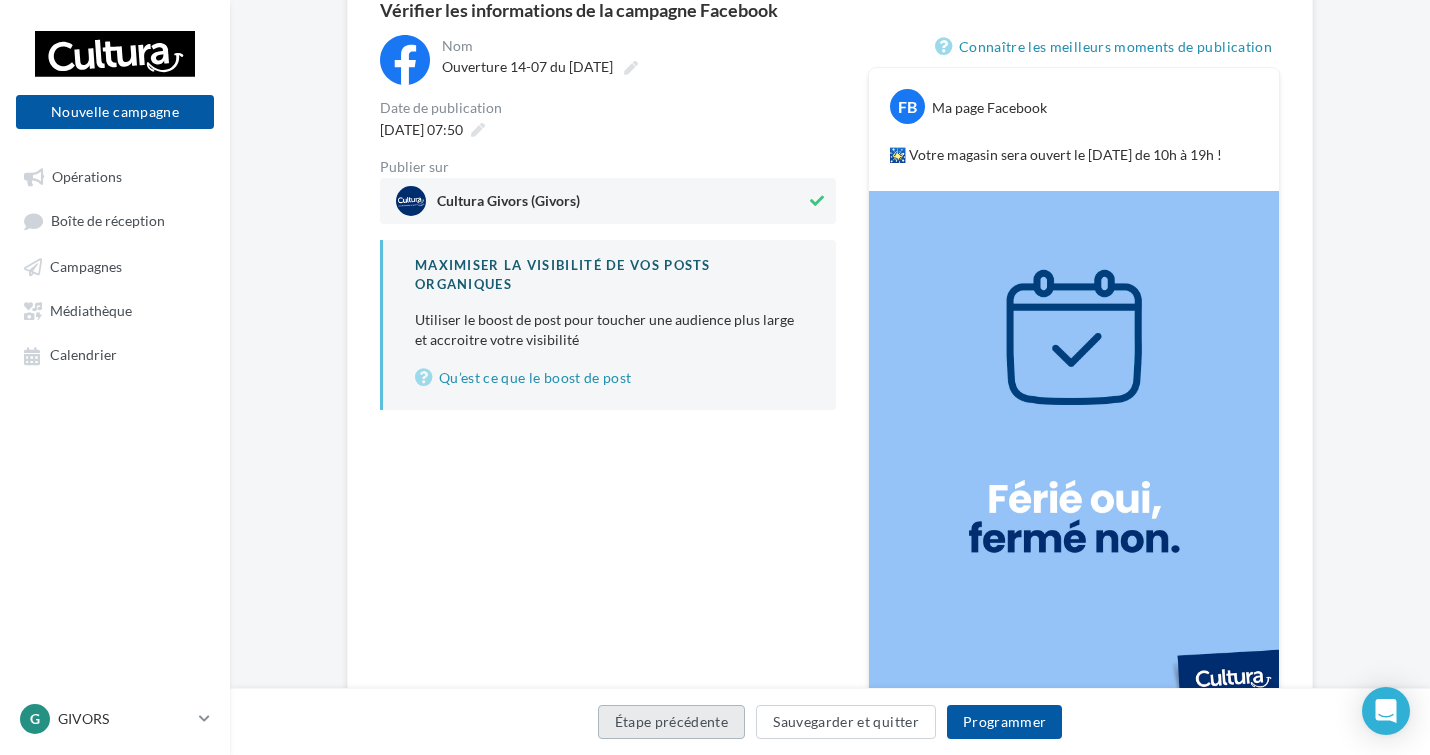 click on "Étape précédente" at bounding box center [672, 722] 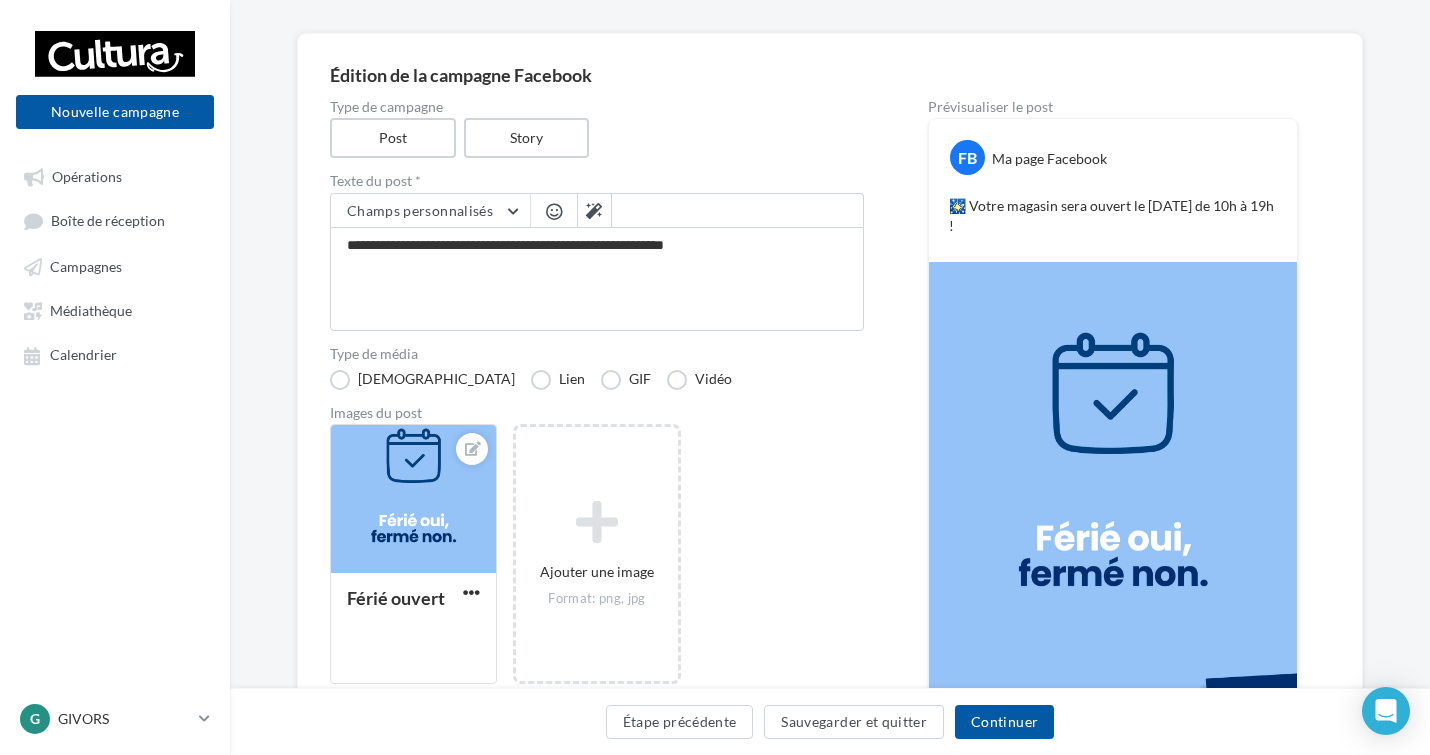 scroll, scrollTop: 100, scrollLeft: 0, axis: vertical 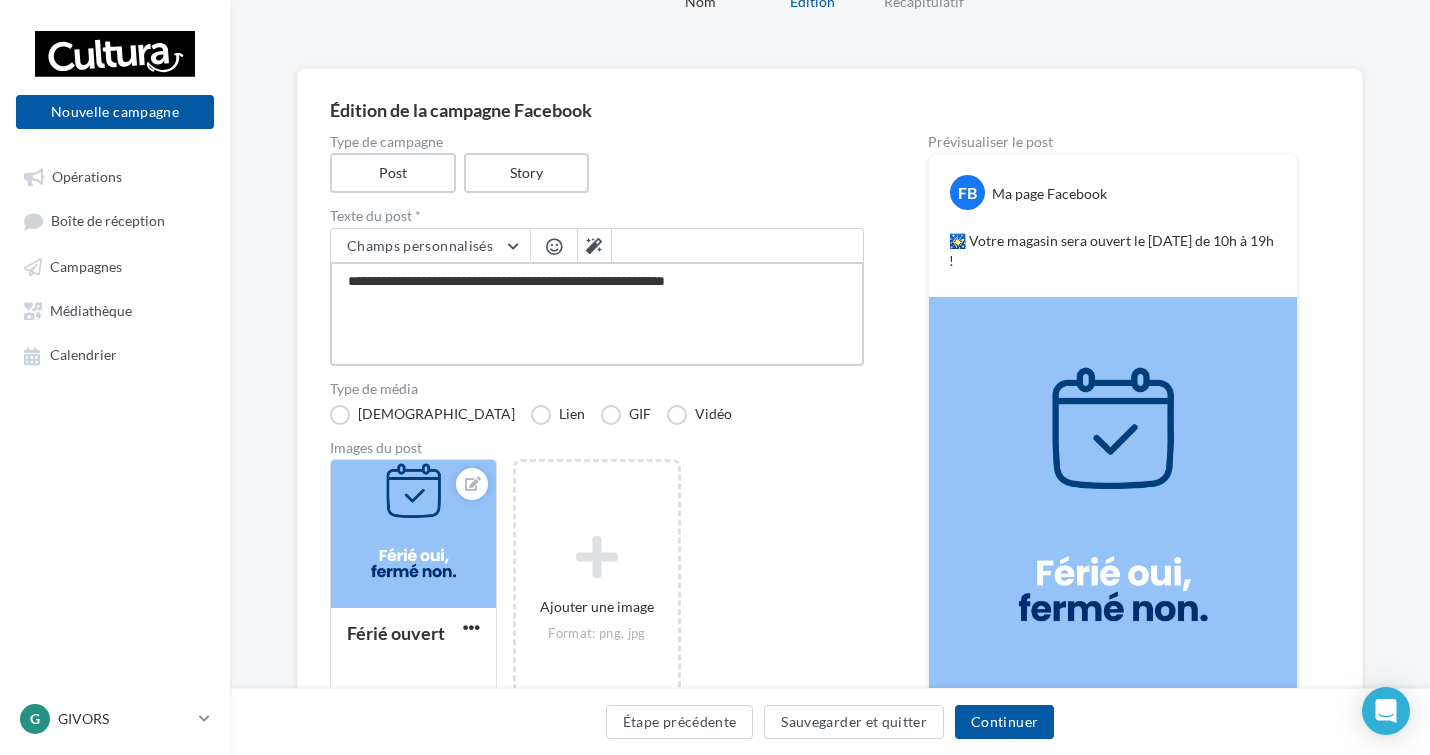 click on "**********" at bounding box center [597, 314] 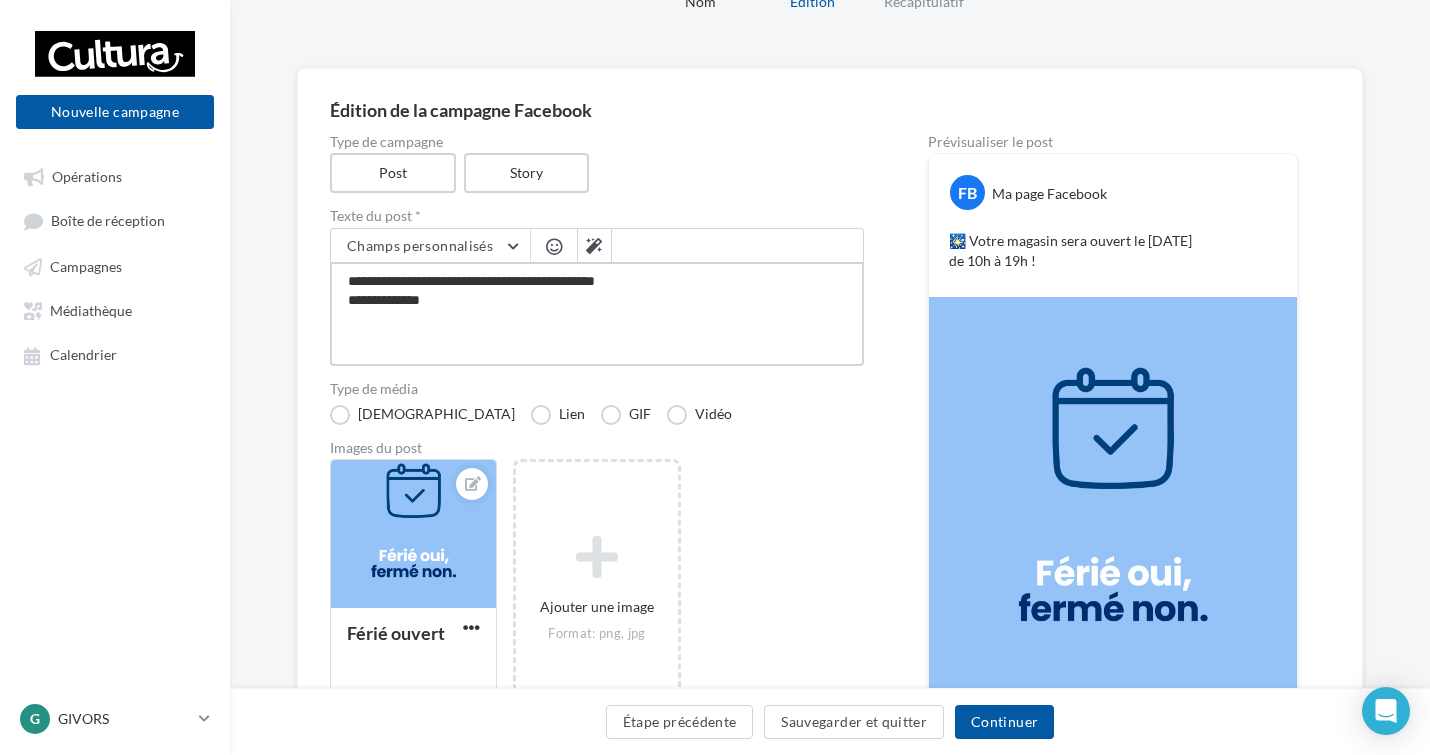 type on "**********" 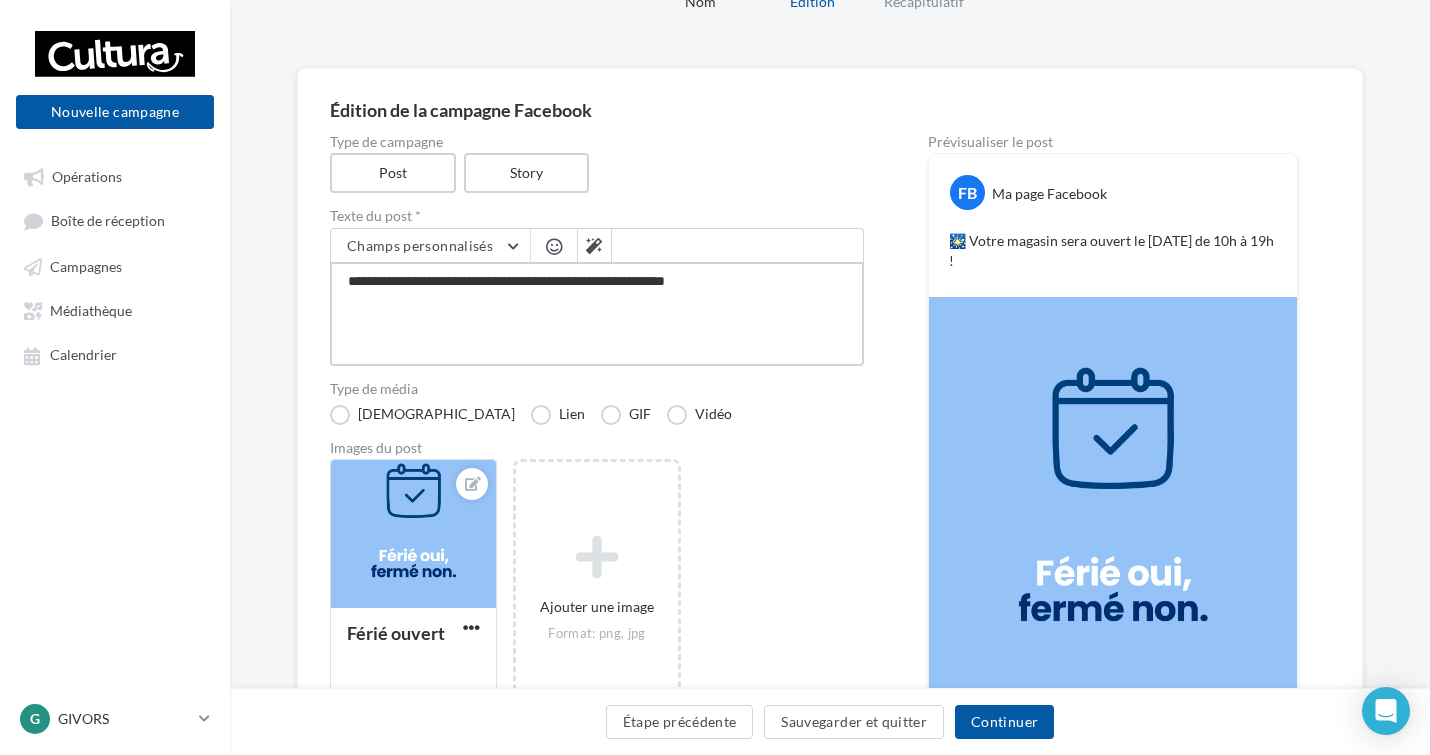 click on "**********" at bounding box center [597, 314] 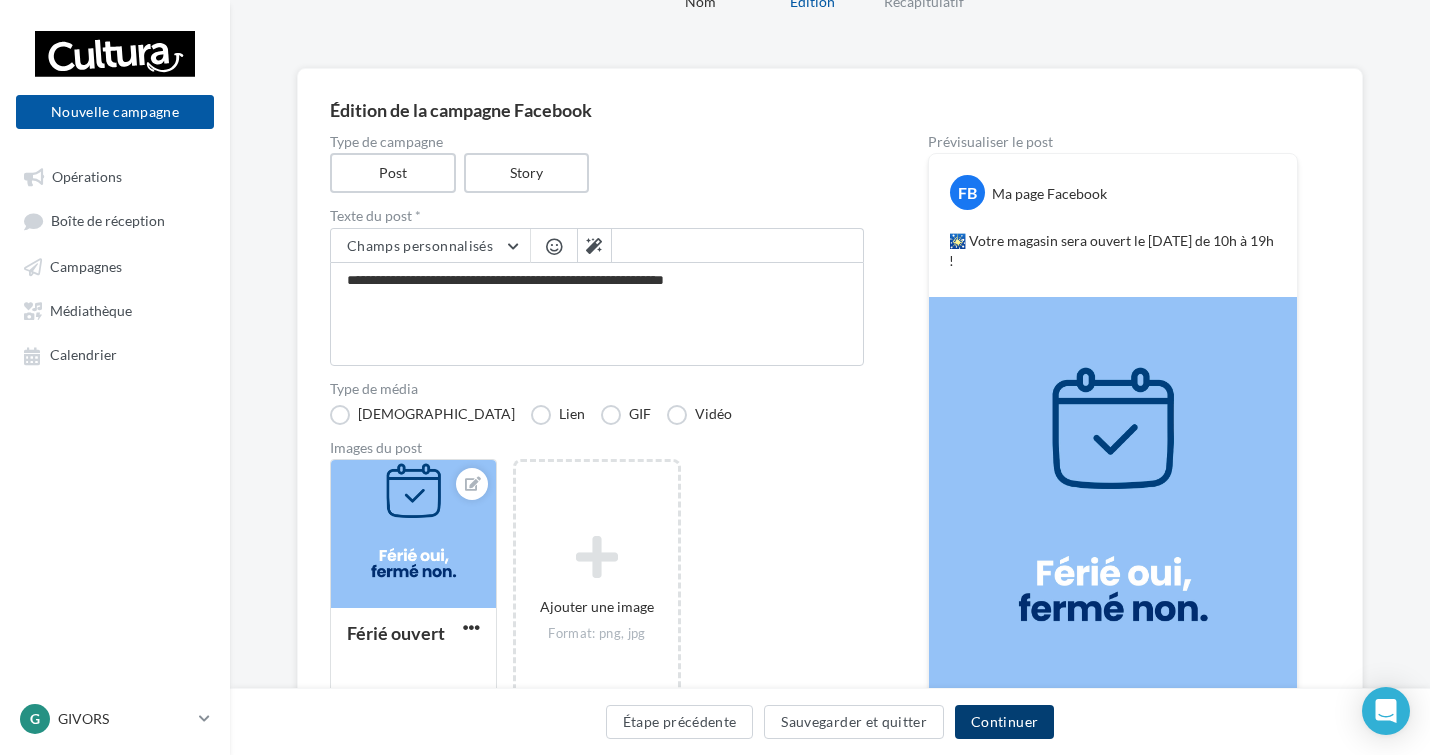 click on "Continuer" at bounding box center (1004, 722) 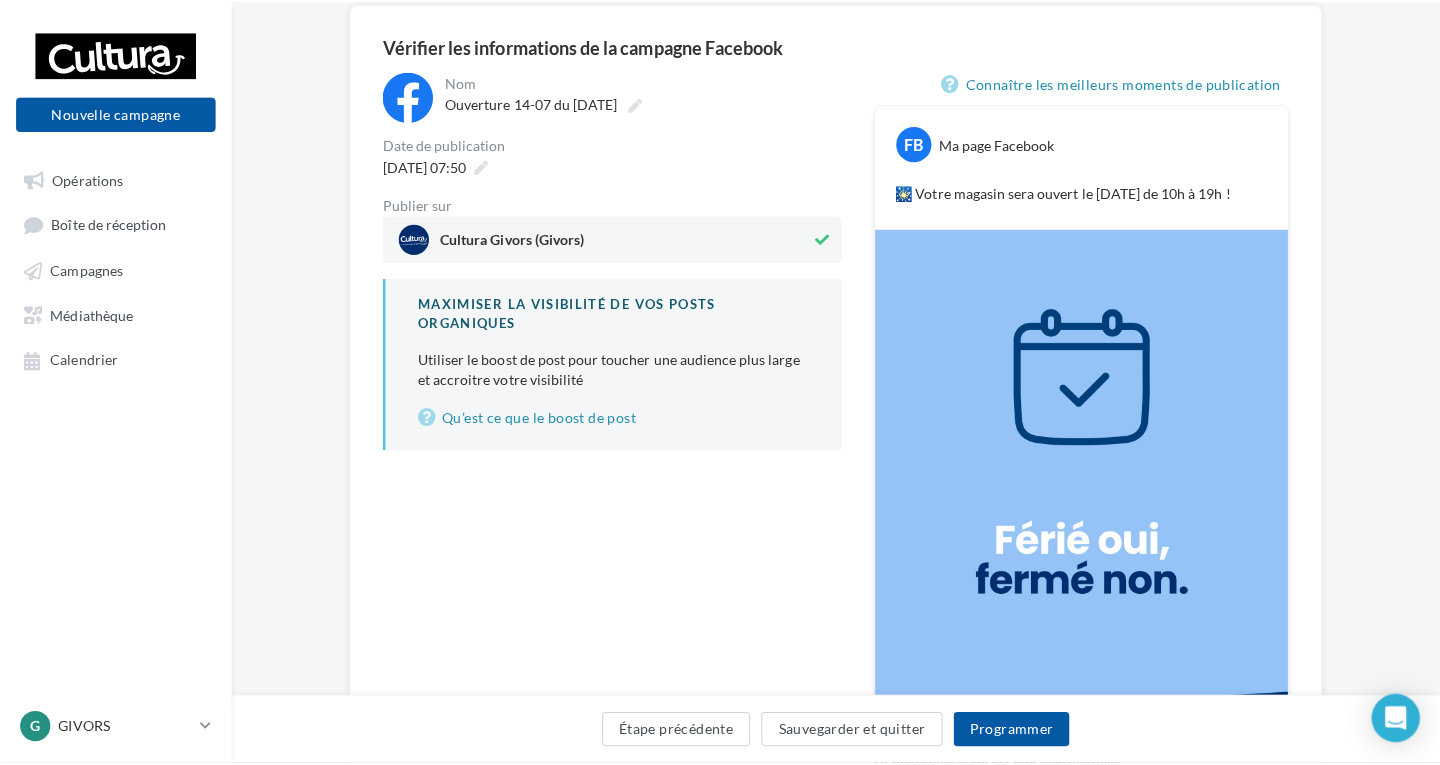 scroll, scrollTop: 200, scrollLeft: 0, axis: vertical 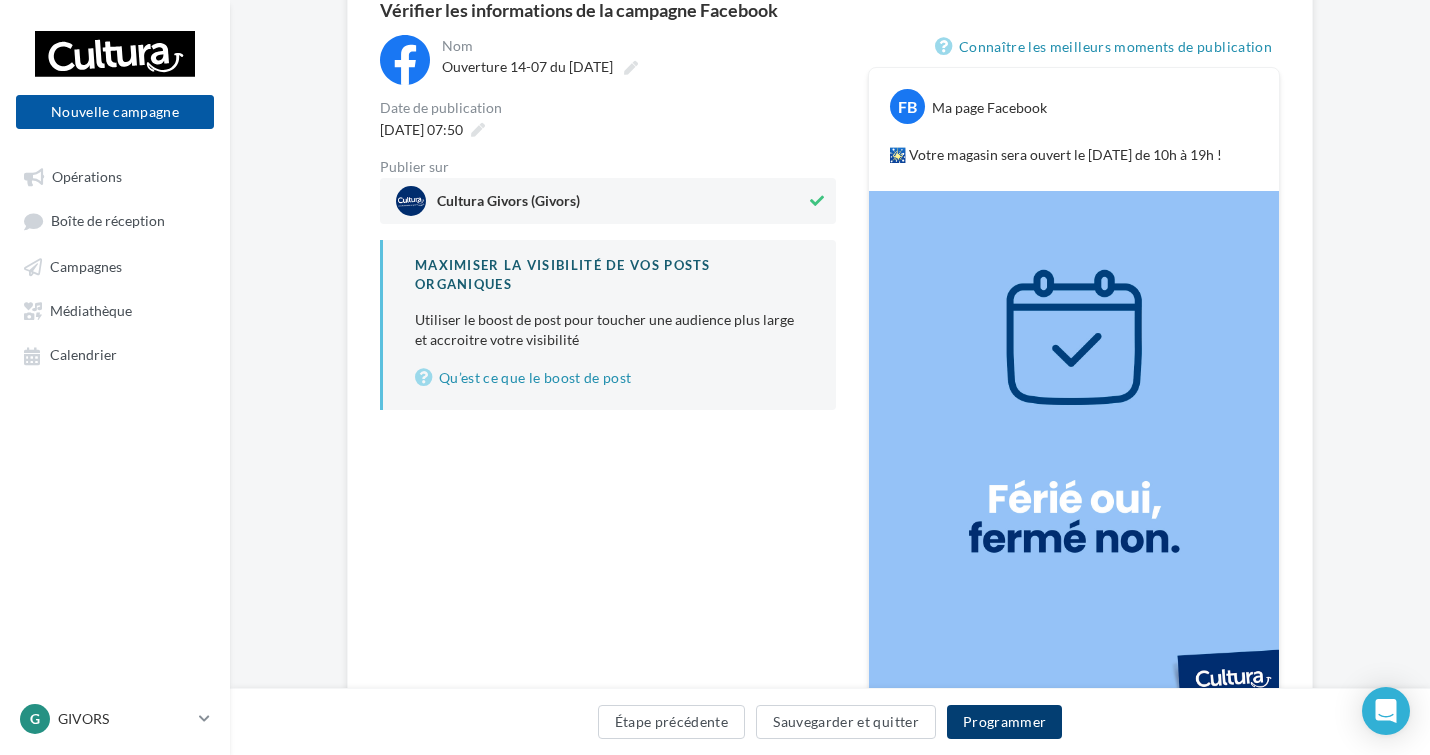 click on "Programmer" at bounding box center [1005, 722] 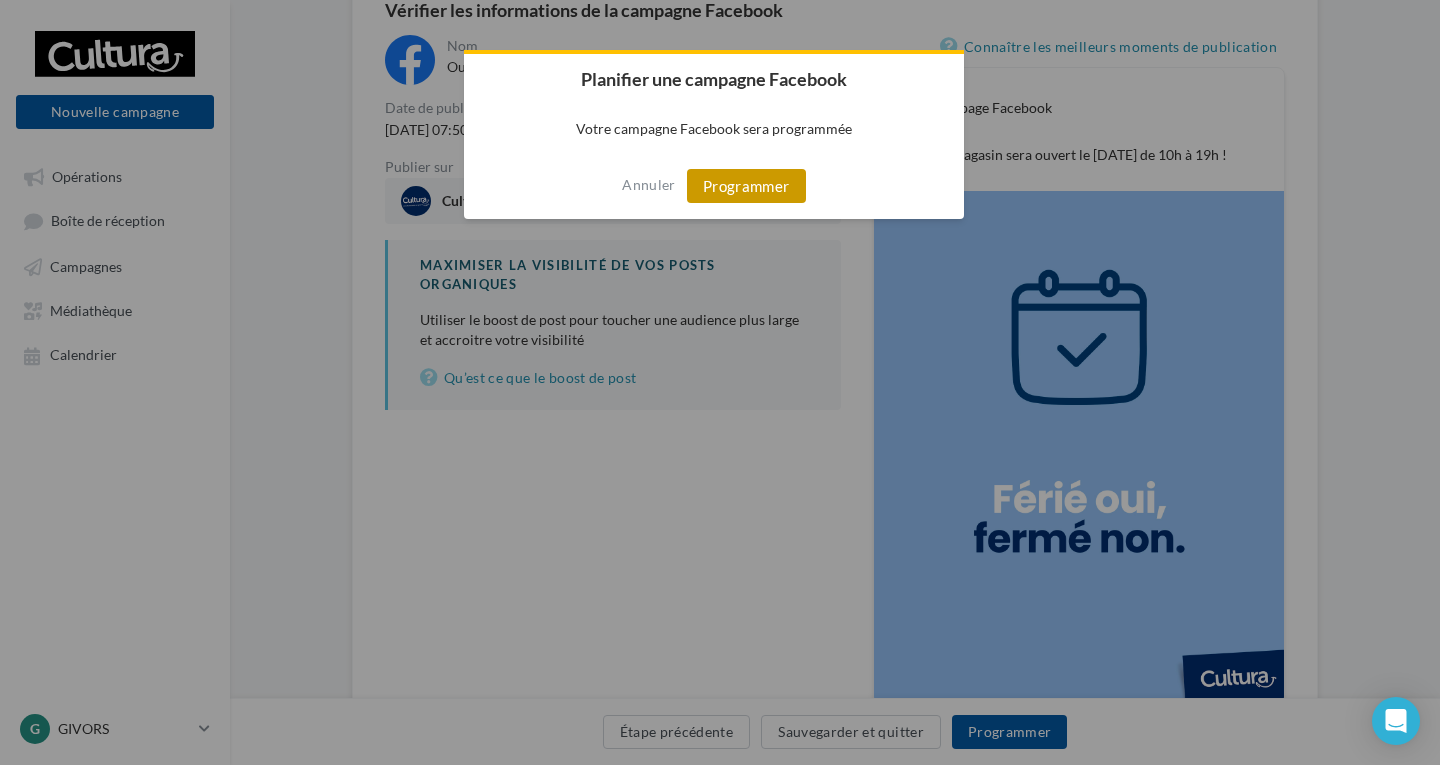 click on "Programmer" at bounding box center (746, 186) 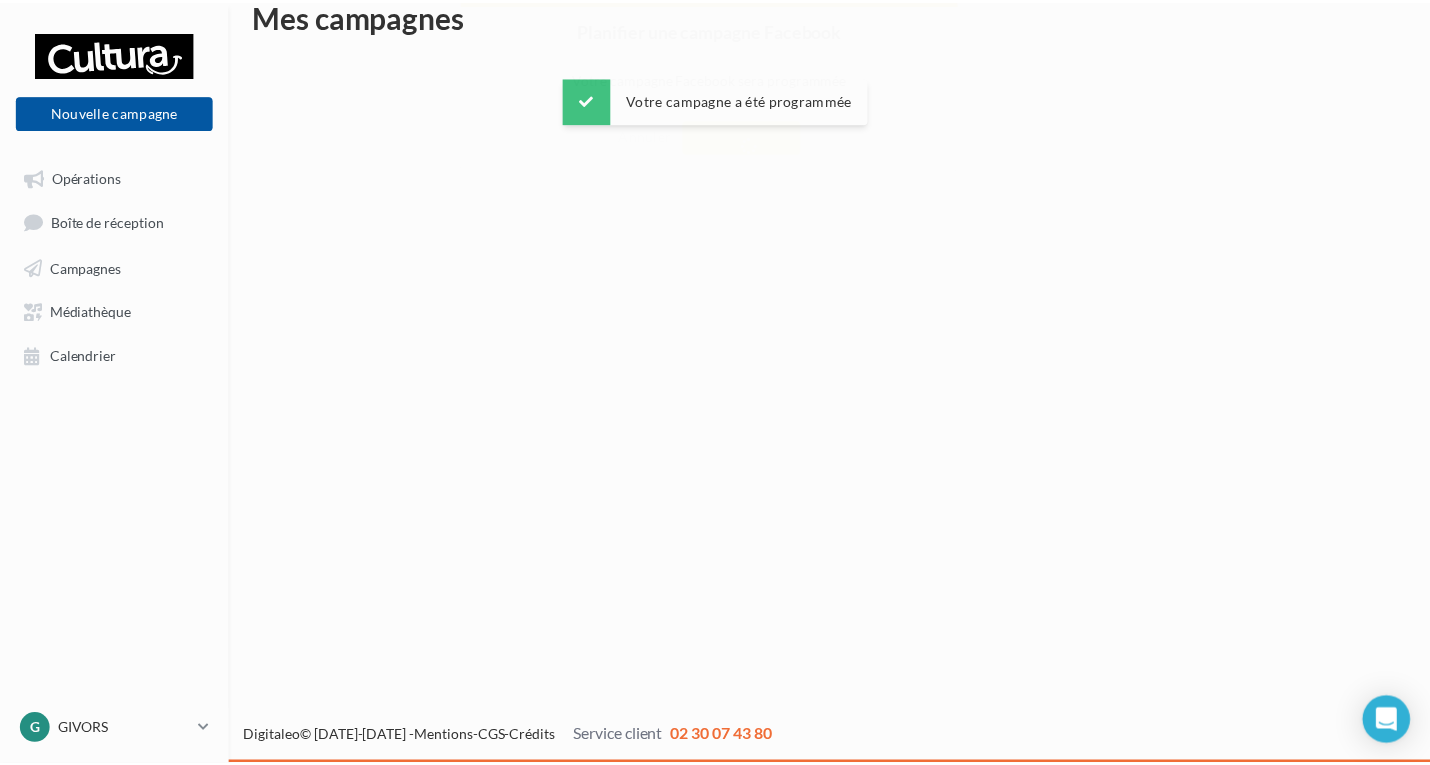 scroll, scrollTop: 32, scrollLeft: 0, axis: vertical 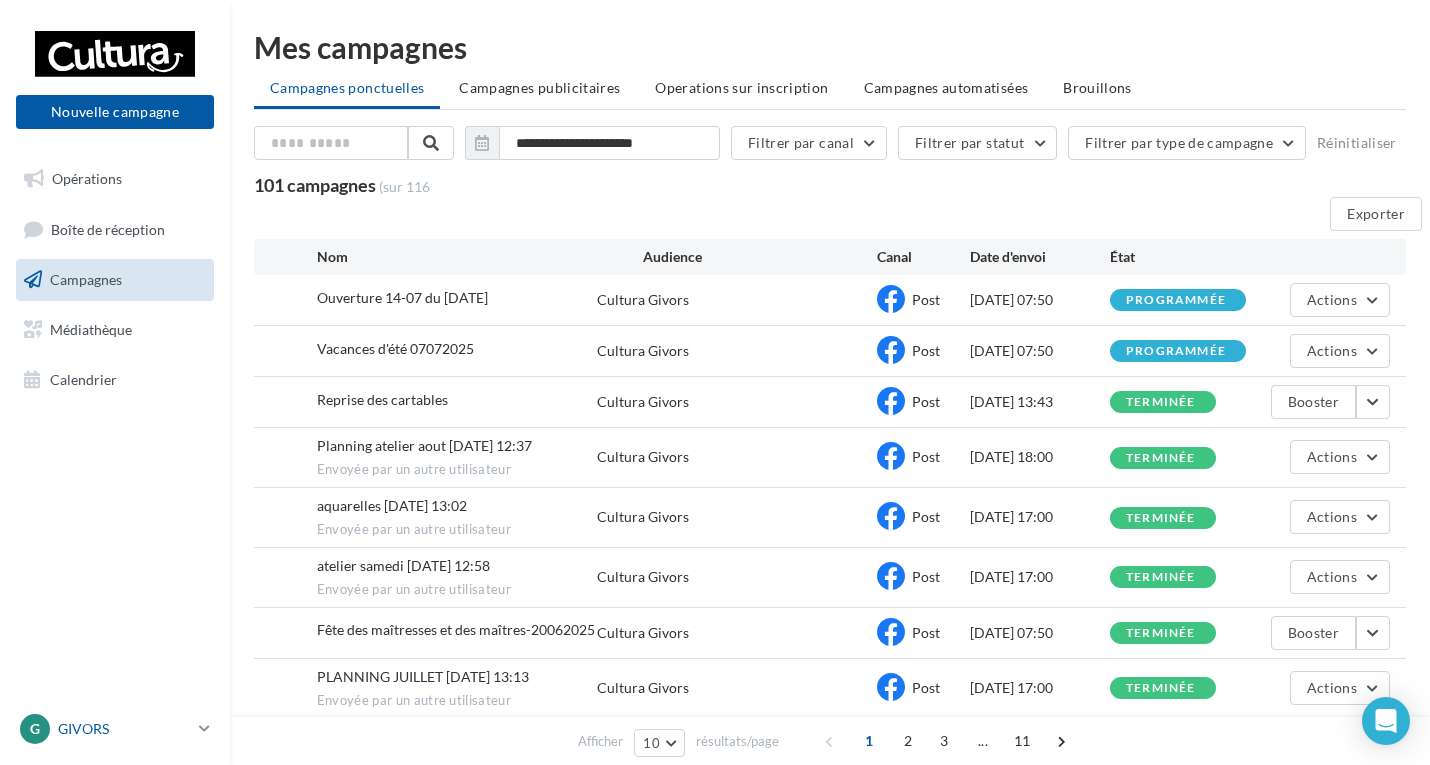 click on "GIVORS" at bounding box center (124, 729) 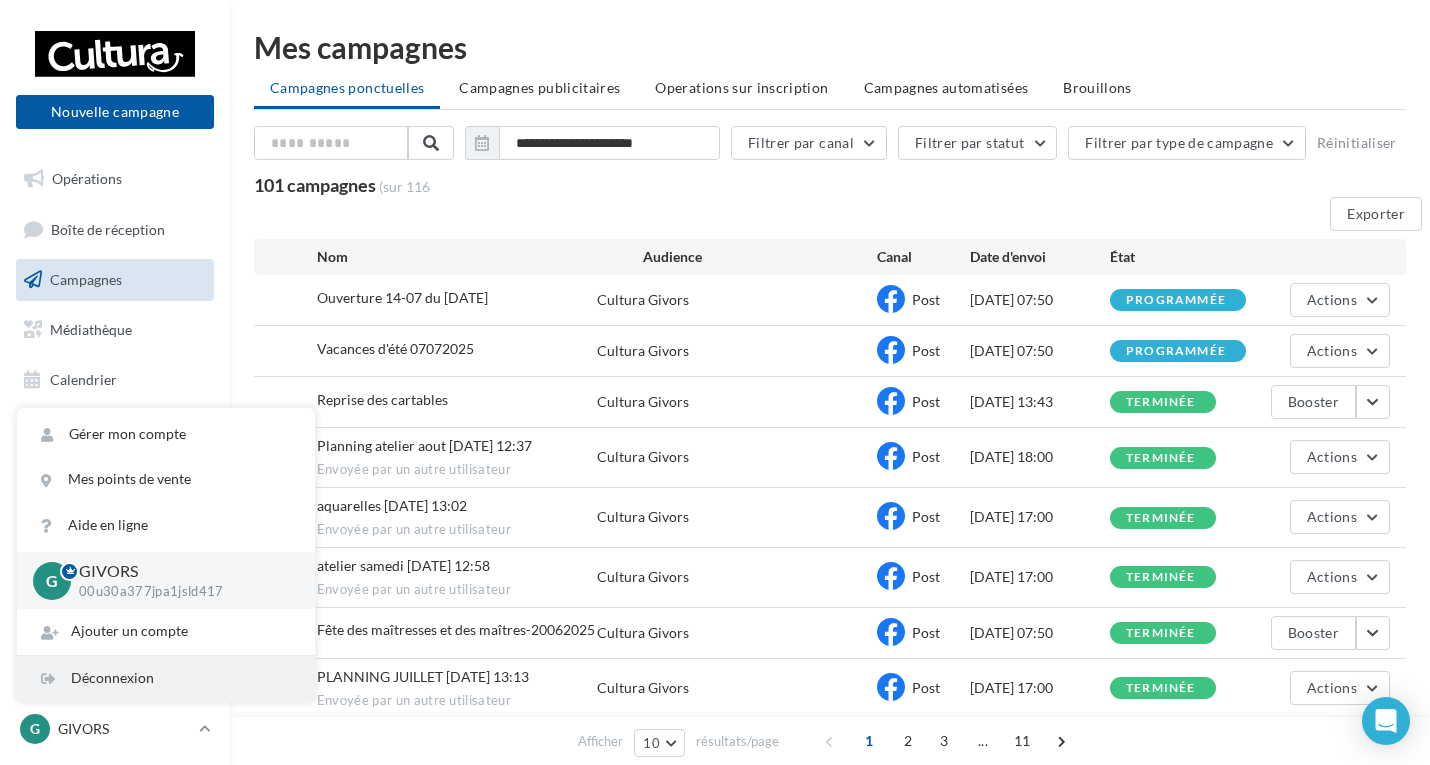 click on "Déconnexion" at bounding box center [166, 678] 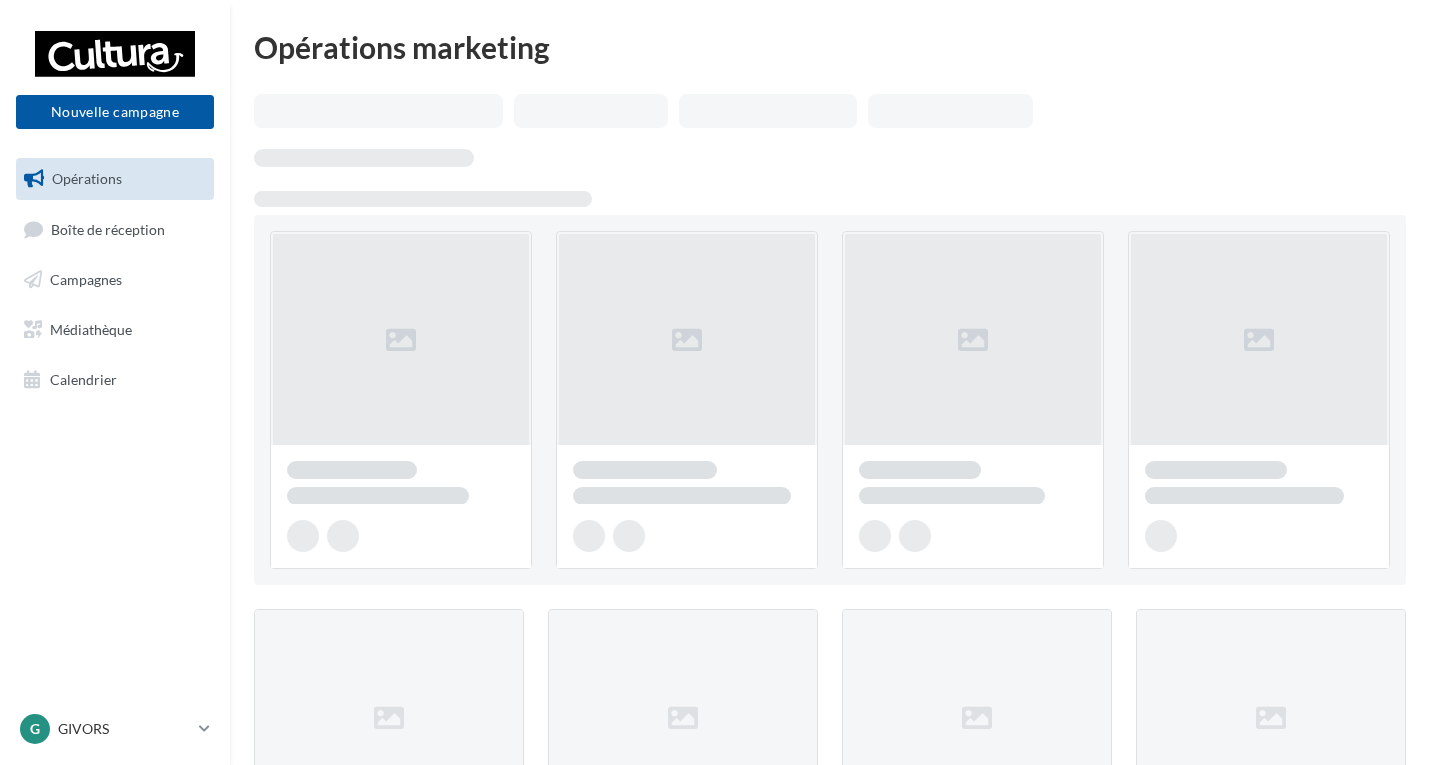 scroll, scrollTop: 0, scrollLeft: 0, axis: both 